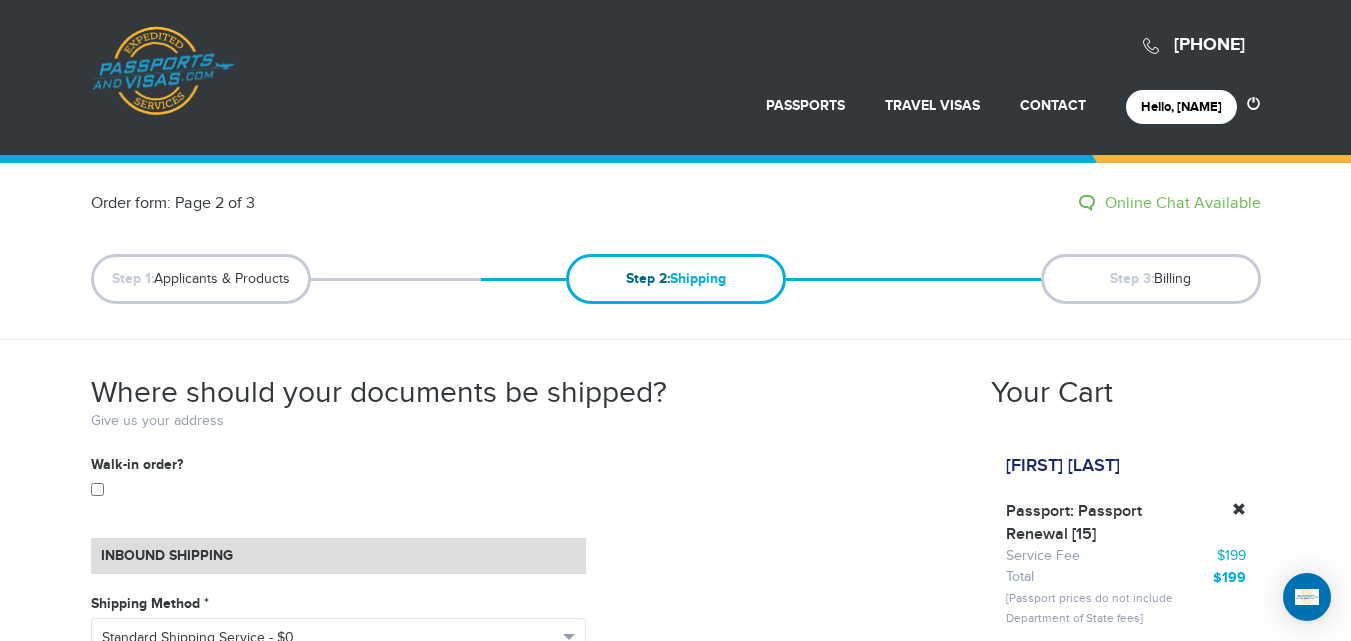 scroll, scrollTop: 497, scrollLeft: 0, axis: vertical 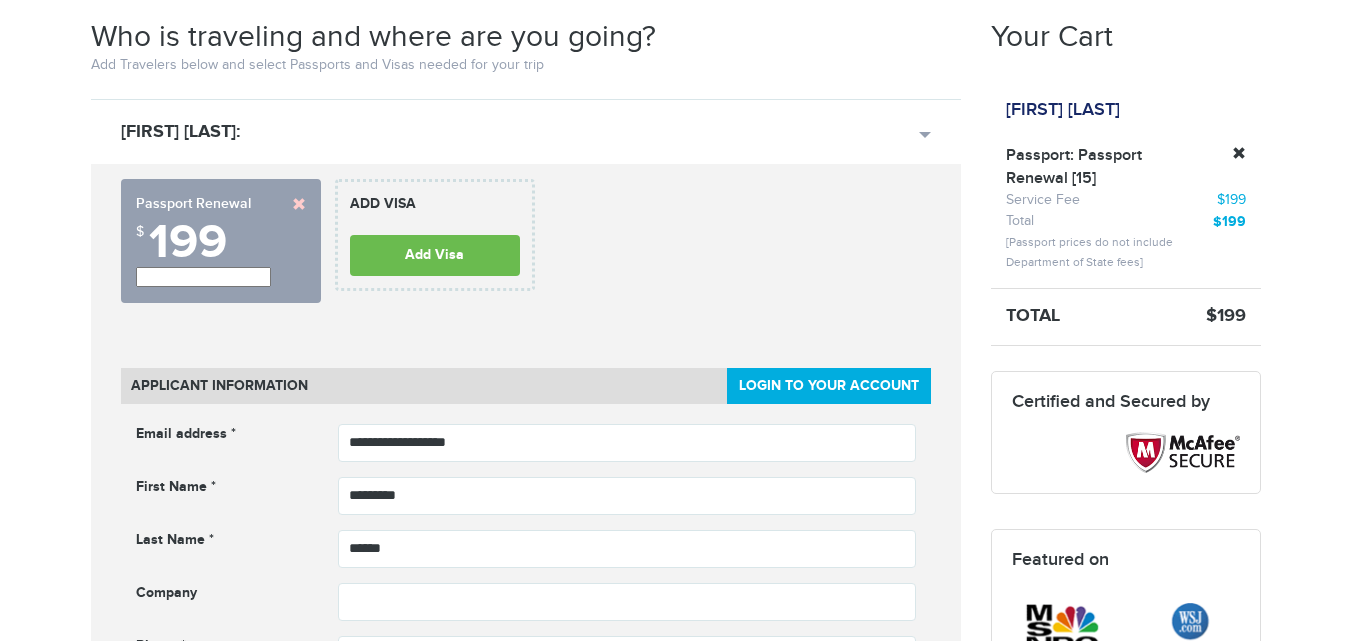 click on "**********" at bounding box center (203, 277) 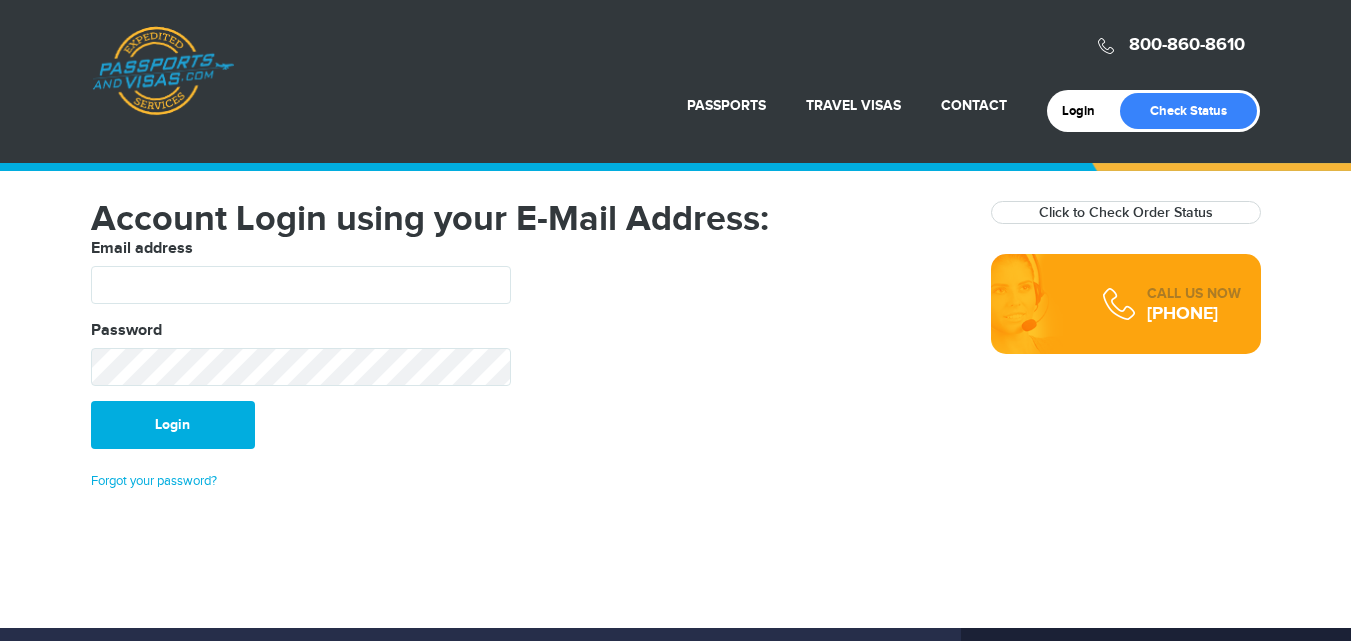 scroll, scrollTop: 0, scrollLeft: 0, axis: both 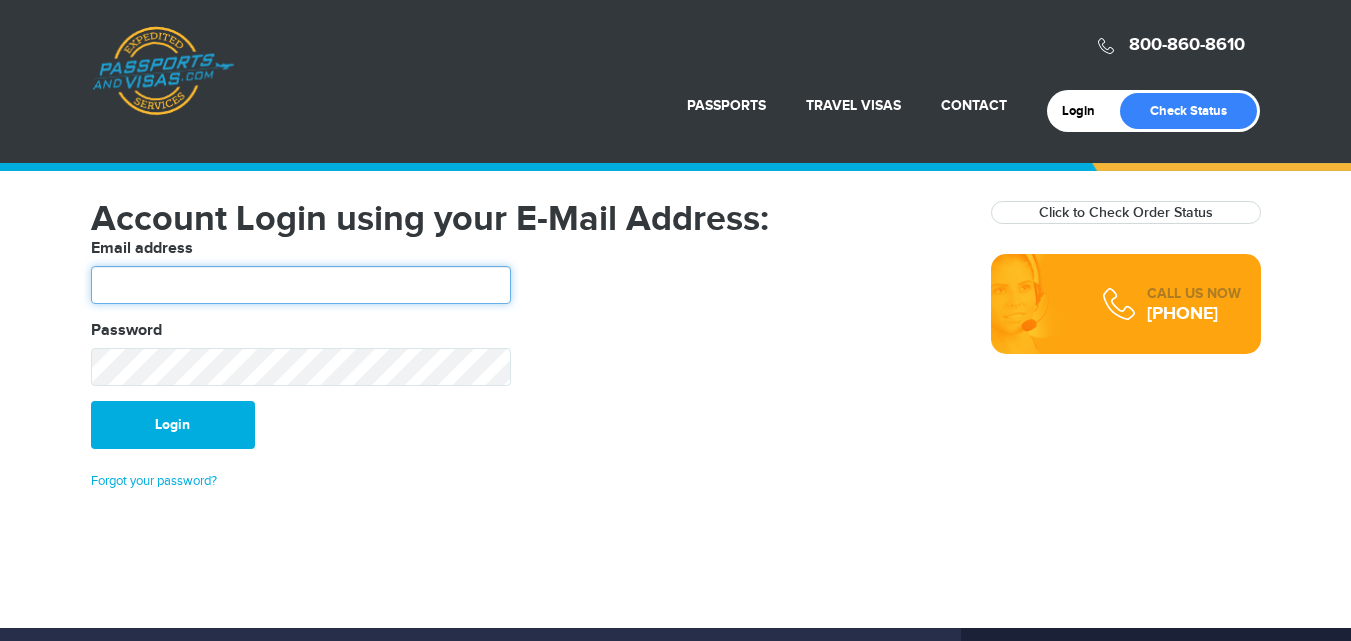 click at bounding box center (301, 285) 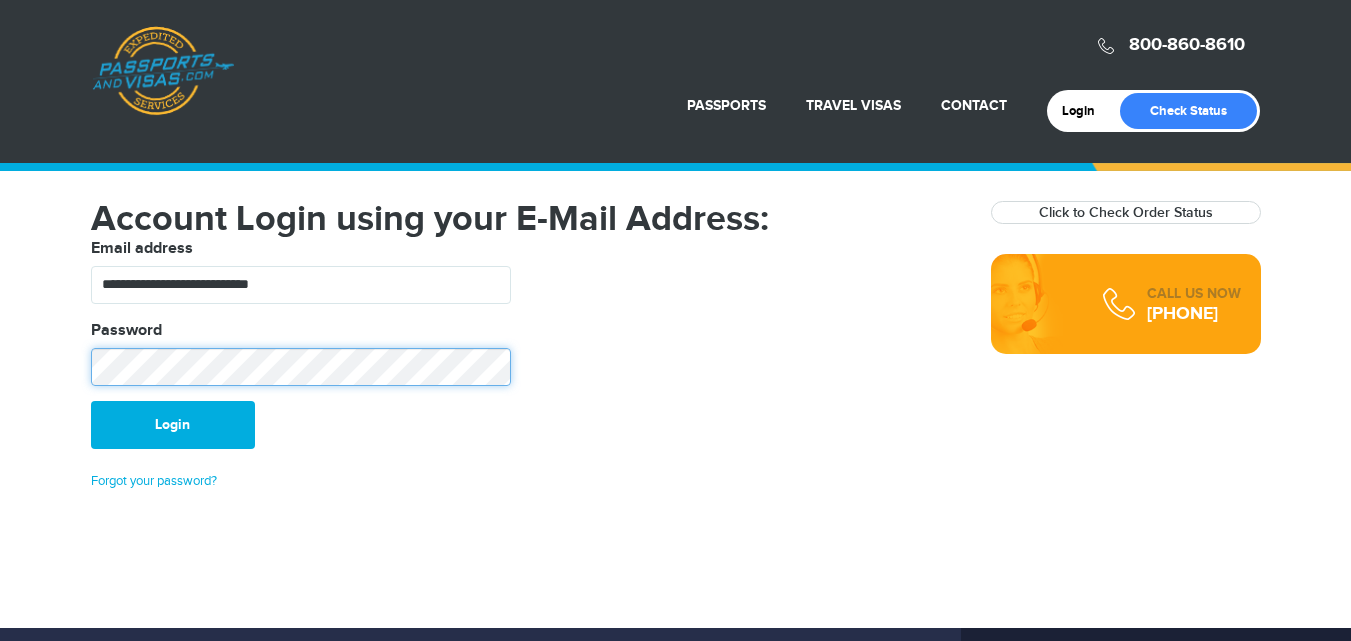 click on "Login" at bounding box center (173, 425) 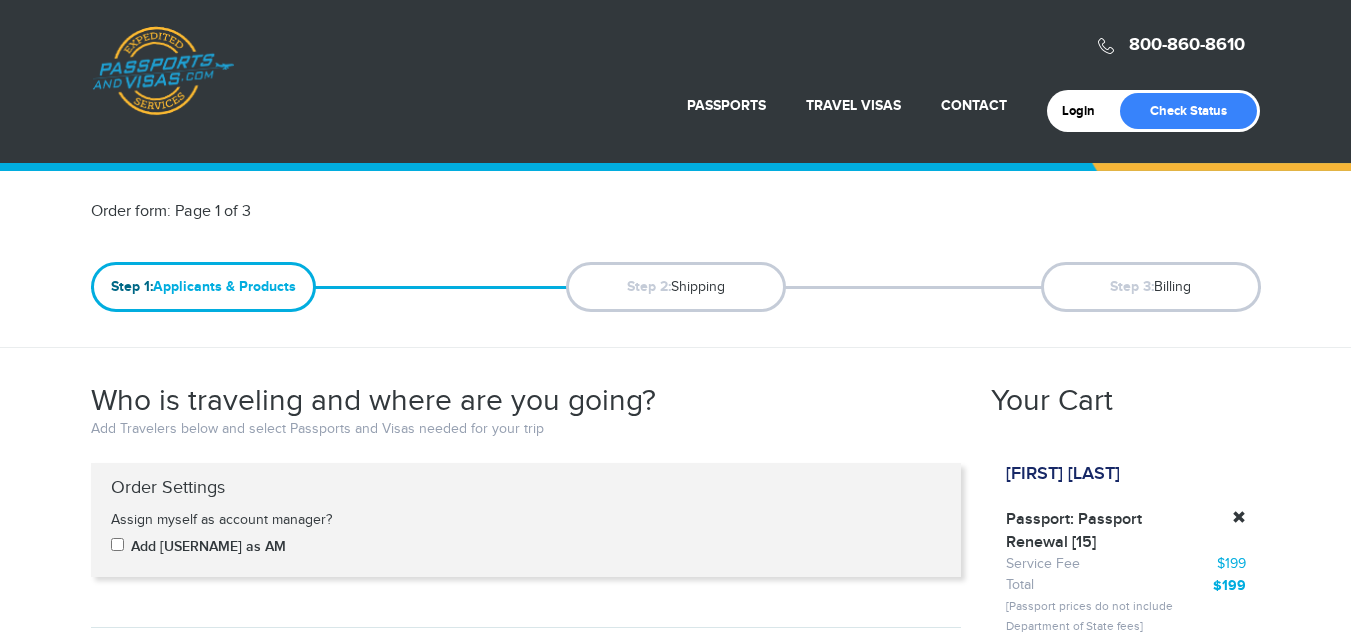 scroll, scrollTop: 0, scrollLeft: 0, axis: both 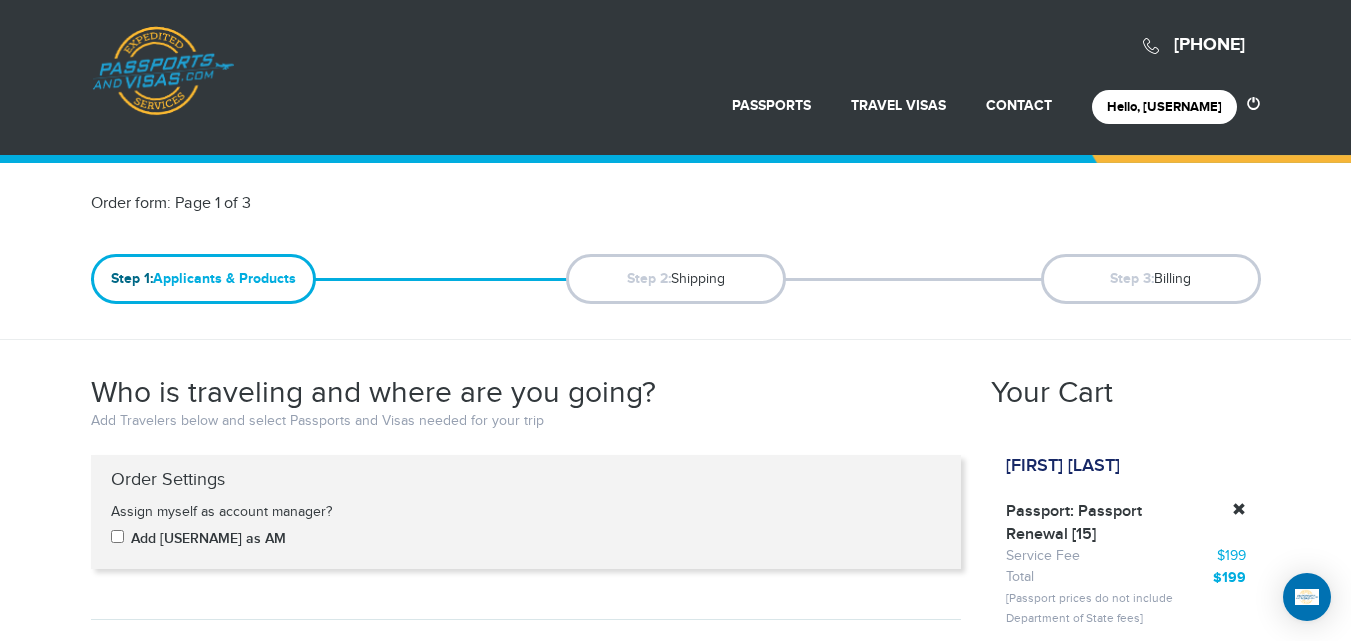 click on "720-538-8661
Passports & Visas.com
Hello, houcine
Passports
Passport Renewal
New Passport
Second Passport
Passport Name Change
Lost Passport
Child Passport
Travel Visas" at bounding box center (675, 1914) 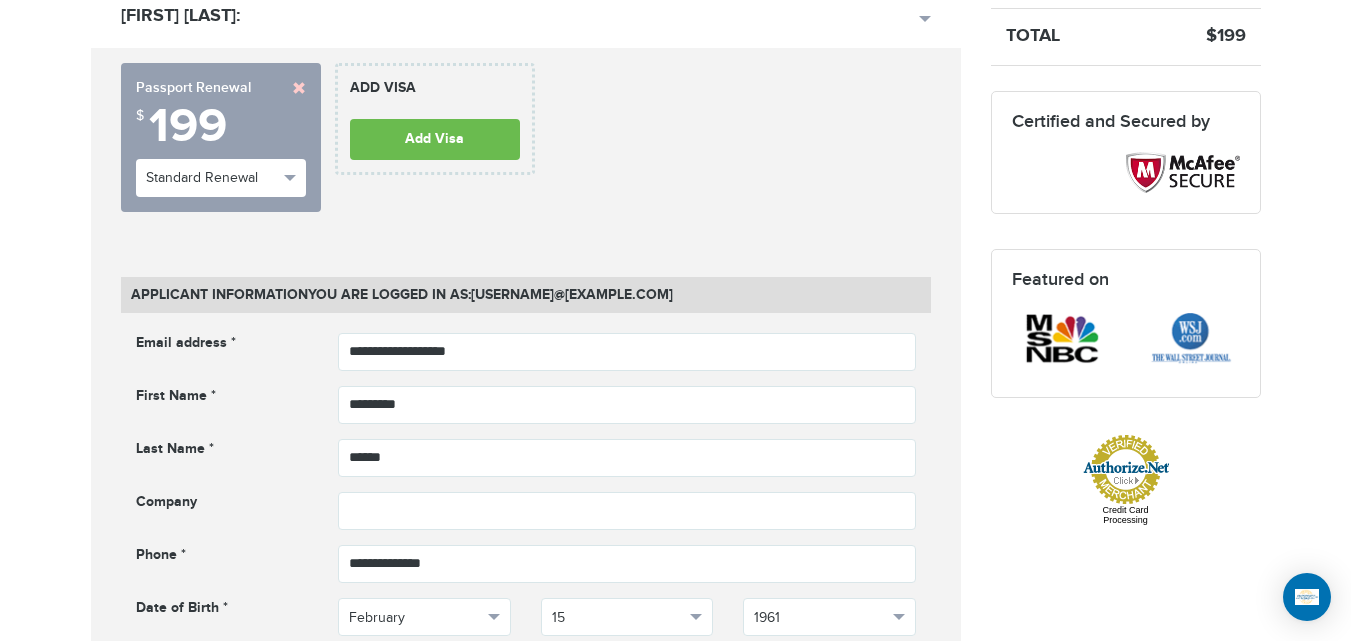 scroll, scrollTop: 668, scrollLeft: 0, axis: vertical 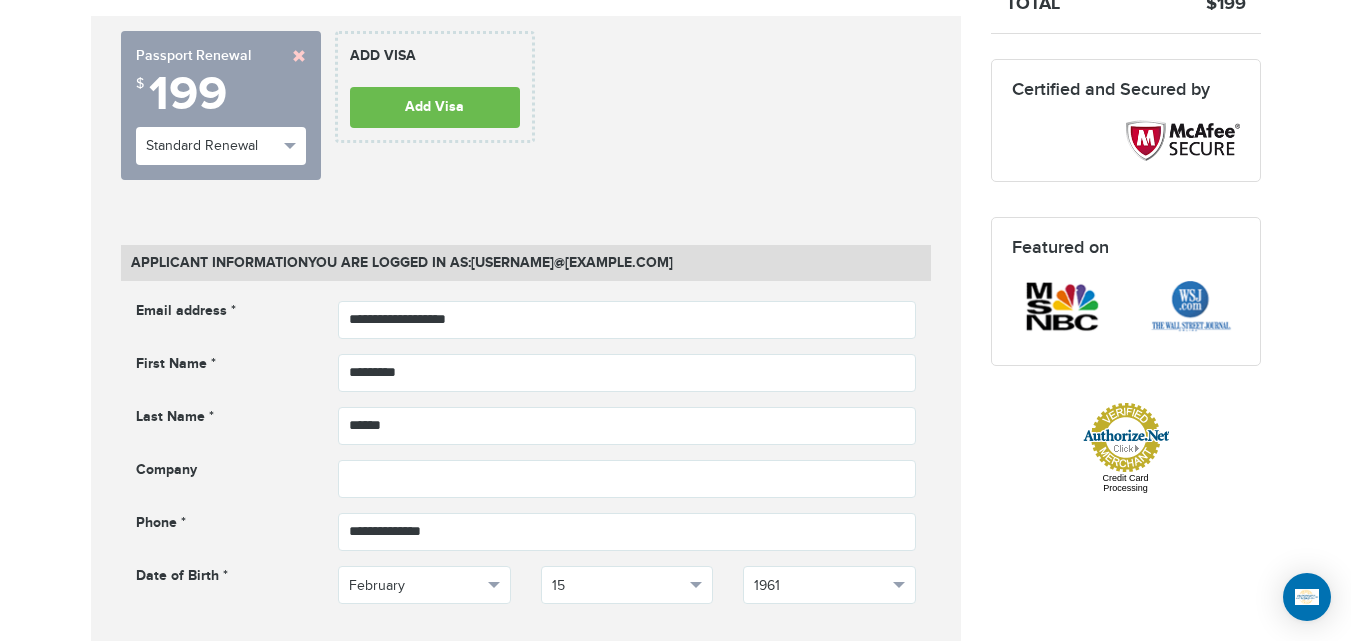 click at bounding box center (299, 56) 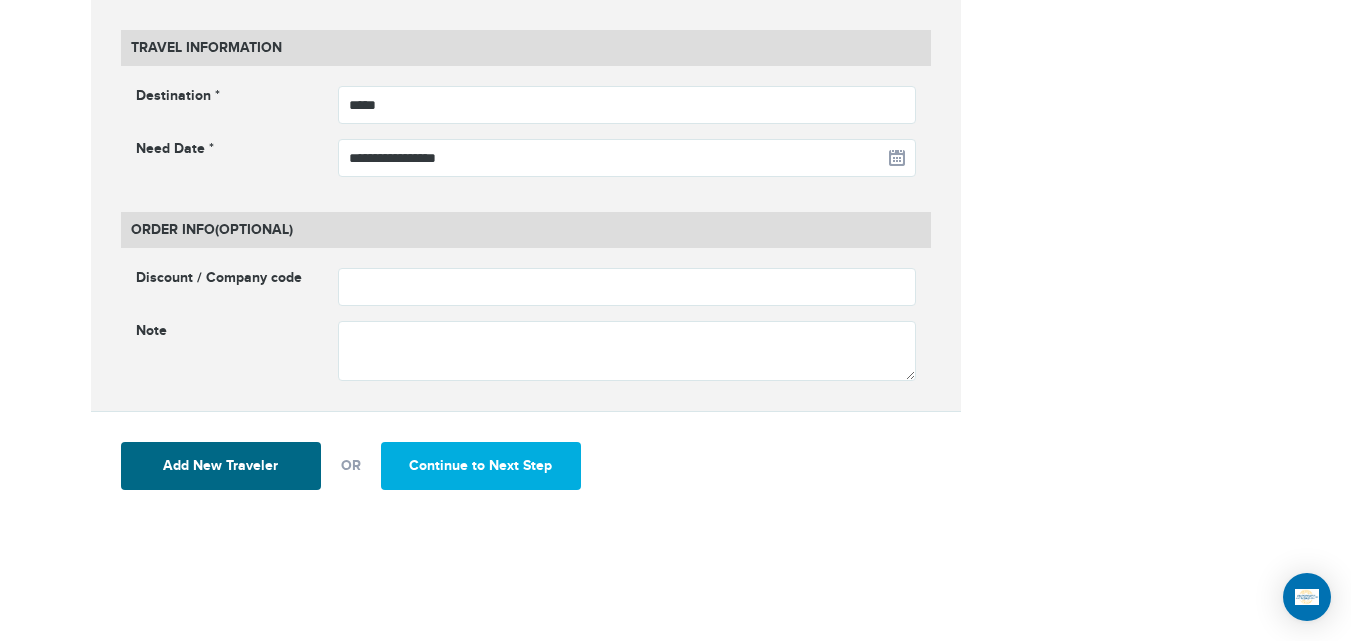click on "Add New Traveler
OR
Continue to Next Step" at bounding box center (526, 466) 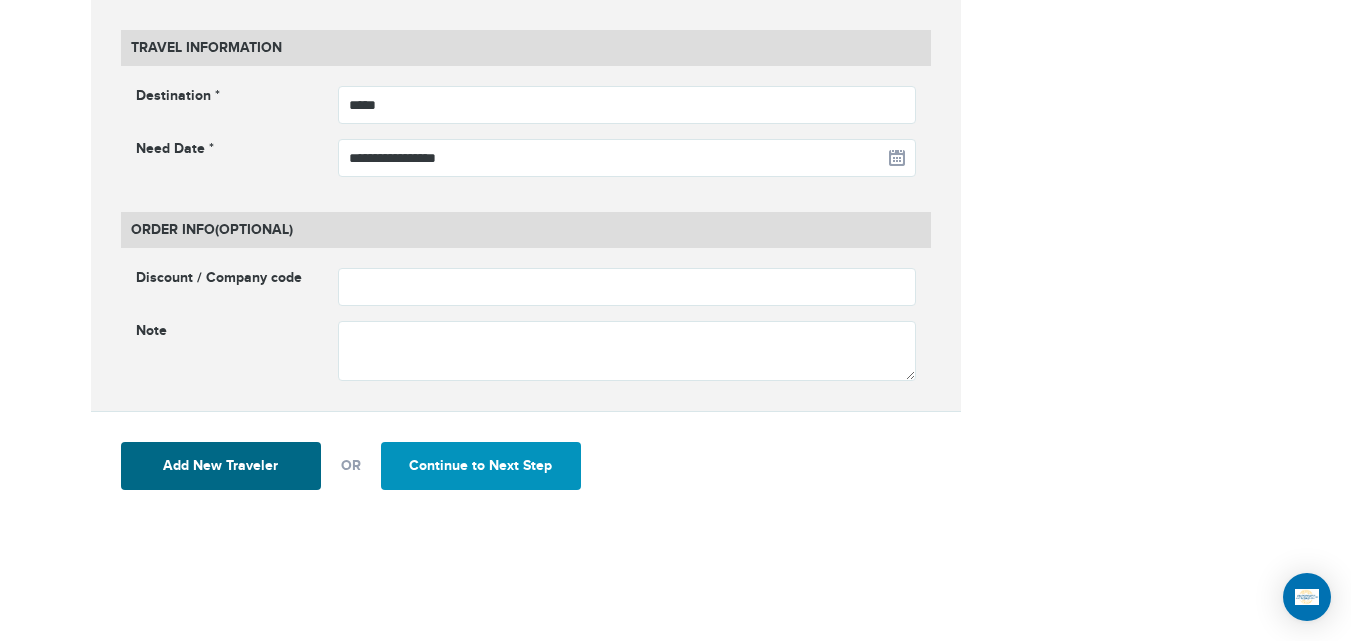 click on "Continue to Next Step" at bounding box center [481, 466] 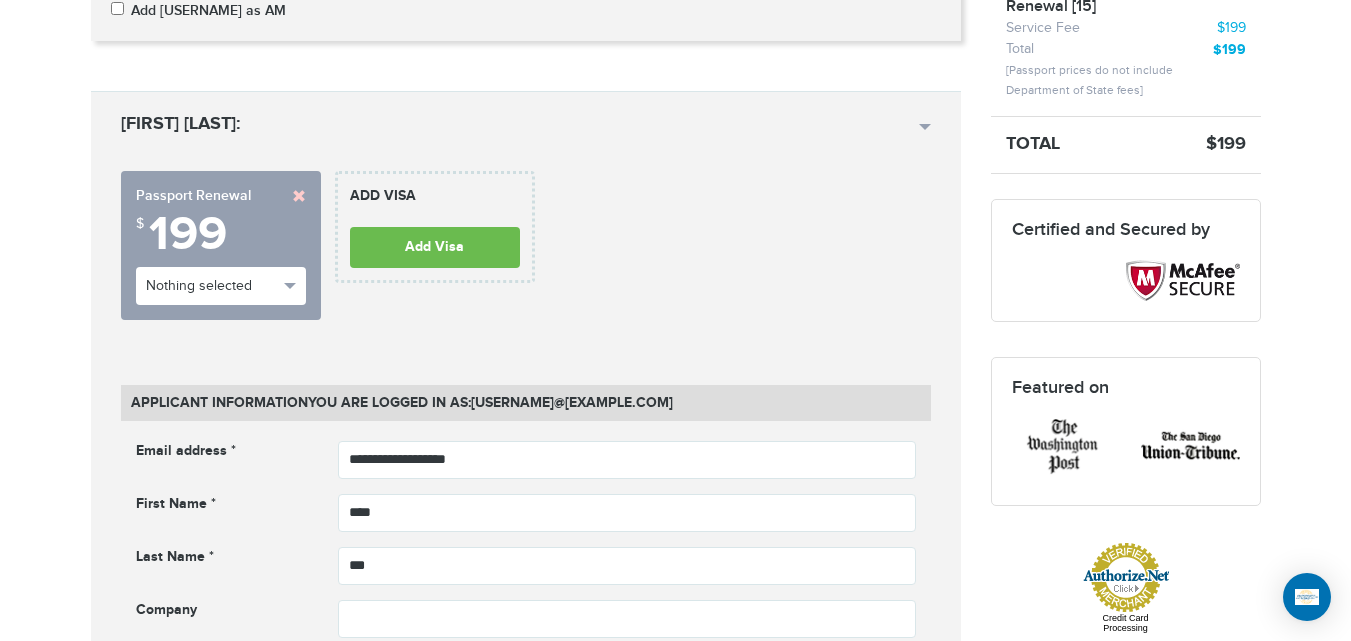 scroll, scrollTop: 694, scrollLeft: 0, axis: vertical 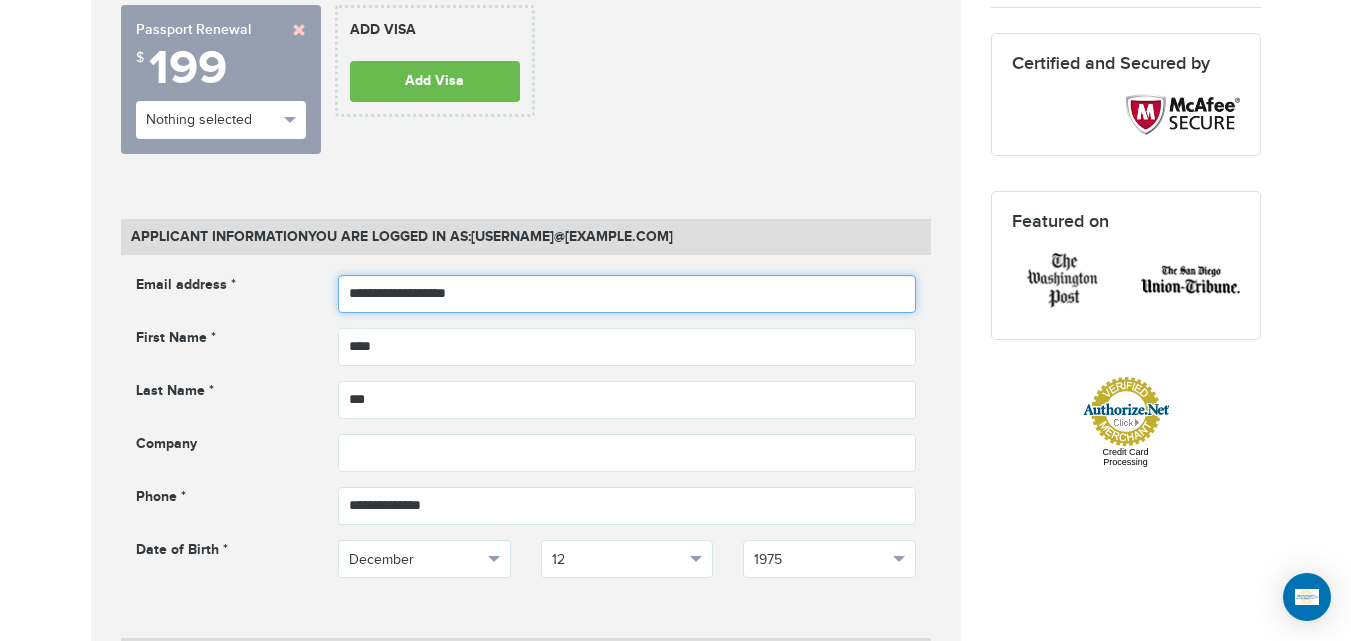 click on "**********" at bounding box center [627, 294] 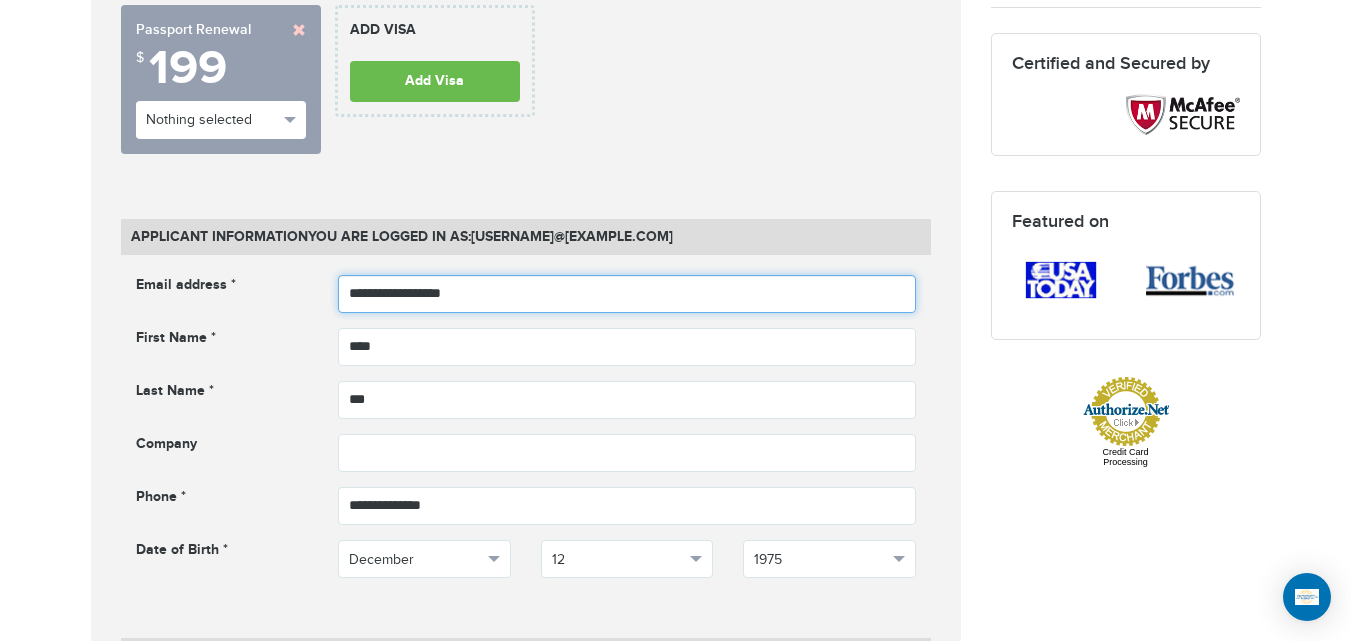 type on "**********" 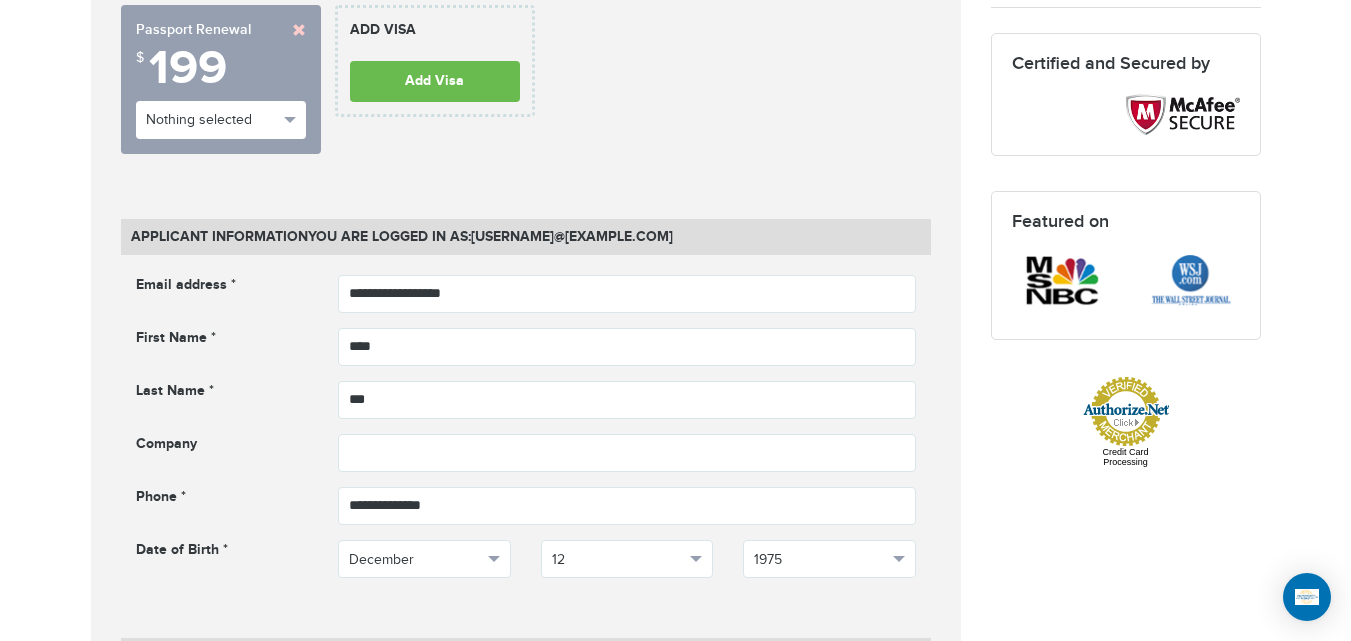click on "720-538-8661
Passports & Visas.com
Hello, houcine
Passports
Passport Renewal
New Passport
Second Passport
Passport Name Change
Lost Passport
Child Passport
Travel Visas" at bounding box center [675, 1220] 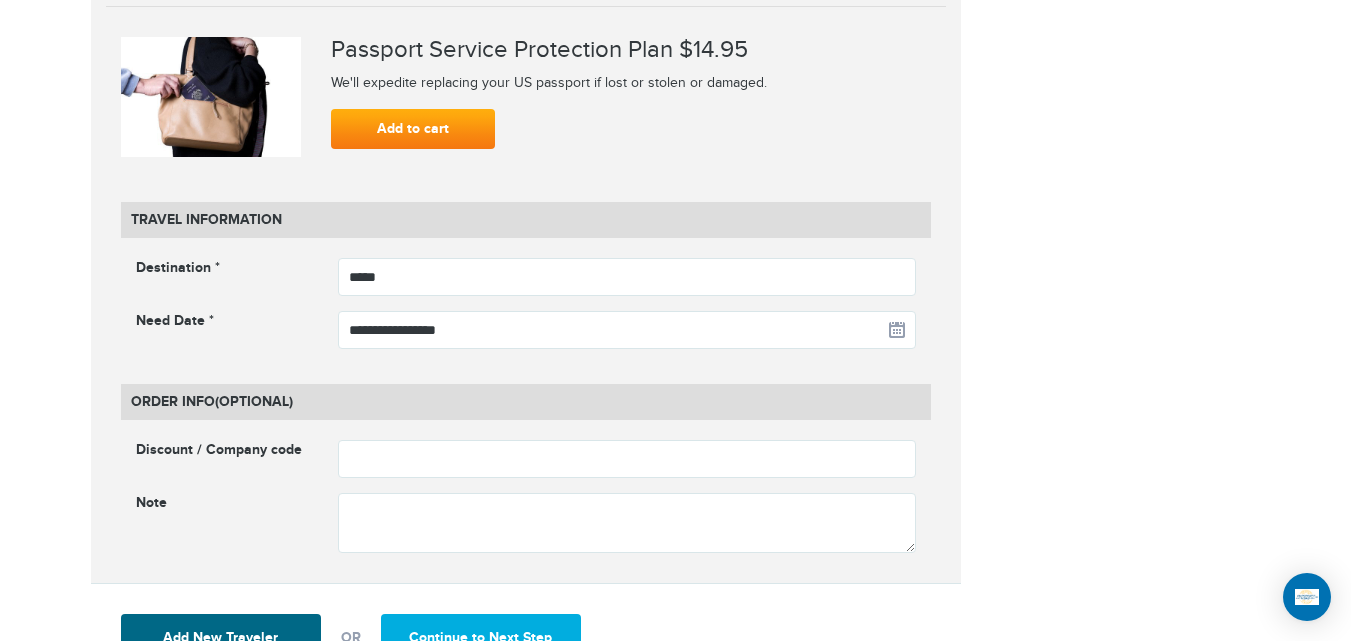 scroll, scrollTop: 2628, scrollLeft: 0, axis: vertical 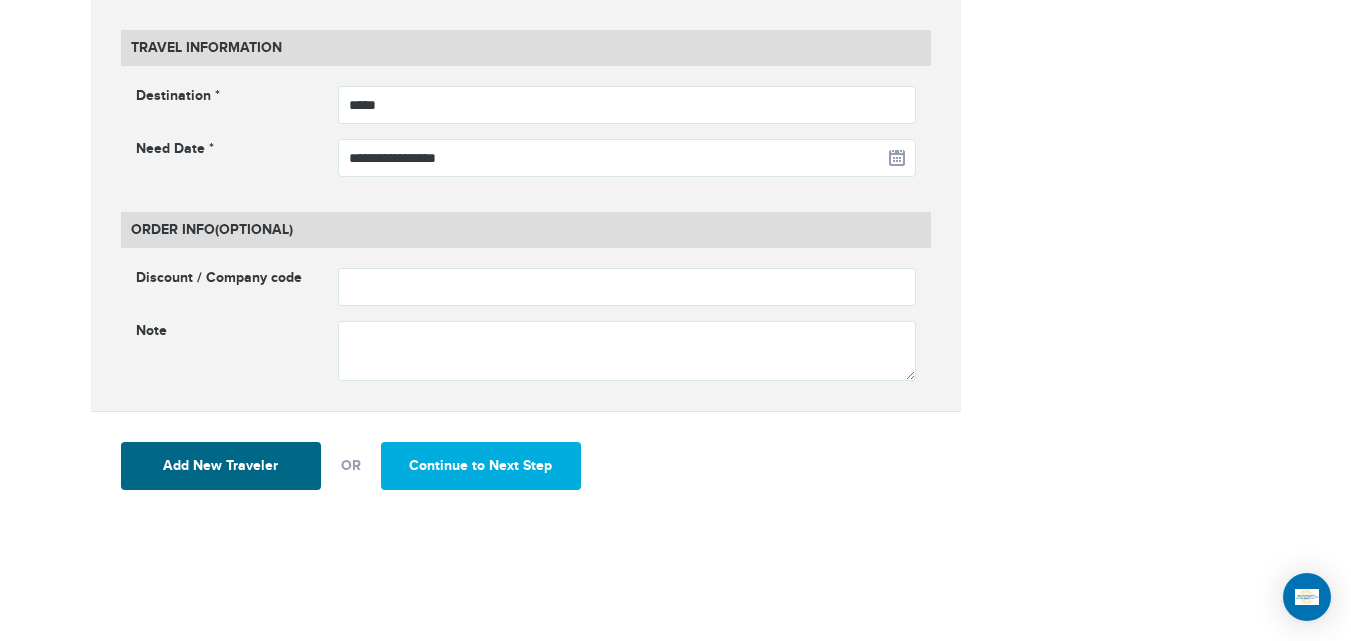 click on "Add New Traveler
OR
Continue to Next Step" at bounding box center [526, 466] 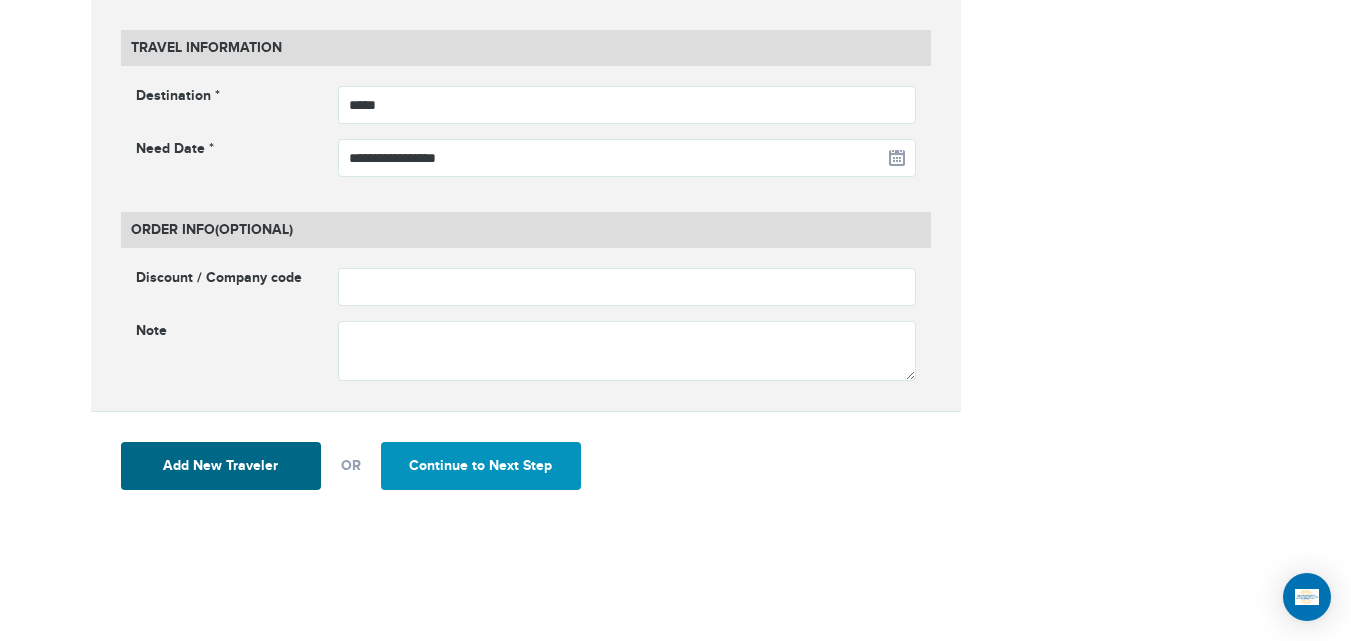 click on "Continue to Next Step" at bounding box center (481, 466) 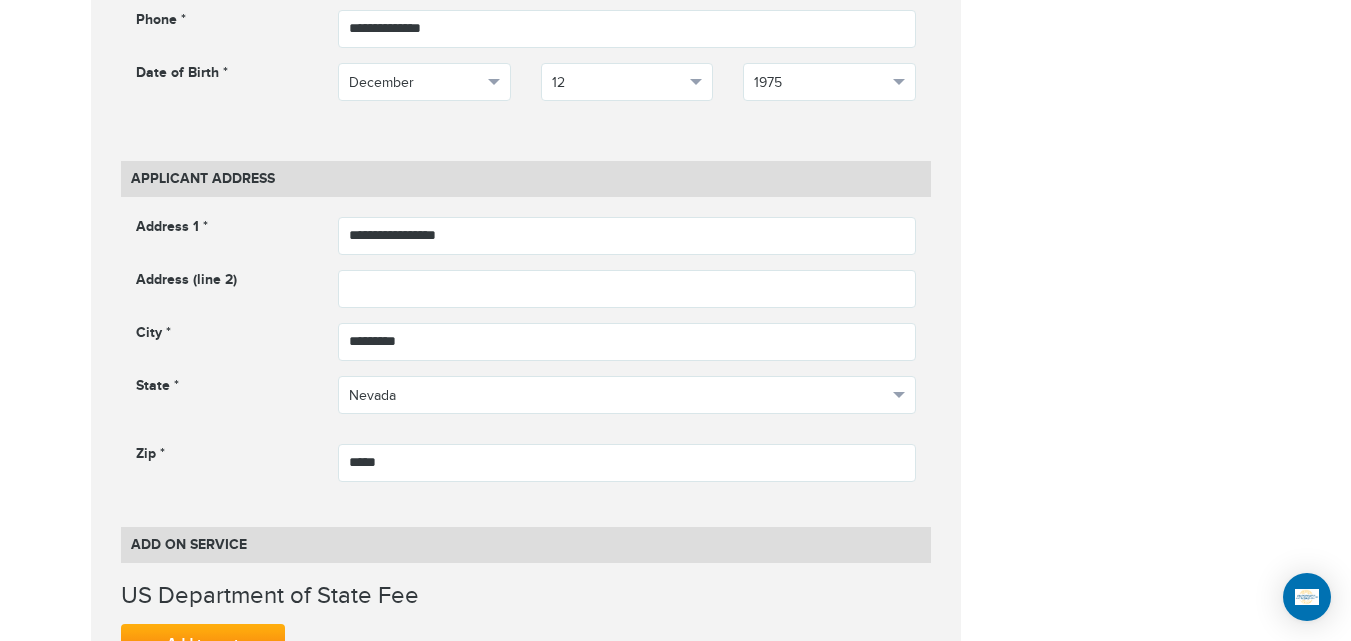 scroll, scrollTop: 1158, scrollLeft: 0, axis: vertical 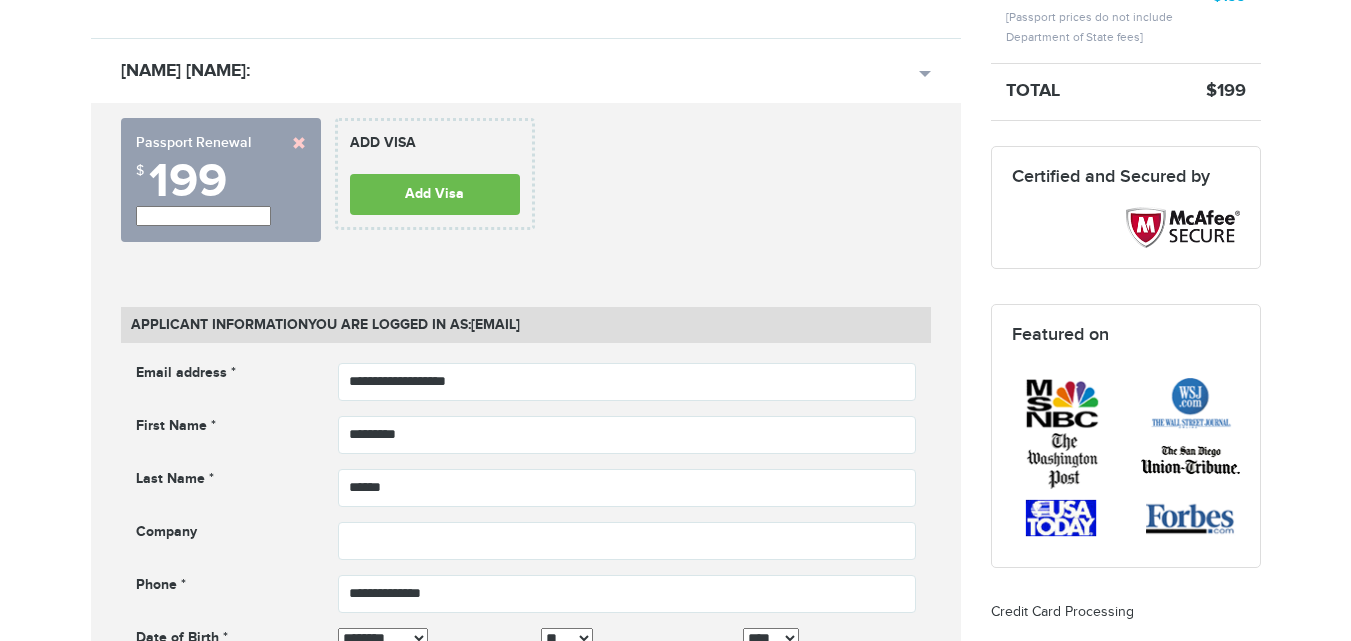 click at bounding box center (299, 143) 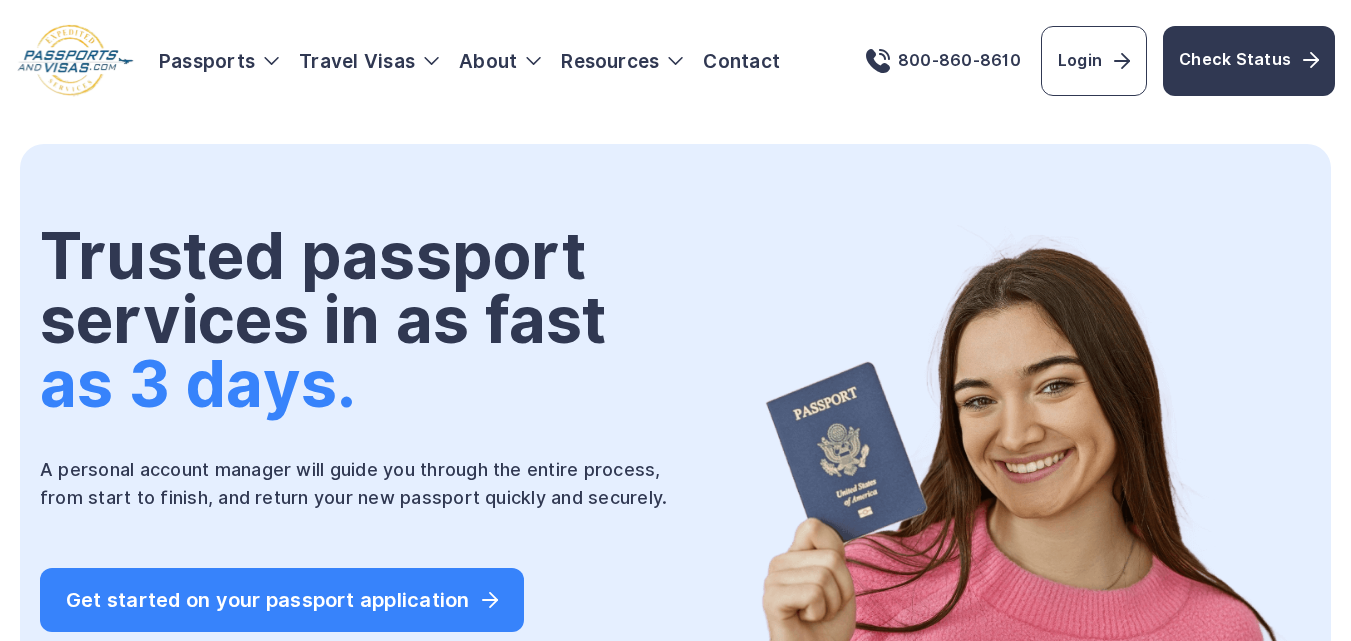 scroll, scrollTop: 0, scrollLeft: 0, axis: both 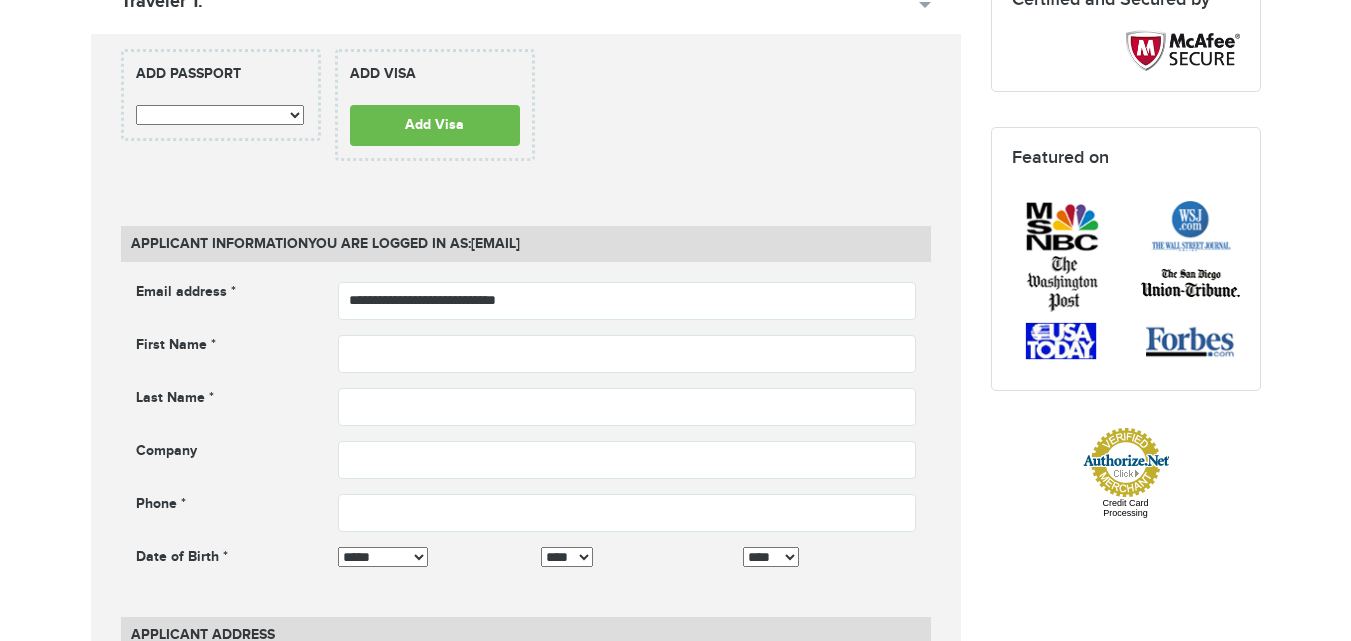 click on "**********" at bounding box center (526, 585) 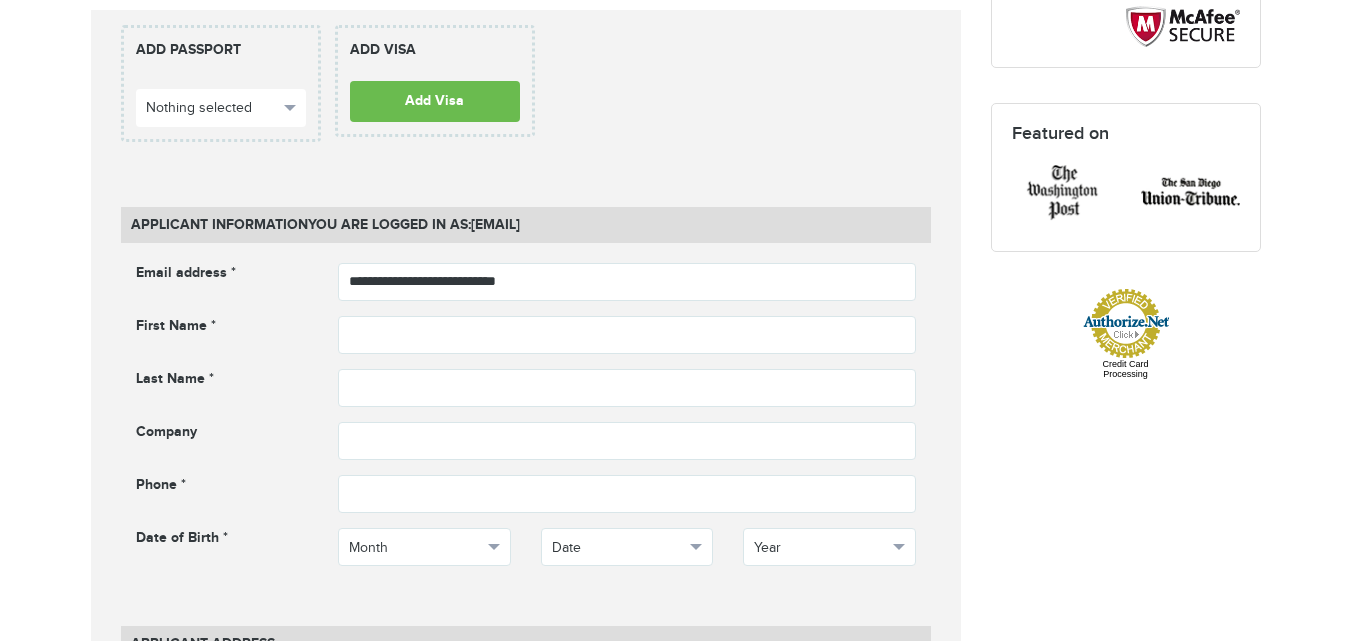 scroll, scrollTop: 622, scrollLeft: 0, axis: vertical 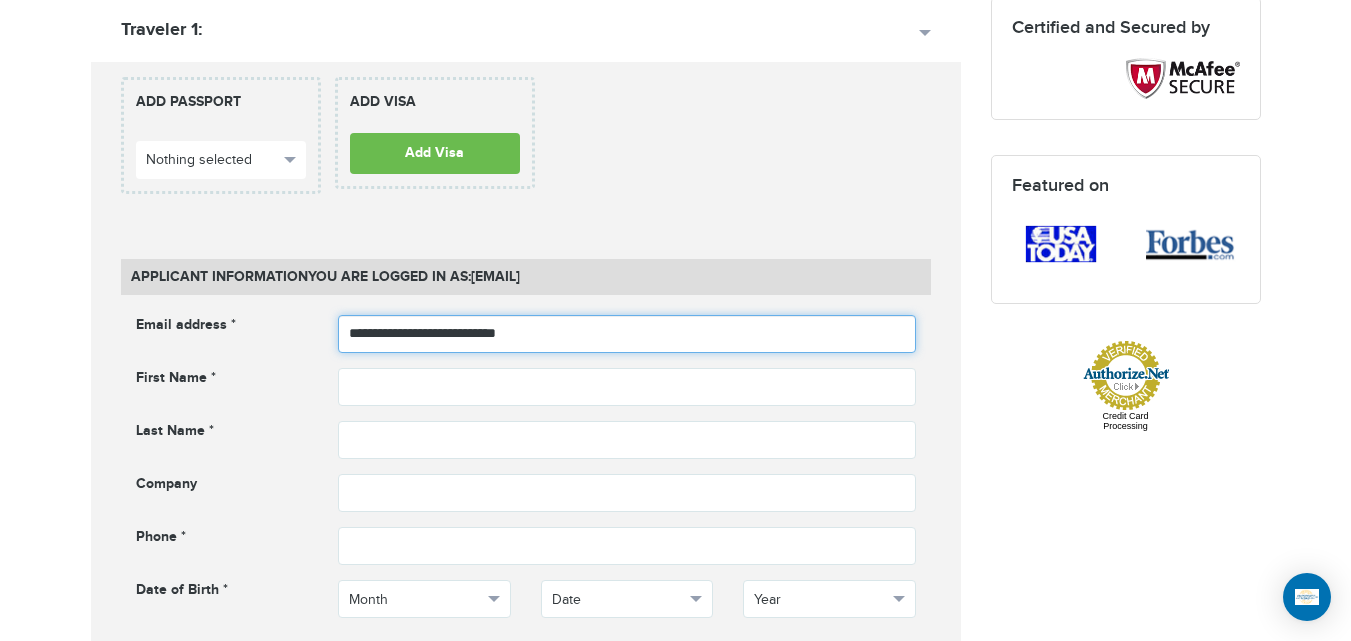 click on "**********" at bounding box center [627, 334] 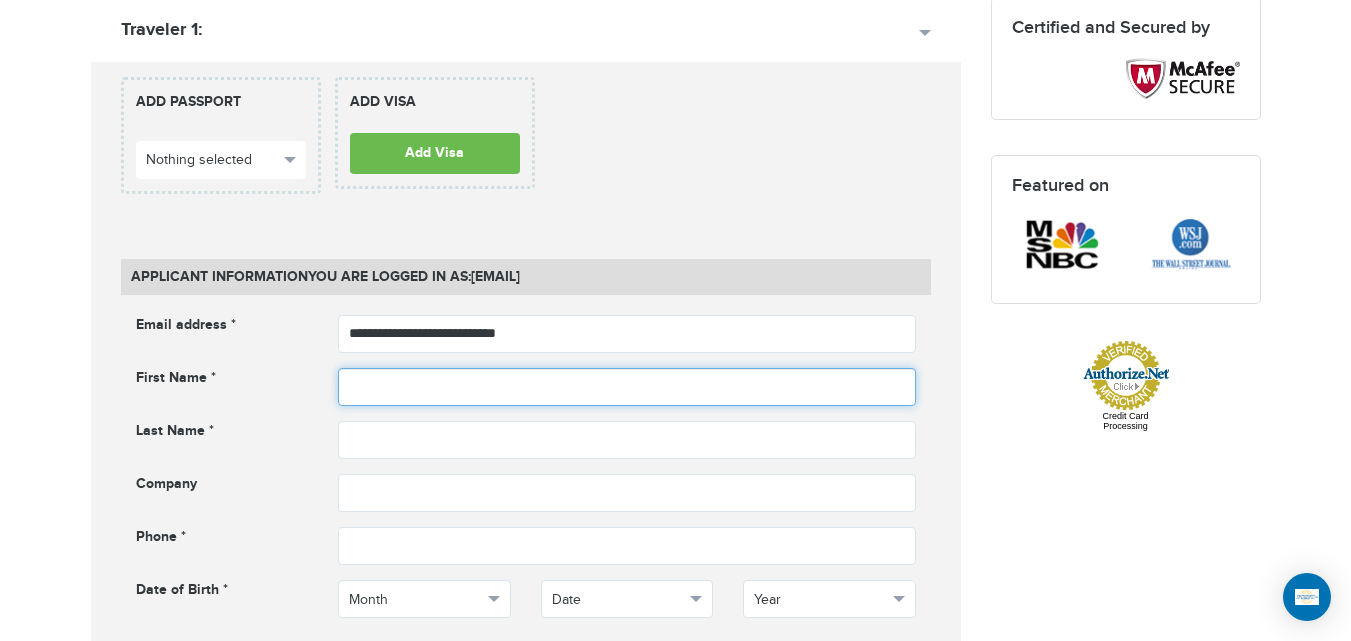 click at bounding box center (627, 387) 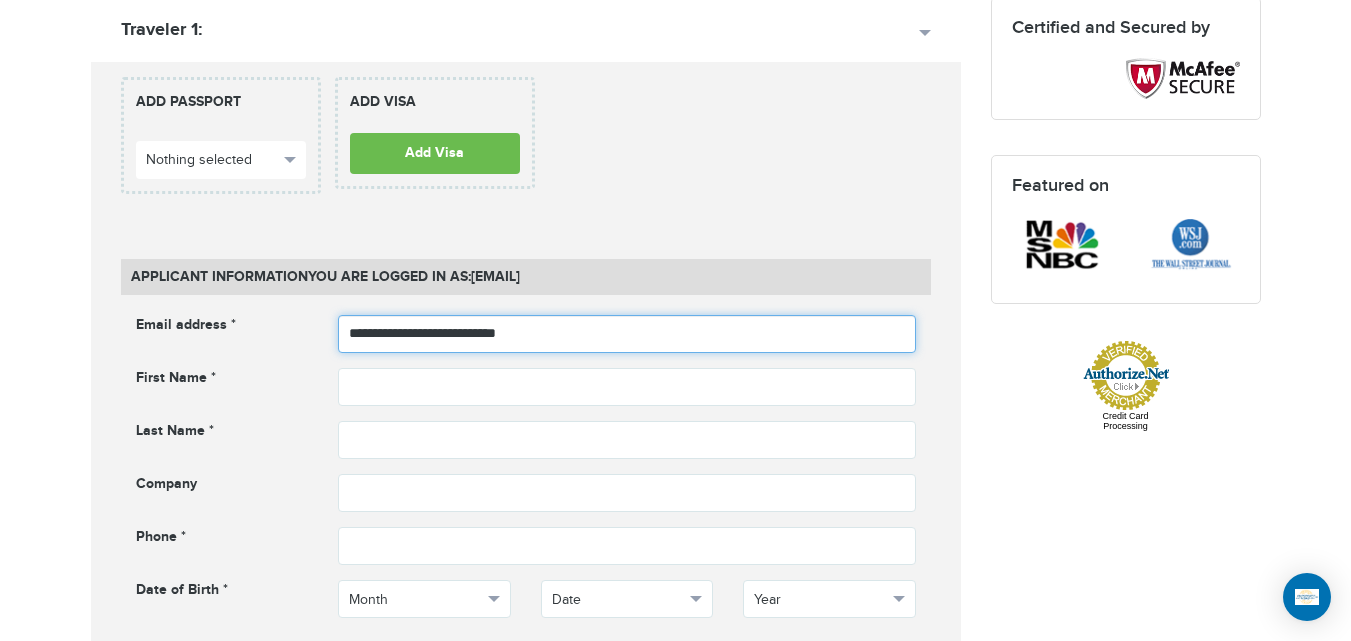 click on "**********" at bounding box center [627, 334] 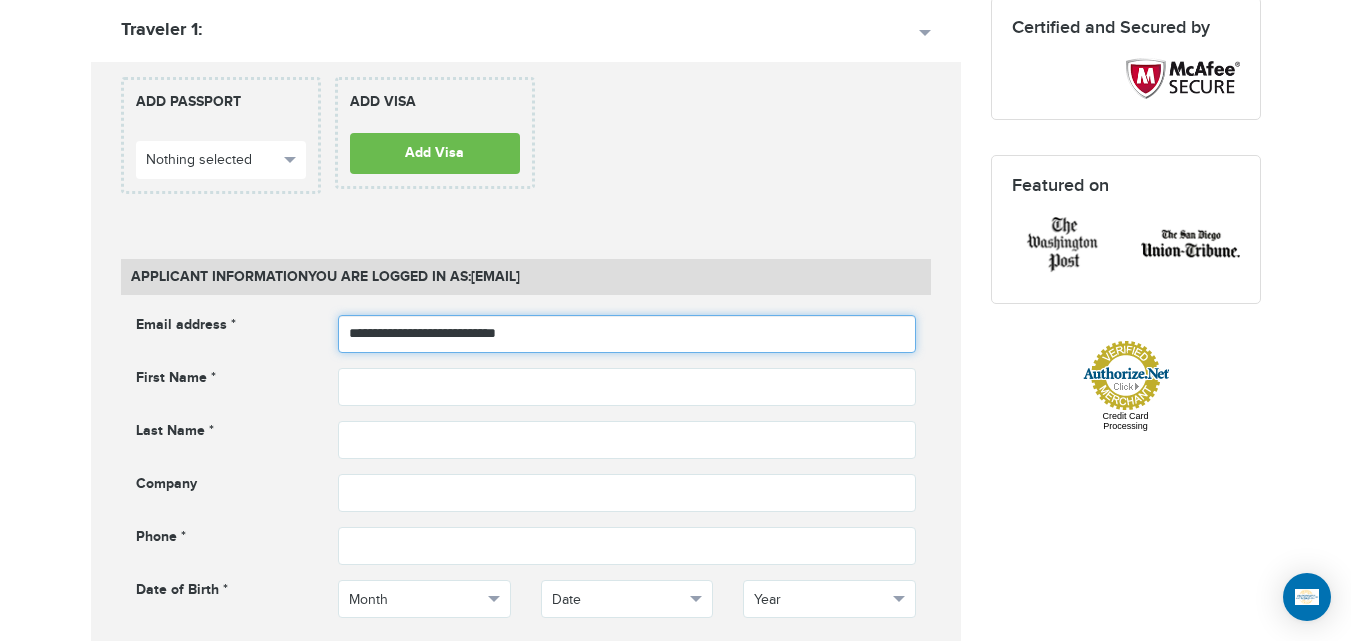 scroll, scrollTop: 537, scrollLeft: 0, axis: vertical 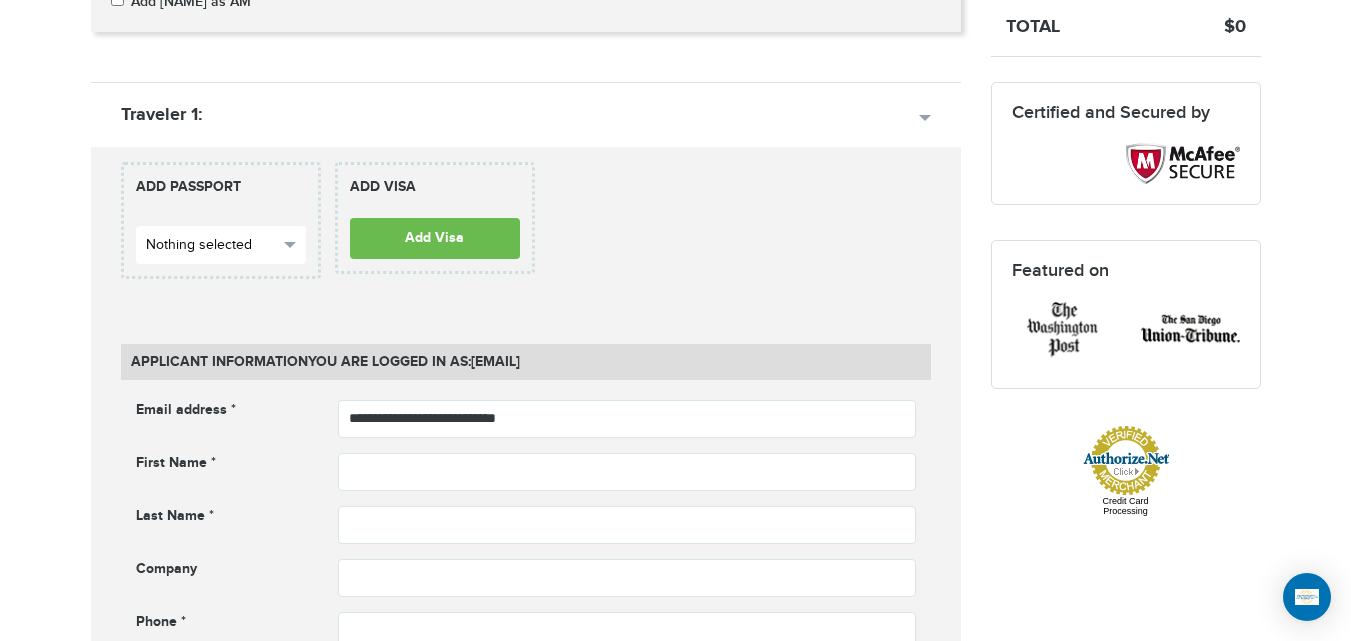 click on "Nothing selected" at bounding box center (212, 245) 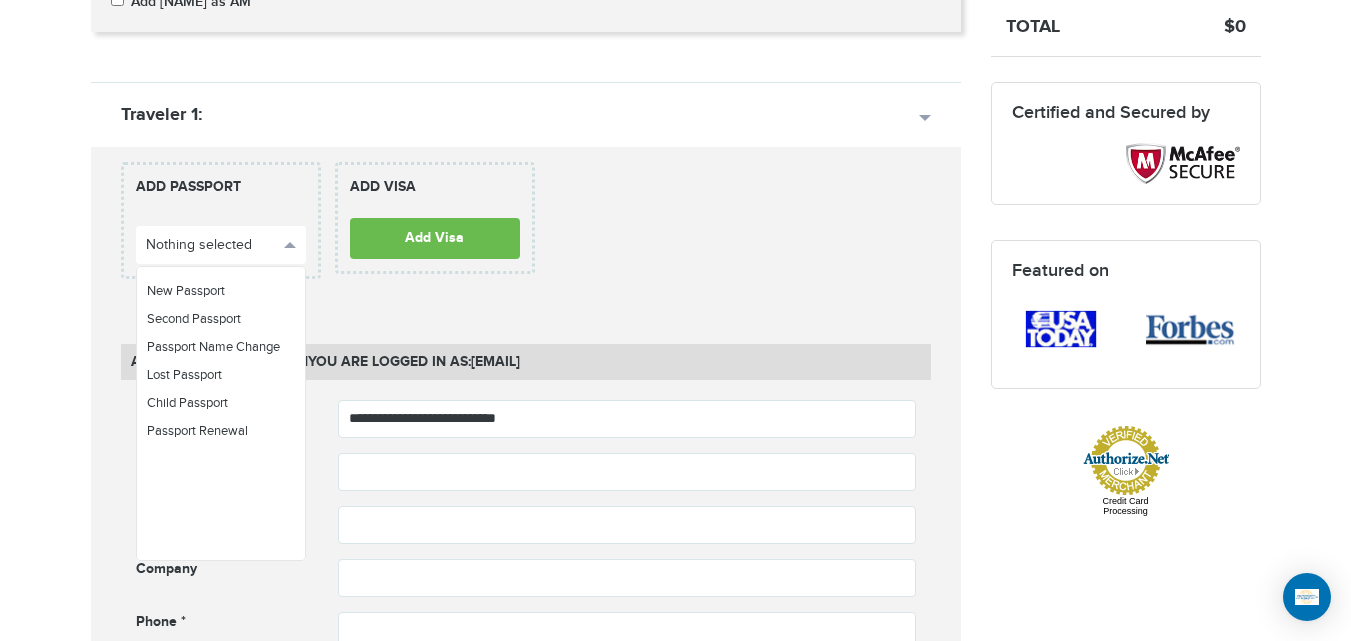 click on "720-902-3403
Passports & Visas.com
Hello, houcine
Passports
Passport Renewal
New Passport
Second Passport
Passport Name Change
Lost Passport
Child Passport
Travel Visas" at bounding box center [675, 881] 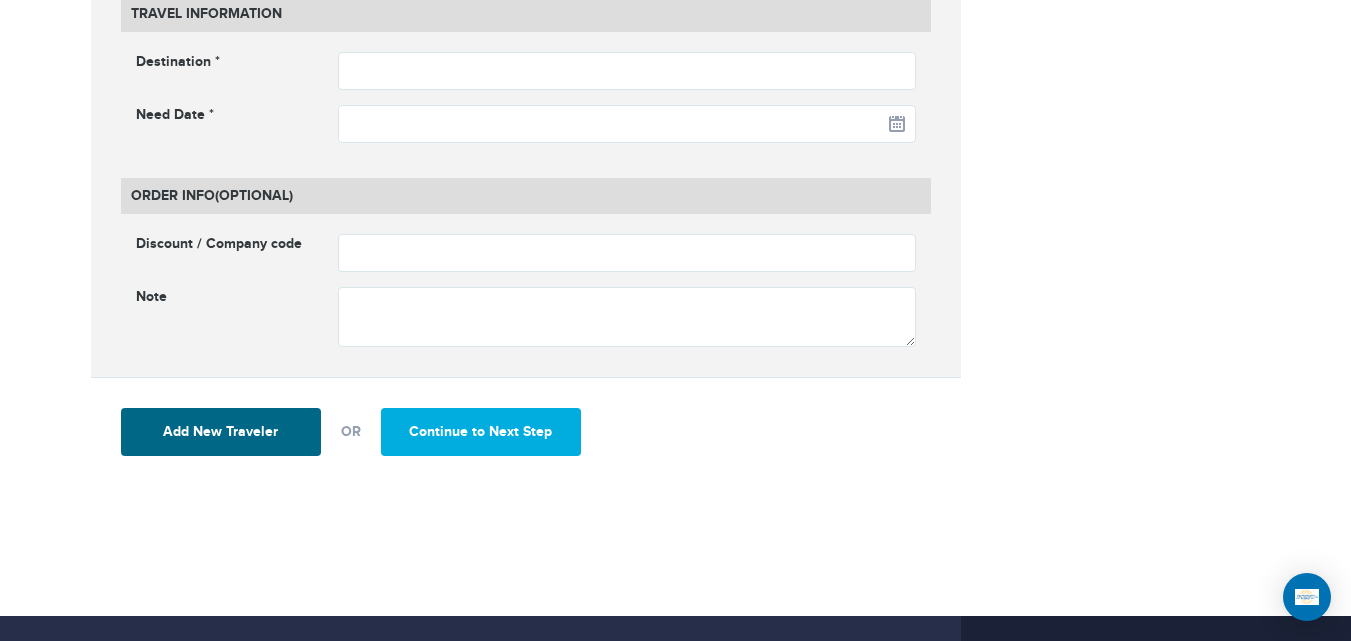 scroll, scrollTop: 1562, scrollLeft: 0, axis: vertical 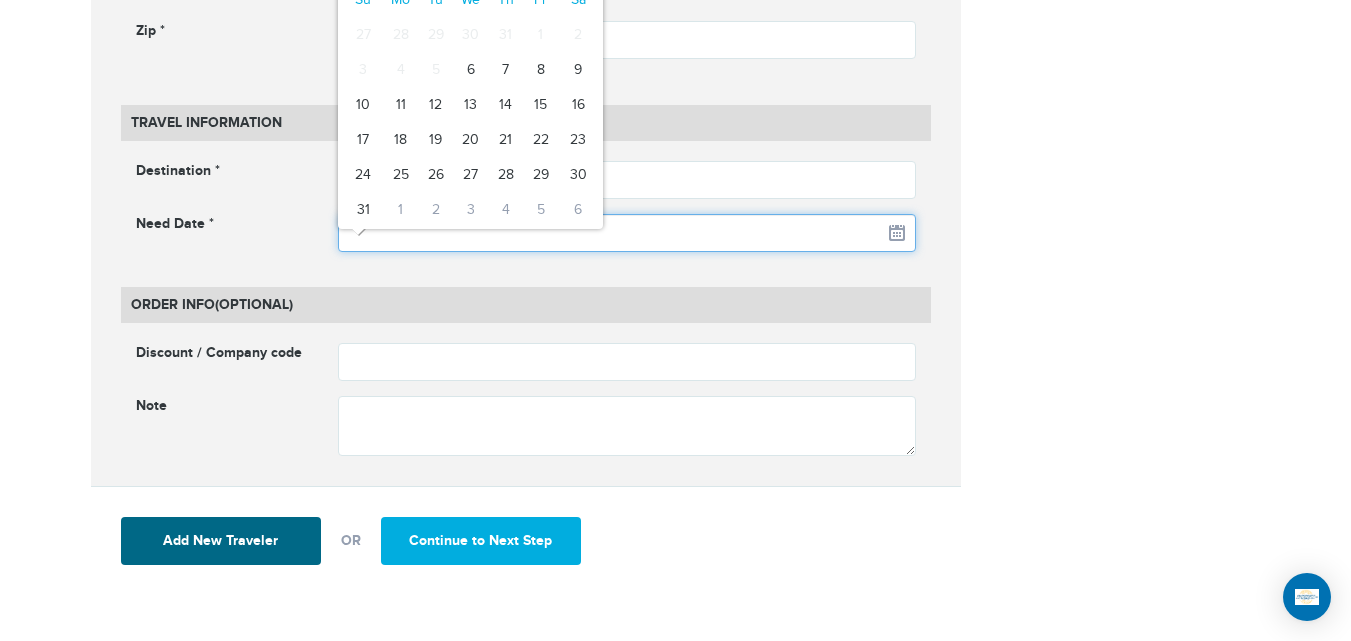 click at bounding box center (627, 233) 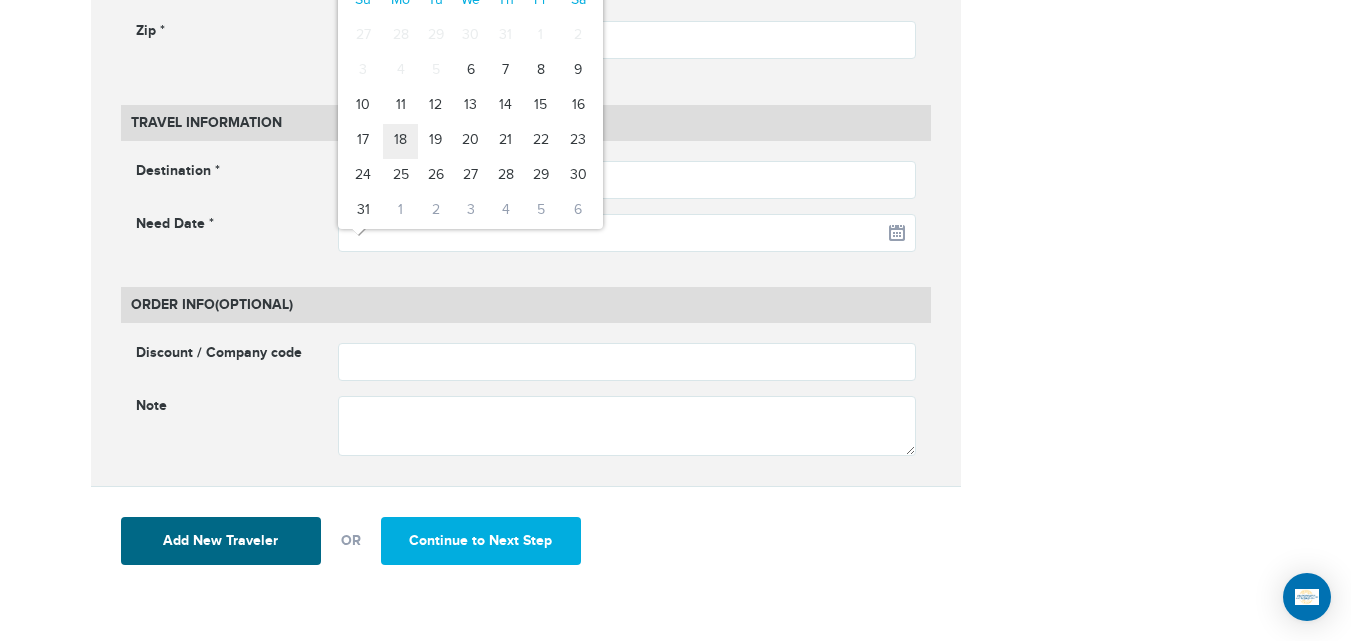 click on "18" at bounding box center (400, 141) 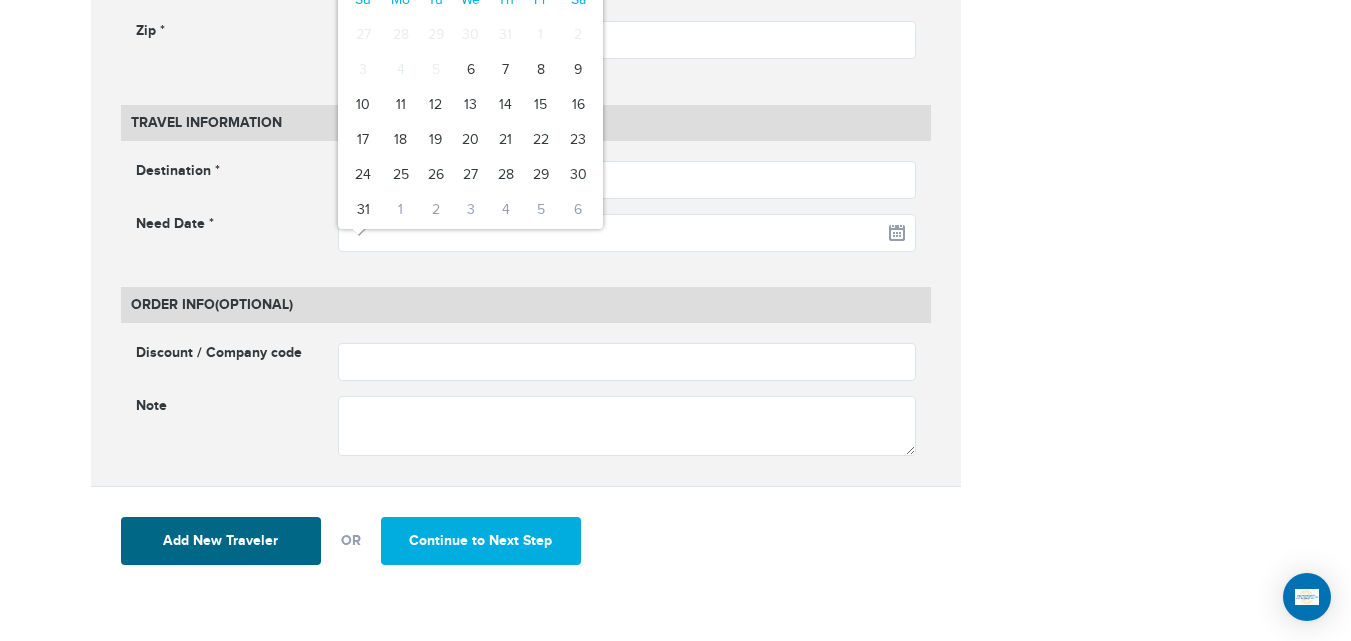 type on "**********" 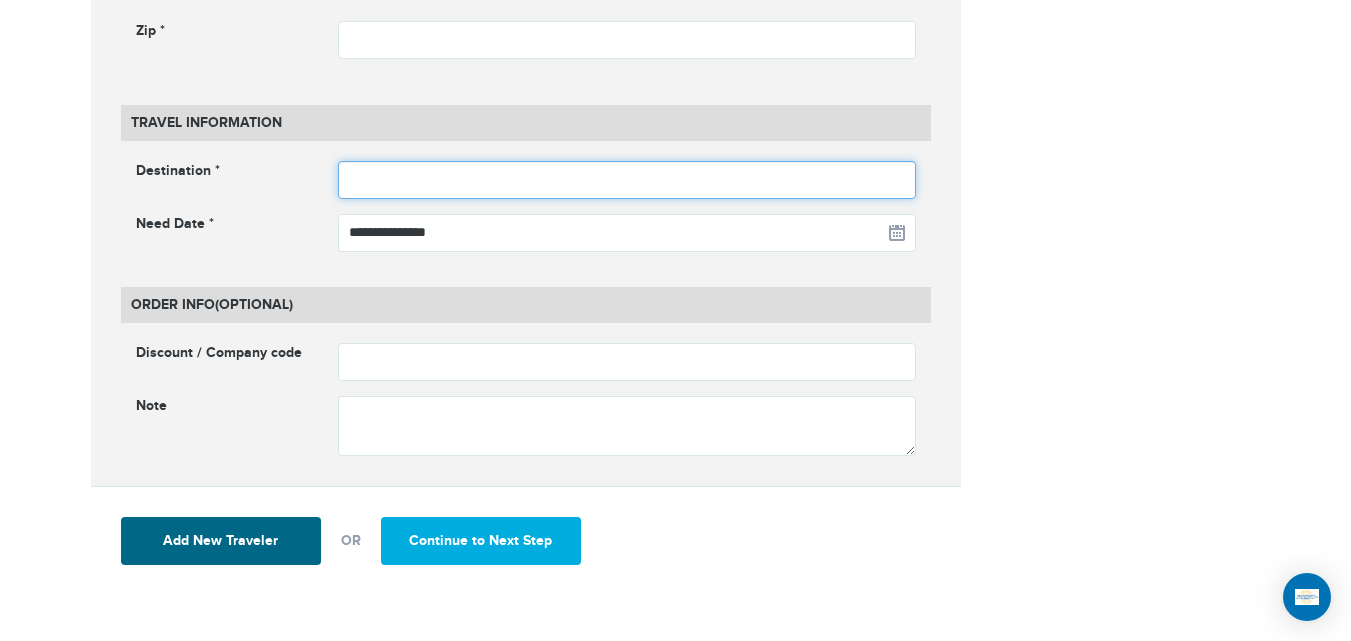 click at bounding box center (627, 180) 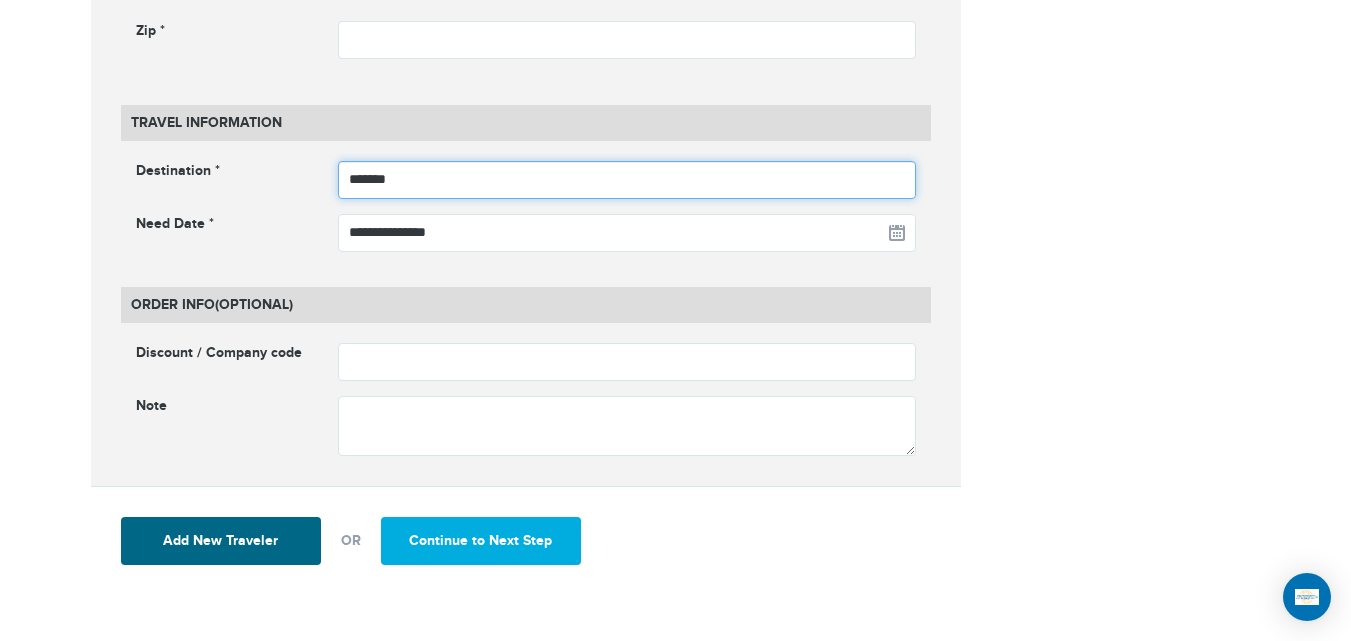 type on "*******" 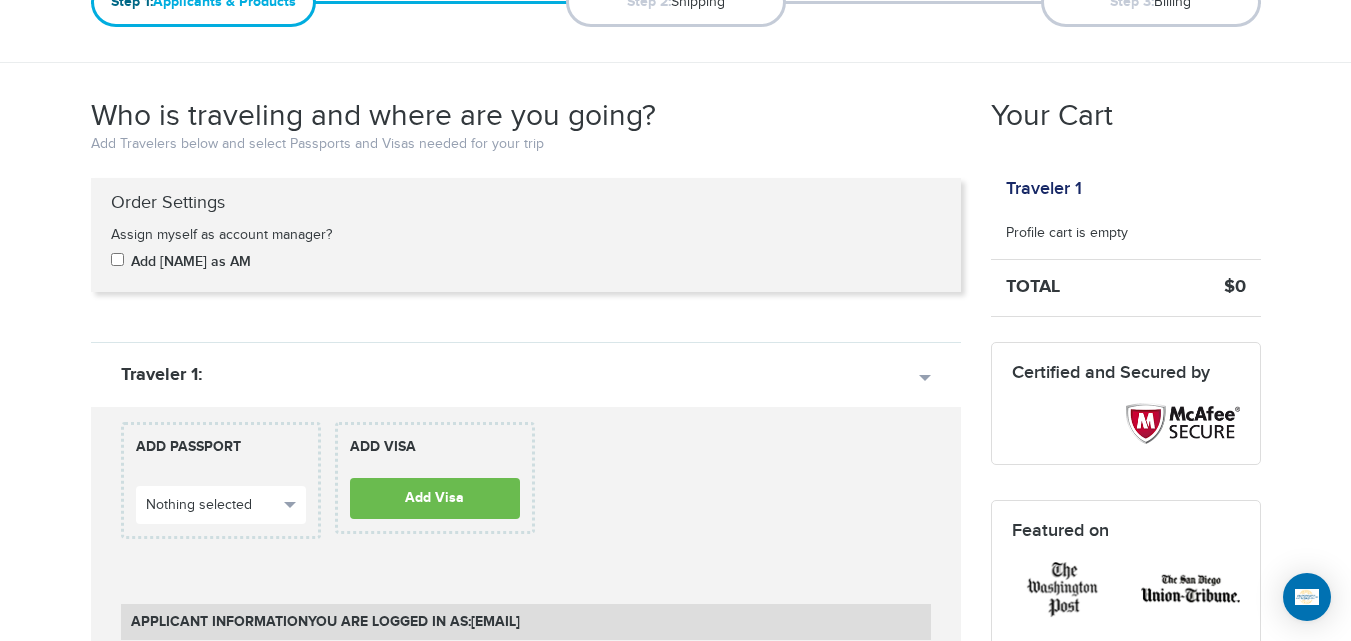 scroll, scrollTop: 111, scrollLeft: 0, axis: vertical 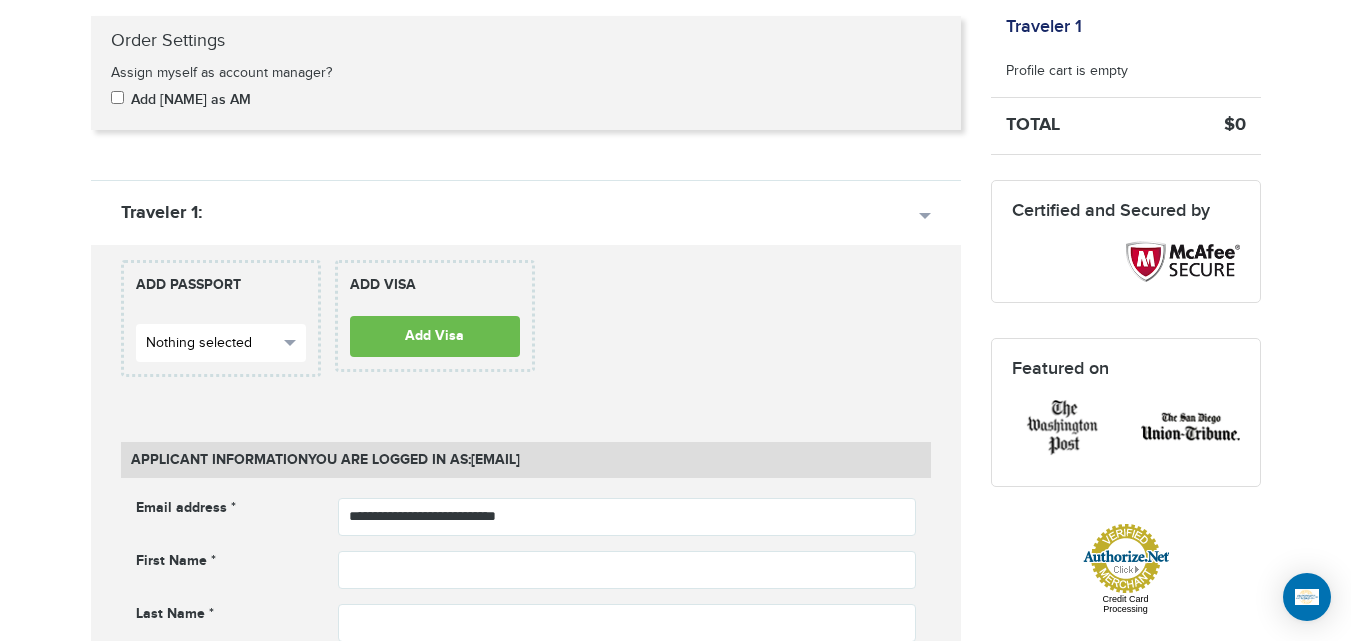 click on "Nothing selected" at bounding box center [221, 343] 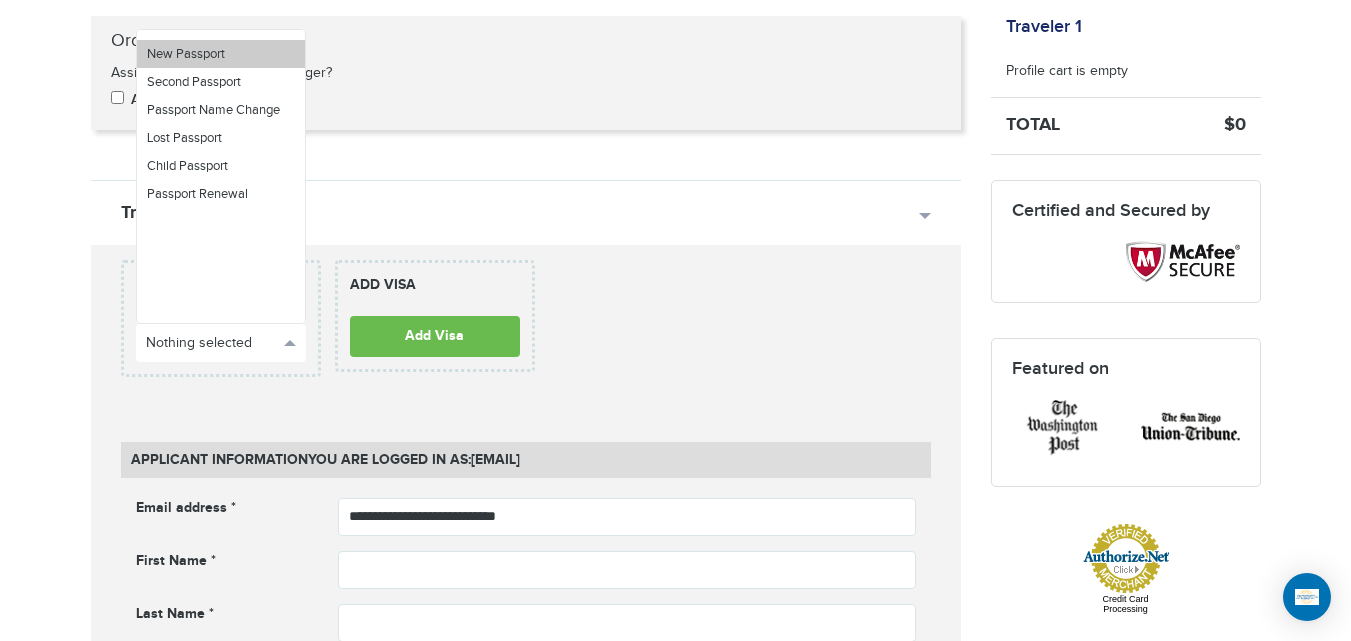 click on "New Passport" at bounding box center [221, 54] 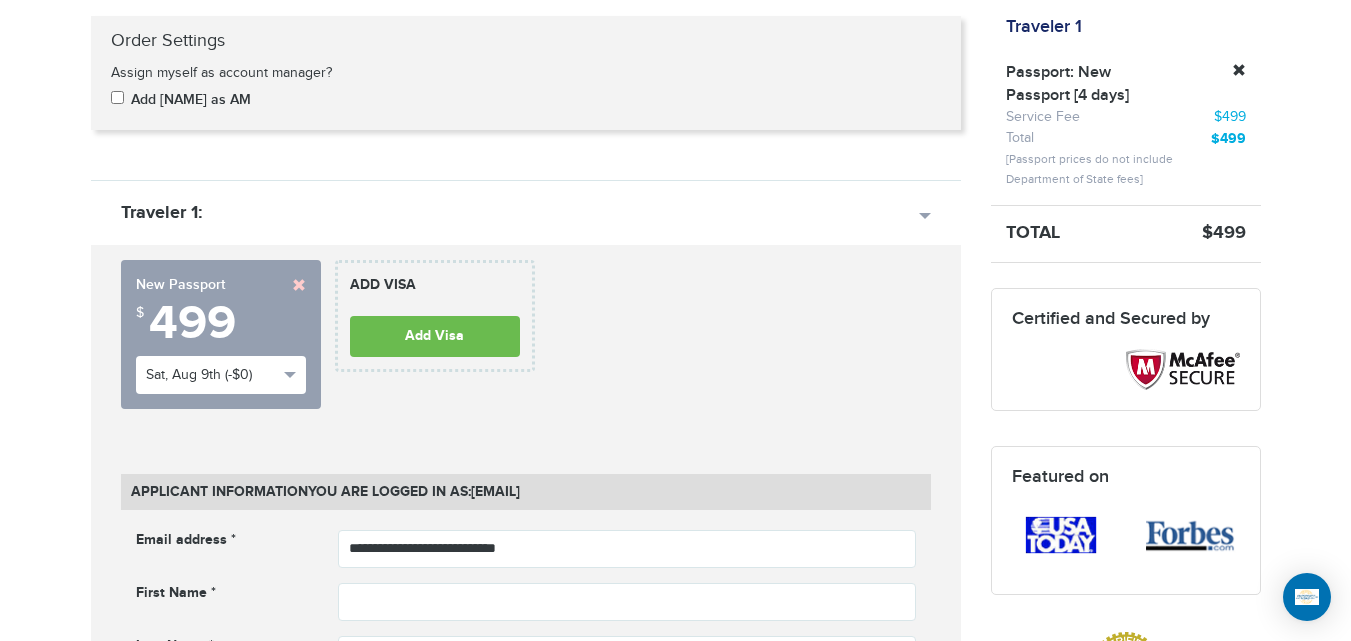 click on "720-902-3403
Passports & Visas.com
Hello, houcine
Passports
Passport Renewal
New Passport
Second Passport
Passport Name Change
Lost Passport
Child Passport
Travel Visas" at bounding box center (675, 1475) 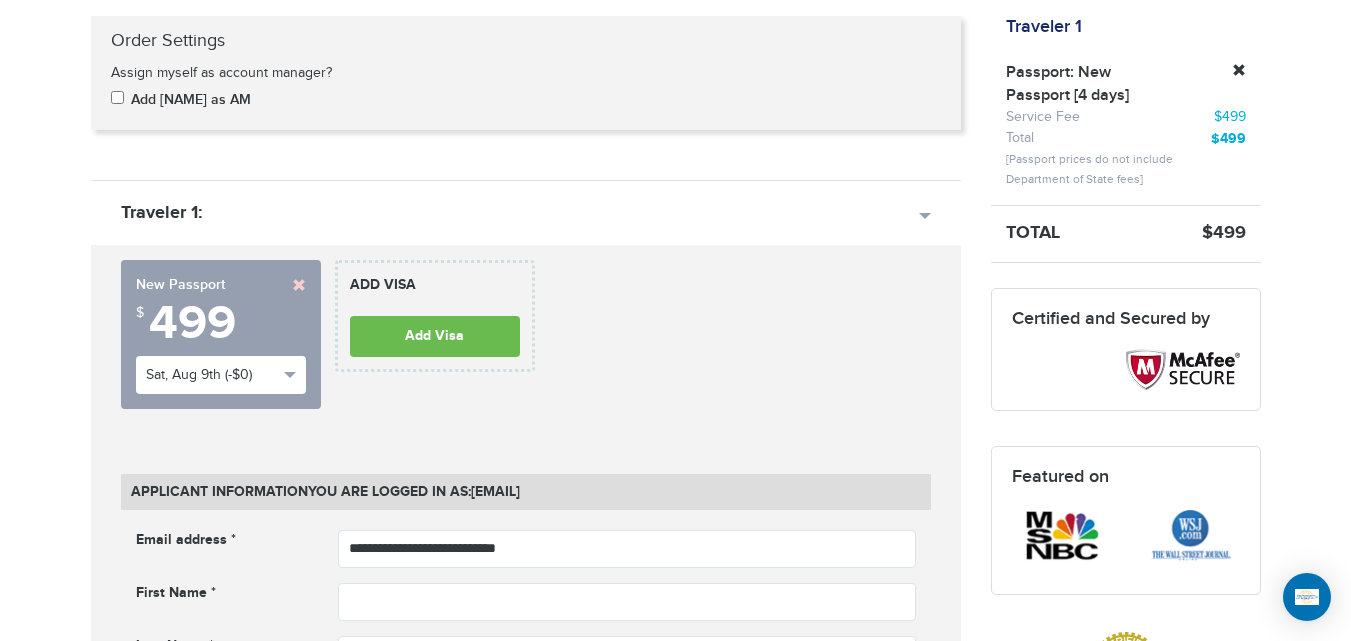 scroll, scrollTop: 534, scrollLeft: 0, axis: vertical 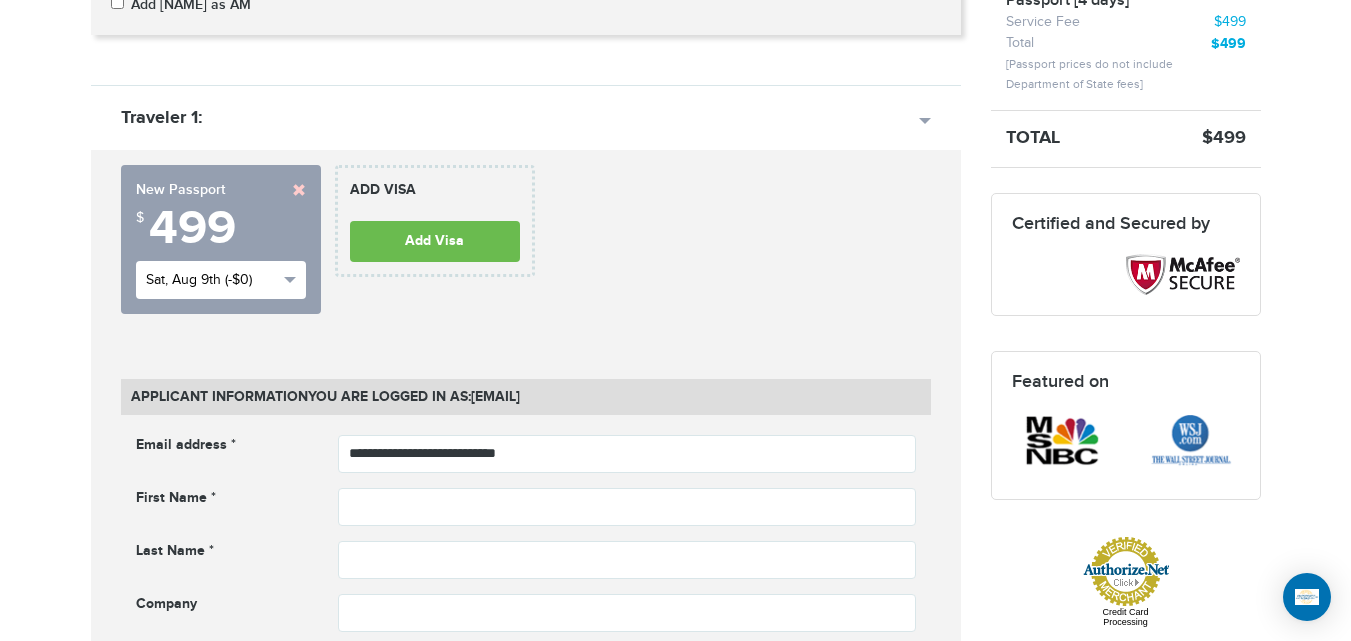 click on "Sat, Aug 9th (-$0)" at bounding box center [212, 280] 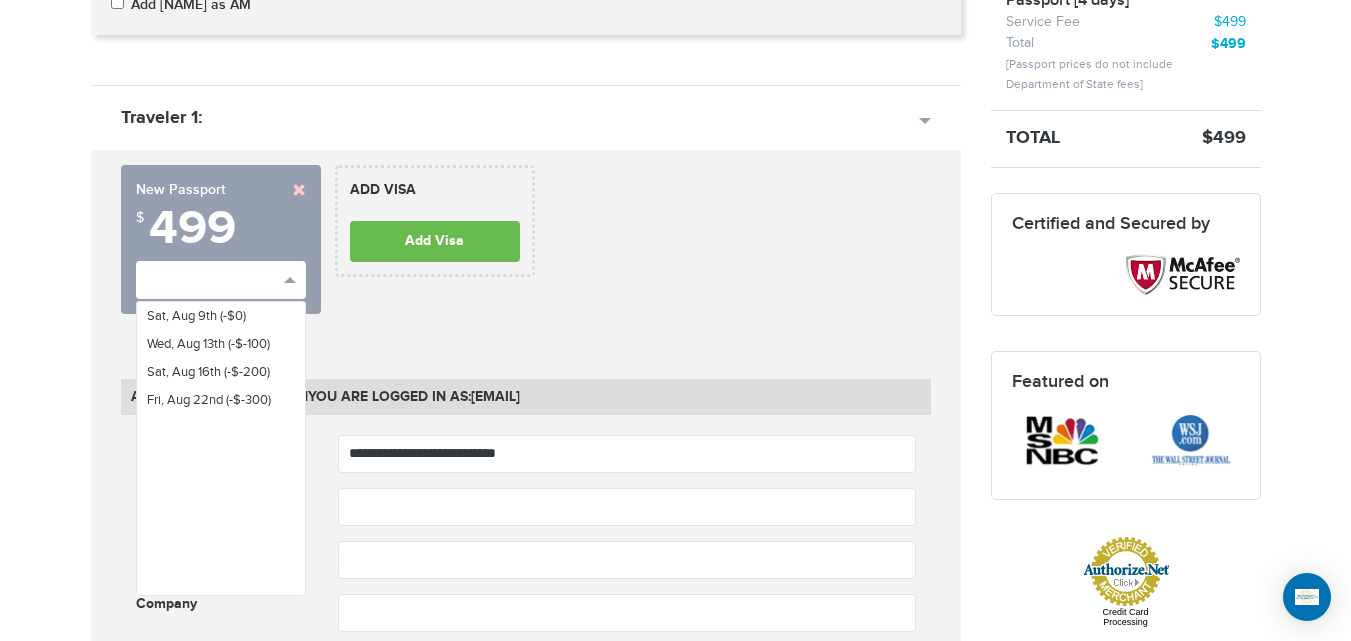 click on "720-902-3403
Passports & Visas.com
Hello, houcine
Passports
Passport Renewal
New Passport
Second Passport
Passport Name Change
Lost Passport
Child Passport
Travel Visas" at bounding box center [675, 1380] 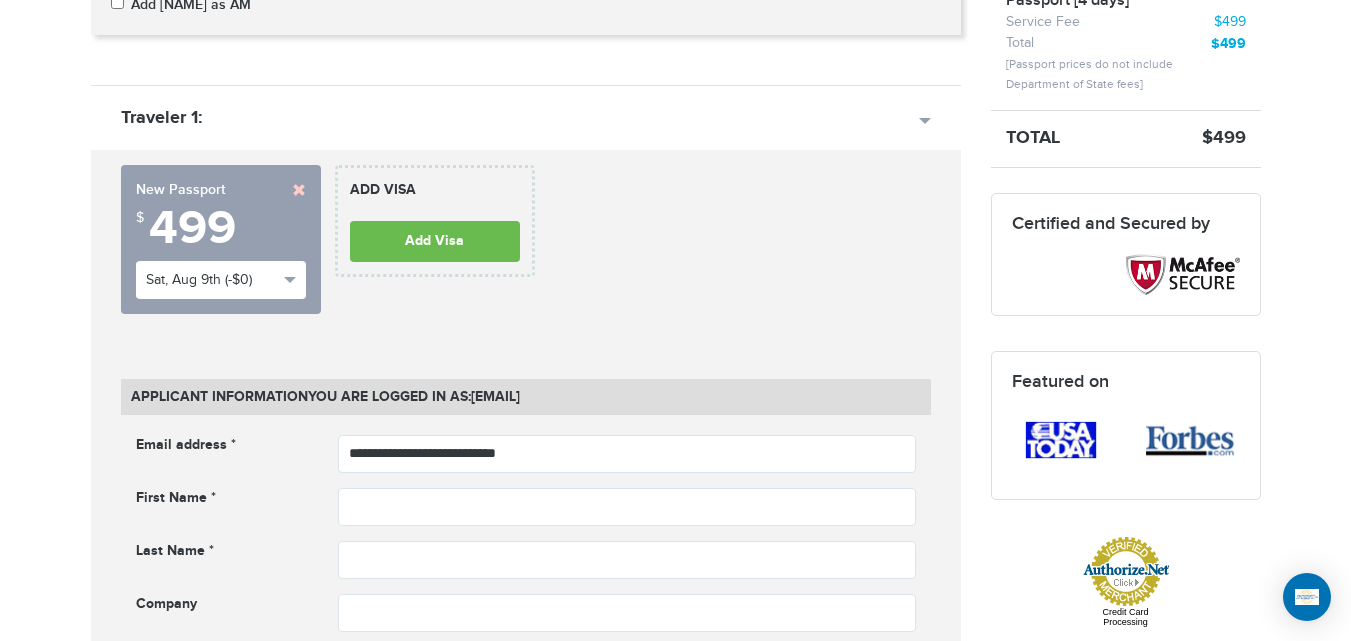 click on "720-902-3403
Passports & Visas.com
Hello, houcine
Passports
Passport Renewal
New Passport
Second Passport
Passport Name Change
Lost Passport
Child Passport
Travel Visas" at bounding box center (675, 1380) 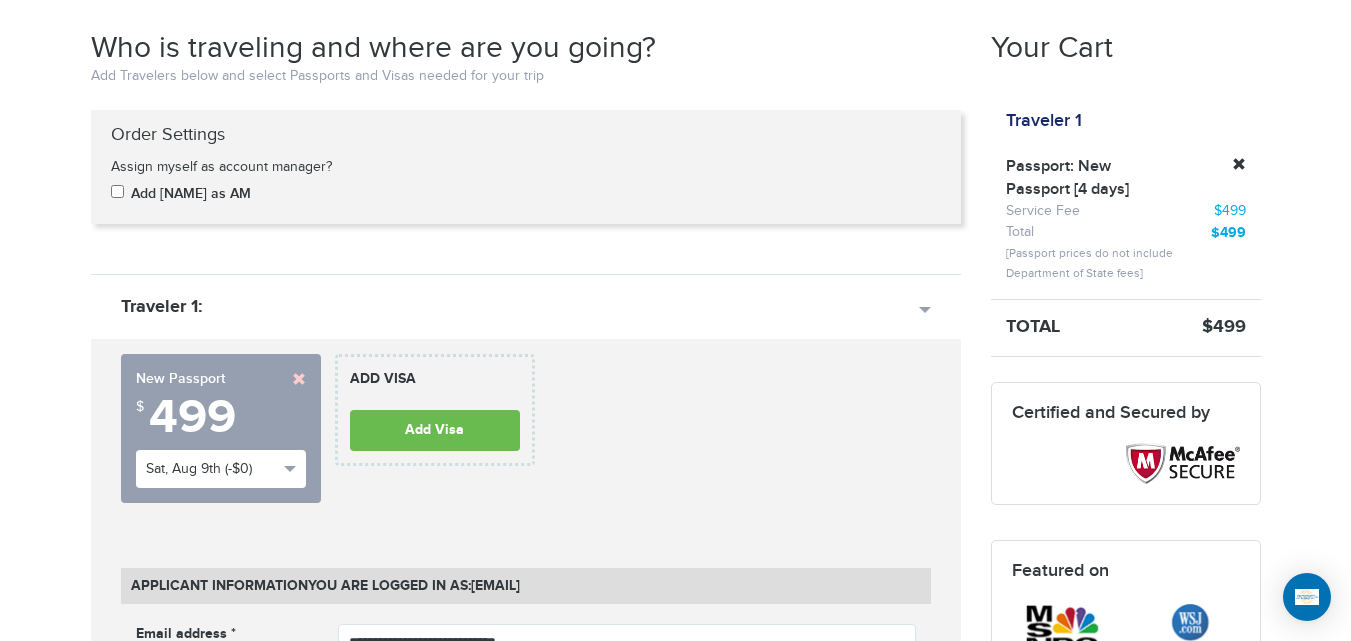 scroll, scrollTop: 458, scrollLeft: 0, axis: vertical 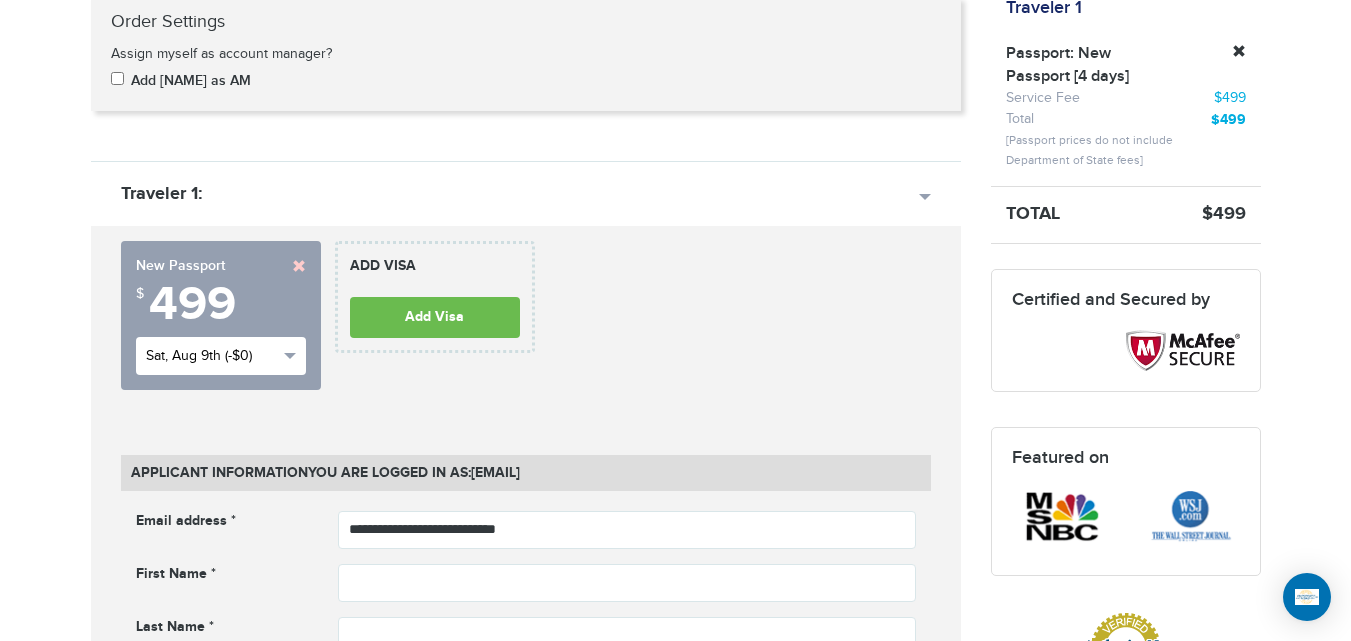 click on "Sat, Aug 9th (-$0)" at bounding box center [212, 356] 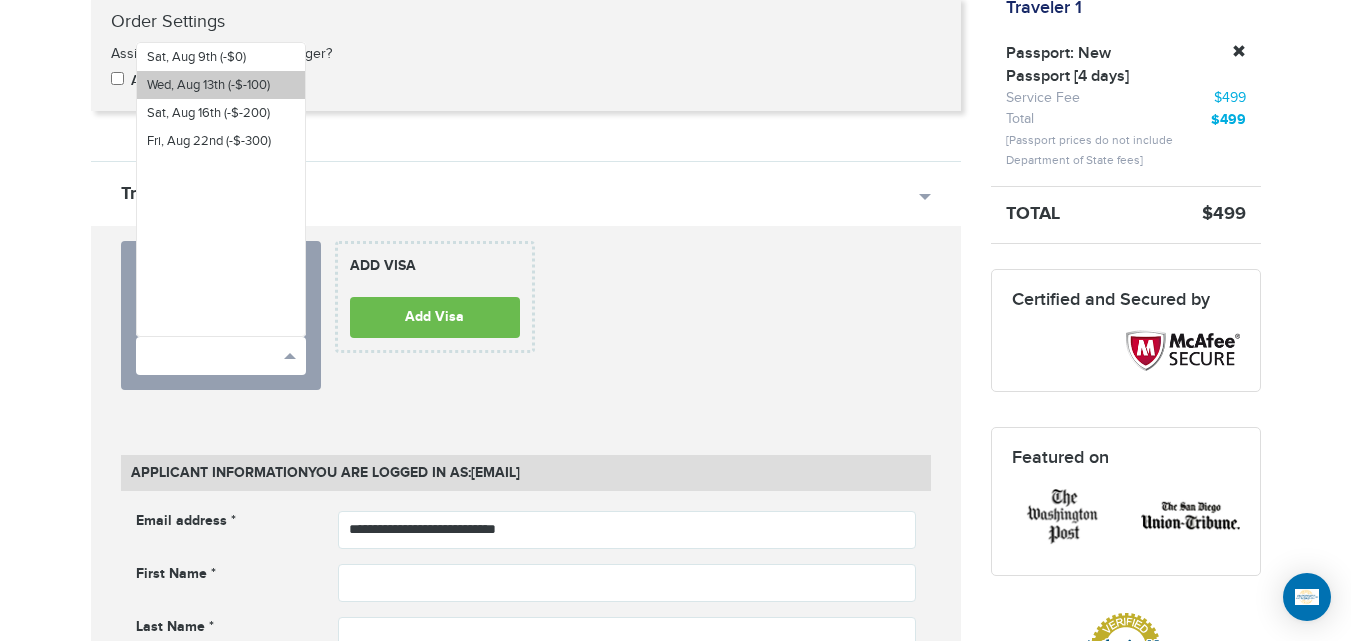 click on "Wed, Aug 13th (-$-100)" at bounding box center (221, 85) 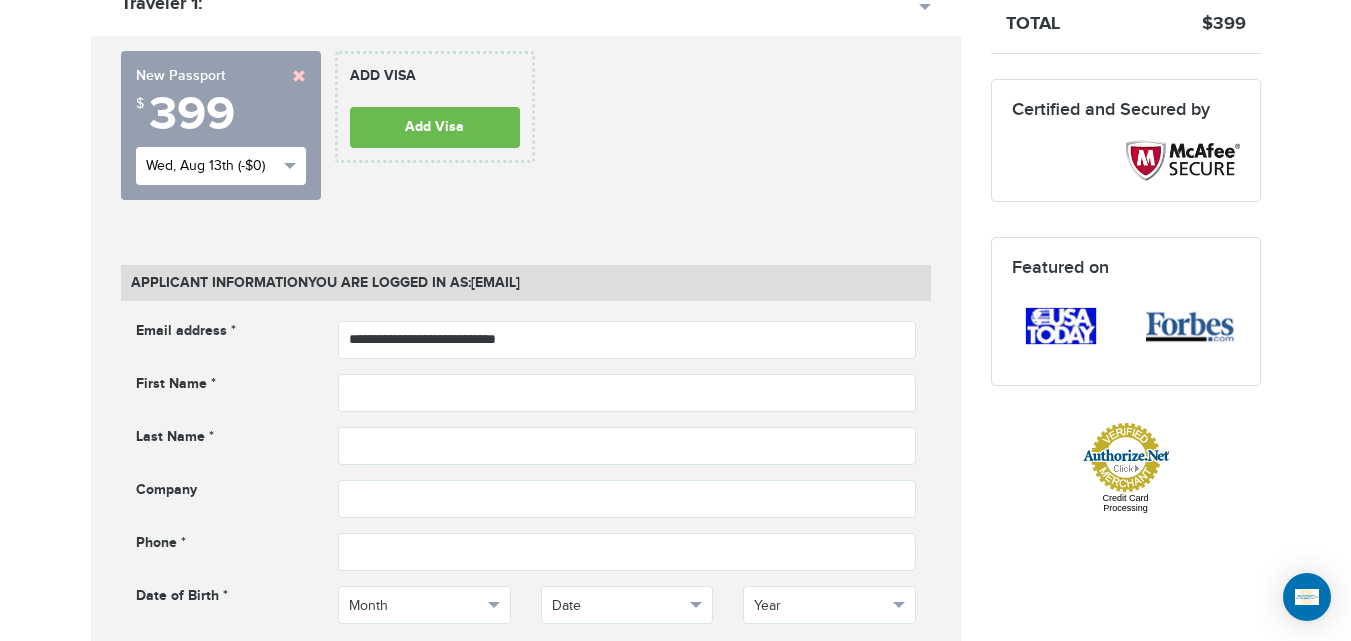 scroll, scrollTop: 686, scrollLeft: 0, axis: vertical 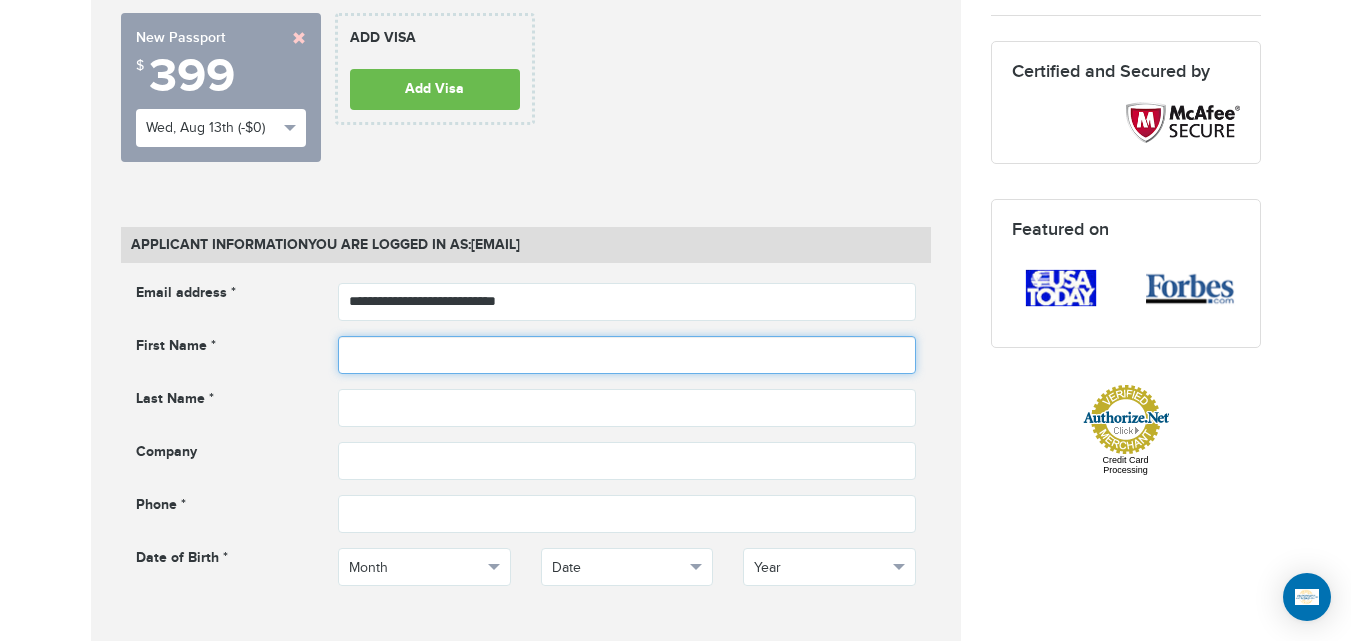 click at bounding box center [627, 355] 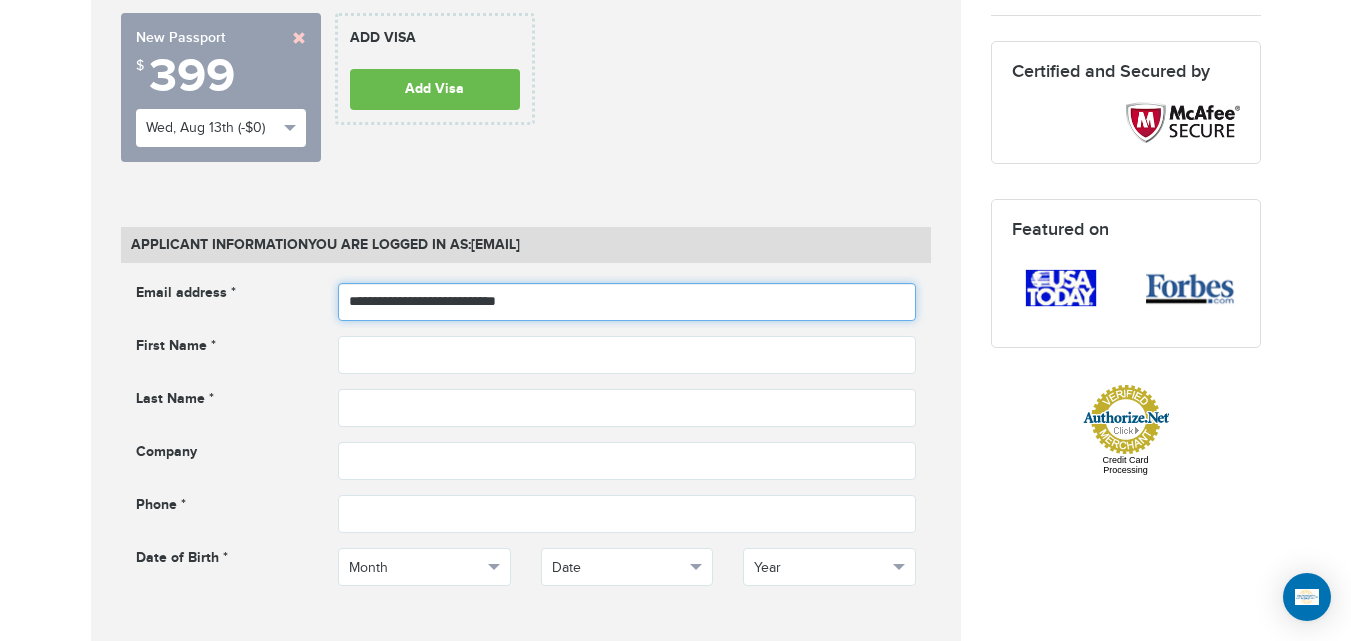 click on "**********" at bounding box center [627, 302] 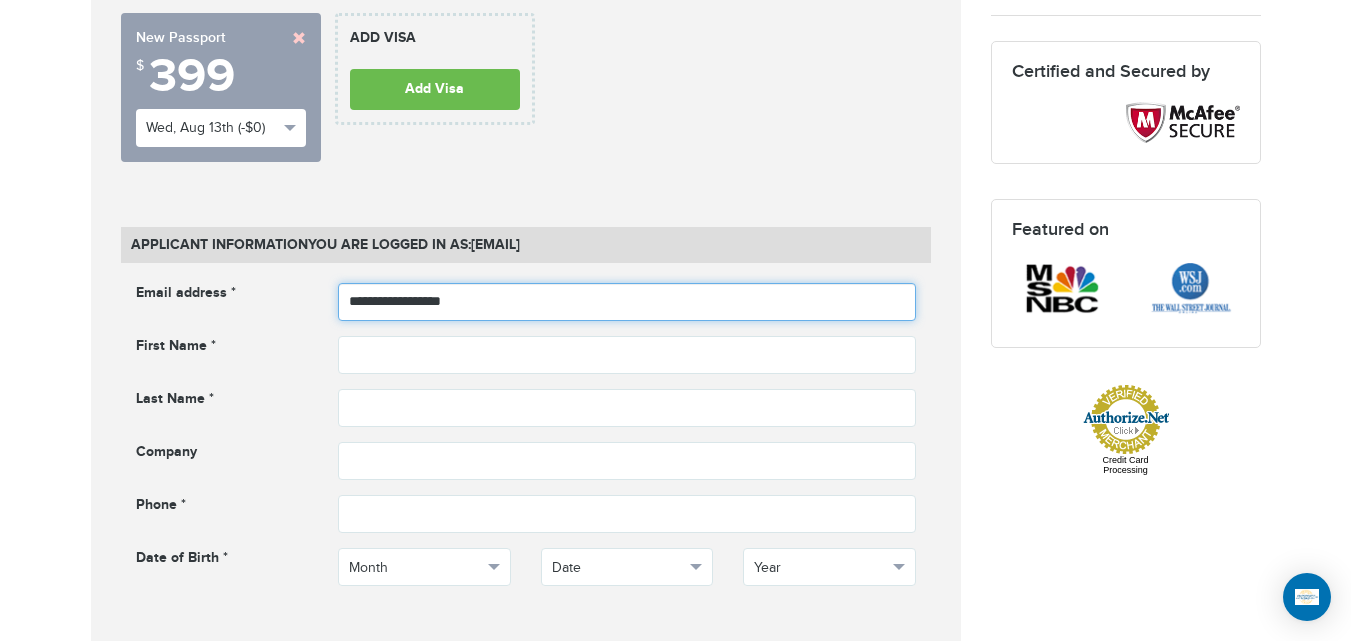 type on "**********" 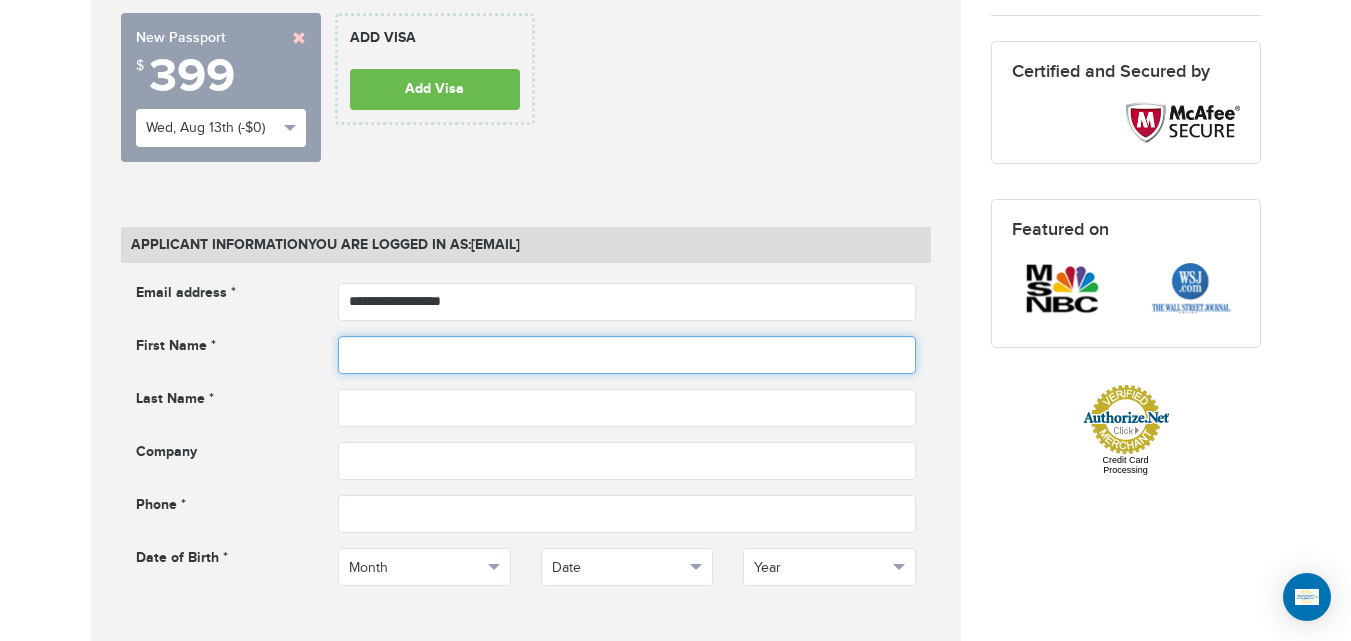 click at bounding box center (627, 355) 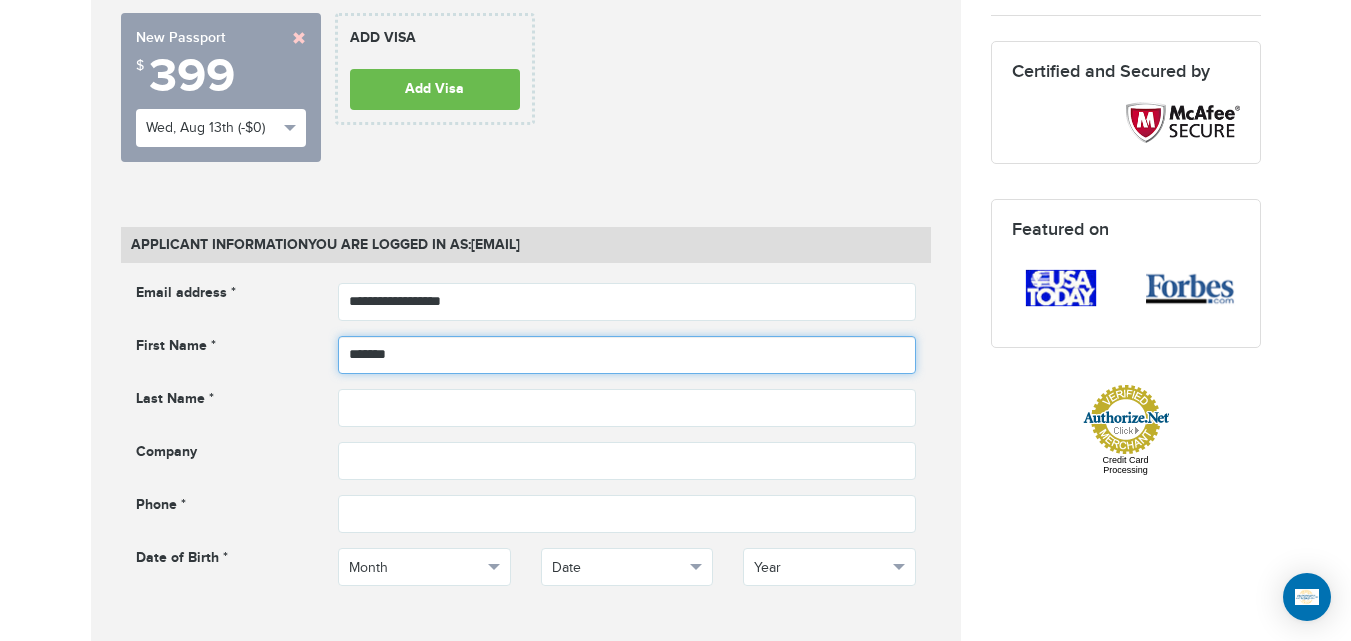 type on "*******" 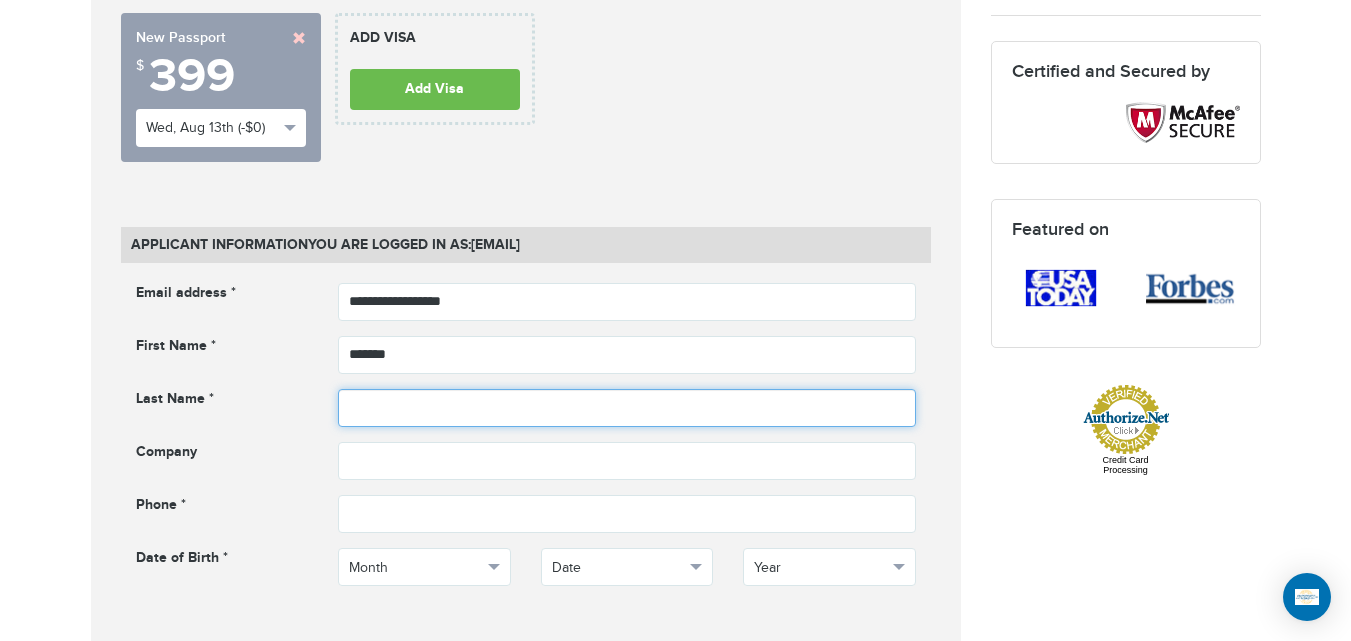 click at bounding box center (627, 408) 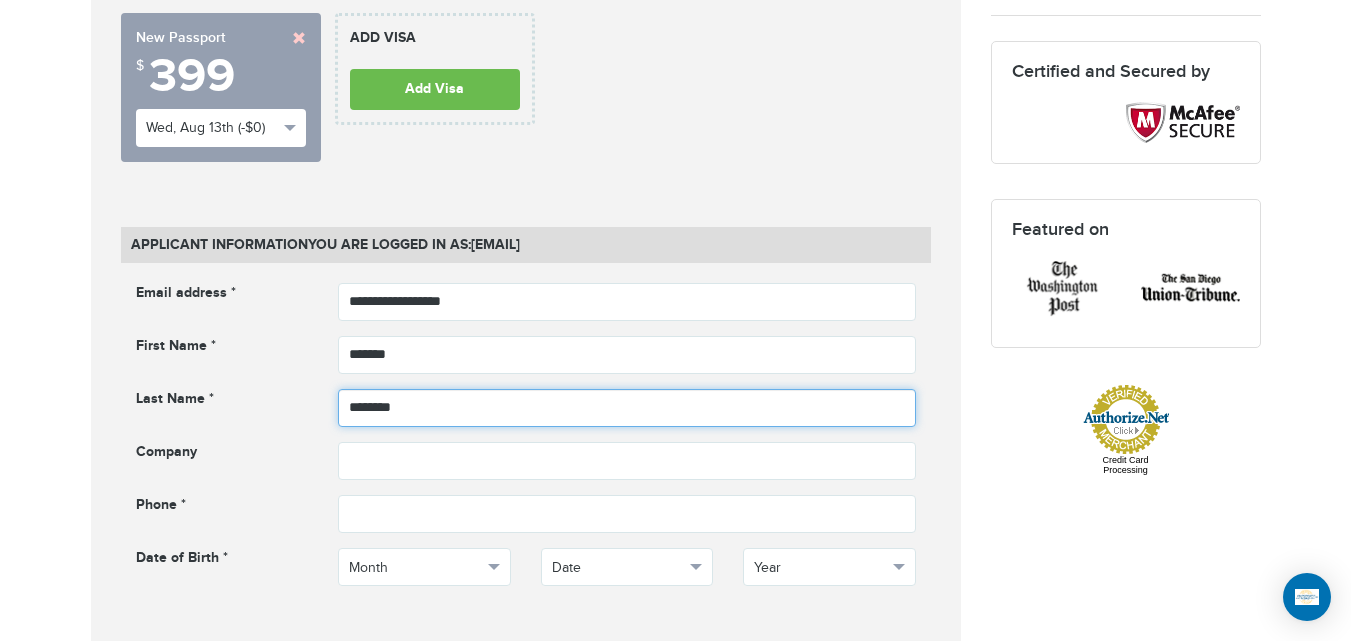 click on "********" at bounding box center [627, 408] 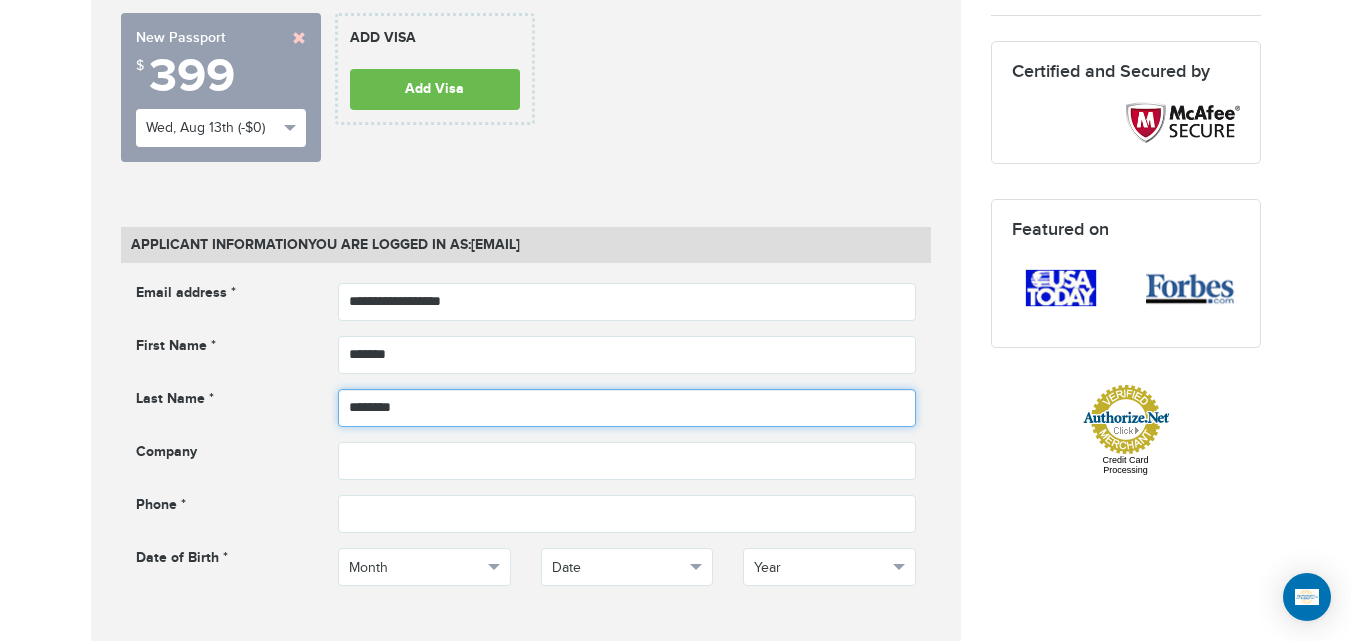 click on "********" at bounding box center [627, 408] 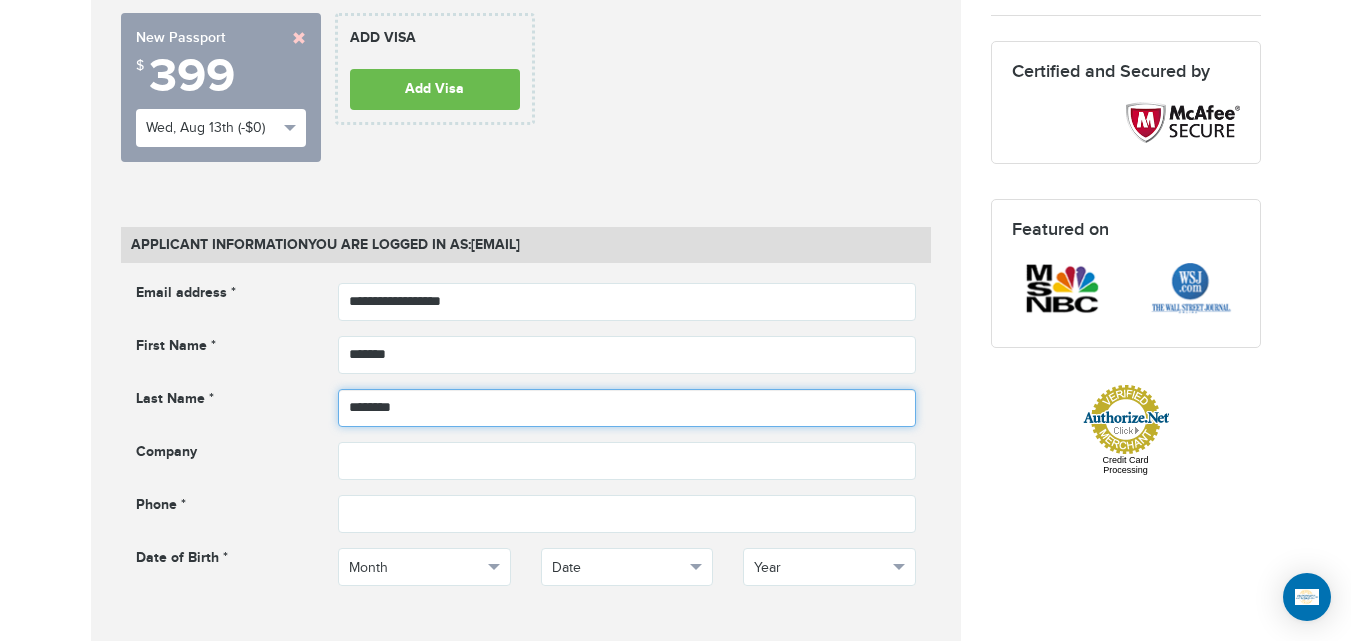 type on "********" 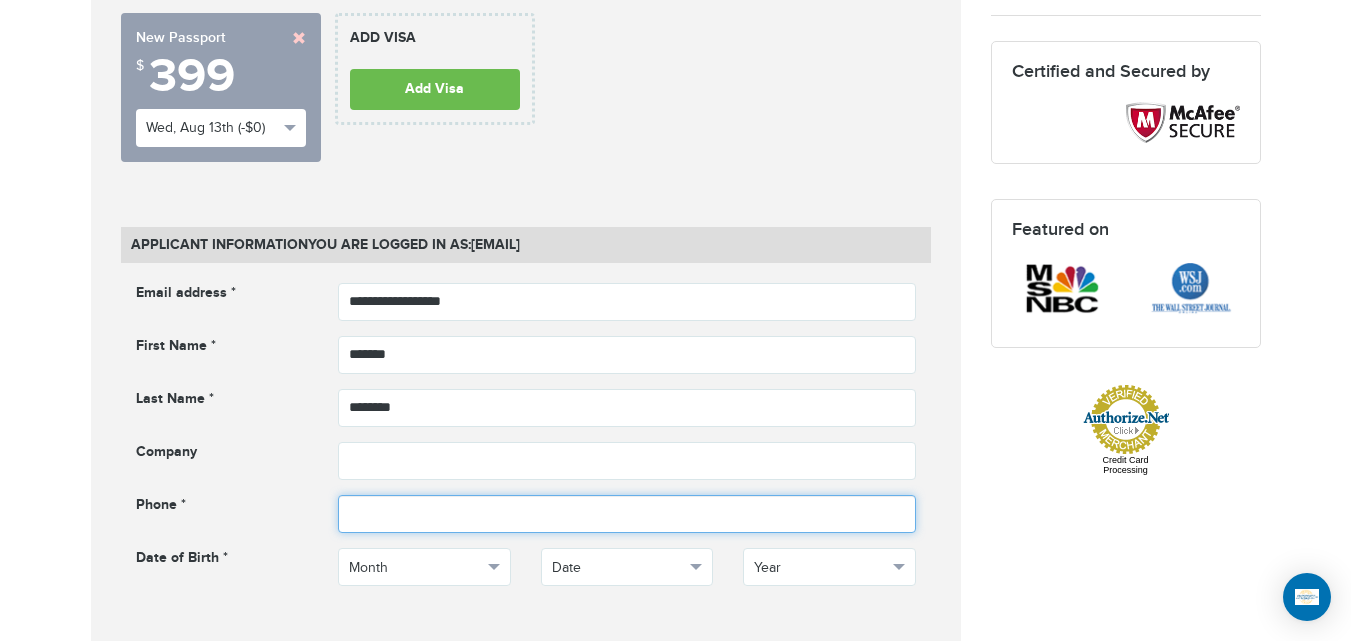 click at bounding box center (627, 514) 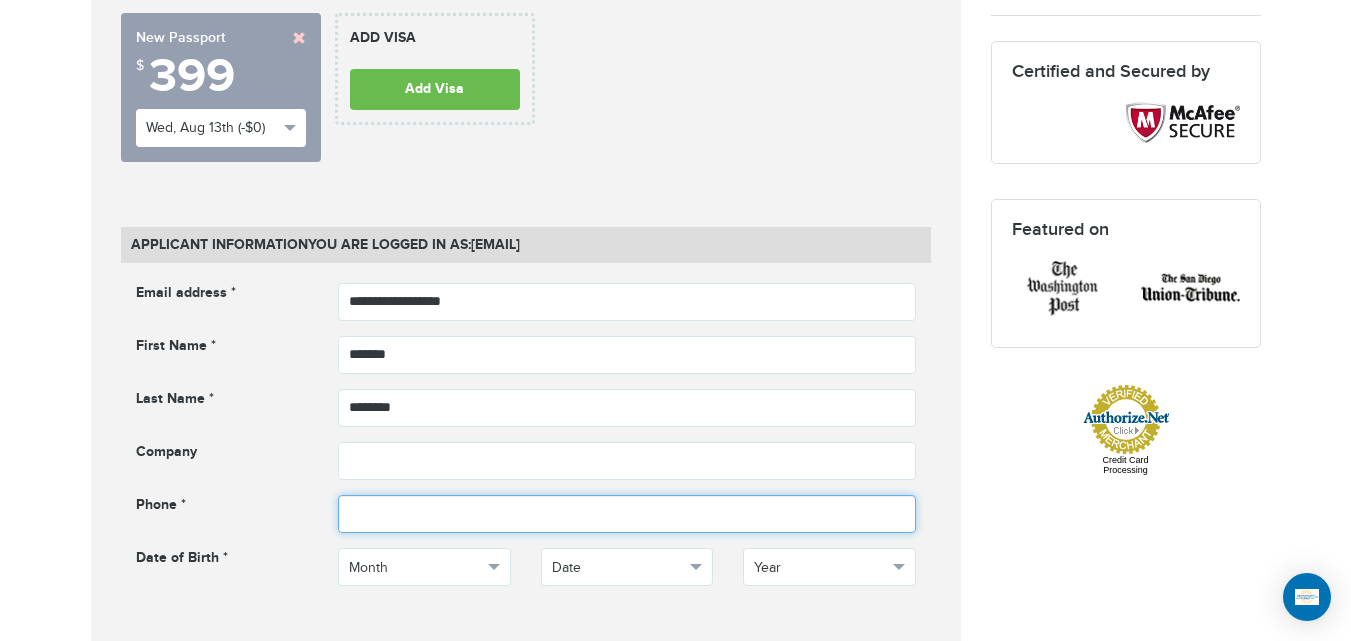 click at bounding box center (627, 514) 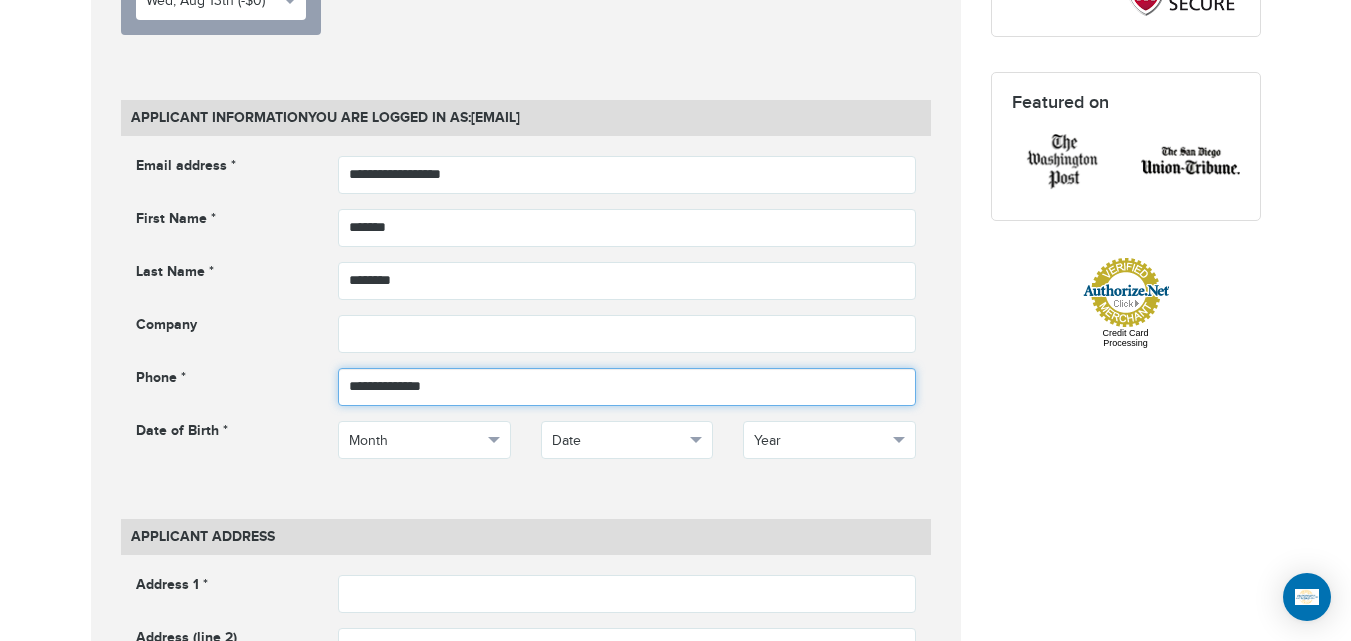 scroll, scrollTop: 947, scrollLeft: 0, axis: vertical 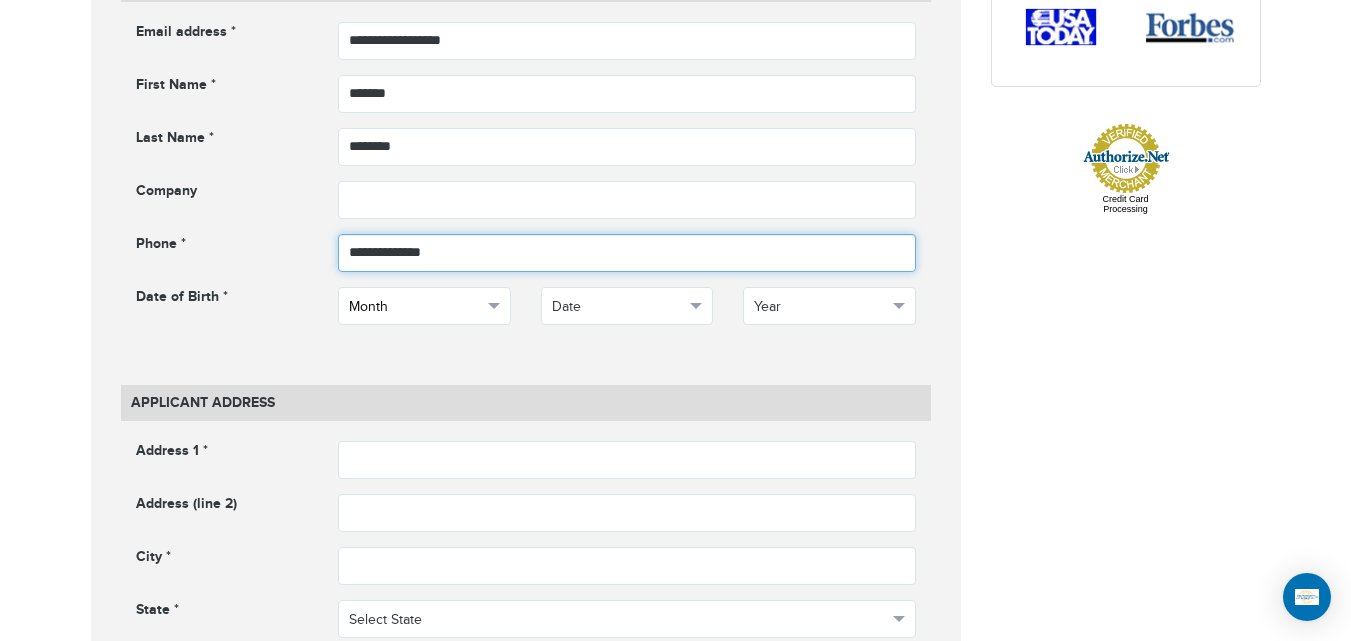 type on "**********" 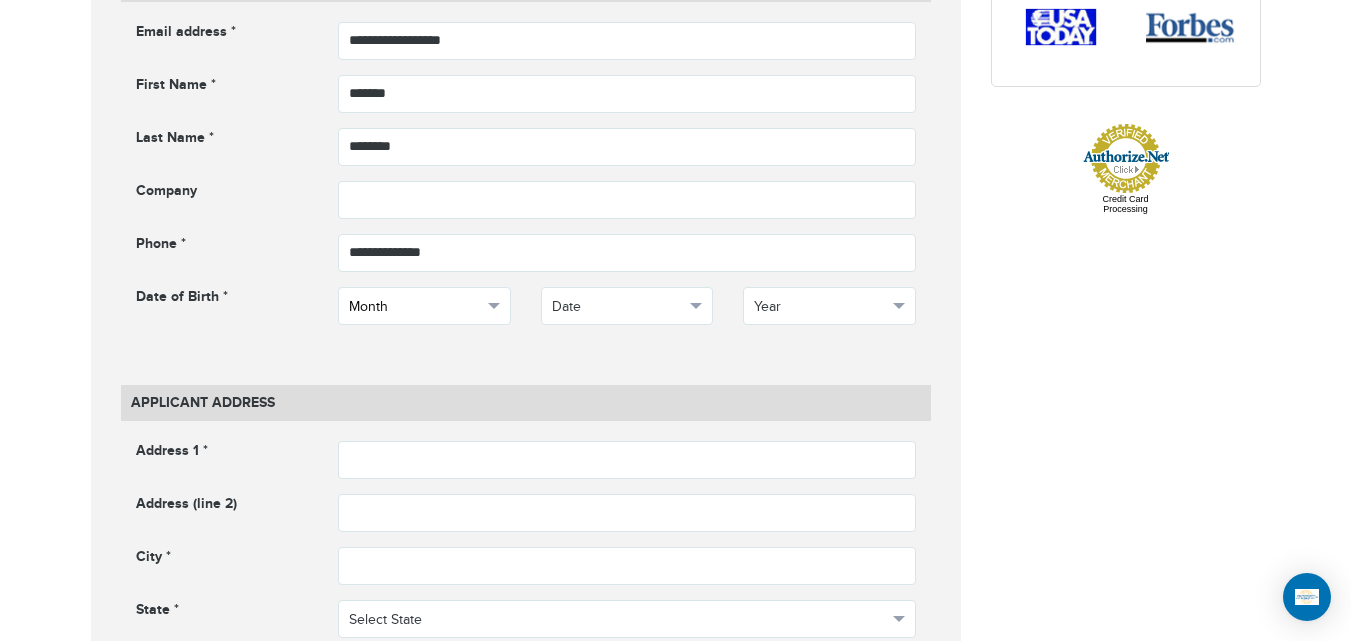 click on "Month" at bounding box center [424, 306] 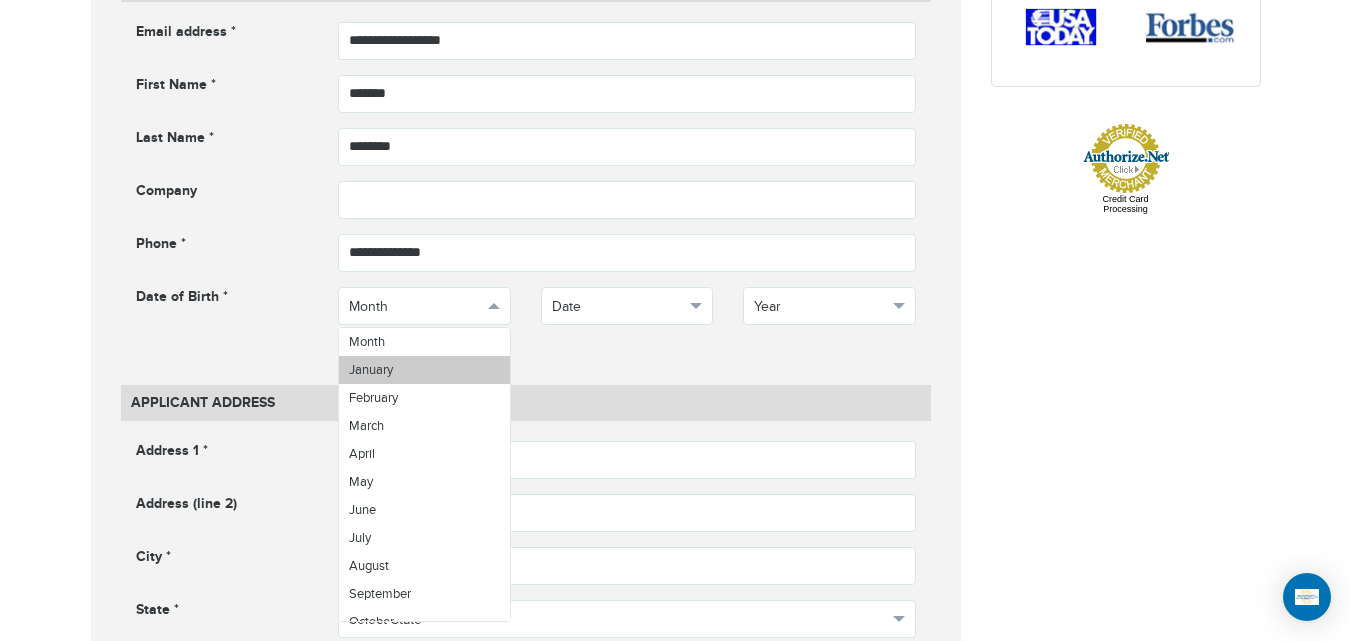 click on "January" at bounding box center [424, 370] 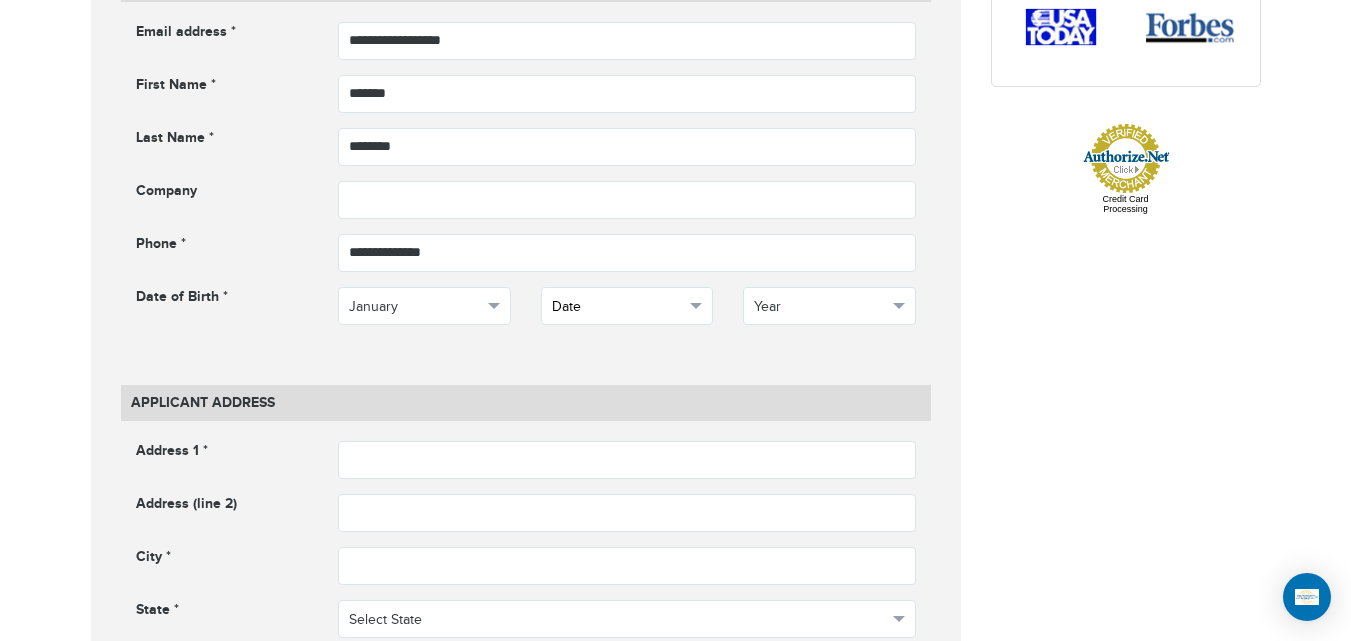 click on "Date" at bounding box center [627, 306] 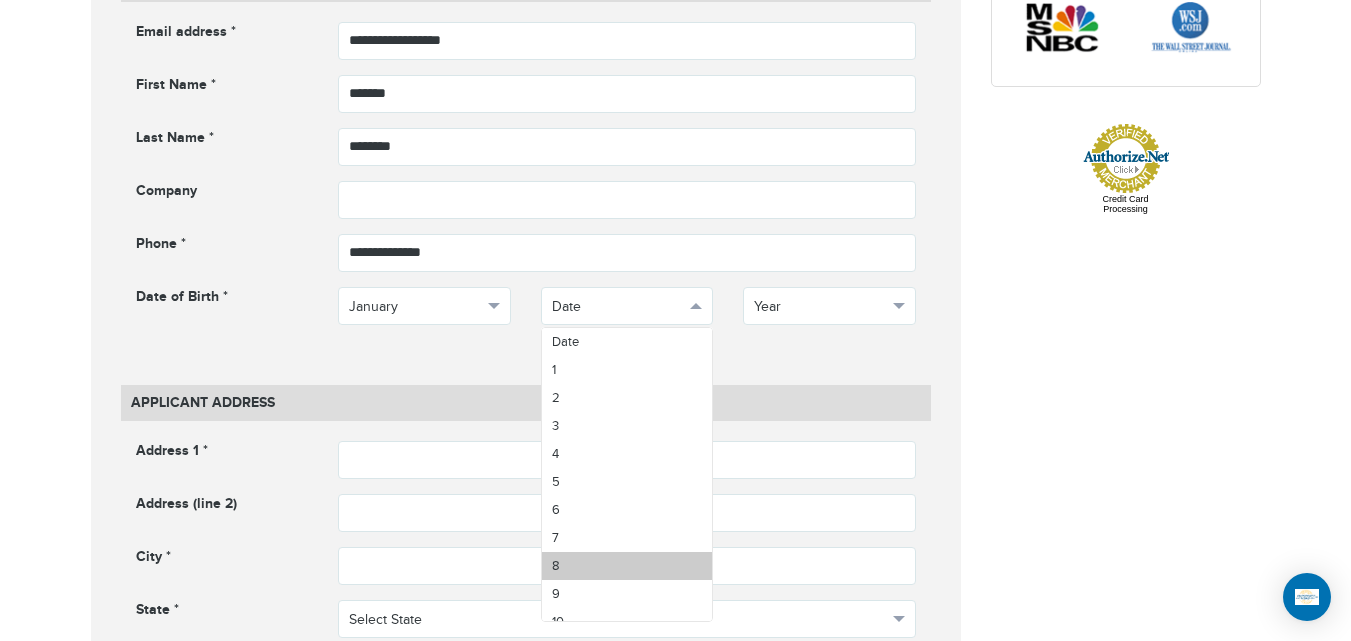 click on "8" at bounding box center [627, 566] 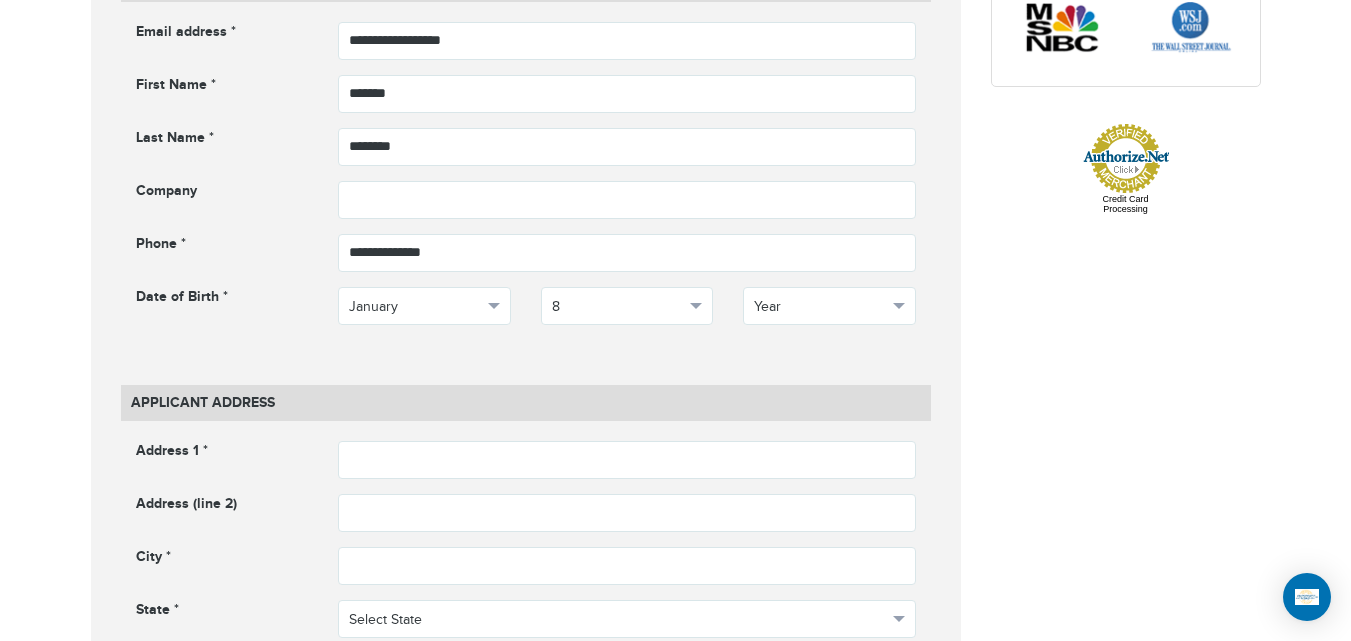 click on "**********" at bounding box center (526, 188) 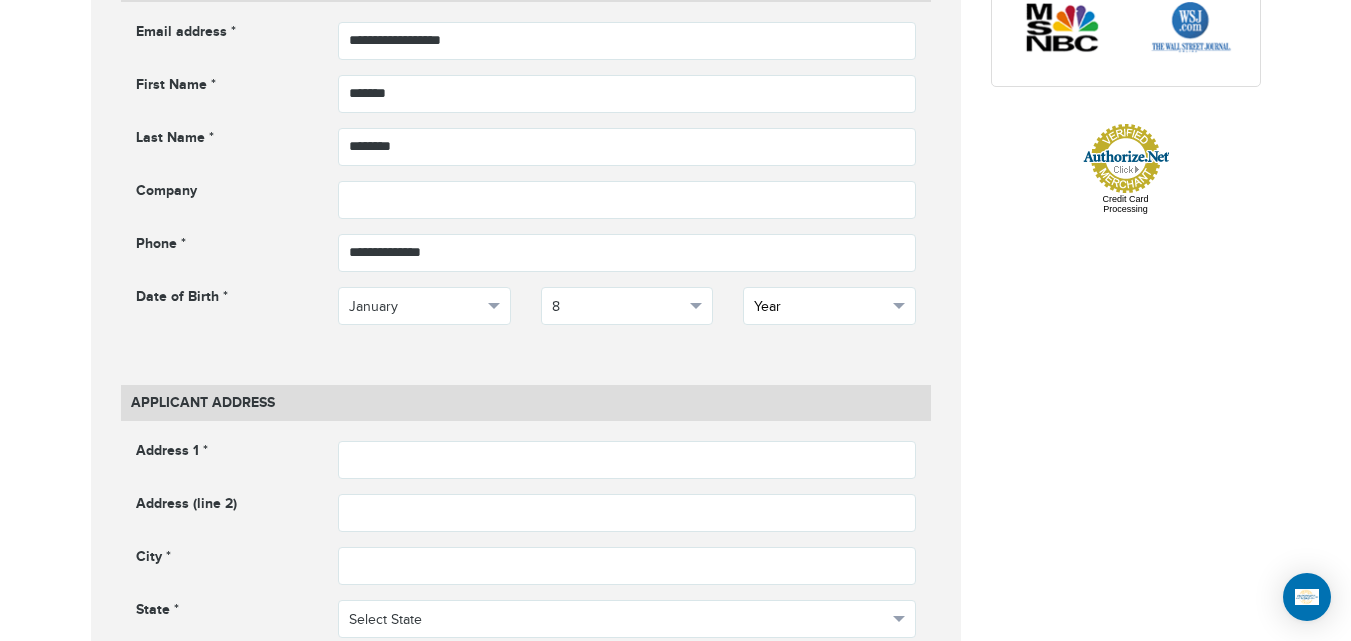 click on "Year" at bounding box center [820, 307] 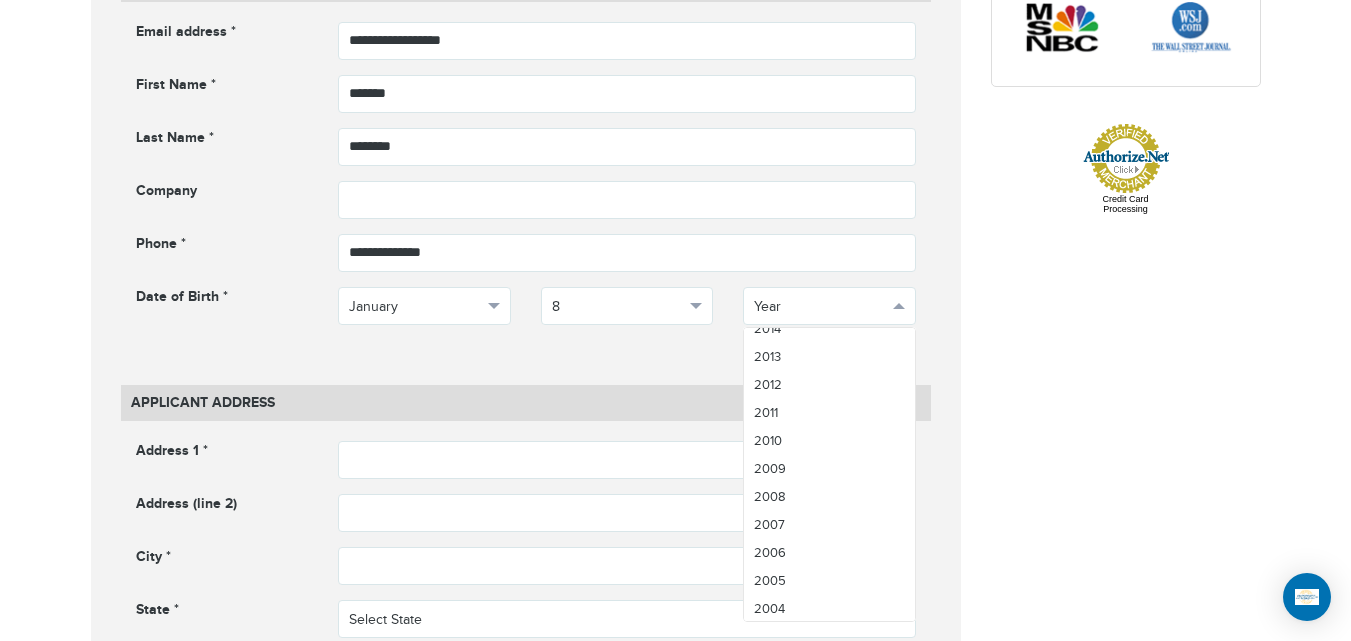 scroll, scrollTop: 413, scrollLeft: 0, axis: vertical 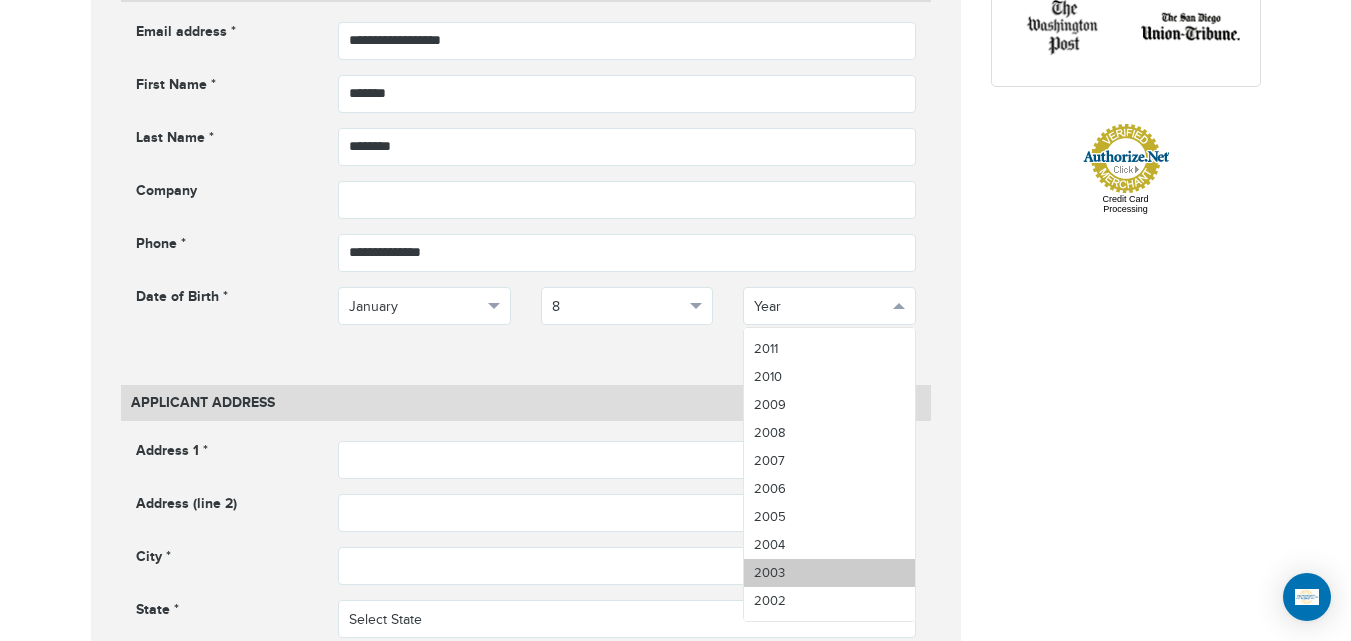 click on "2003" at bounding box center (829, 573) 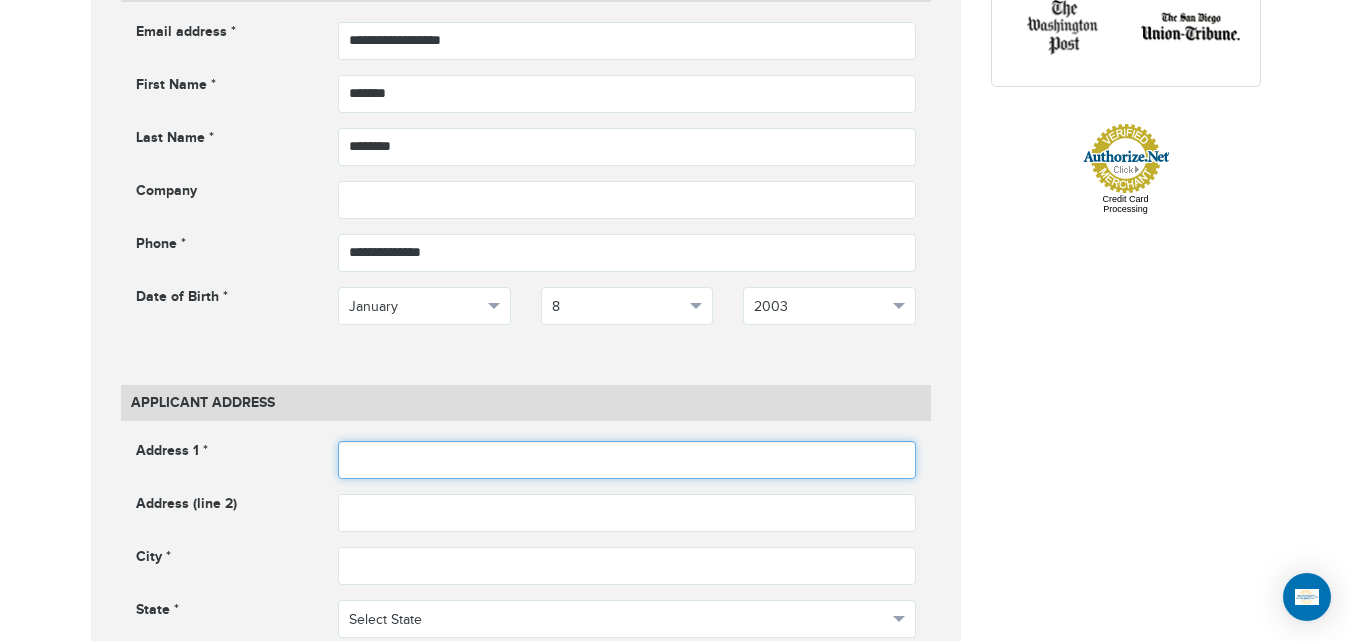 click at bounding box center [627, 460] 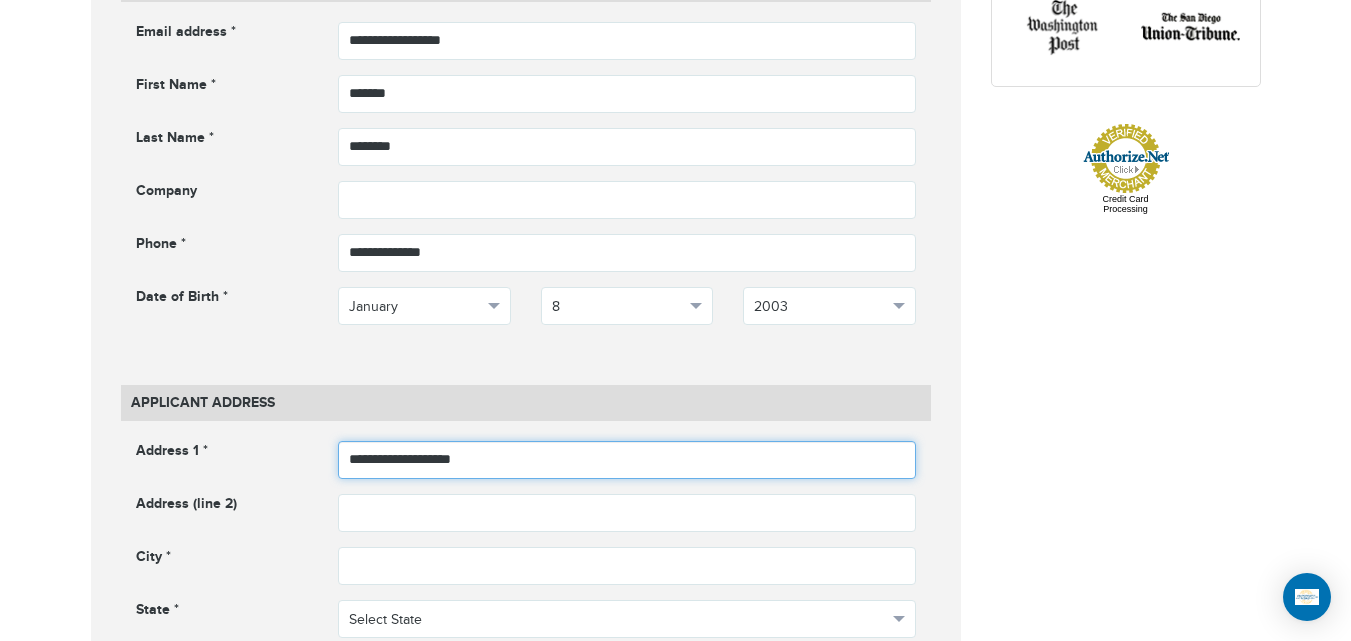 type on "**********" 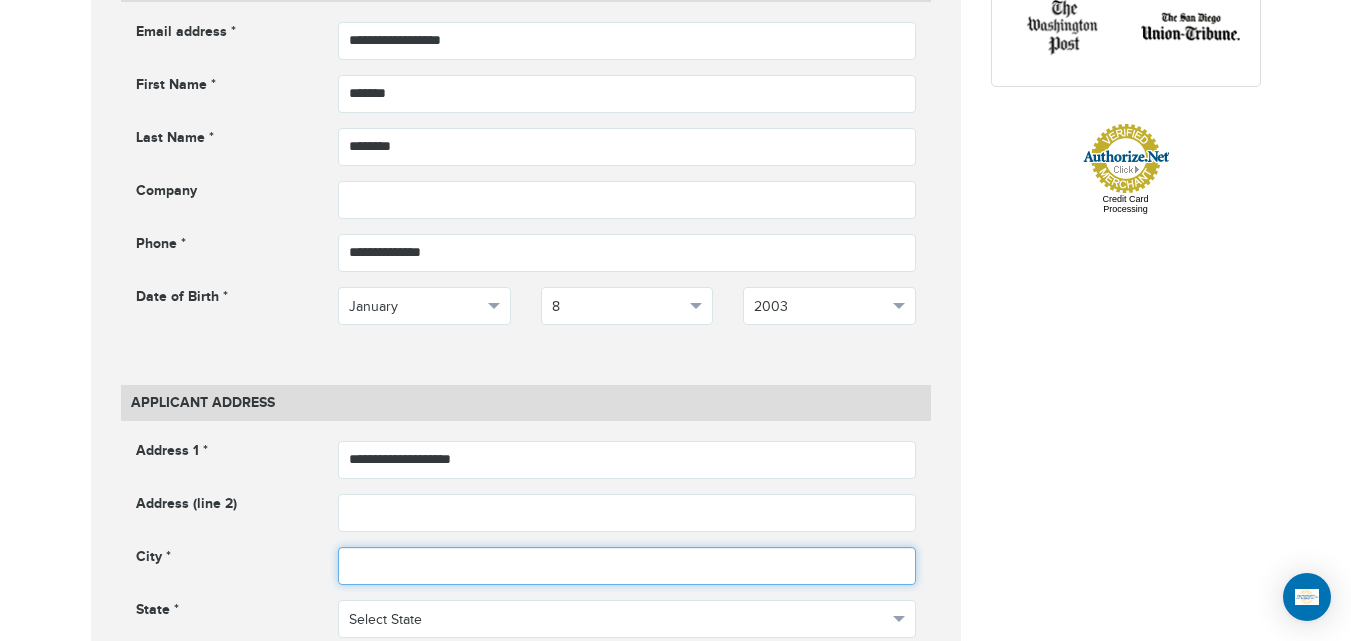 click at bounding box center (627, 566) 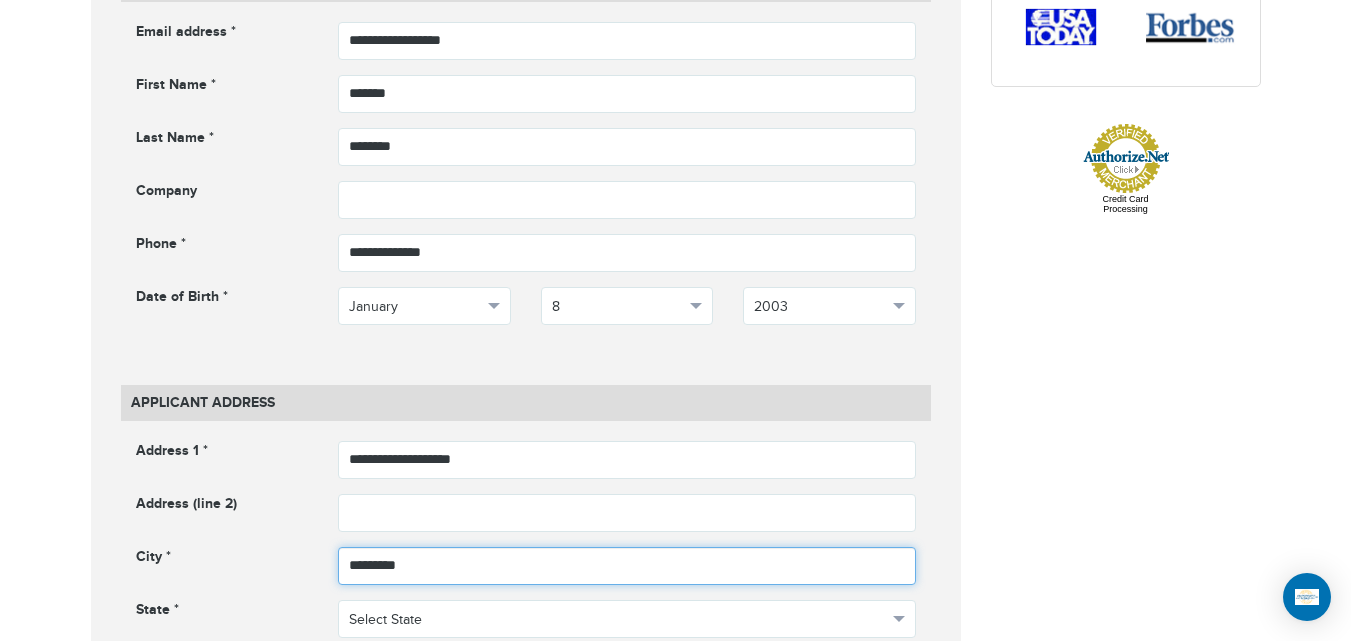type on "*********" 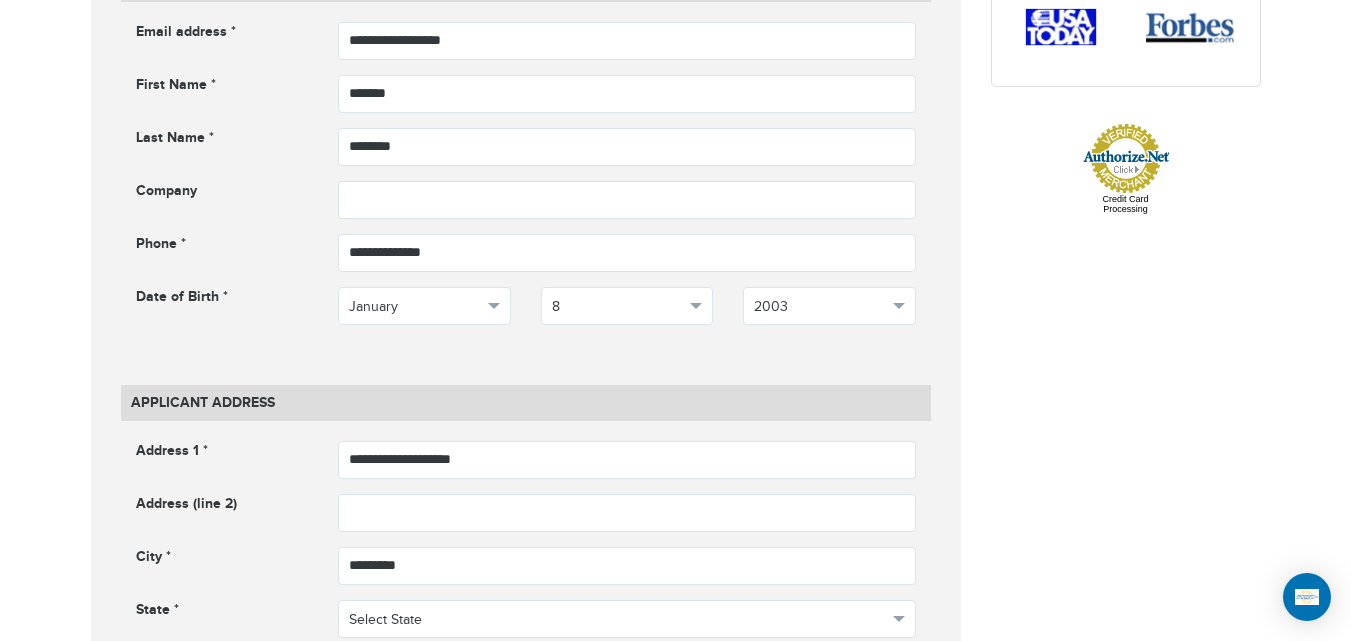 click on "**********" at bounding box center [526, 914] 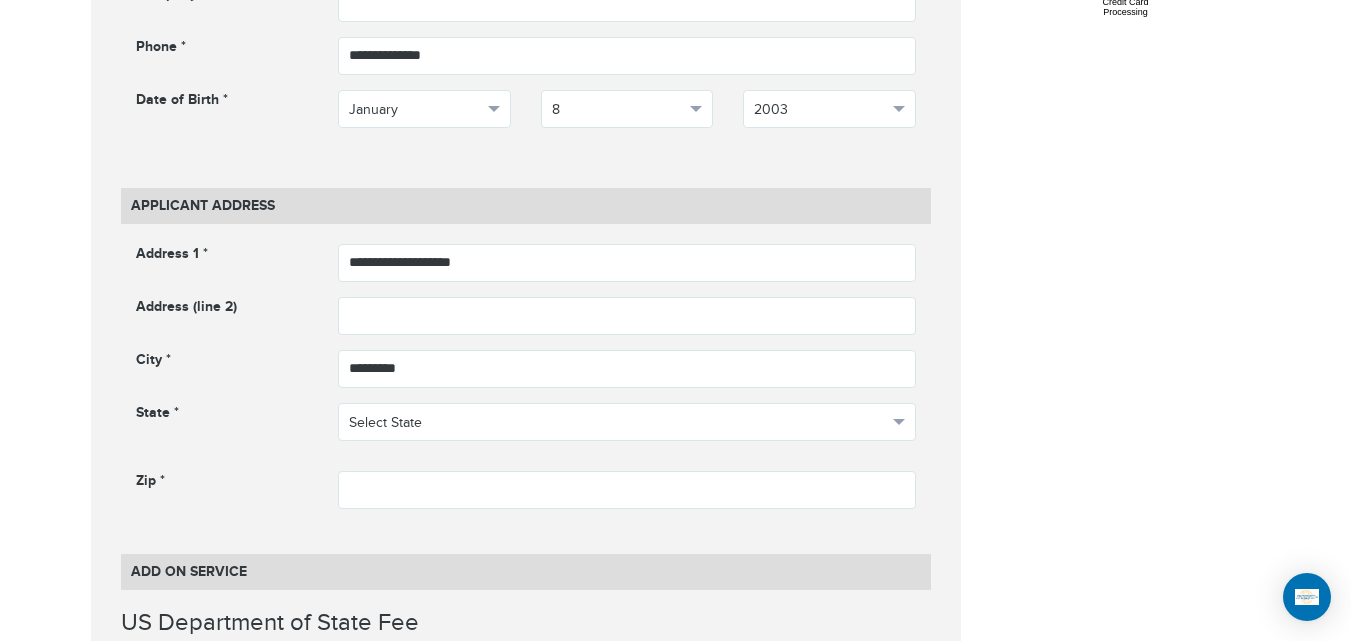 scroll, scrollTop: 1163, scrollLeft: 0, axis: vertical 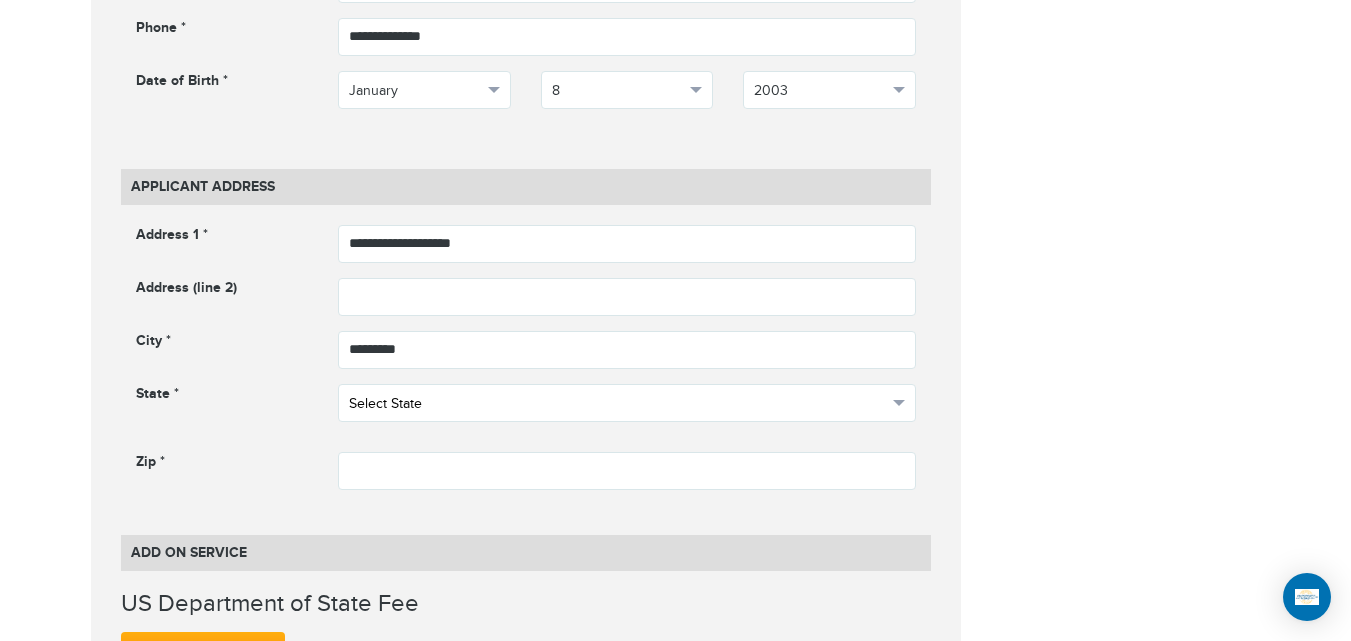 click on "Select State" at bounding box center (627, 403) 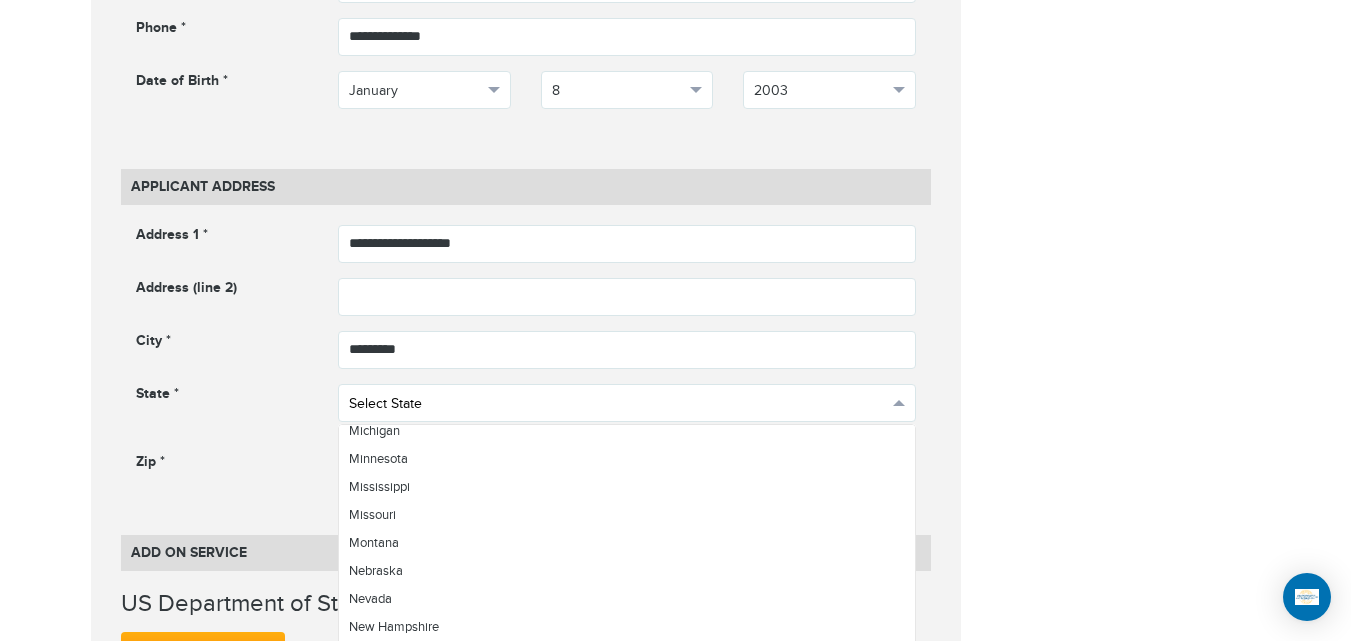scroll, scrollTop: 1184, scrollLeft: 0, axis: vertical 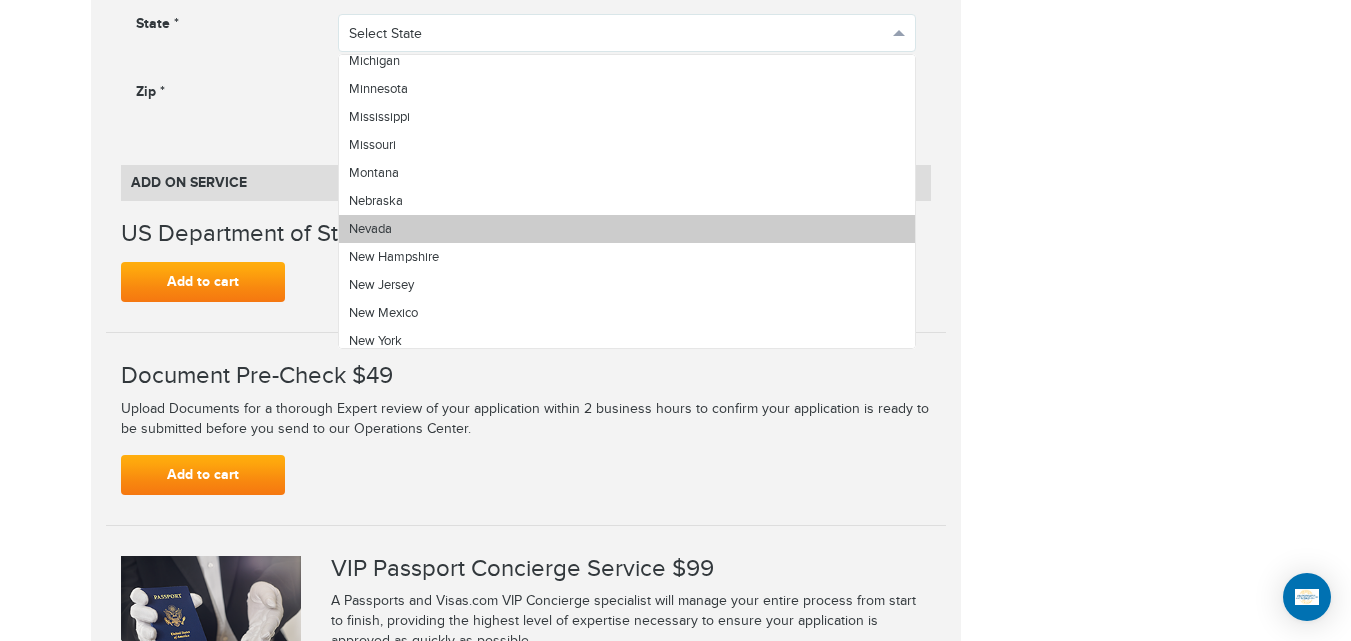 click on "Nevada" at bounding box center (627, 229) 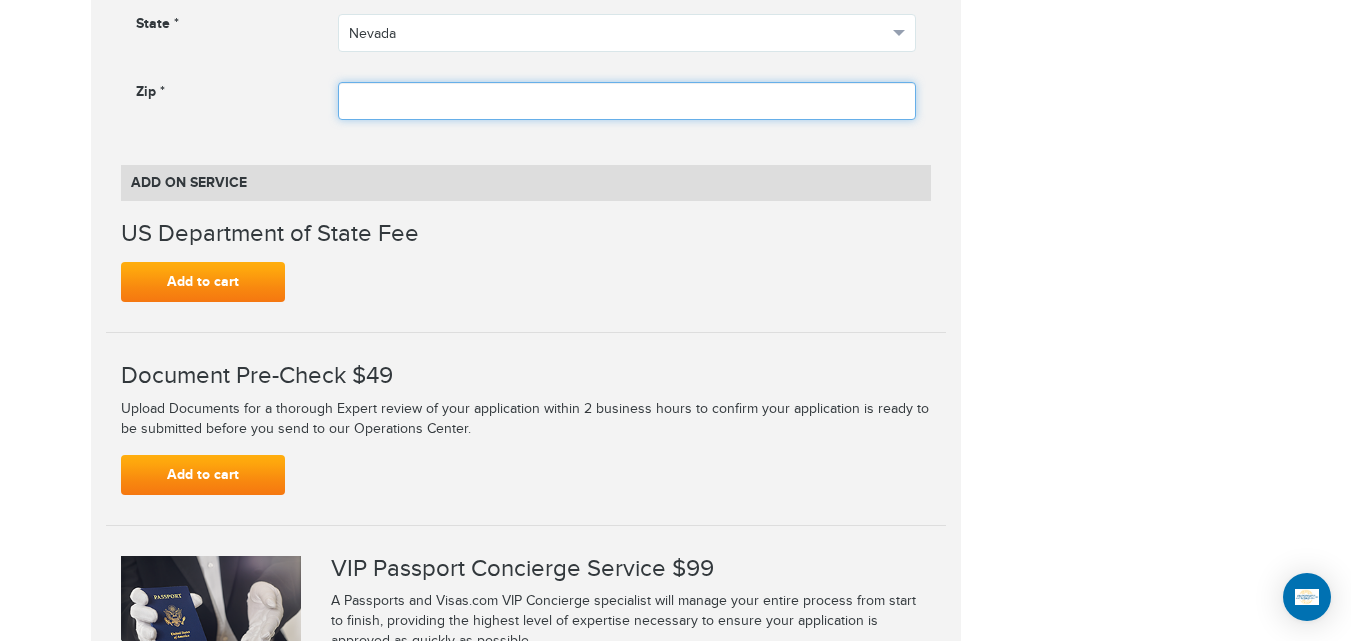 click at bounding box center (627, 101) 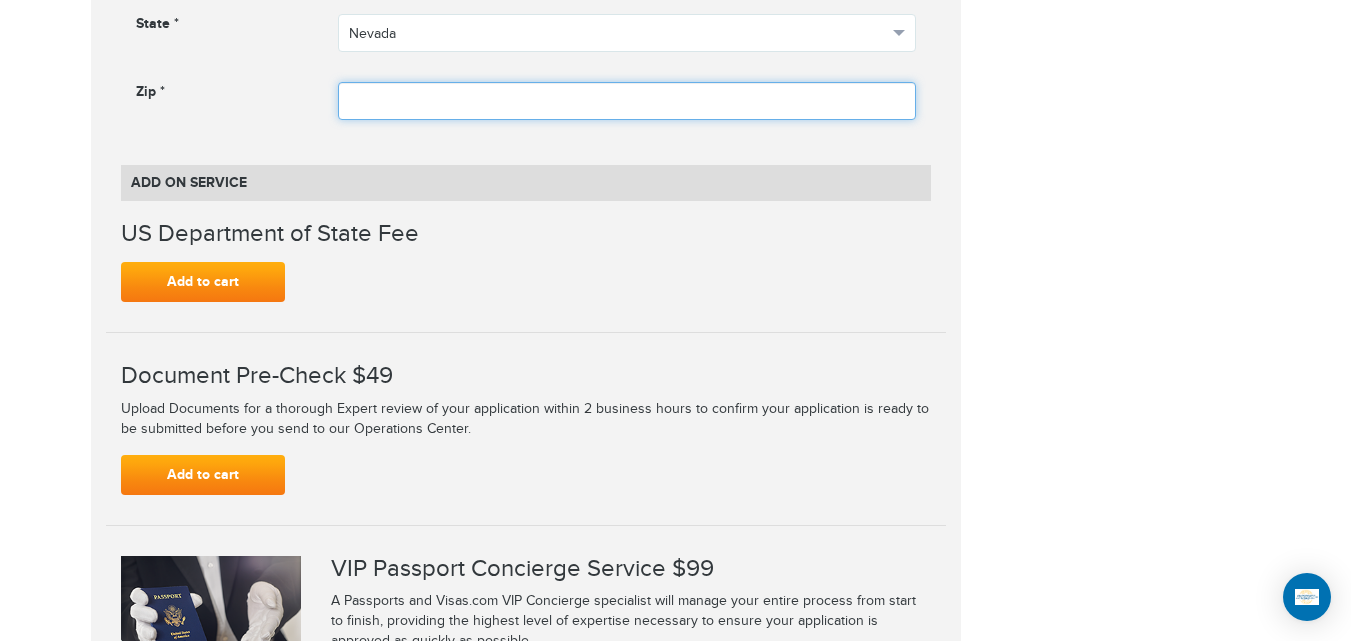 paste on "**********" 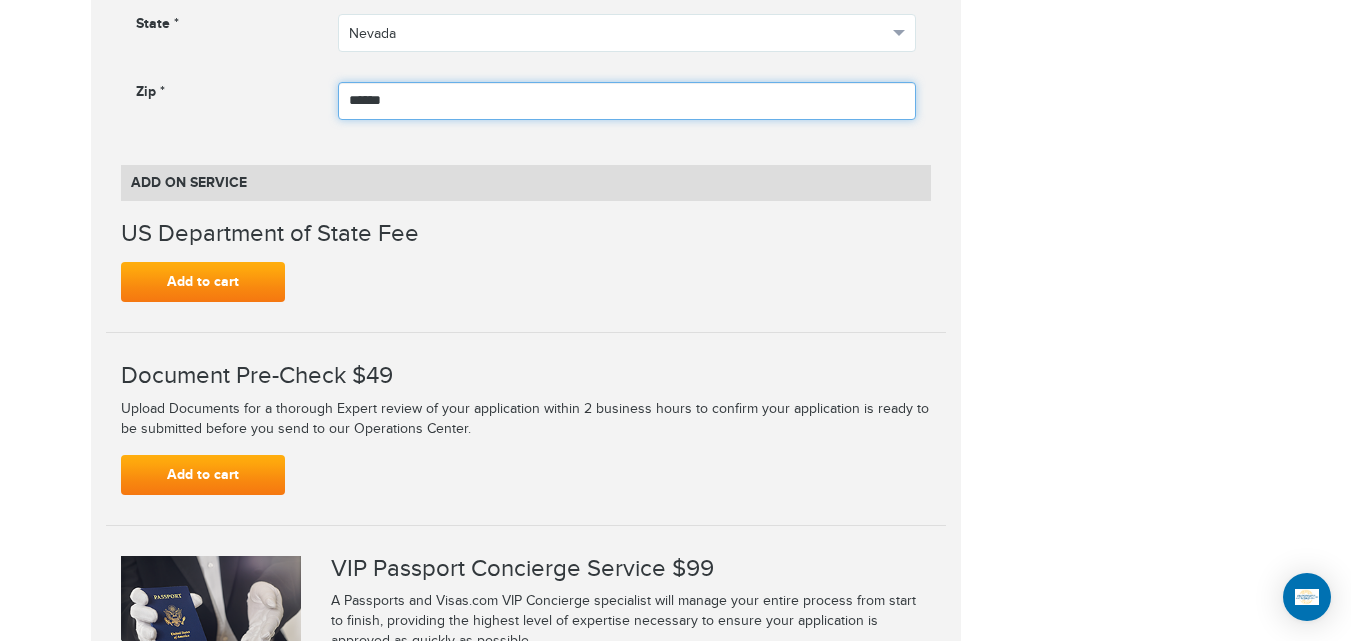 drag, startPoint x: 465, startPoint y: 105, endPoint x: 387, endPoint y: 101, distance: 78.10249 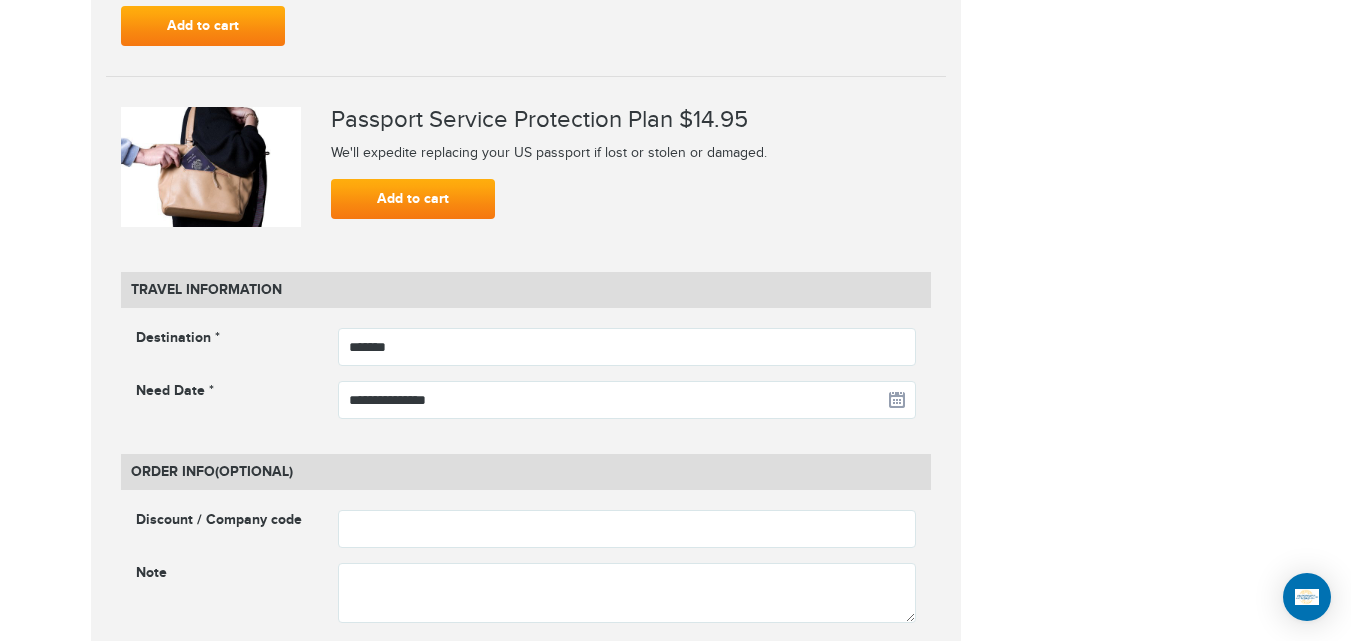 scroll, scrollTop: 2430, scrollLeft: 0, axis: vertical 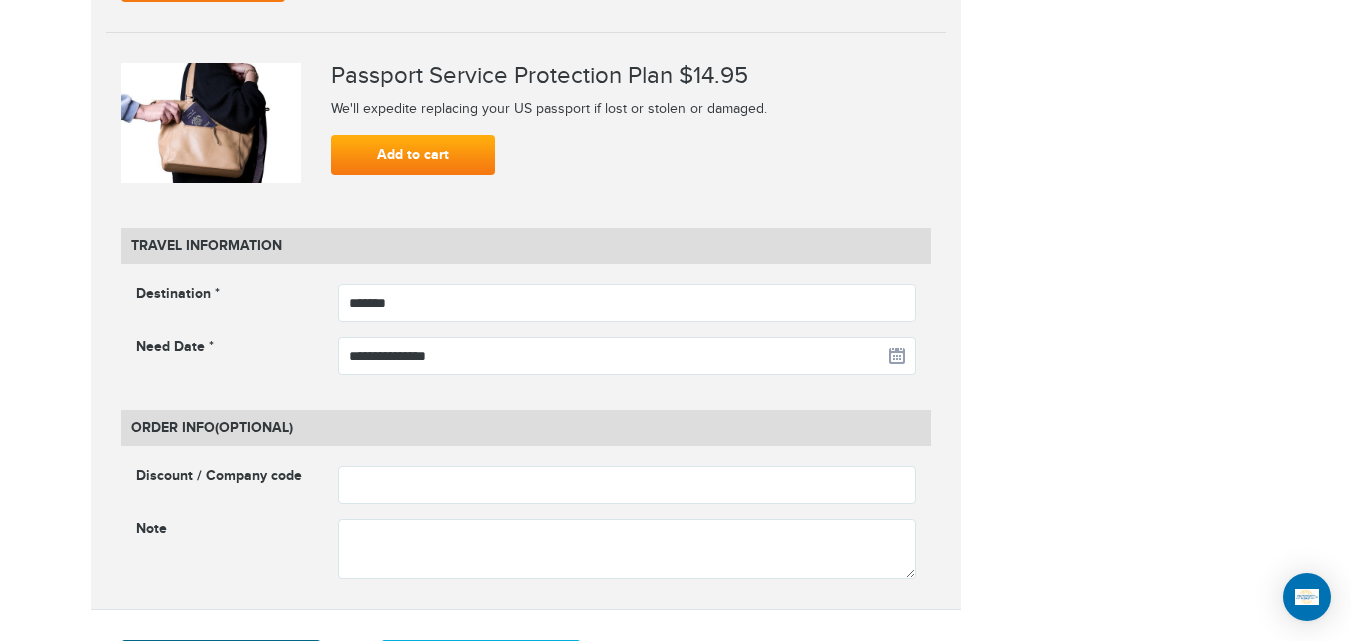 type on "*****" 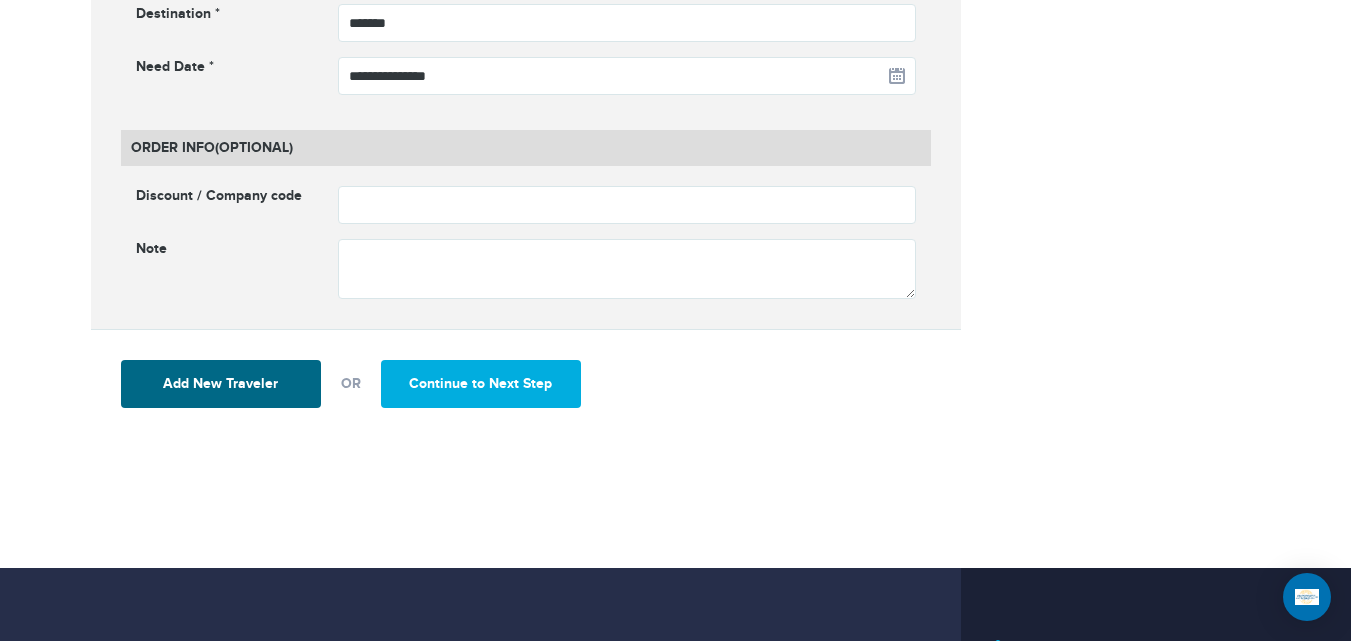 scroll, scrollTop: 2793, scrollLeft: 0, axis: vertical 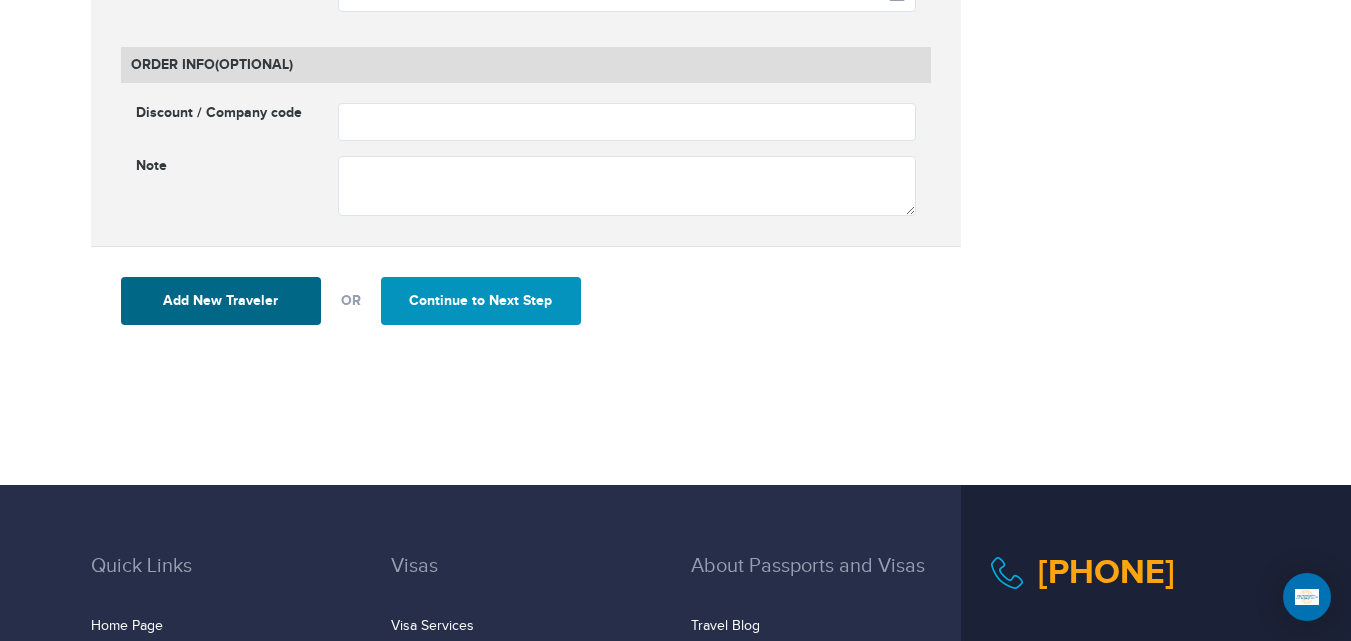 click on "Continue to Next Step" at bounding box center (481, 301) 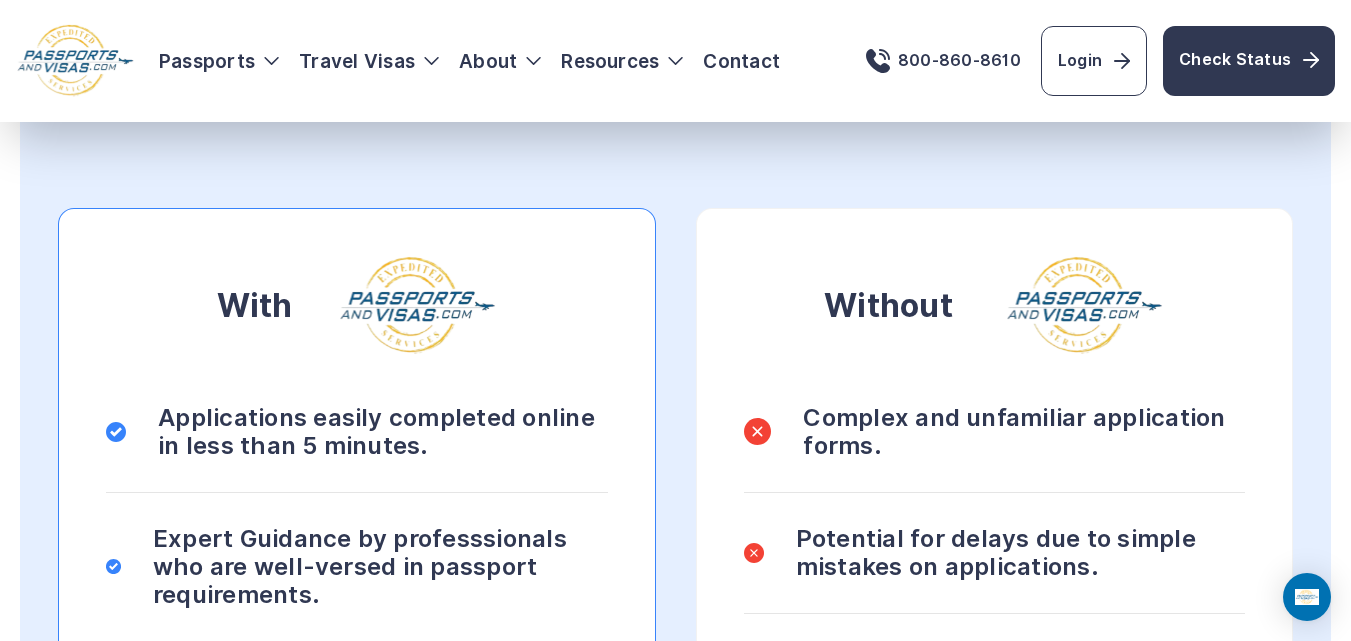 scroll, scrollTop: 0, scrollLeft: 0, axis: both 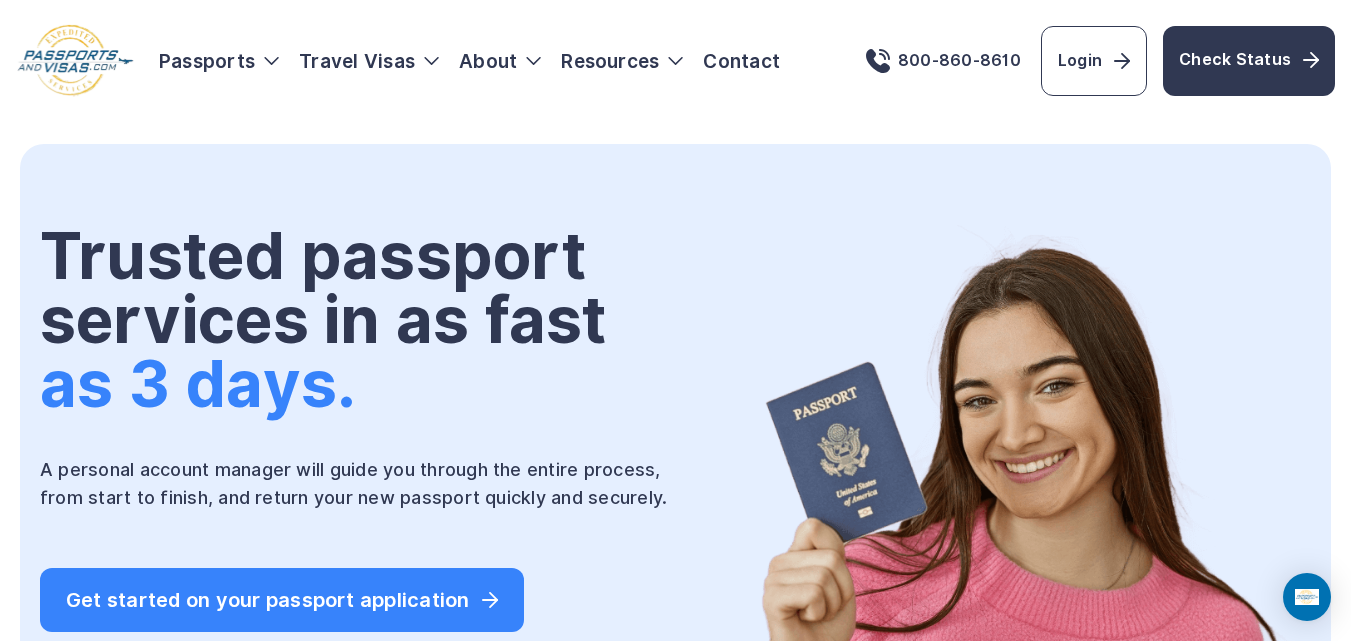 click on "Passports
Passport
Get started
Passport Renewal" at bounding box center [675, 7087] 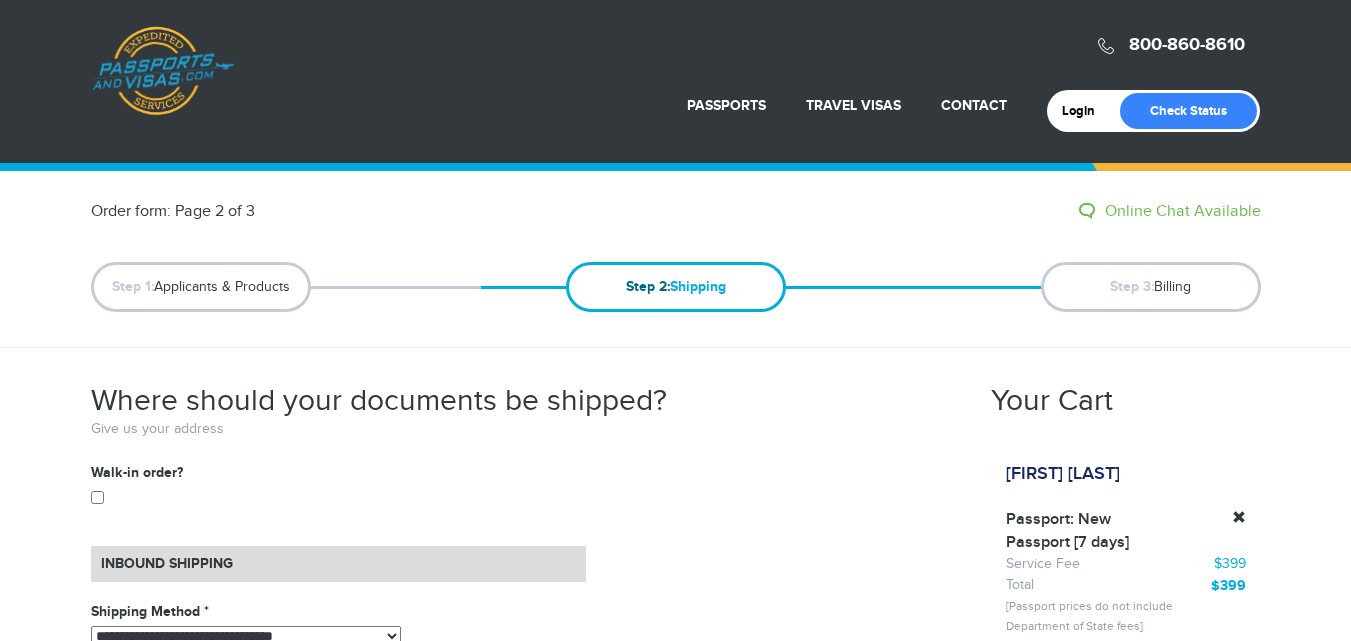 scroll, scrollTop: 224, scrollLeft: 0, axis: vertical 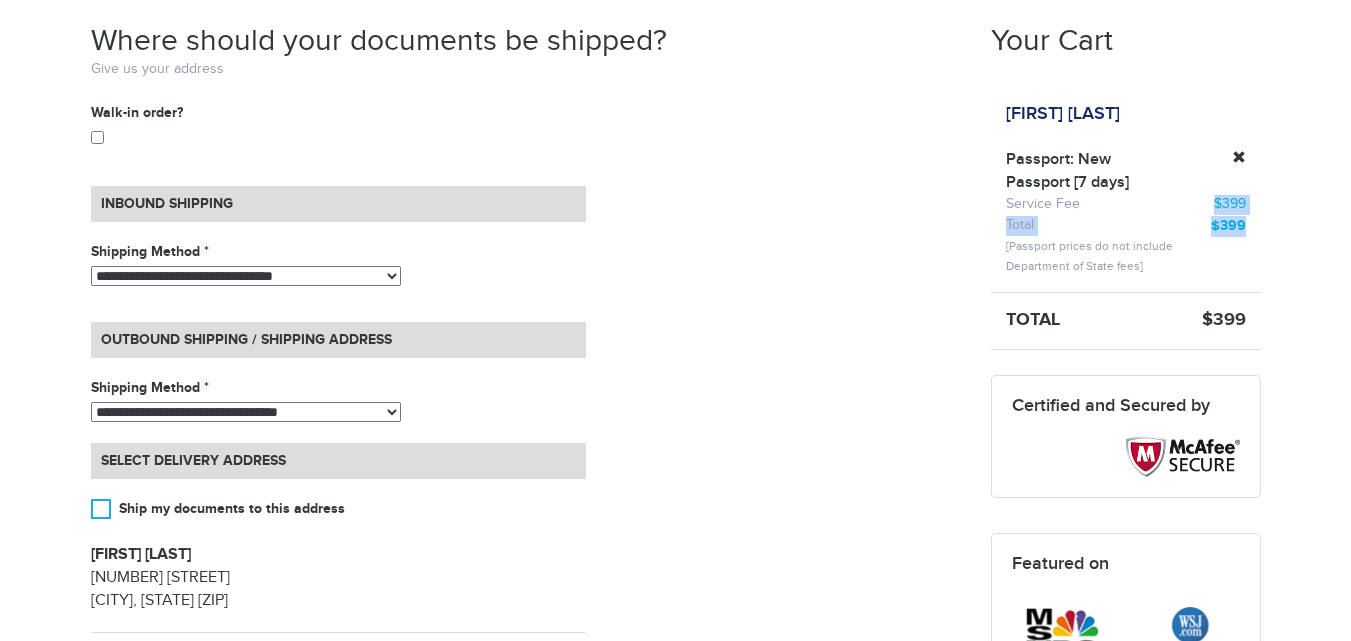 drag, startPoint x: 1249, startPoint y: 228, endPoint x: 1173, endPoint y: 210, distance: 78.10249 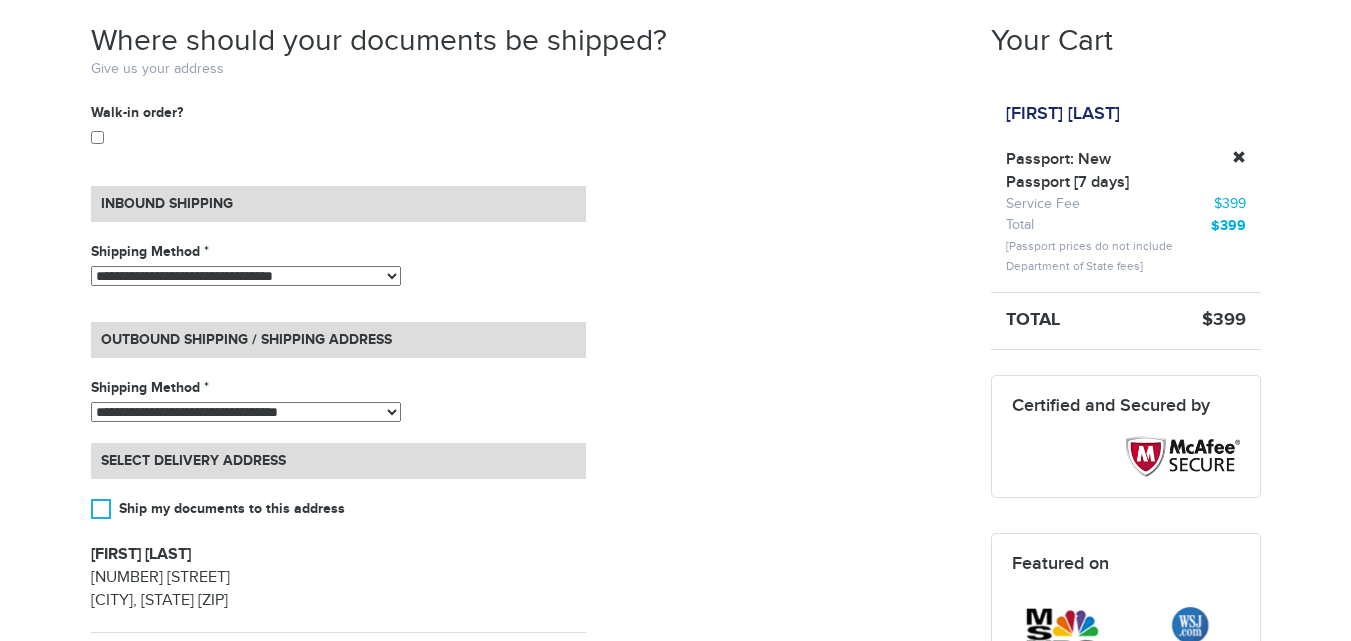 click on "**********" at bounding box center [246, 276] 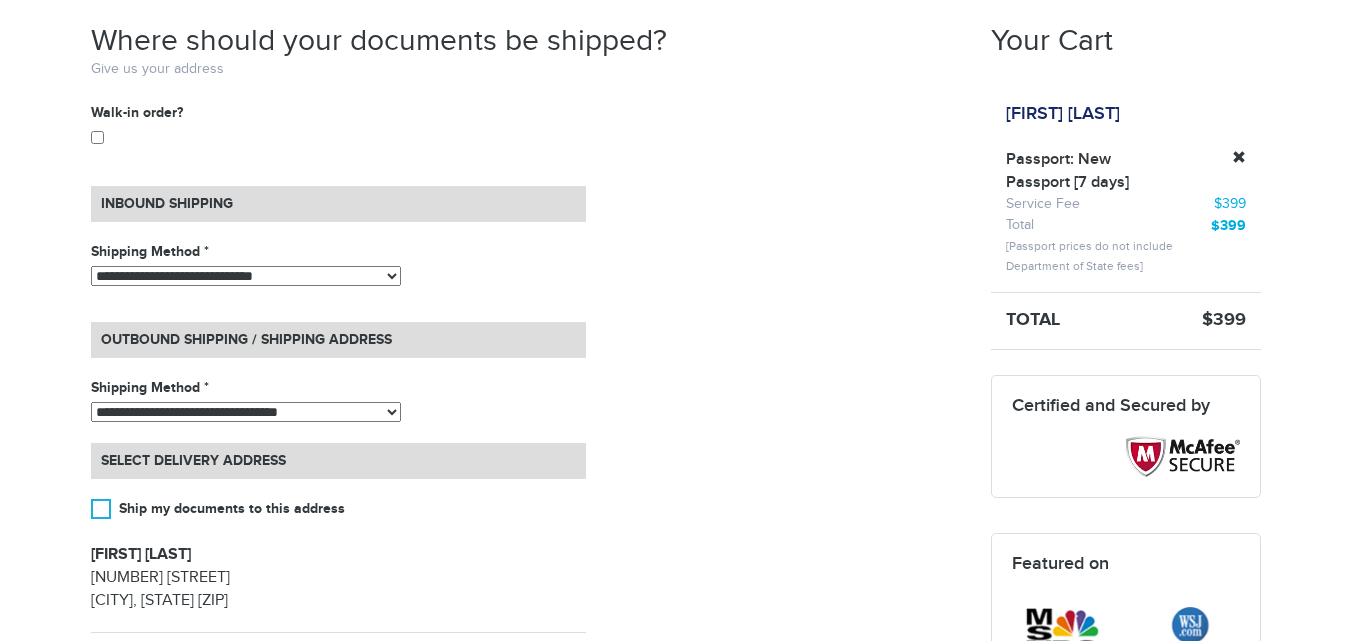 click on "**********" at bounding box center [246, 276] 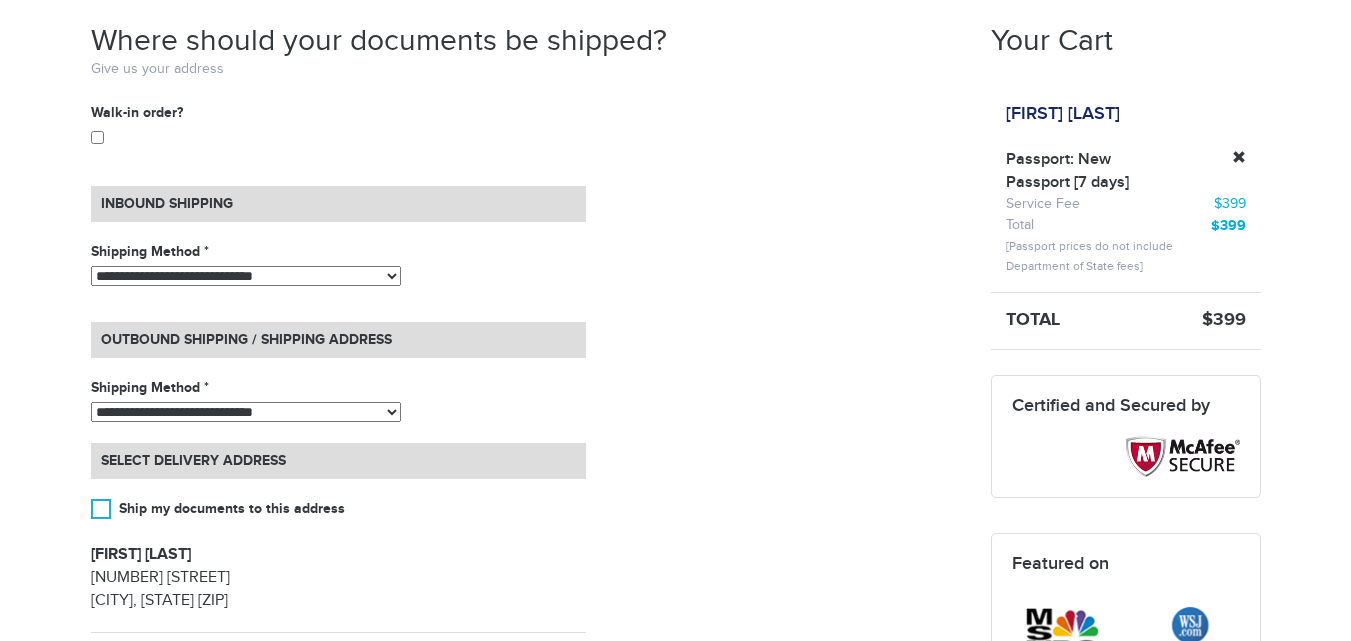 click on "**********" at bounding box center [246, 412] 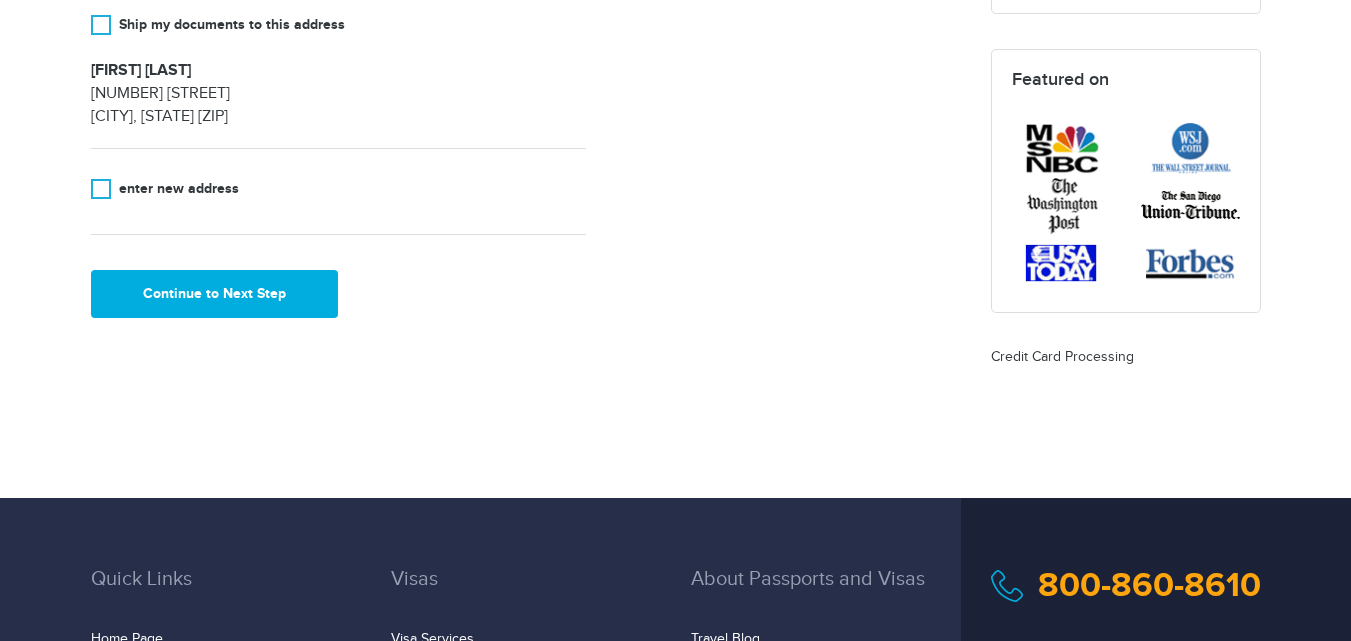 scroll, scrollTop: 850, scrollLeft: 0, axis: vertical 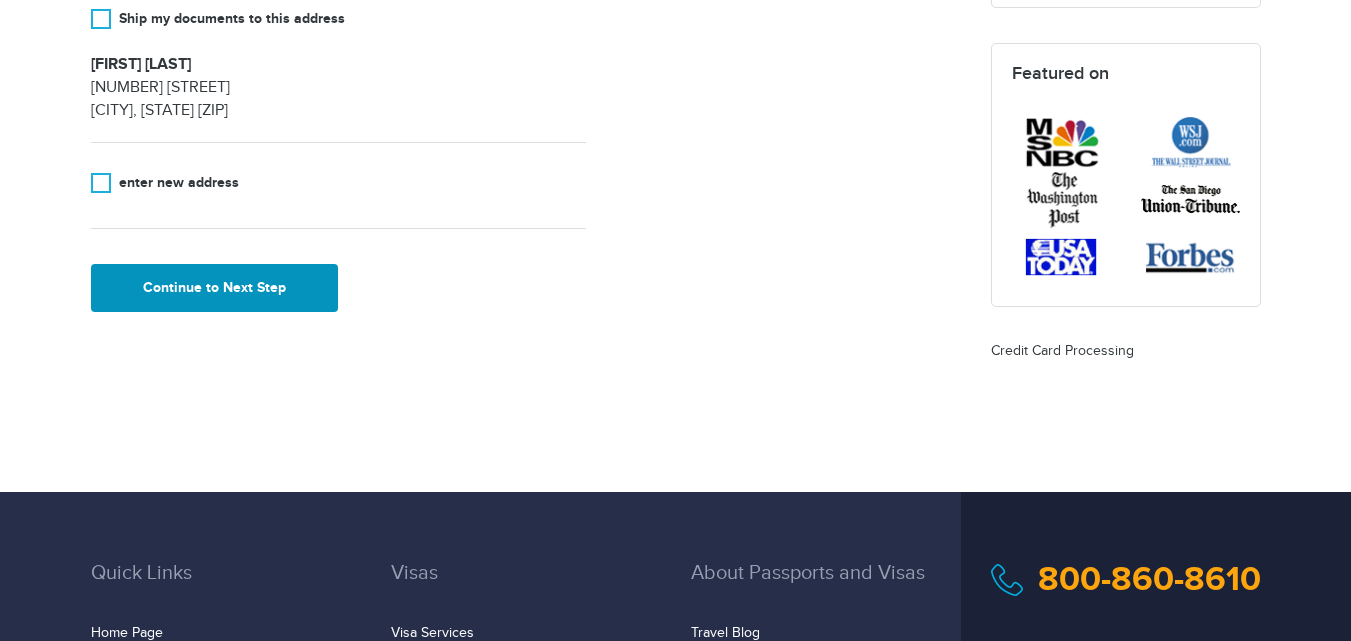click on "Continue to Next Step" at bounding box center (215, 288) 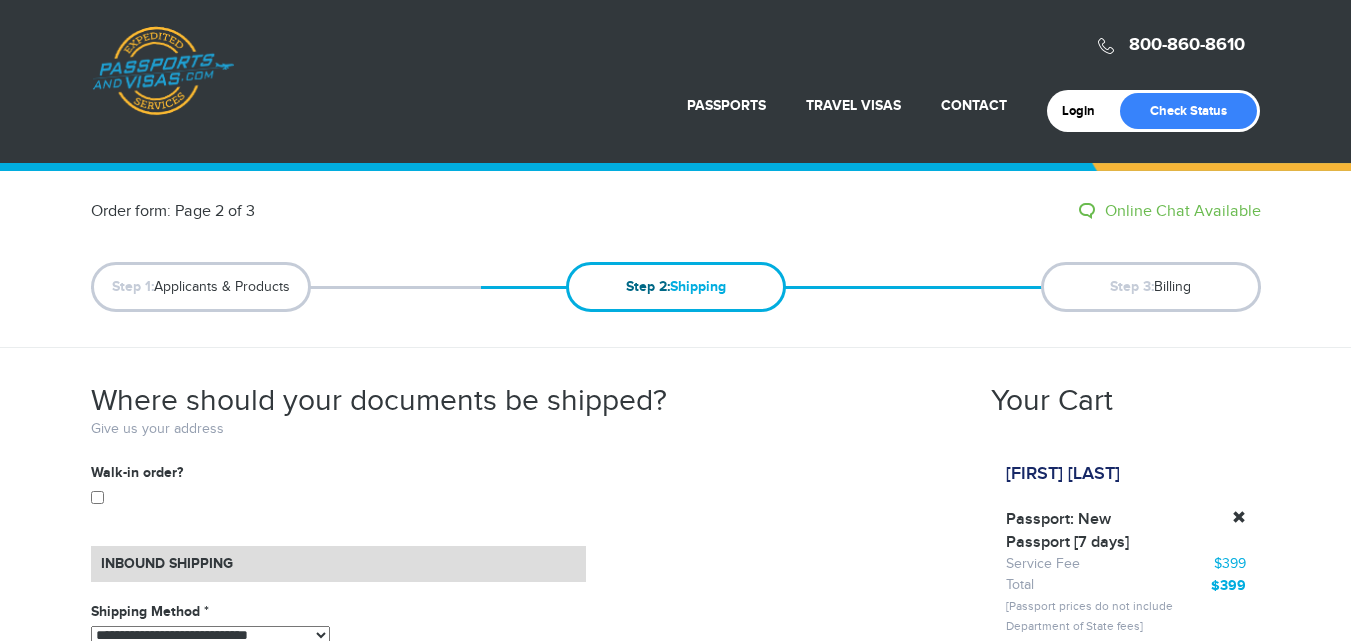 select on "*****" 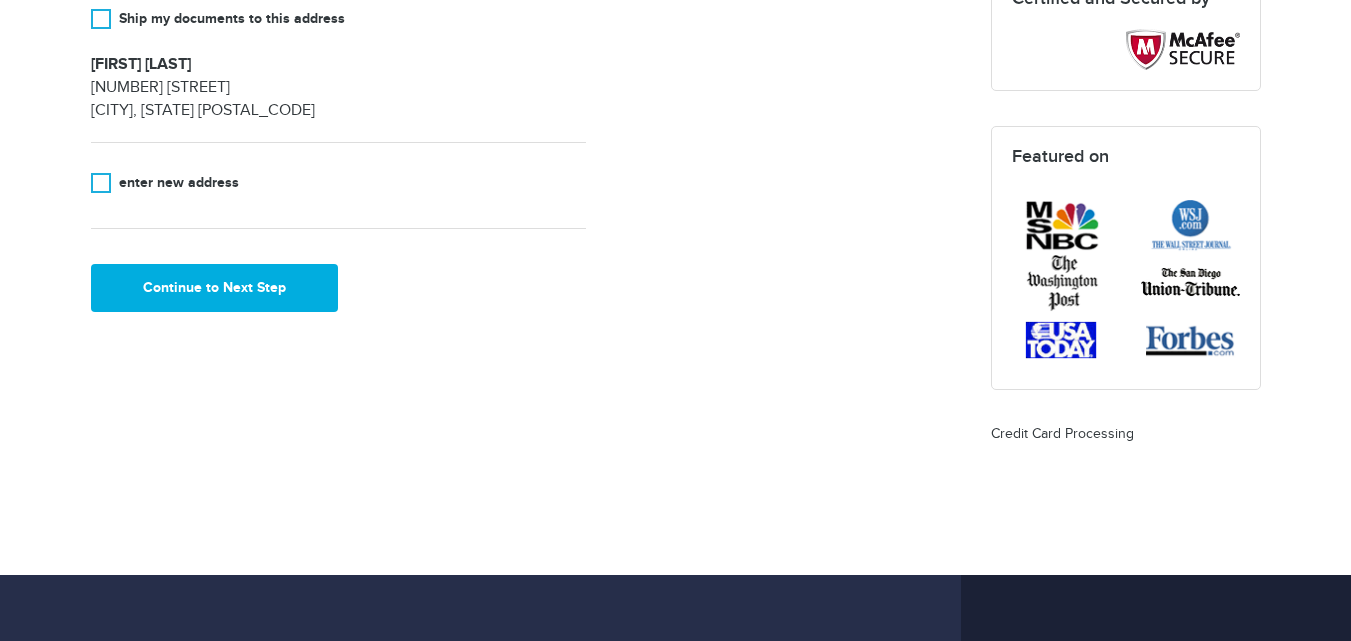 scroll, scrollTop: 850, scrollLeft: 0, axis: vertical 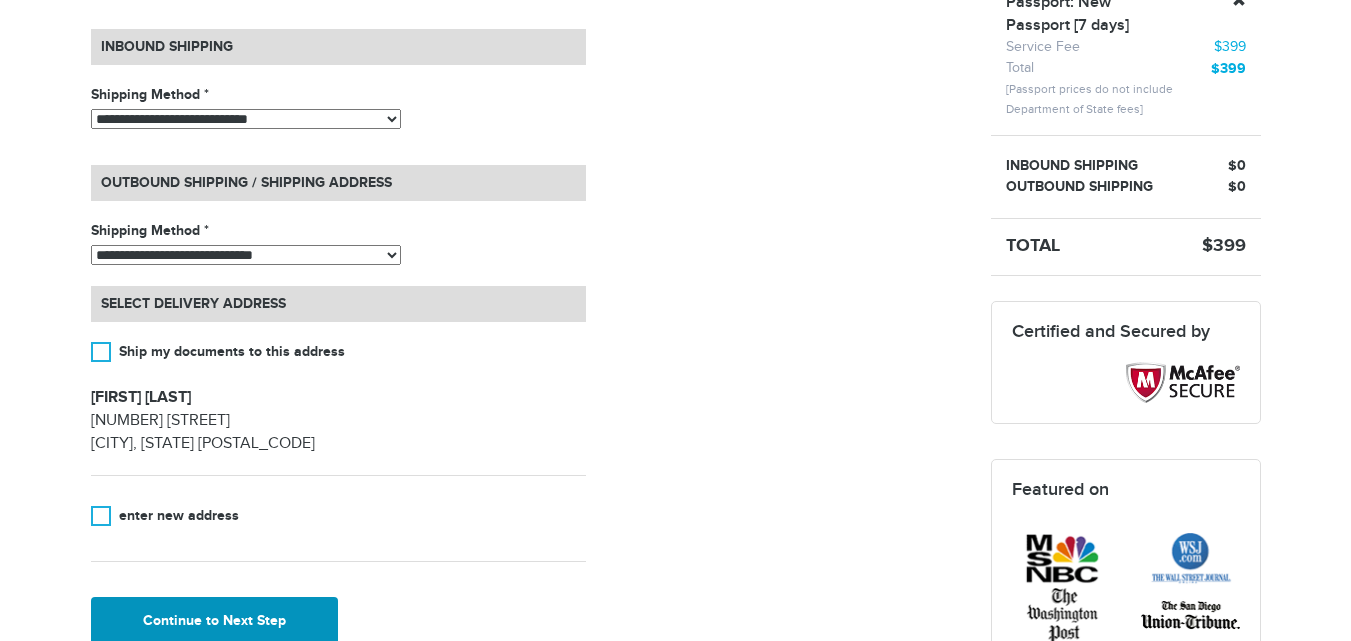 click on "Continue to Next Step" at bounding box center [215, 621] 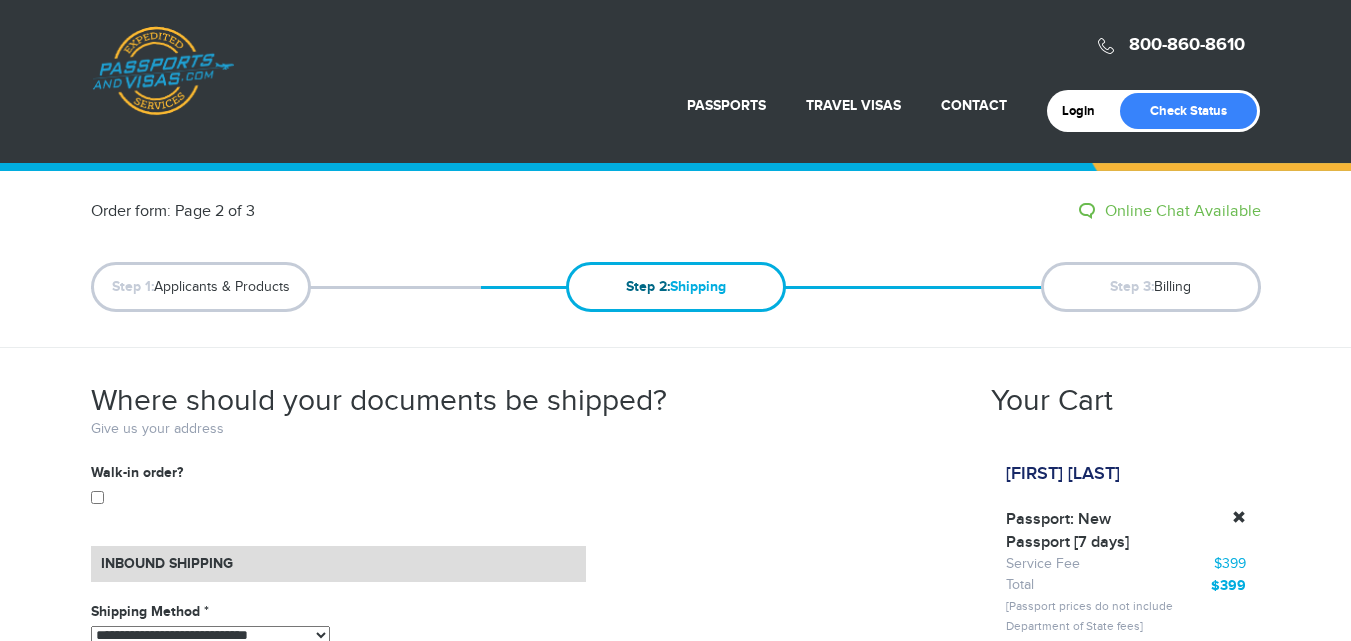 select on "*****" 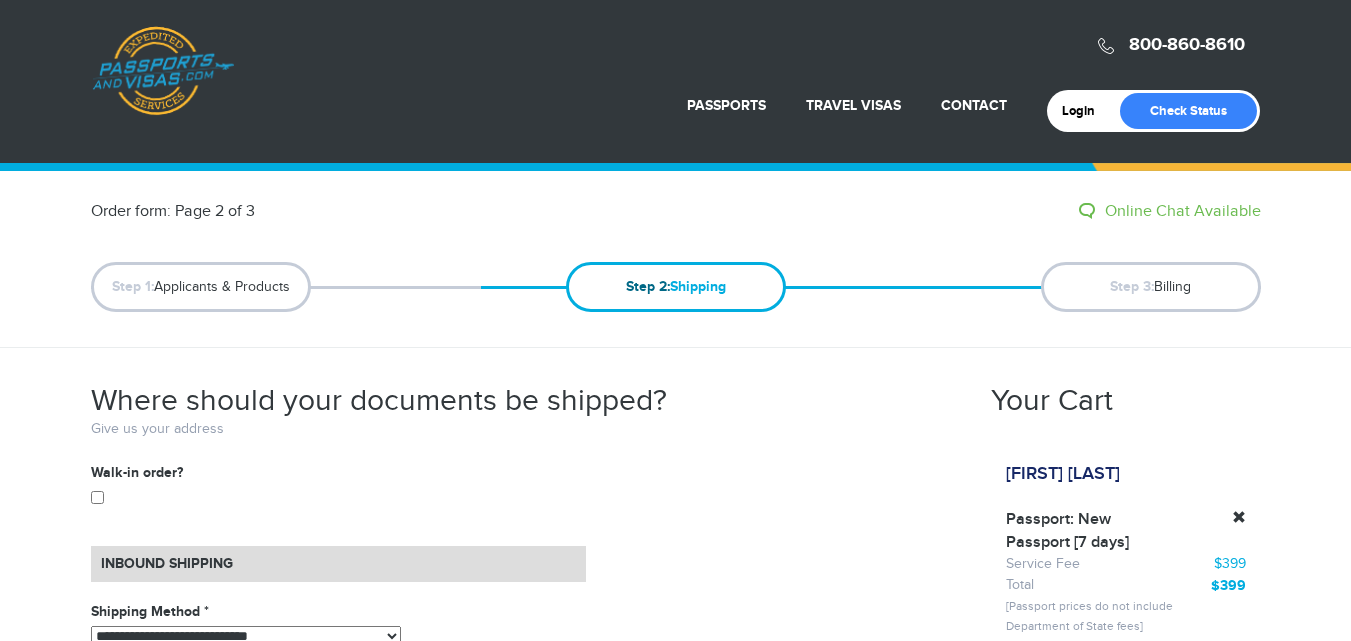 scroll, scrollTop: 517, scrollLeft: 0, axis: vertical 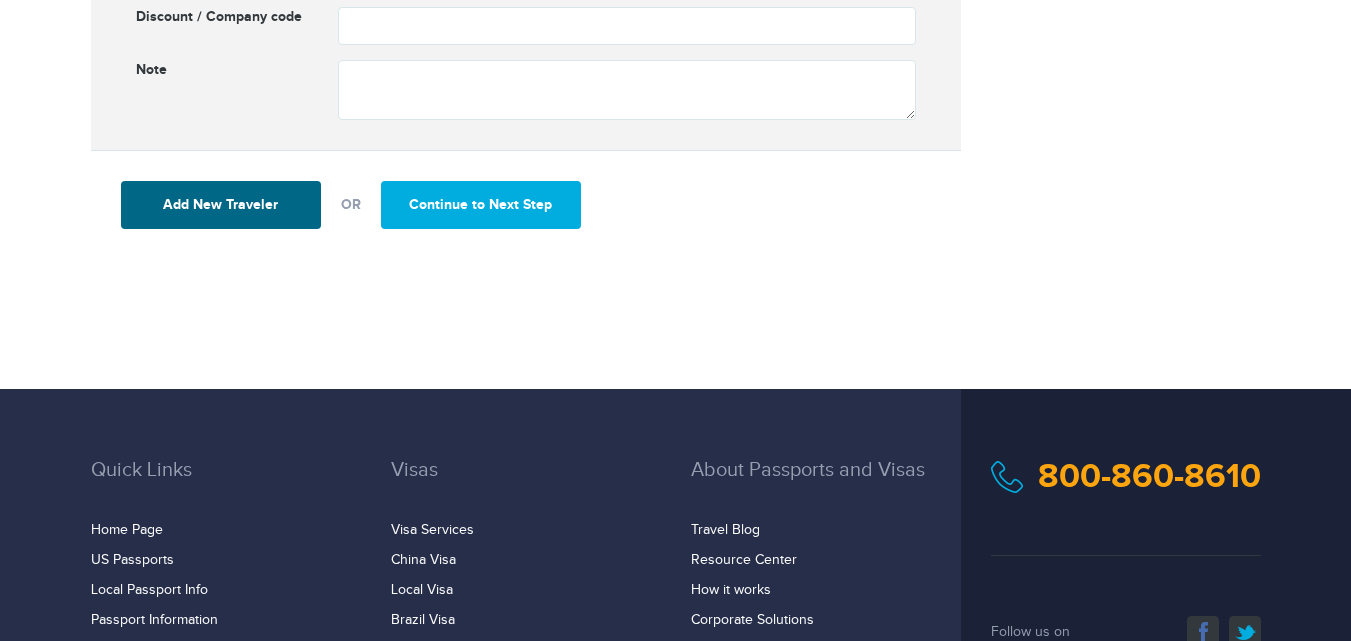 click on "[PHONE]
Passports & Visas.com
Login
Check Status
Passports
Passport Renewal
New Passport
Second Passport
Passport Name Change
Lost Passport" at bounding box center [675, -939] 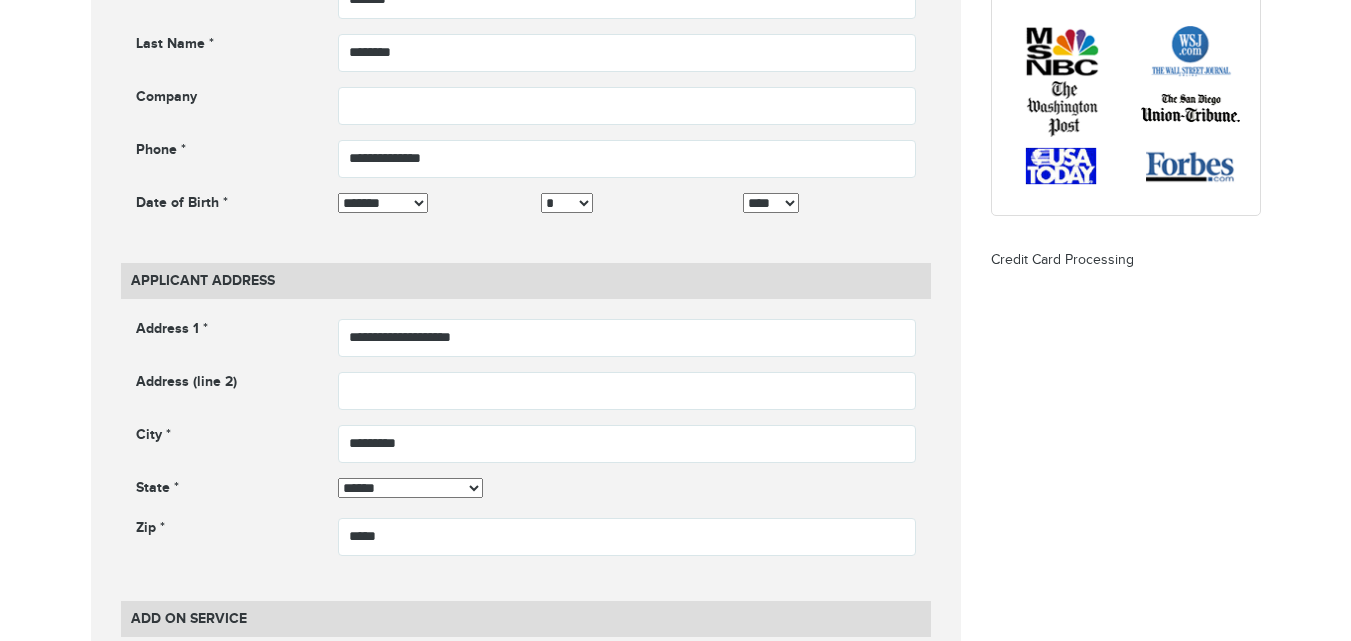 scroll, scrollTop: 1012, scrollLeft: 0, axis: vertical 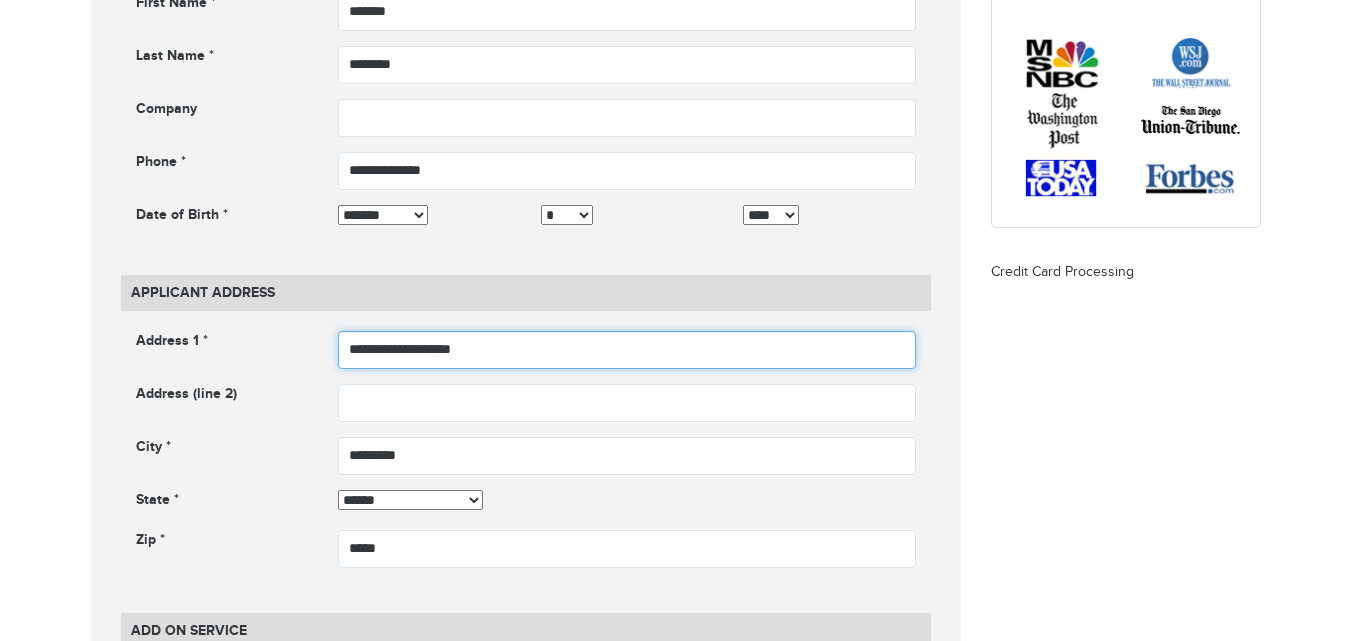 click on "**********" at bounding box center [627, 350] 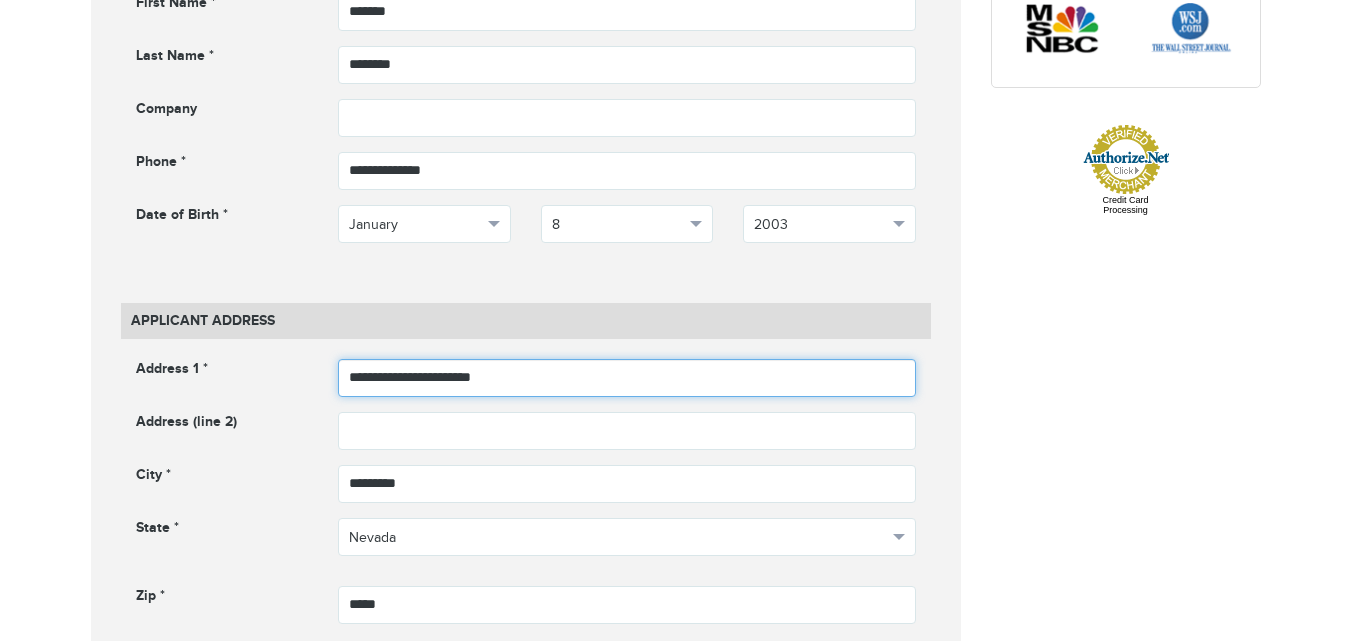 click on "**********" at bounding box center [627, 378] 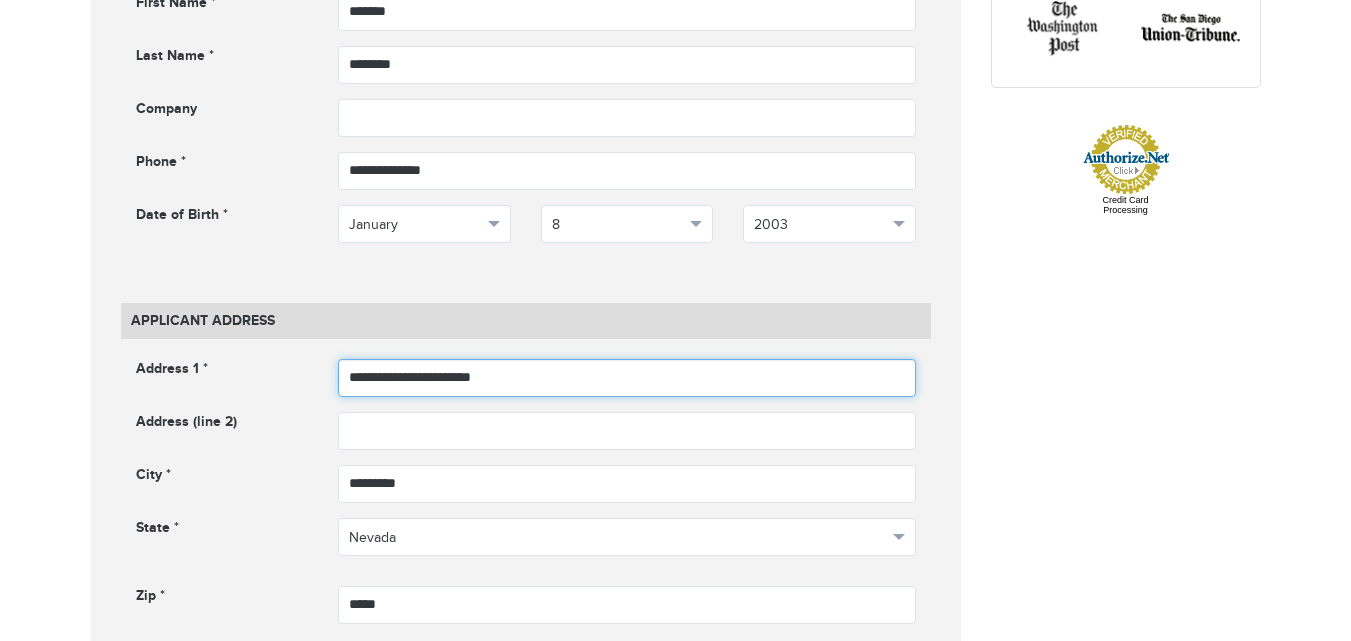 scroll, scrollTop: 0, scrollLeft: 0, axis: both 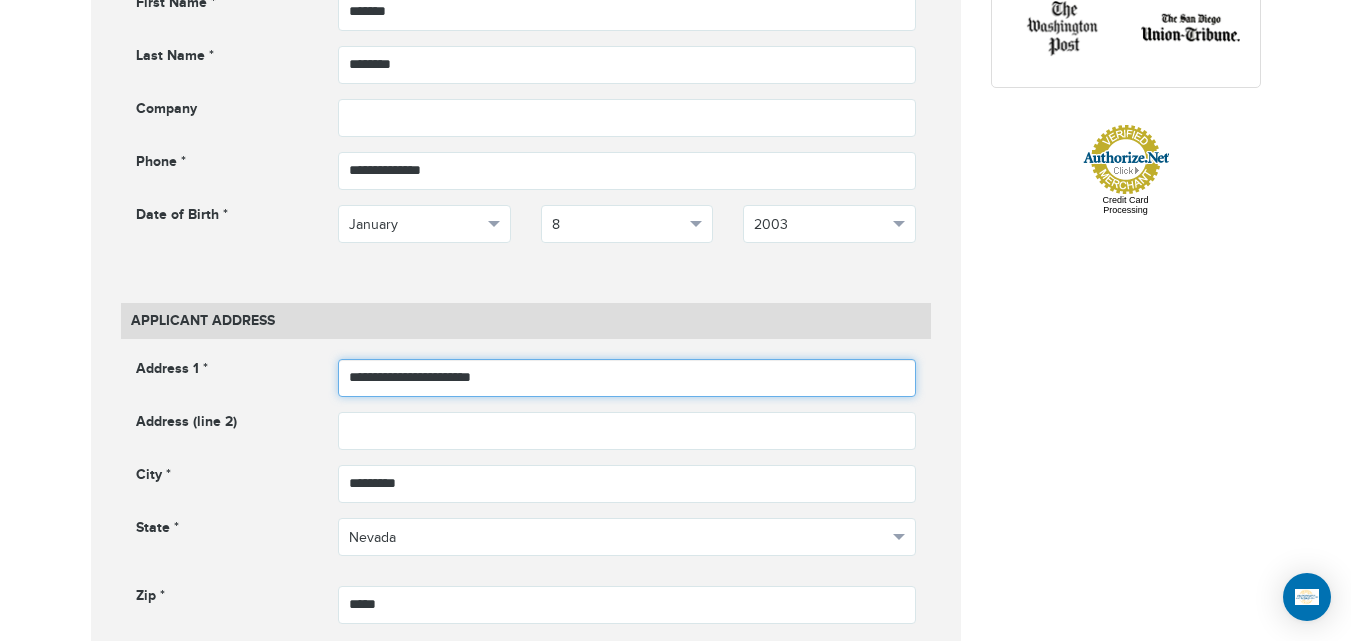 drag, startPoint x: 546, startPoint y: 383, endPoint x: 490, endPoint y: 374, distance: 56.718605 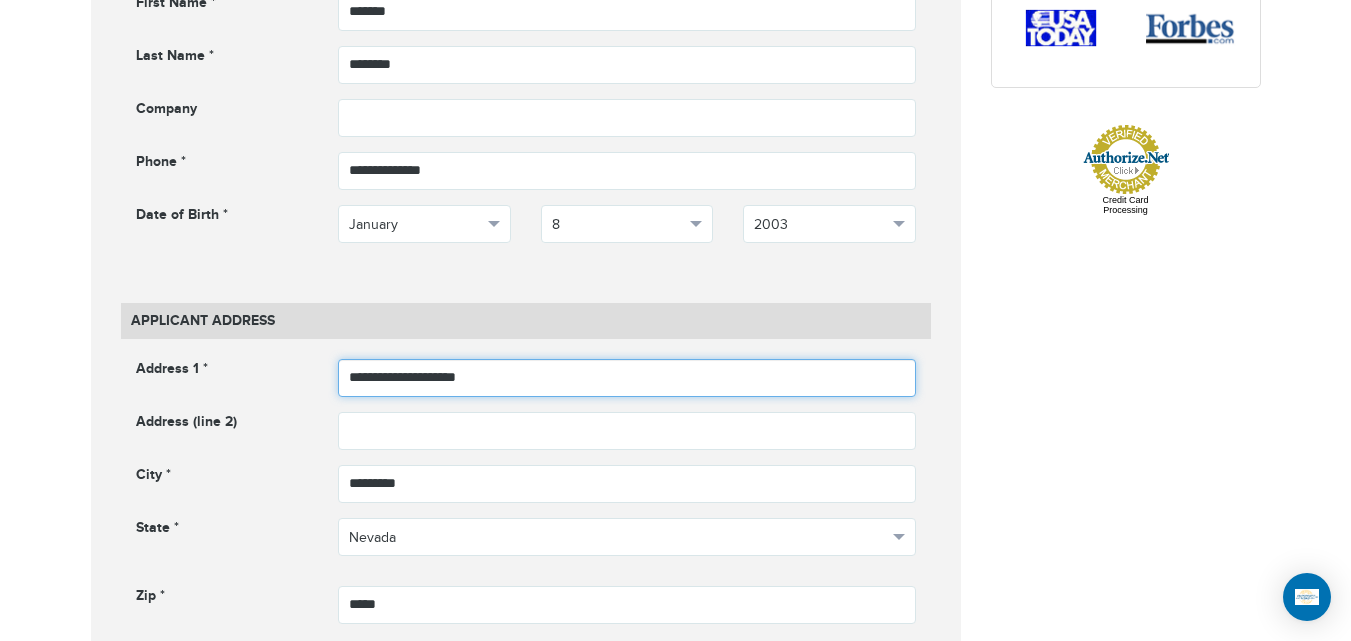 click on "**********" at bounding box center (627, 378) 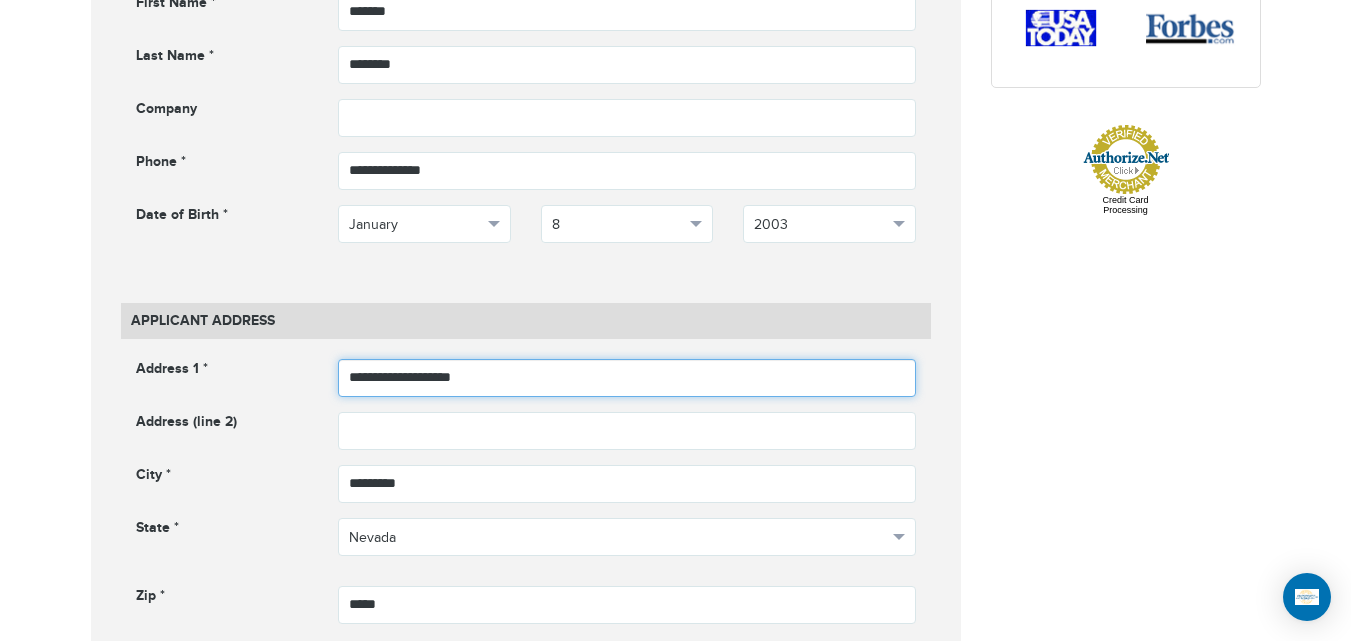 type on "**********" 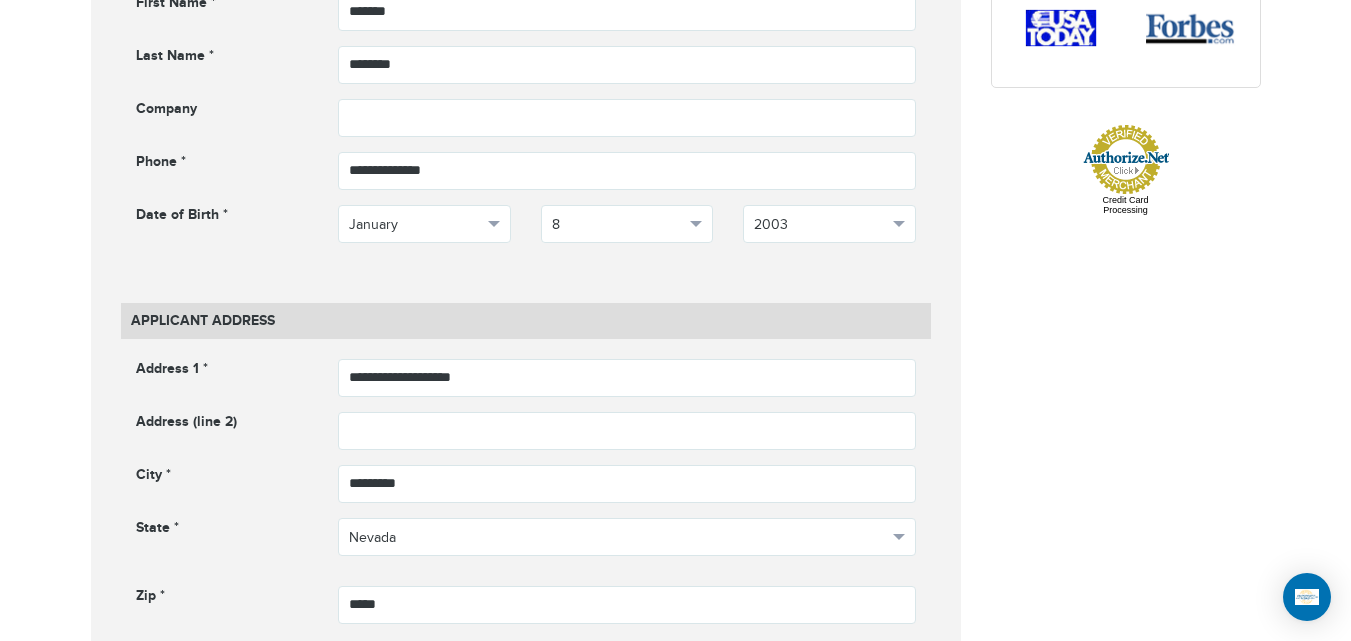 click on "**********" at bounding box center (676, 733) 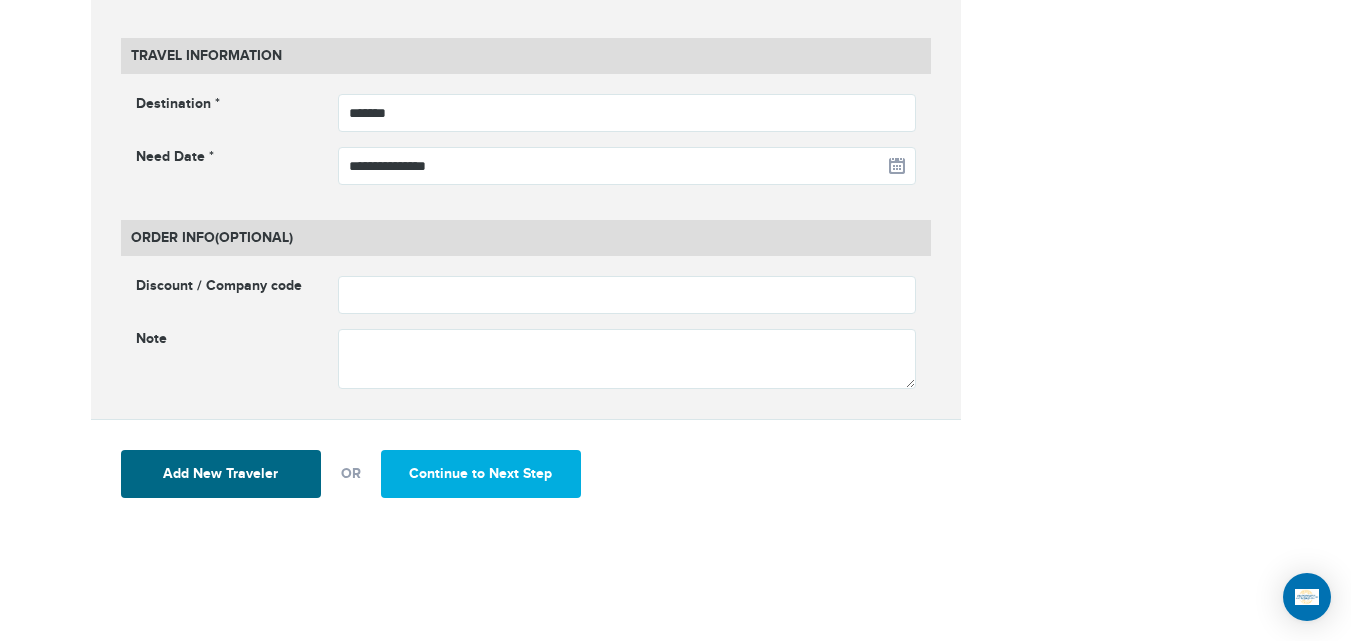 scroll, scrollTop: 2721, scrollLeft: 0, axis: vertical 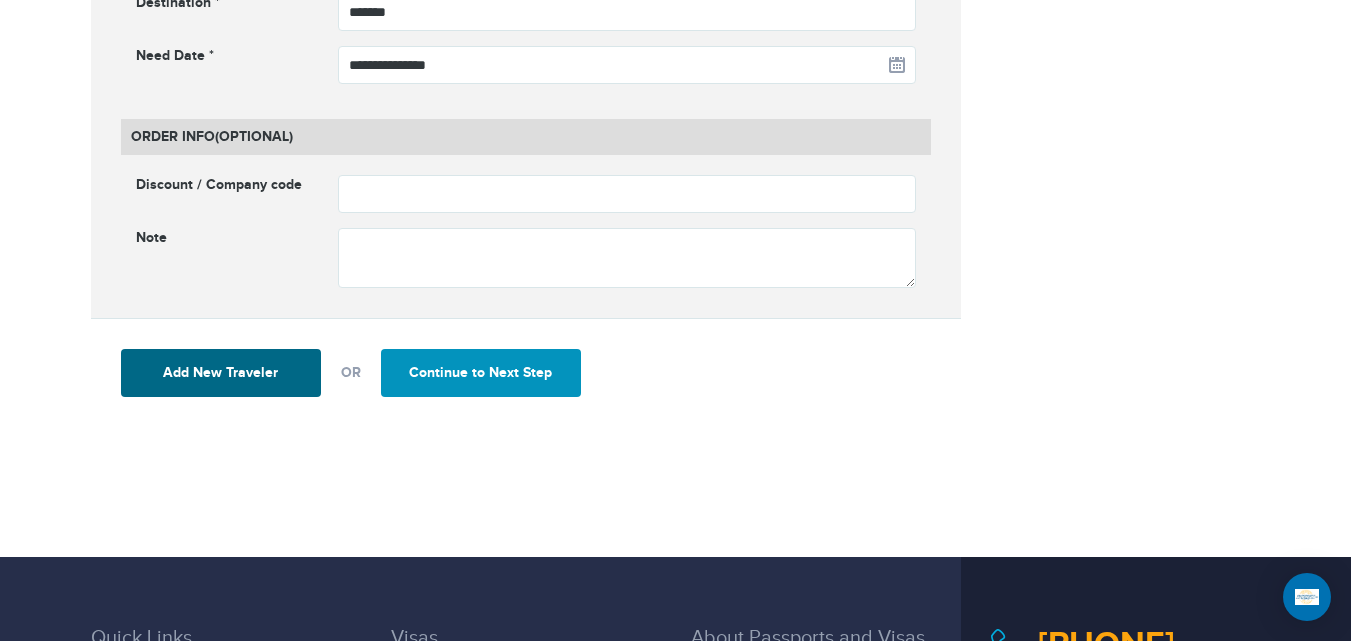 click on "Continue to Next Step" at bounding box center (481, 373) 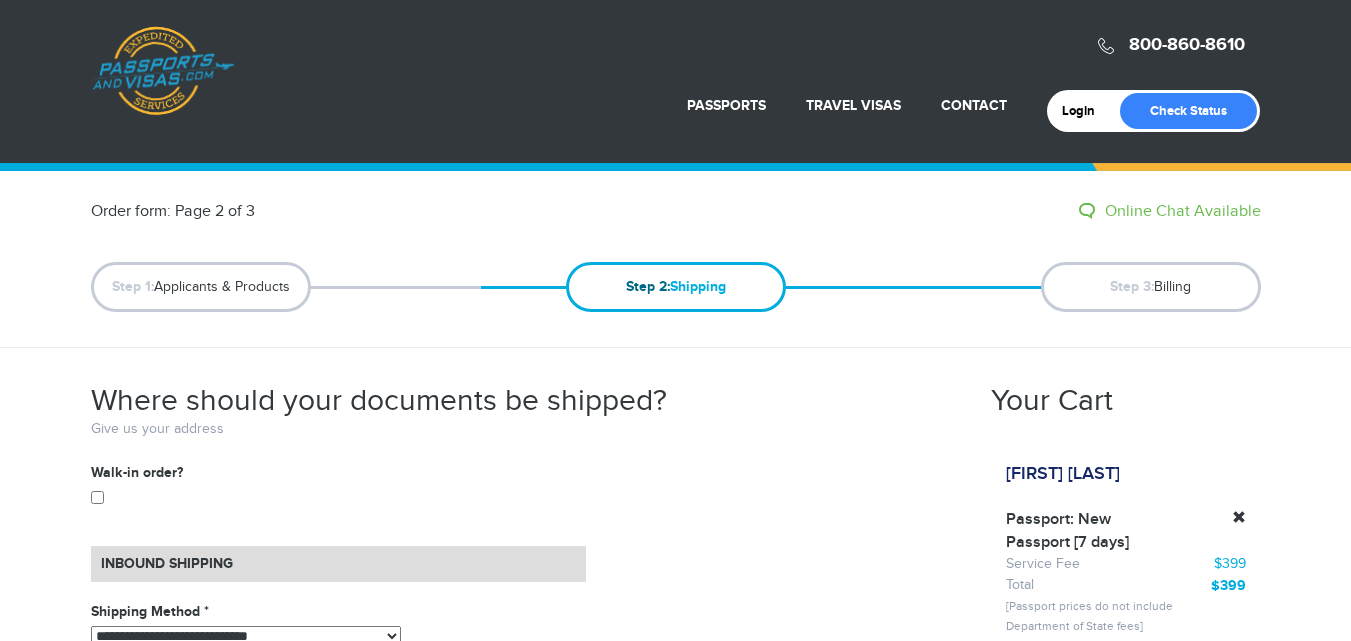 scroll, scrollTop: 0, scrollLeft: 0, axis: both 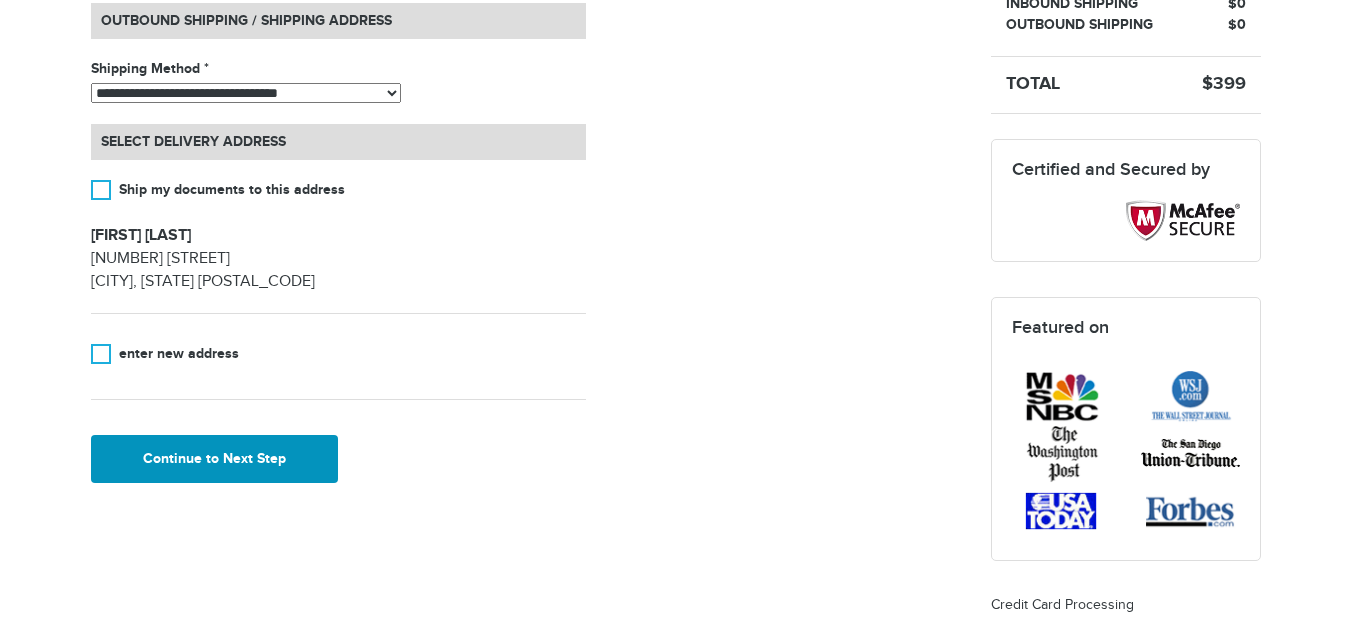 click on "Continue to Next Step" at bounding box center (215, 459) 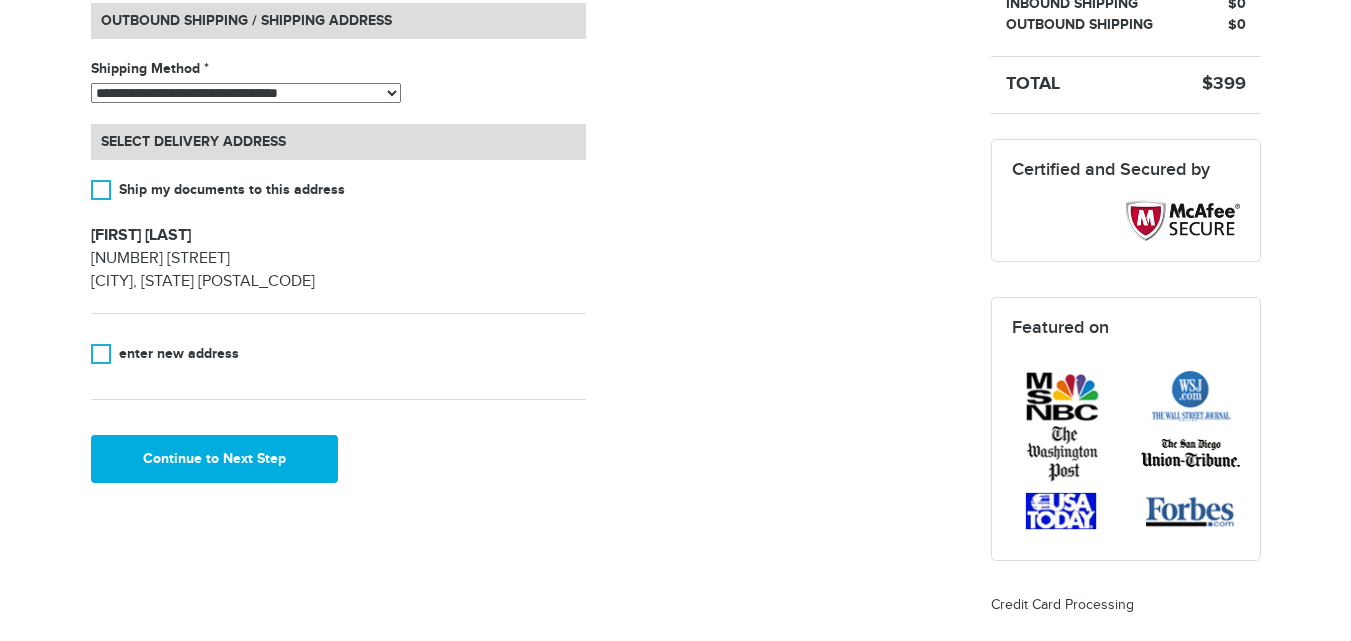 click on "**********" at bounding box center [246, 93] 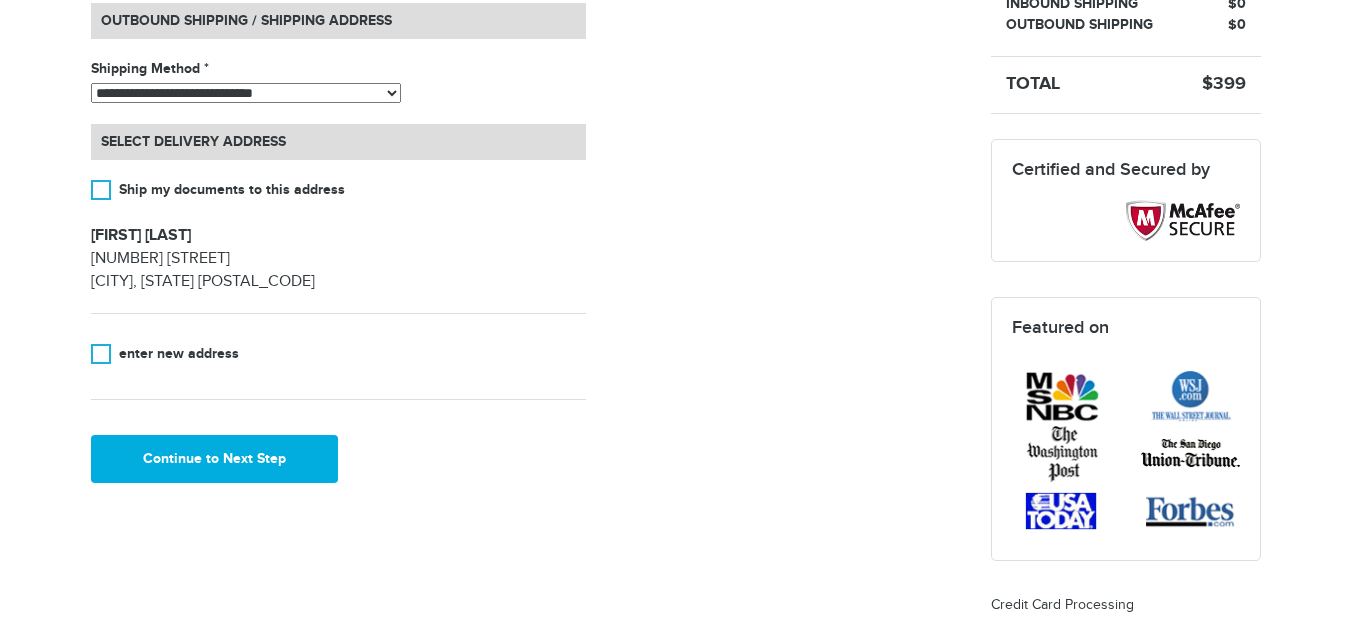 click on "**********" at bounding box center (246, 93) 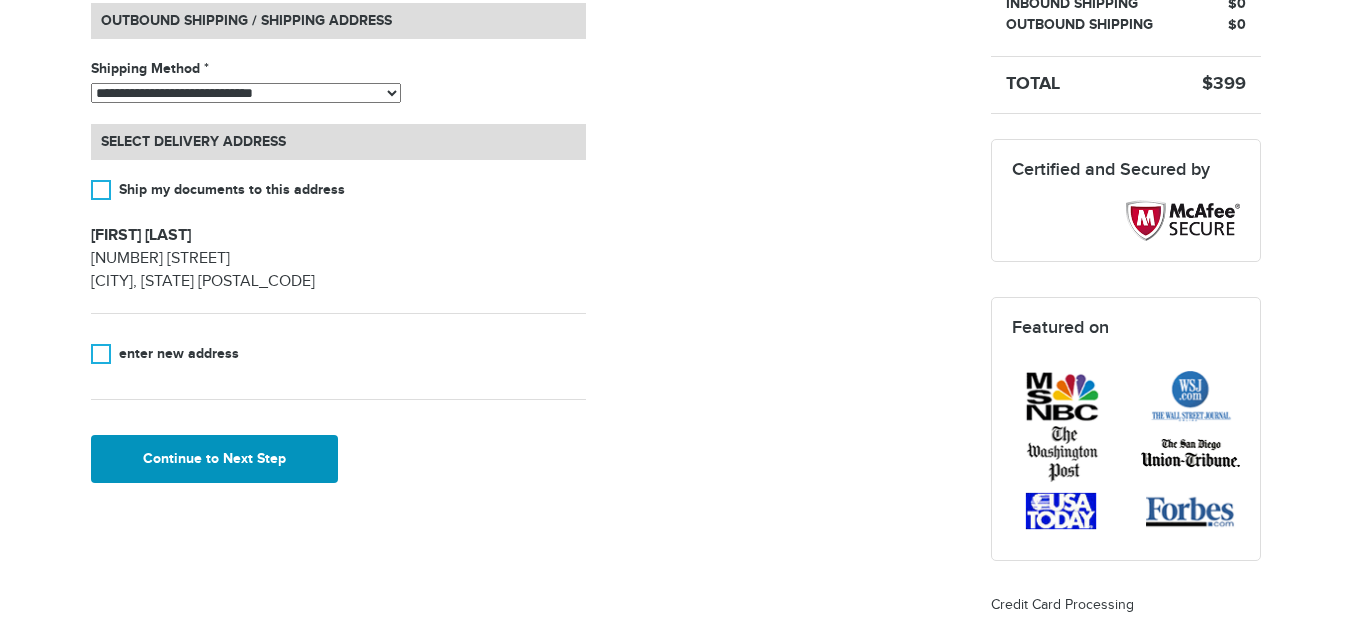 click on "Continue to Next Step" at bounding box center [215, 459] 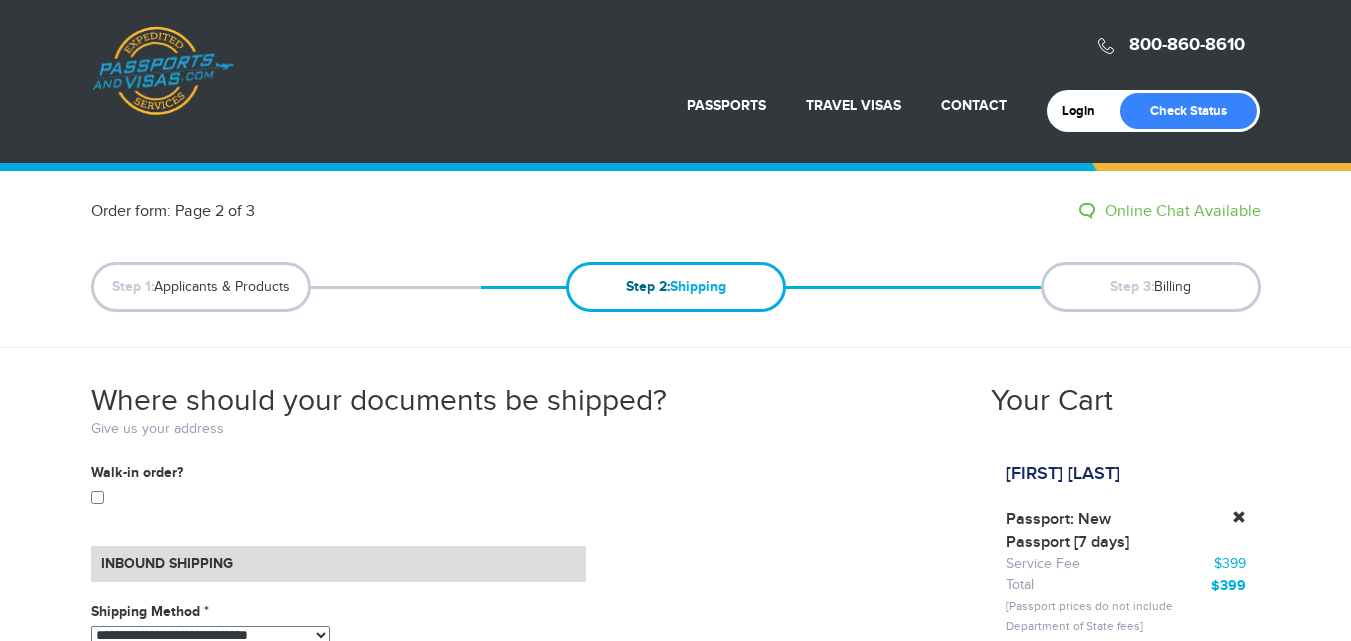 select on "*****" 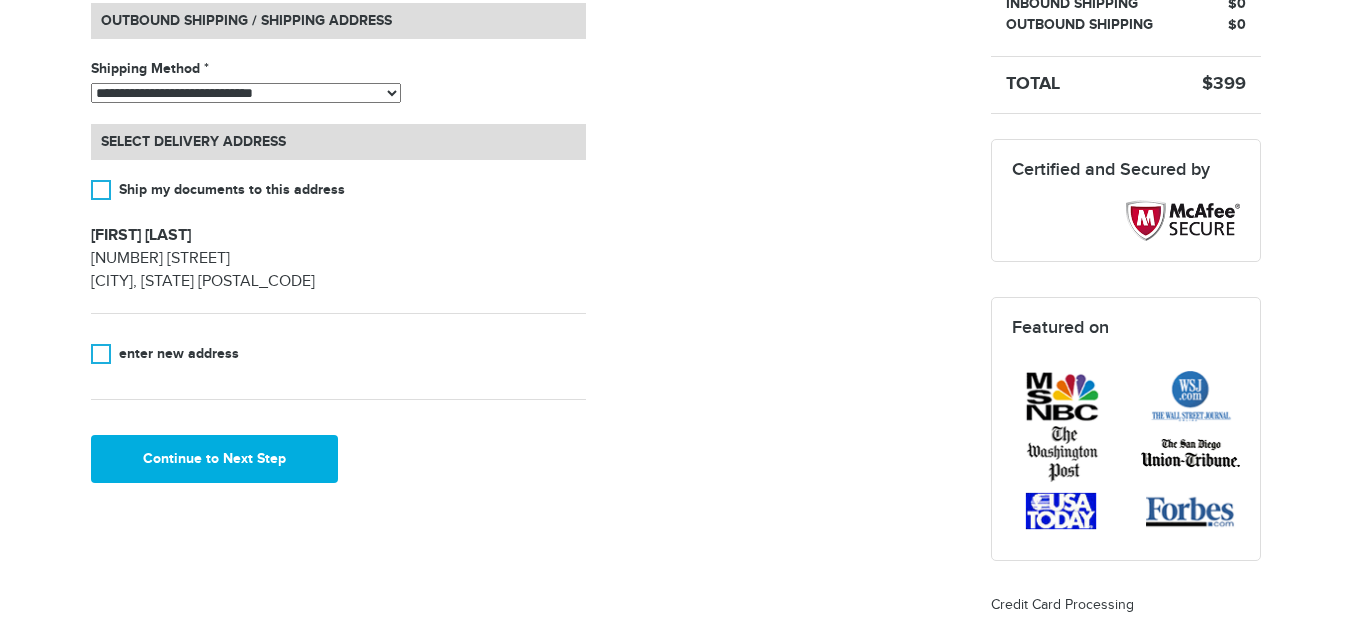 scroll, scrollTop: 0, scrollLeft: 0, axis: both 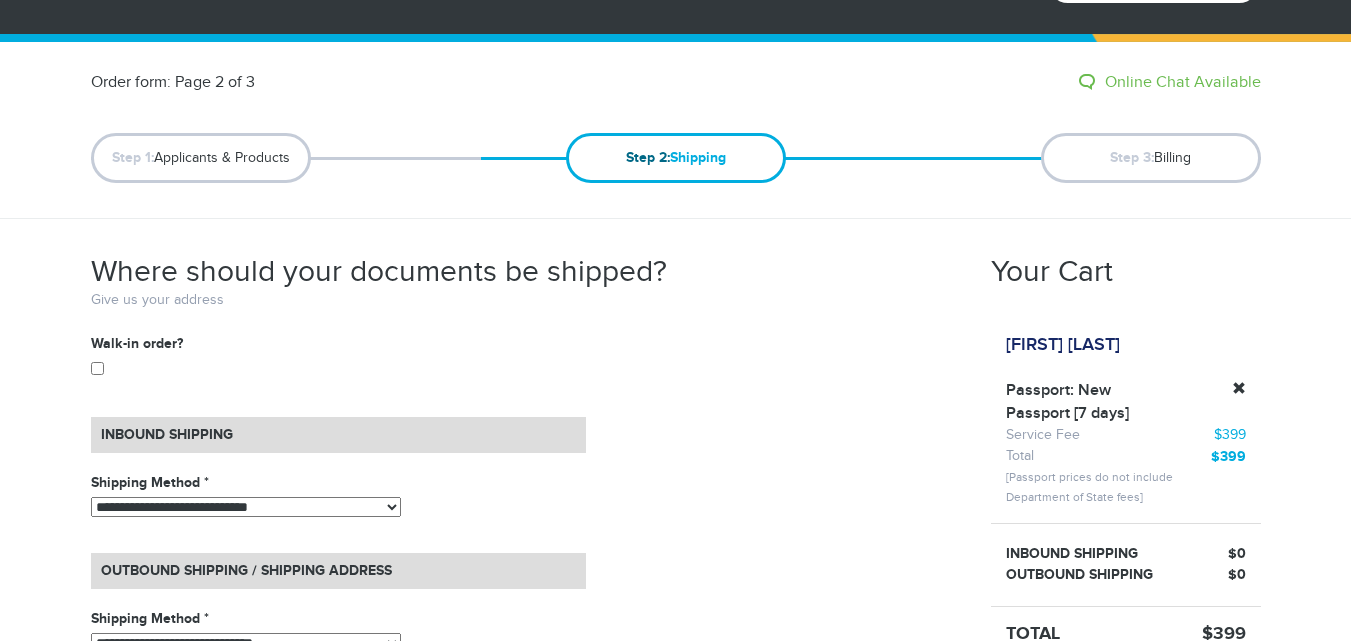 click at bounding box center [338, 370] 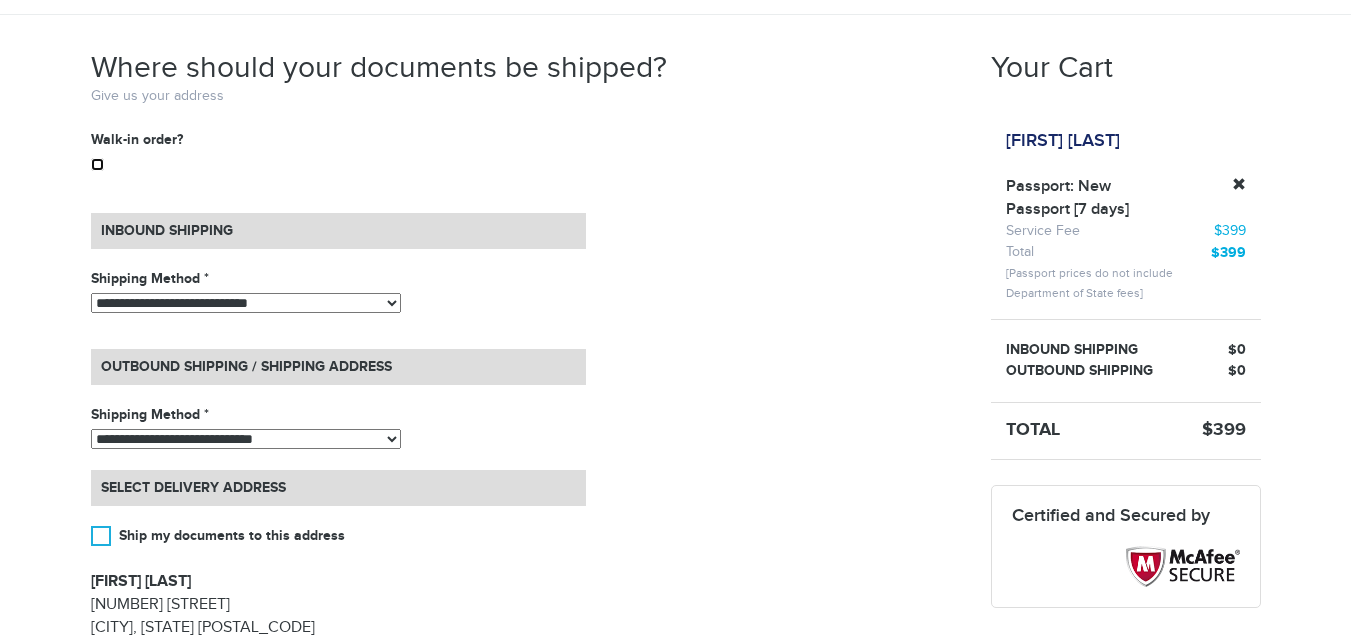 scroll, scrollTop: 728, scrollLeft: 0, axis: vertical 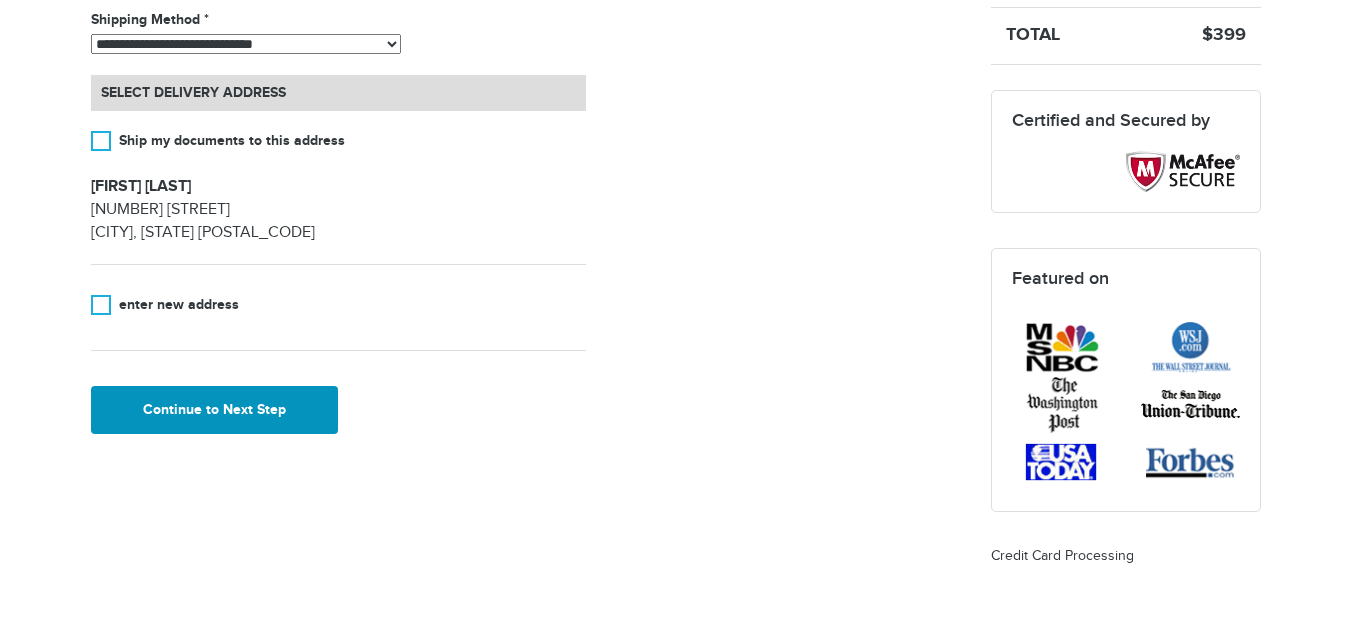 click on "Continue to Next Step" at bounding box center (215, 410) 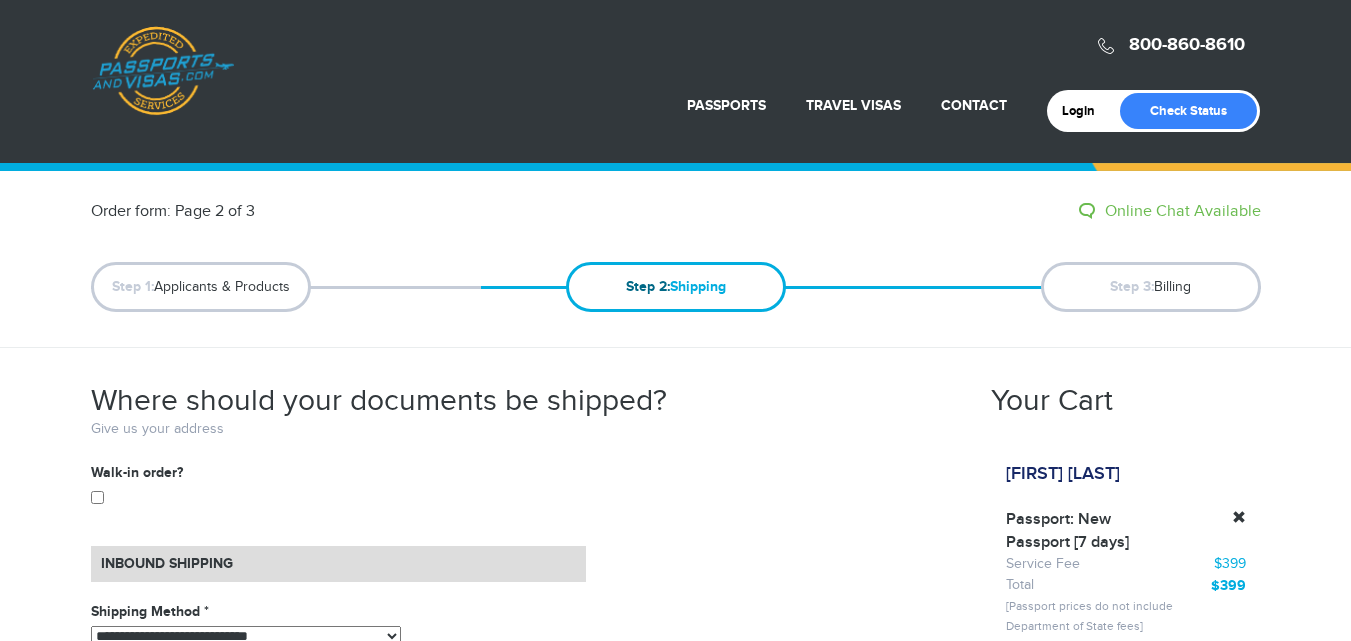 scroll, scrollTop: 728, scrollLeft: 0, axis: vertical 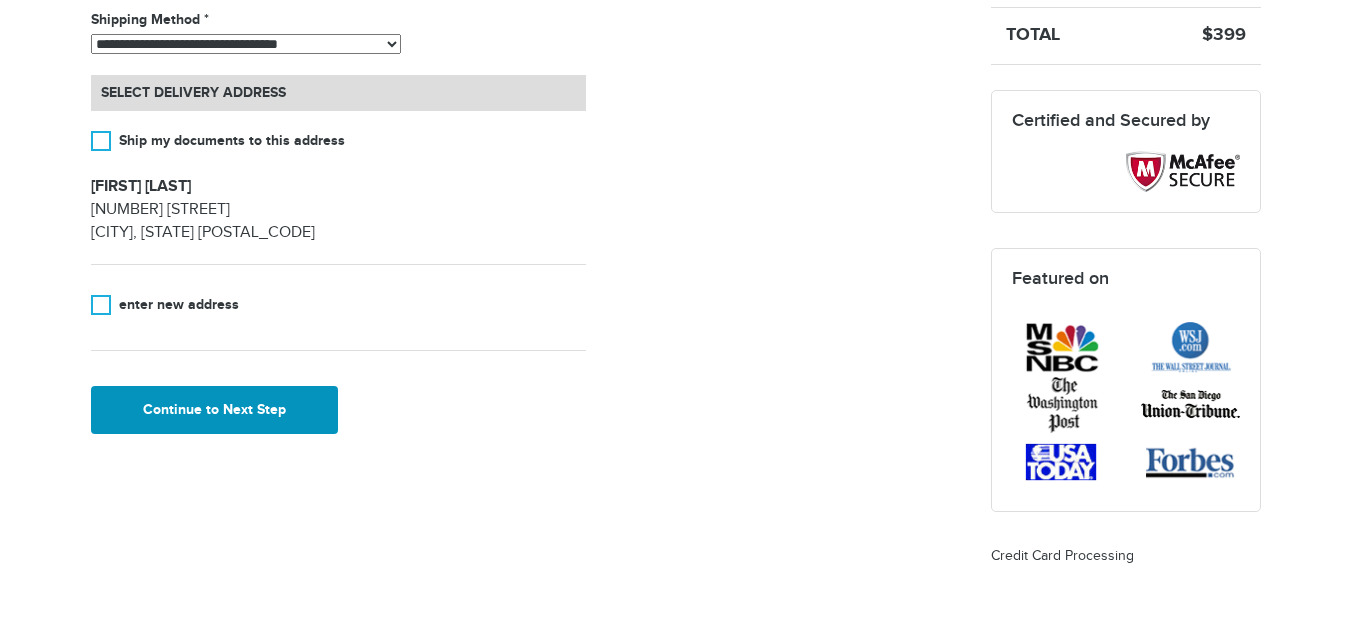 click on "Continue to Next Step" at bounding box center [215, 410] 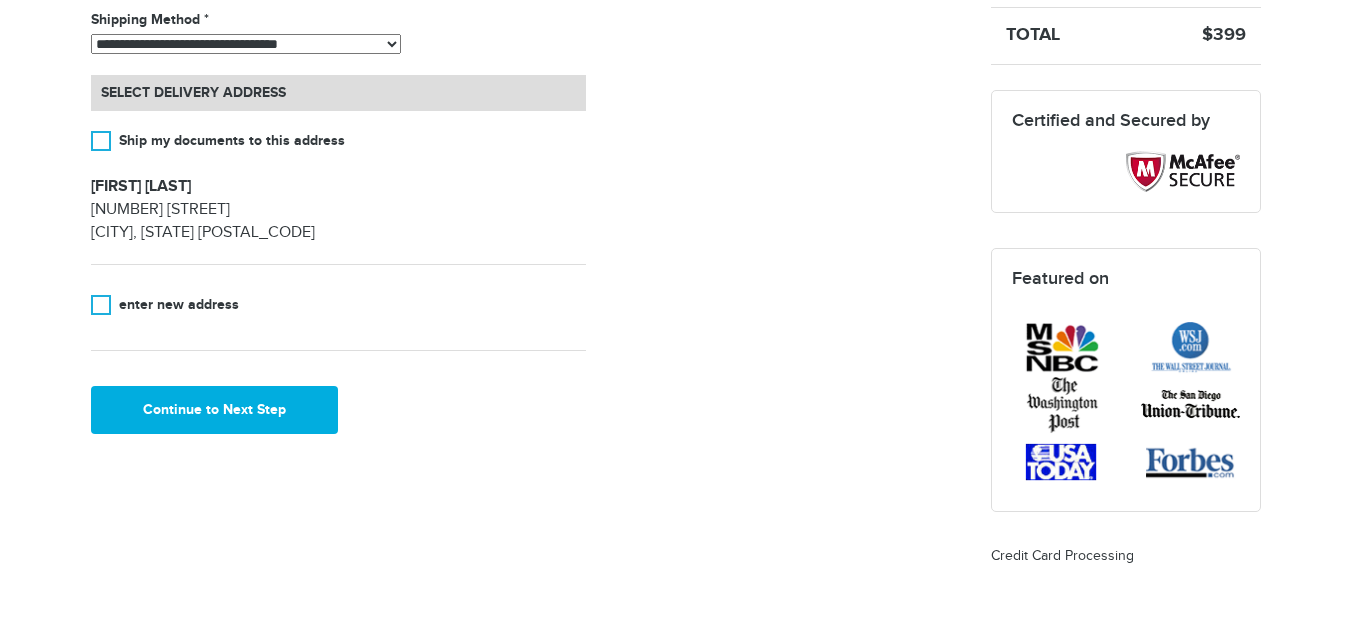 click on "**********" at bounding box center (246, 44) 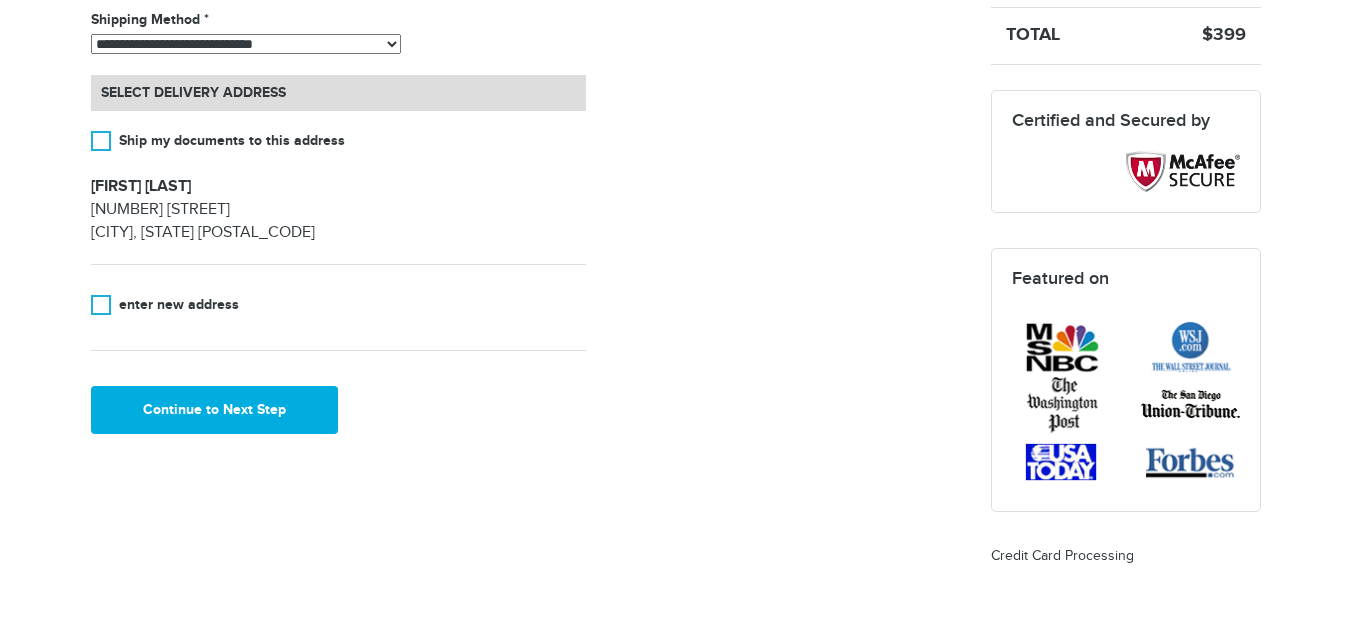 click on "**********" at bounding box center (246, 44) 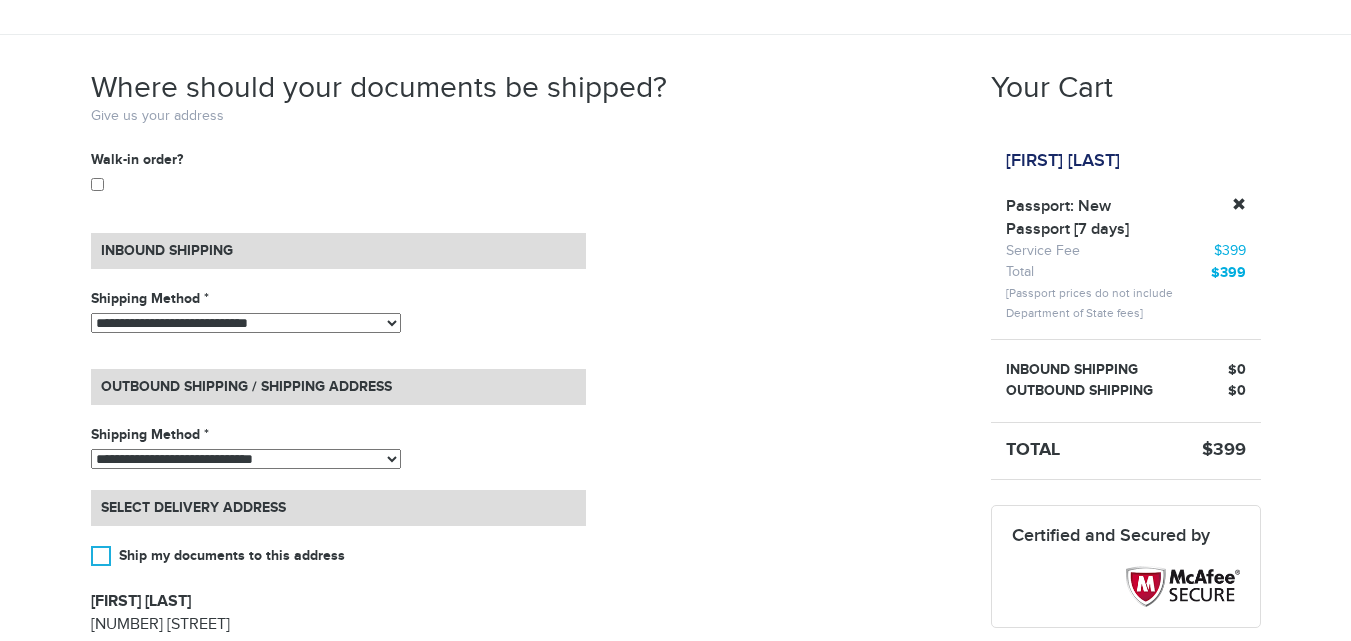 scroll, scrollTop: 303, scrollLeft: 0, axis: vertical 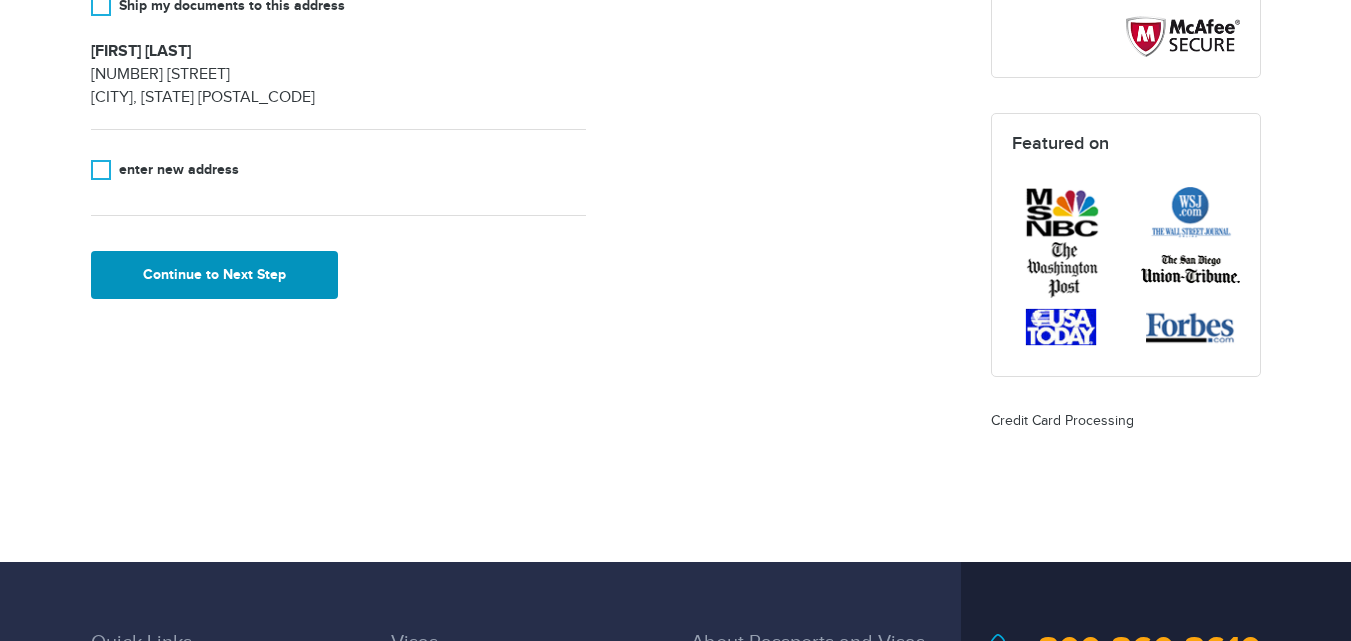 click on "Continue to Next Step" at bounding box center [215, 275] 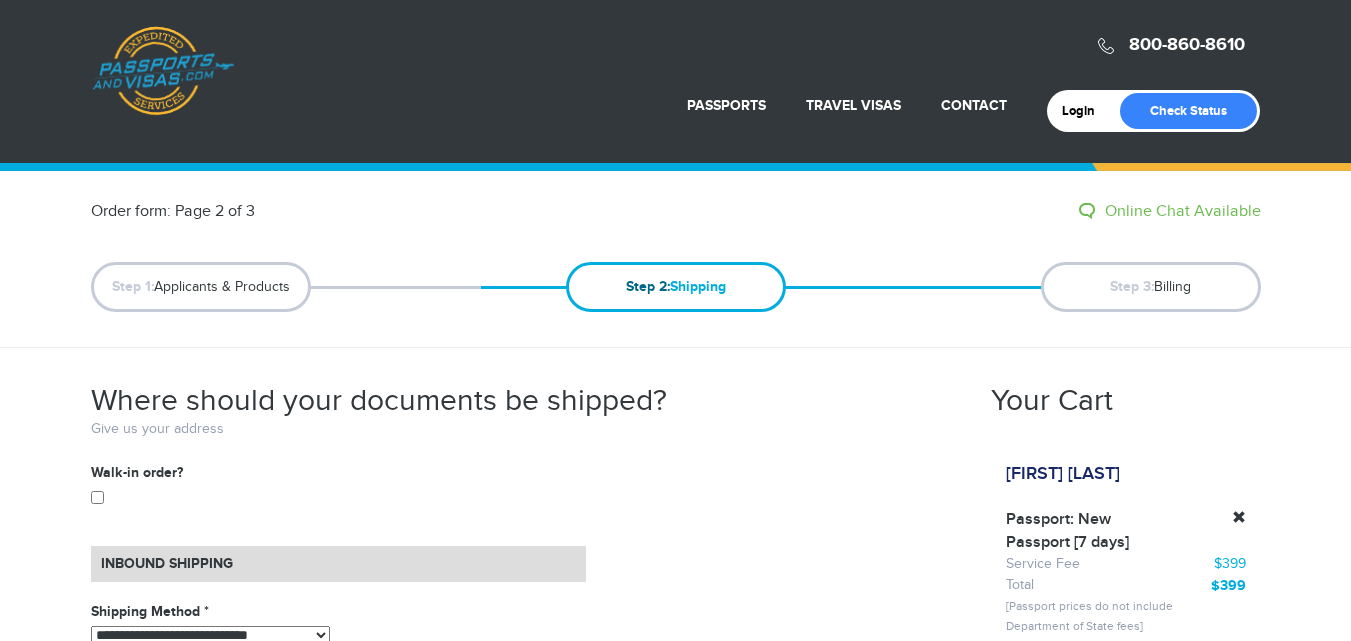 select on "*****" 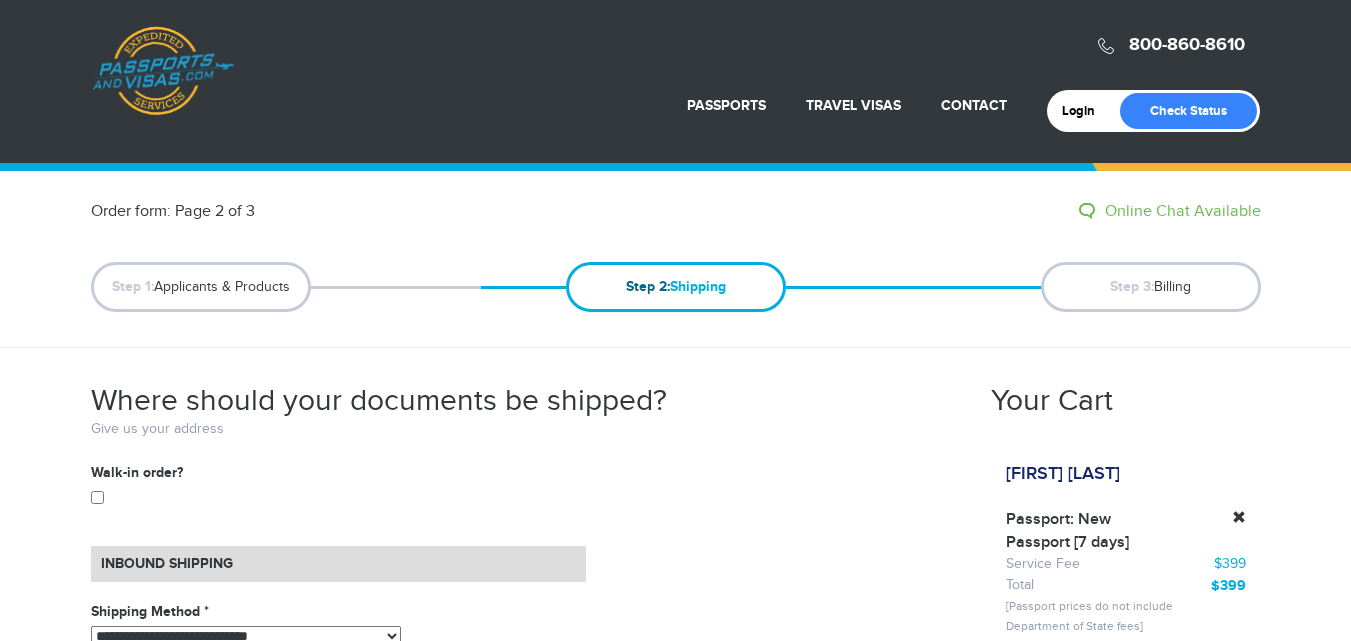 scroll, scrollTop: 863, scrollLeft: 0, axis: vertical 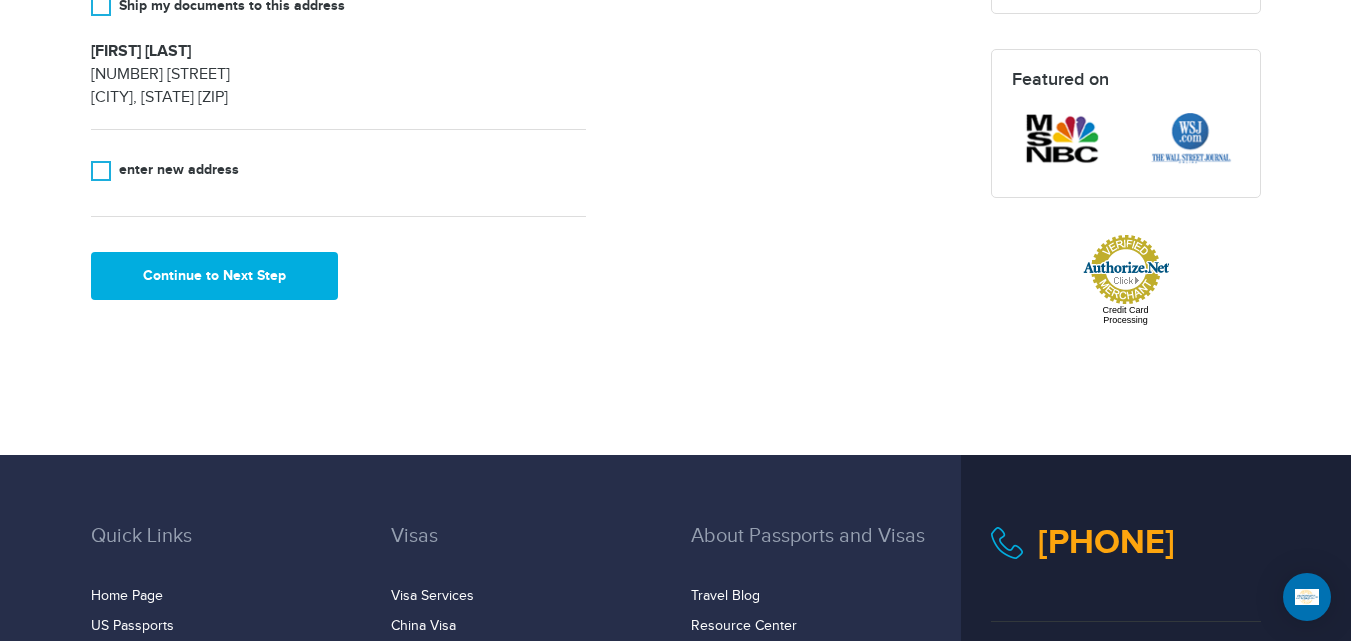 click on "**********" at bounding box center [676, -110] 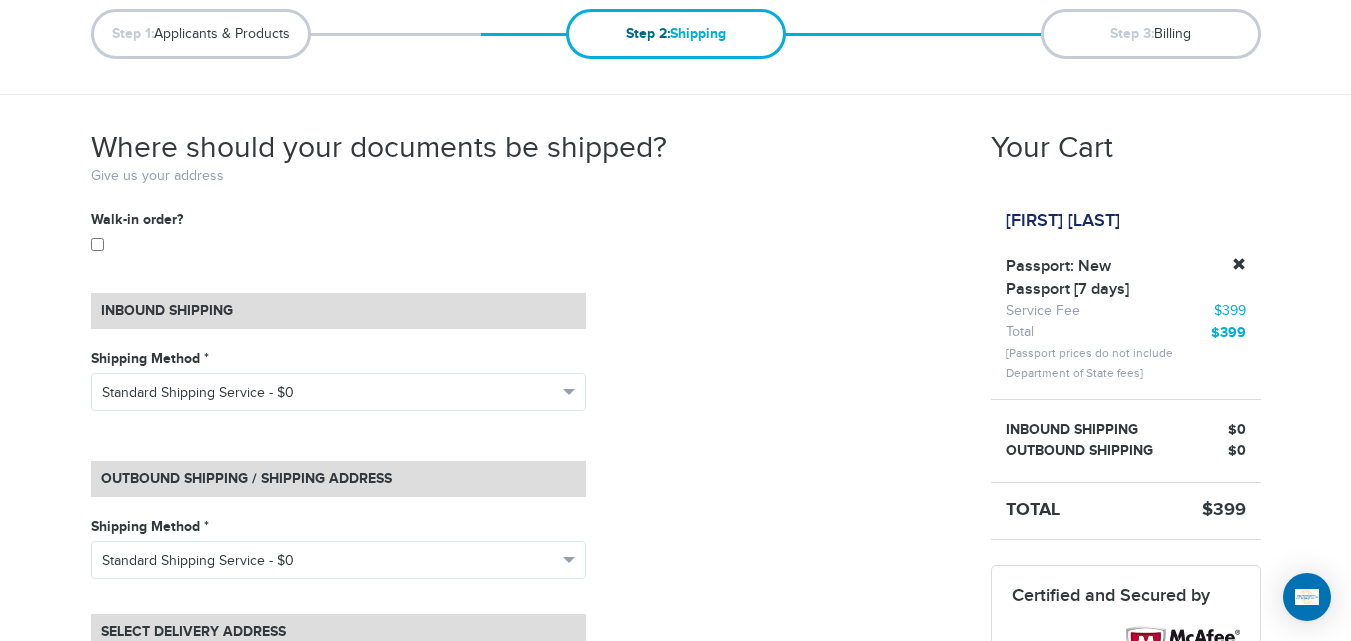 scroll, scrollTop: 223, scrollLeft: 0, axis: vertical 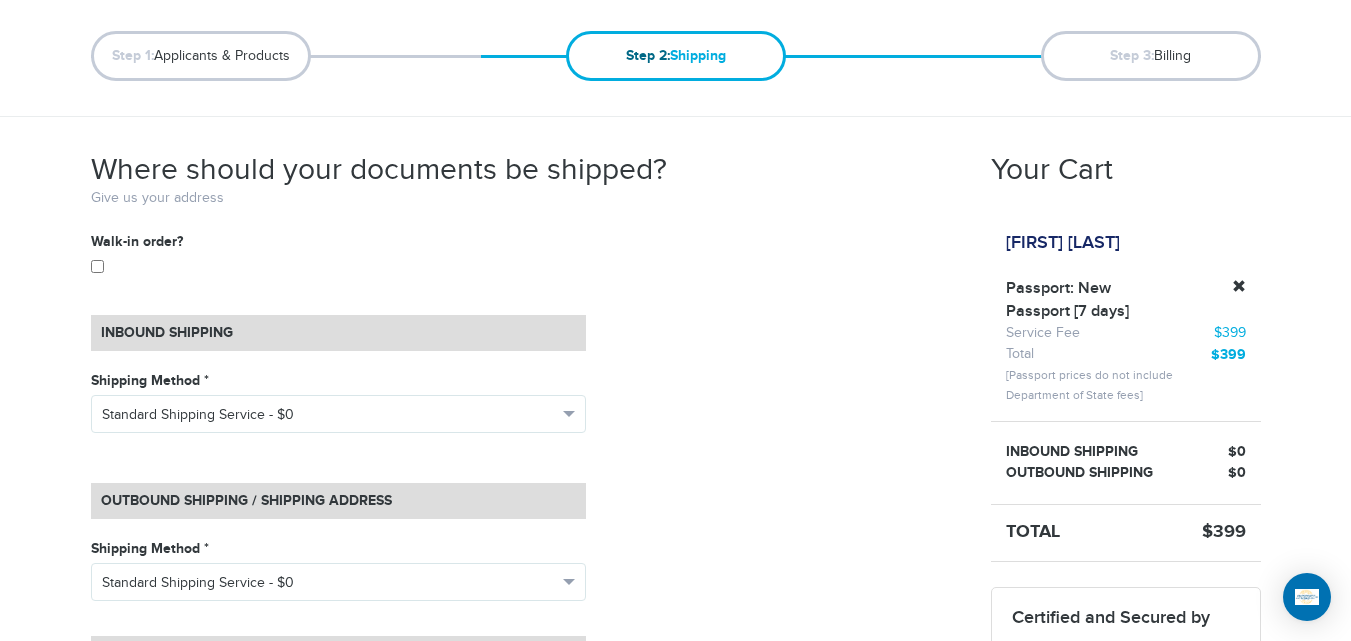 click on "Step 1:  Applicants & Products" at bounding box center [201, 56] 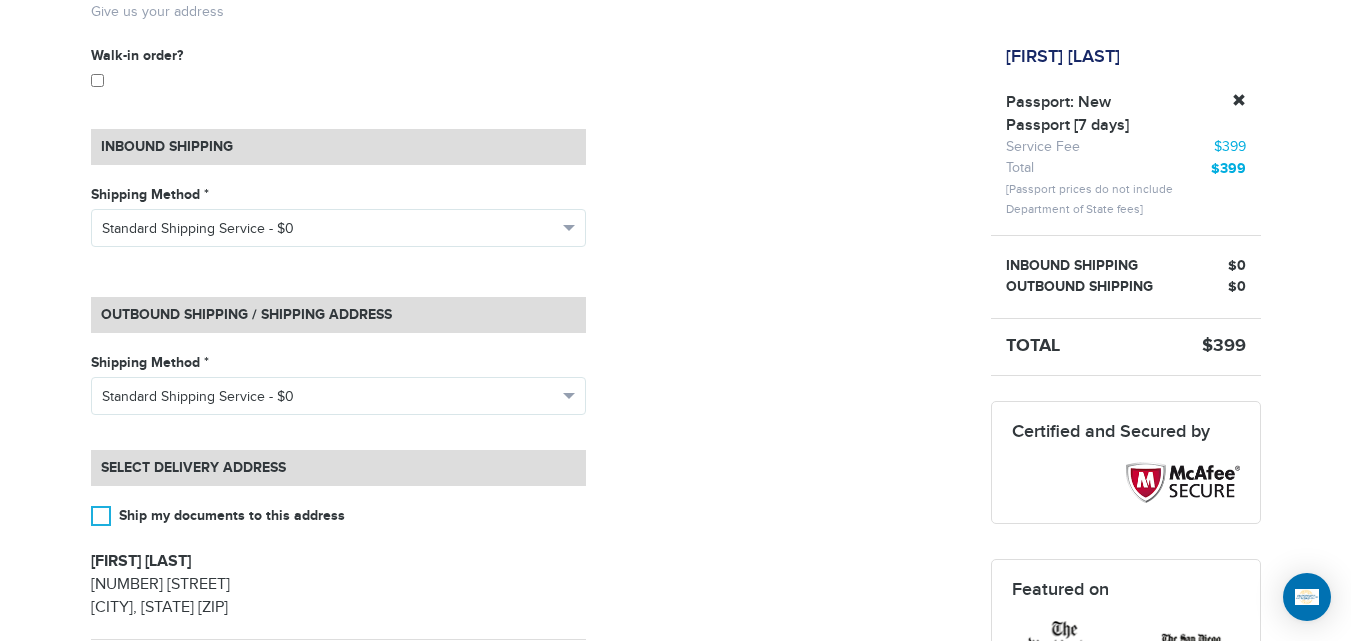 scroll, scrollTop: 412, scrollLeft: 0, axis: vertical 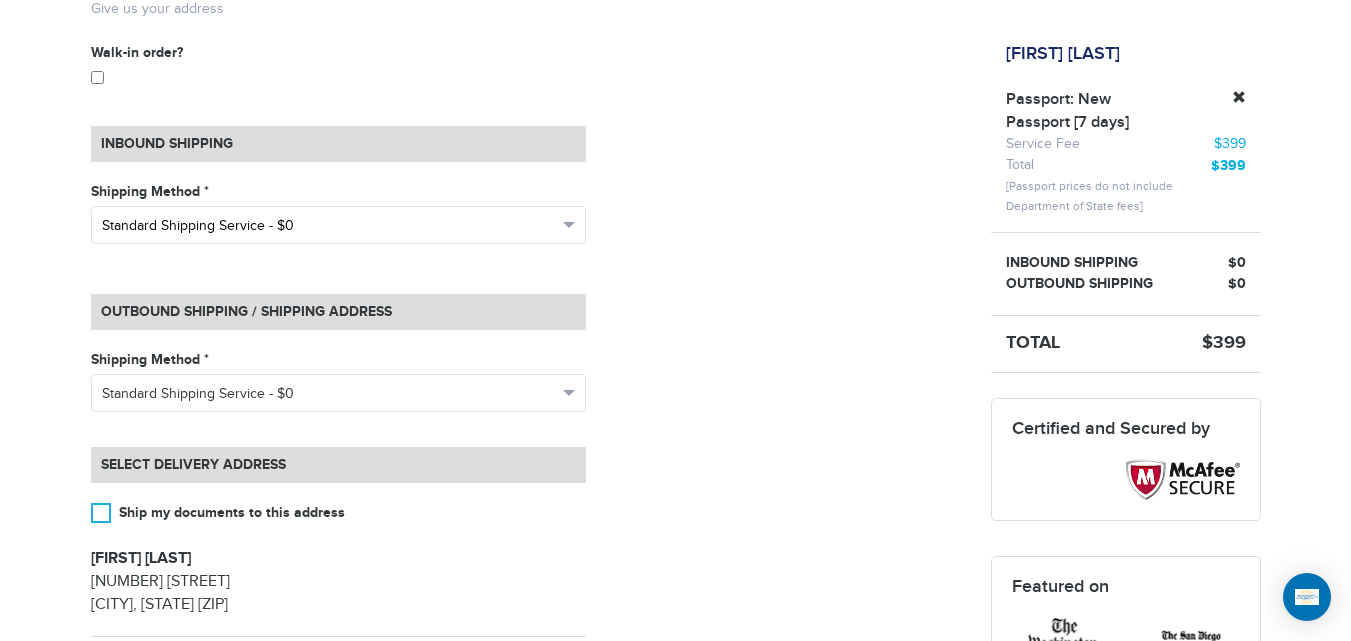 click on "Standard Shipping Service - $0" at bounding box center [329, 226] 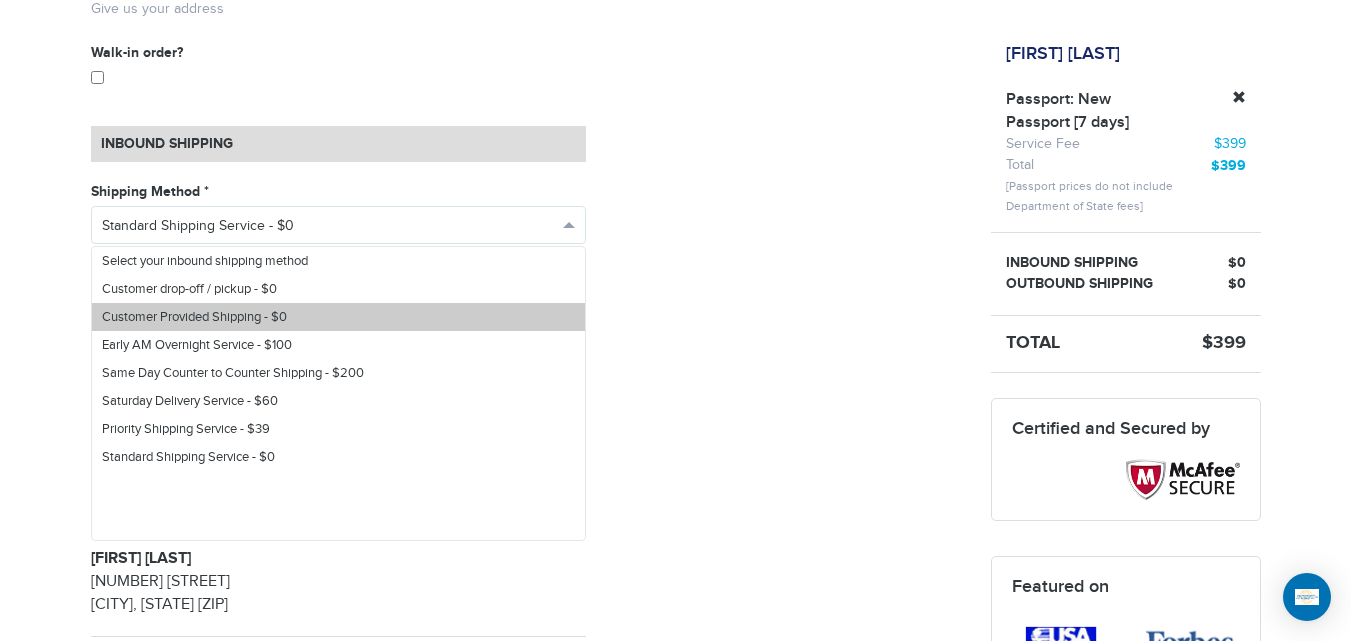 click on "Customer Provided Shipping - $0" at bounding box center [338, 317] 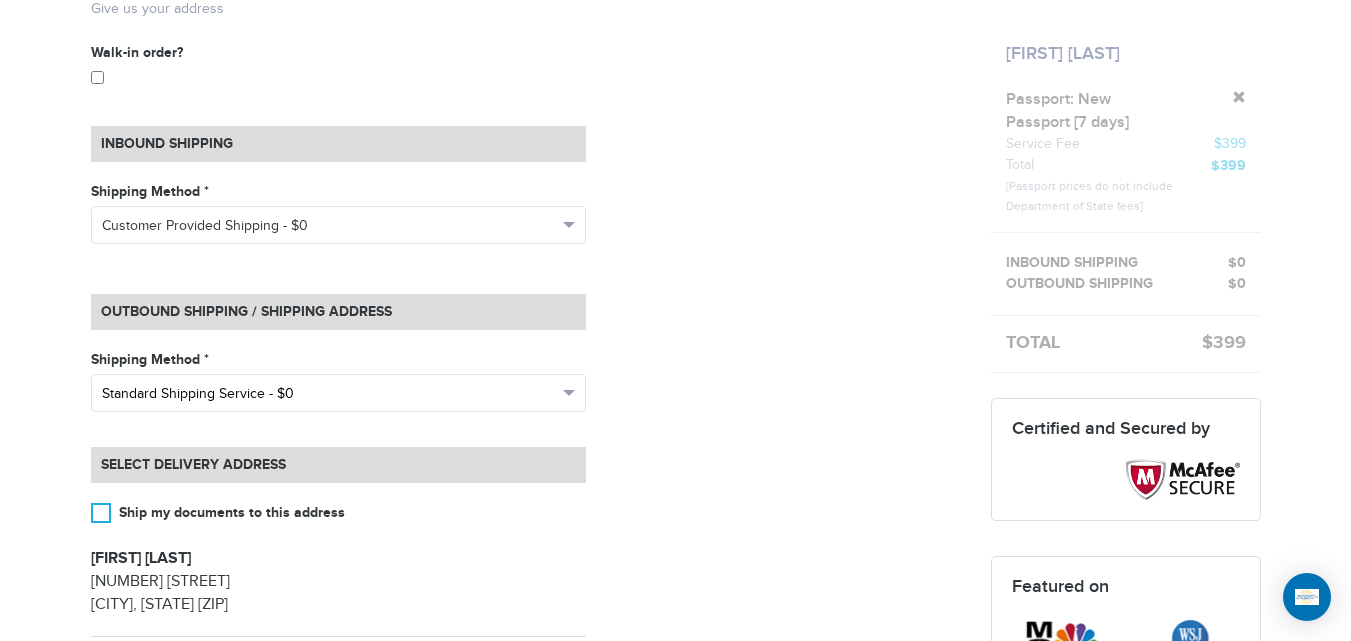 click on "Standard Shipping Service - $0" at bounding box center [338, 393] 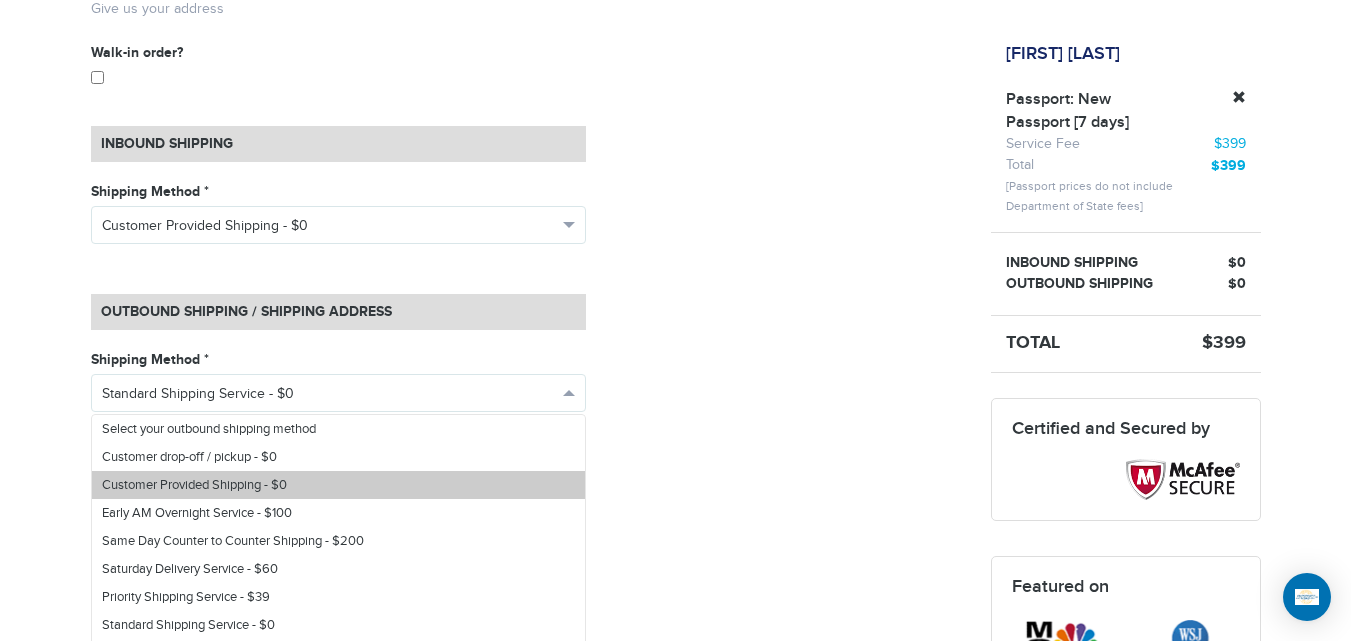 click on "Customer Provided Shipping - $0" at bounding box center (338, 485) 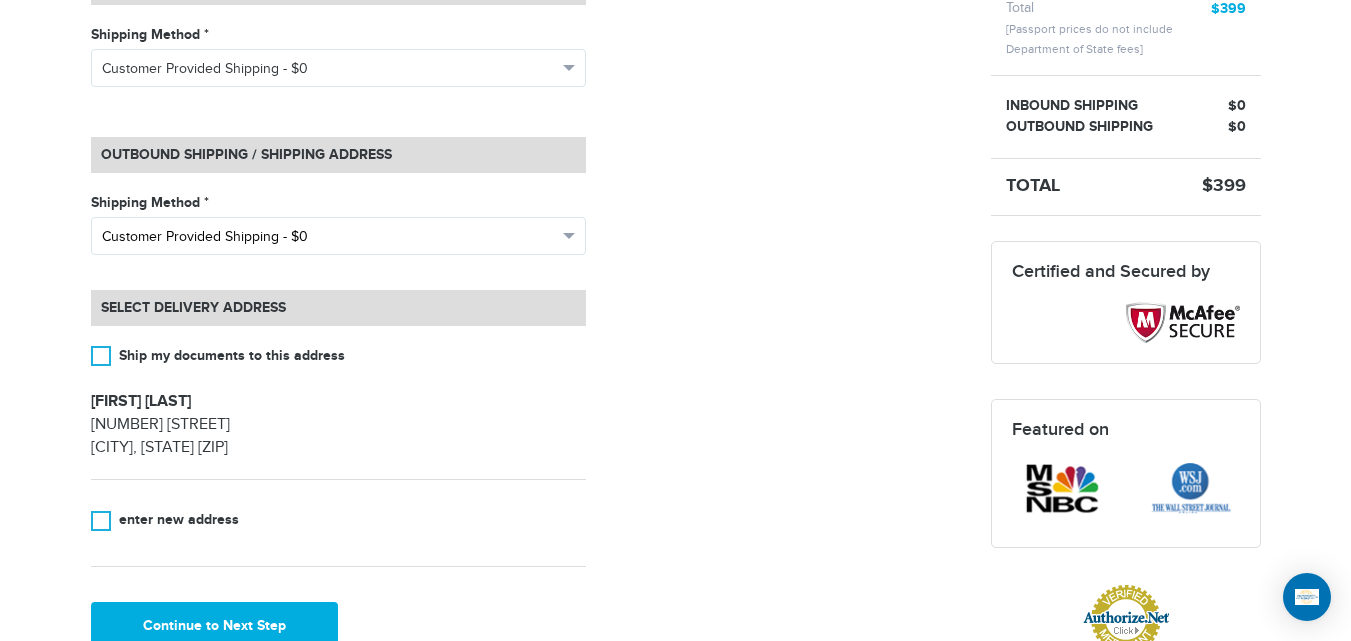 scroll, scrollTop: 1009, scrollLeft: 0, axis: vertical 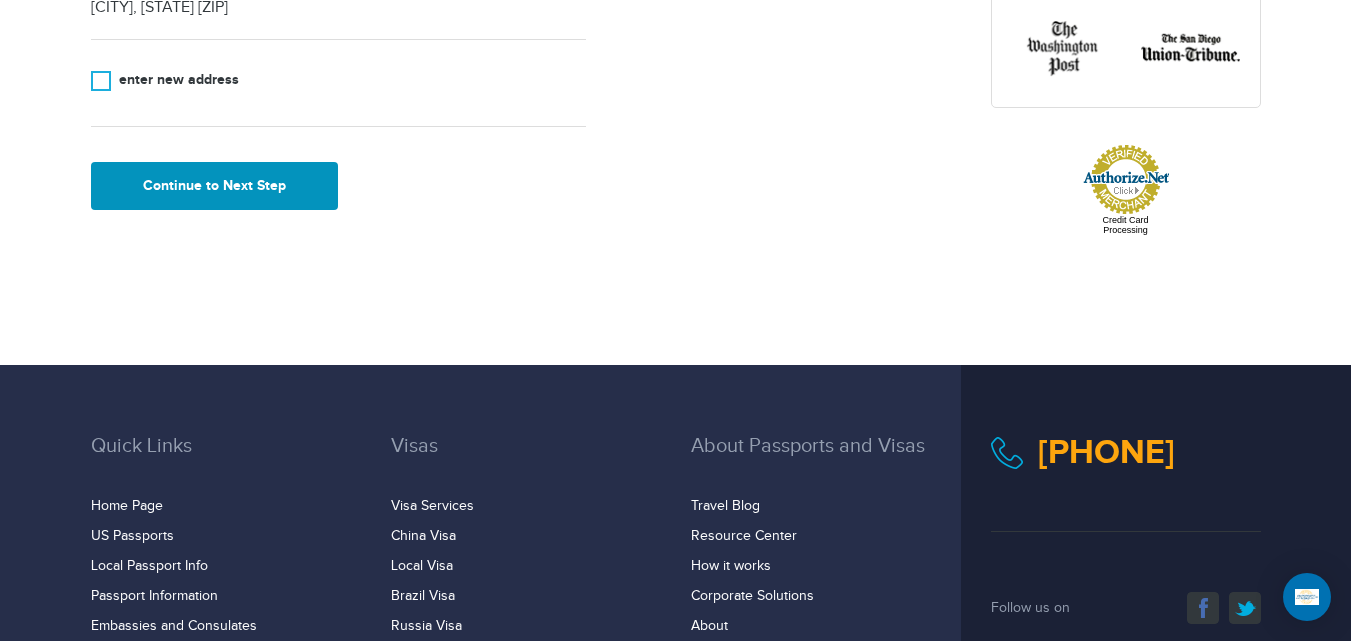 drag, startPoint x: 152, startPoint y: 203, endPoint x: 165, endPoint y: 203, distance: 13 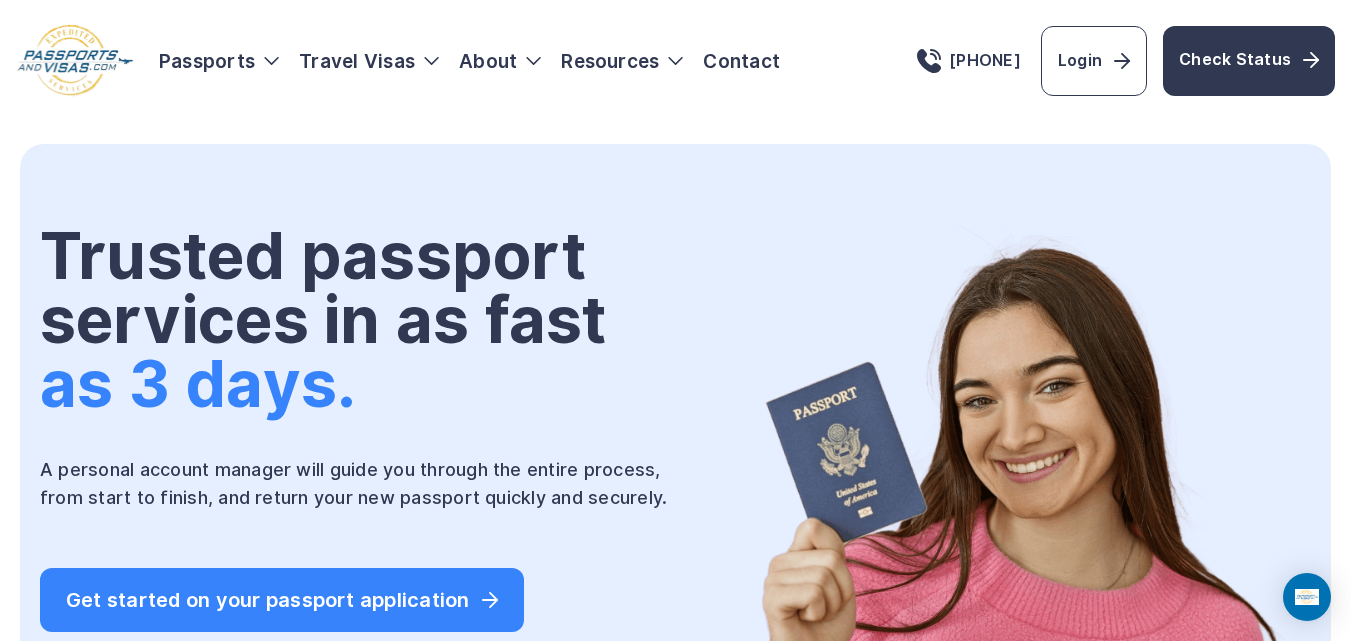 scroll, scrollTop: 0, scrollLeft: 0, axis: both 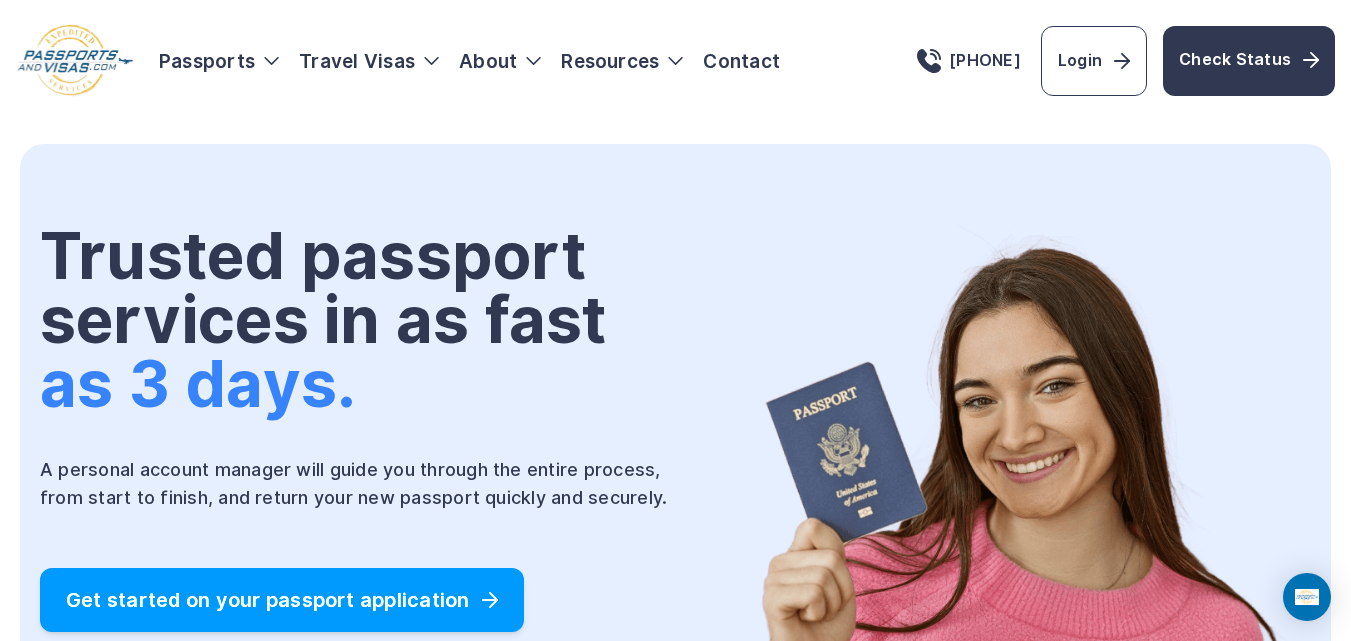 click on "Get started on your passport application" at bounding box center [282, 600] 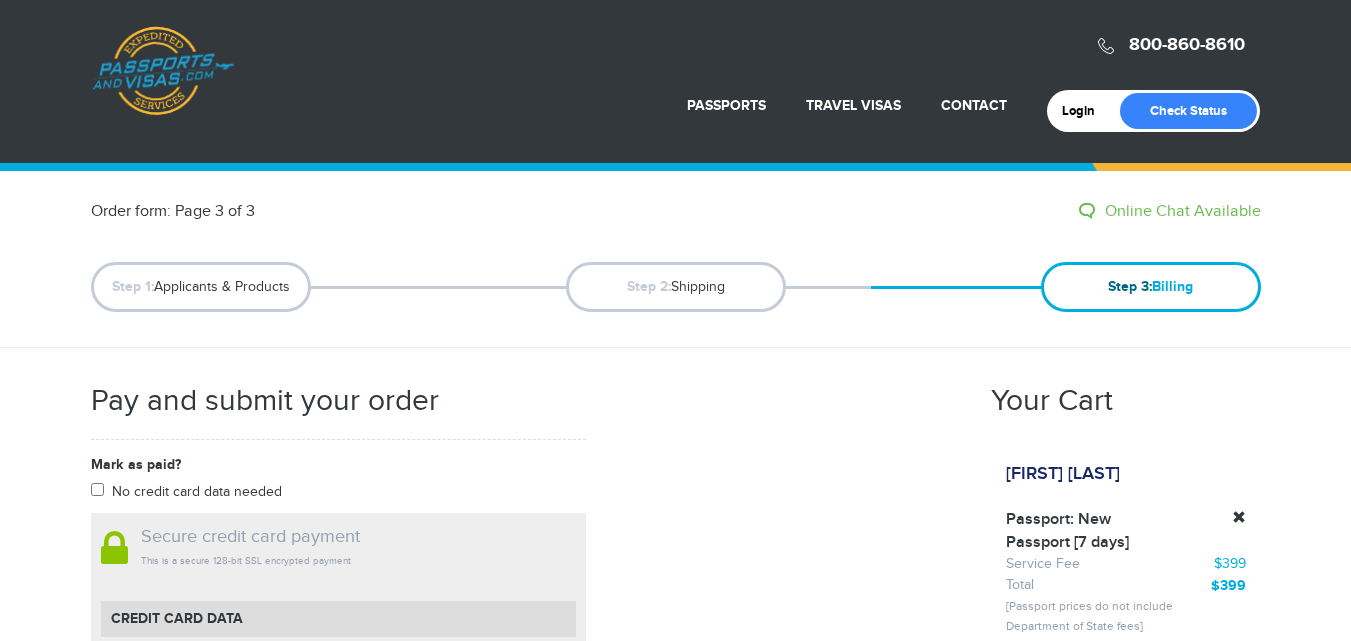 scroll, scrollTop: 0, scrollLeft: 0, axis: both 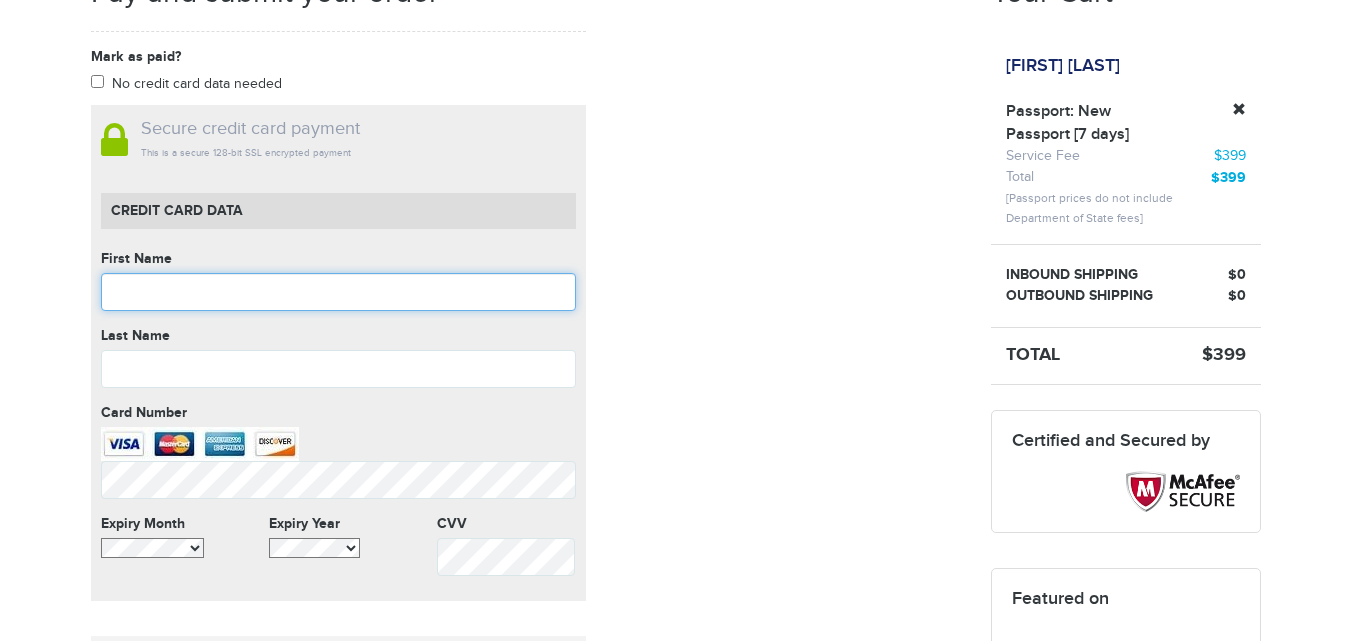 click at bounding box center (338, 292) 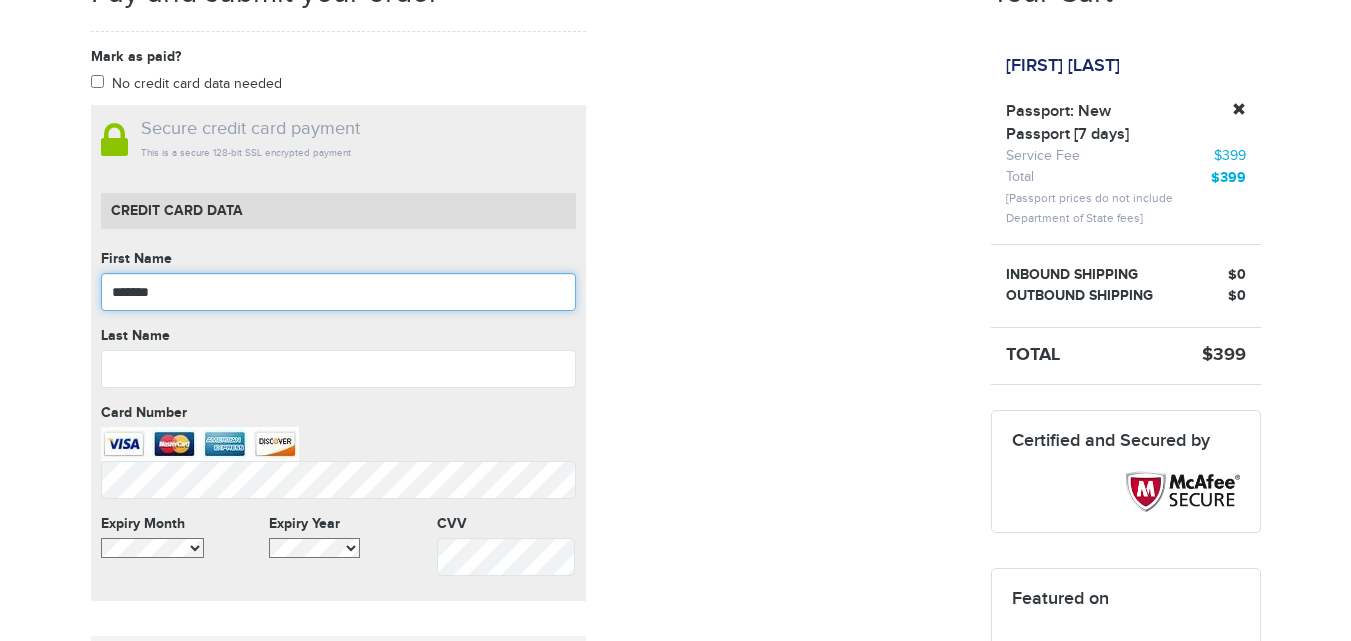 click on "*******" at bounding box center [338, 292] 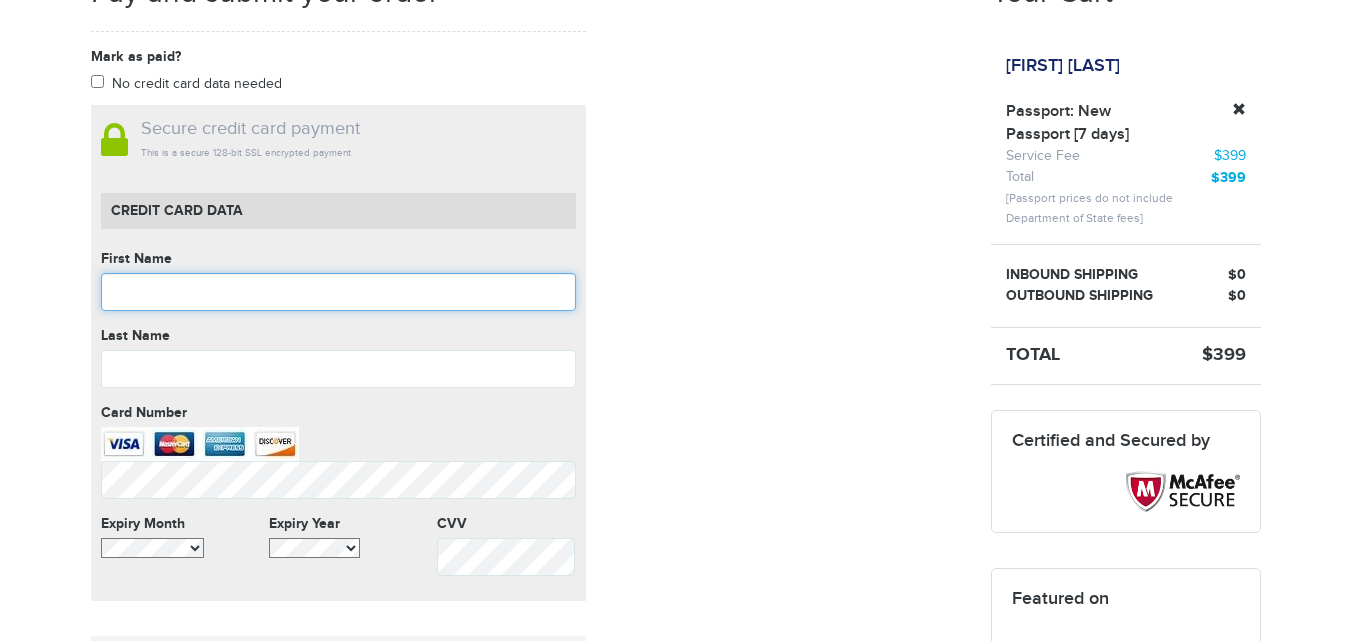 click at bounding box center [338, 292] 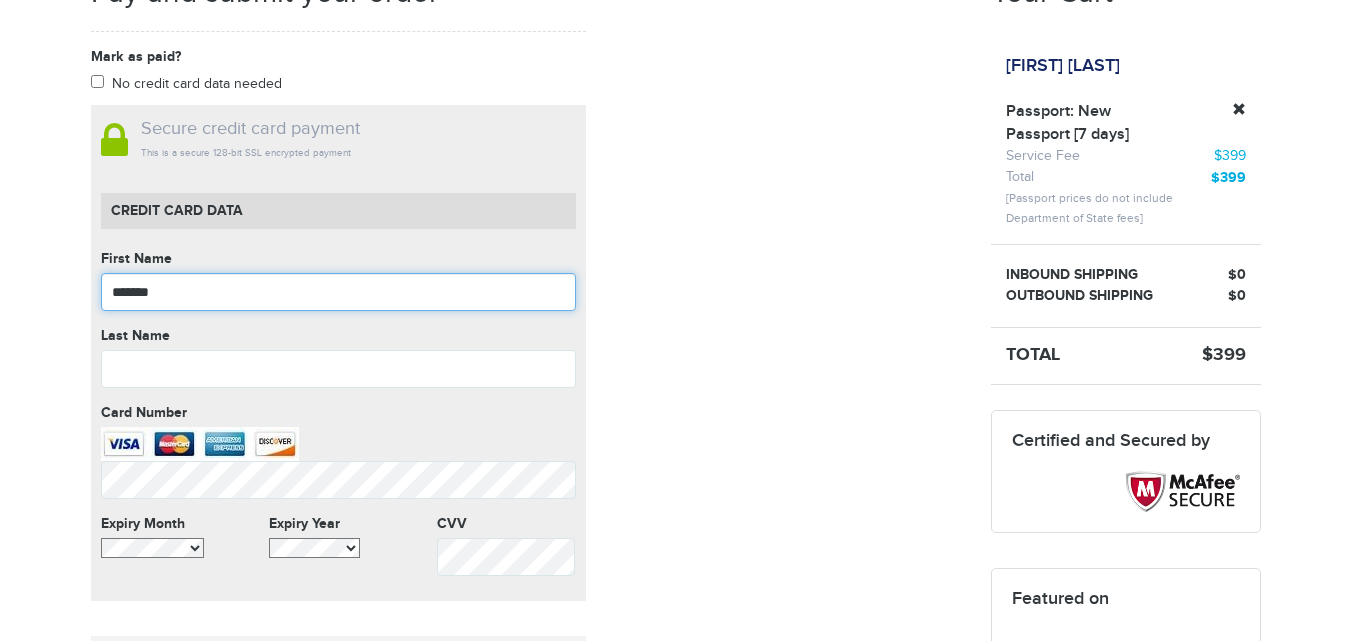 type on "*******" 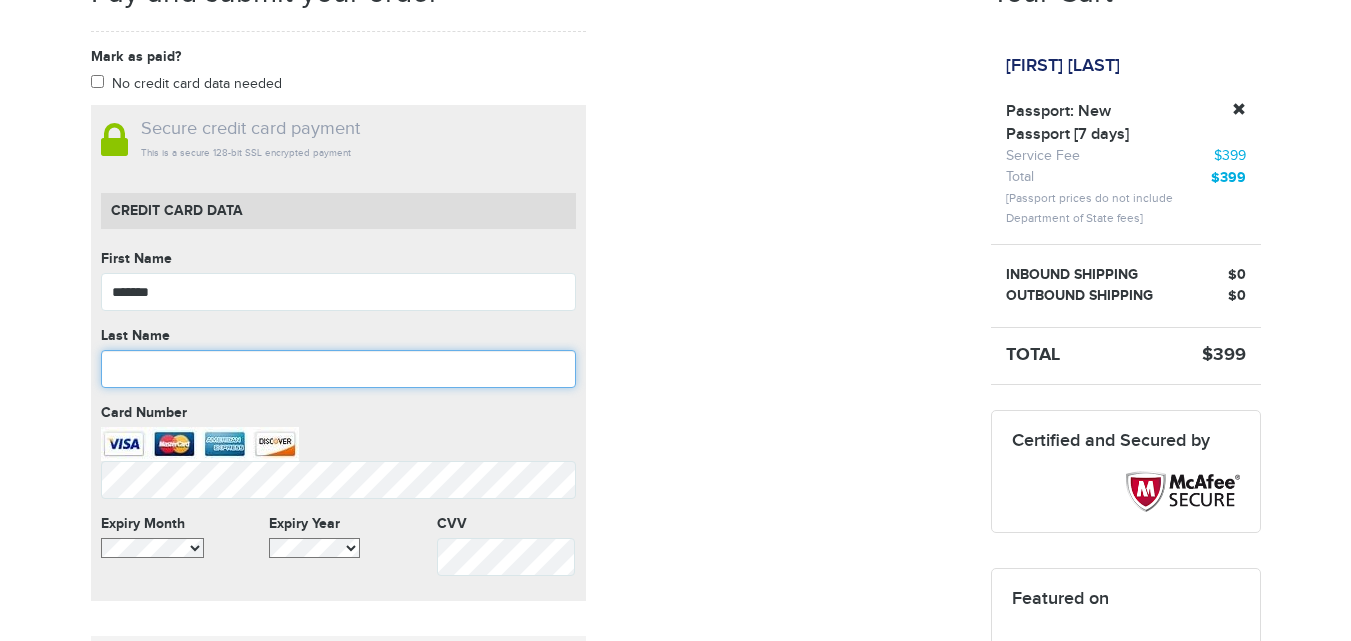 click at bounding box center (338, 369) 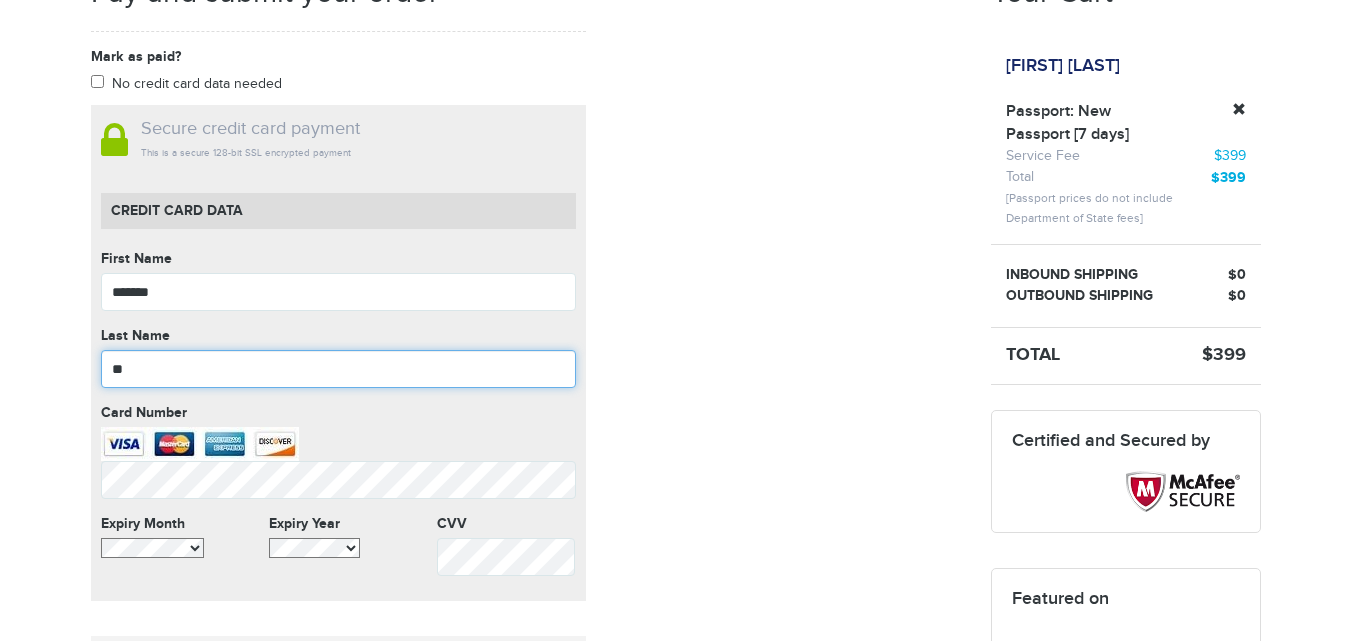 type on "*" 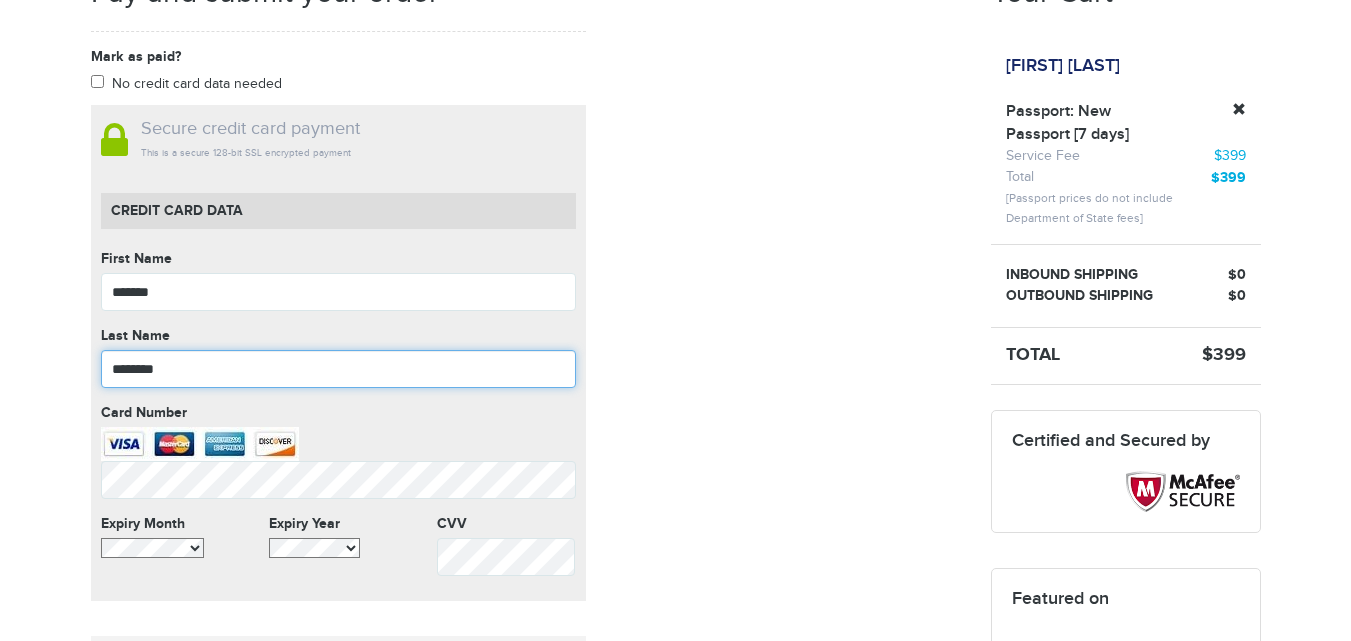 type on "********" 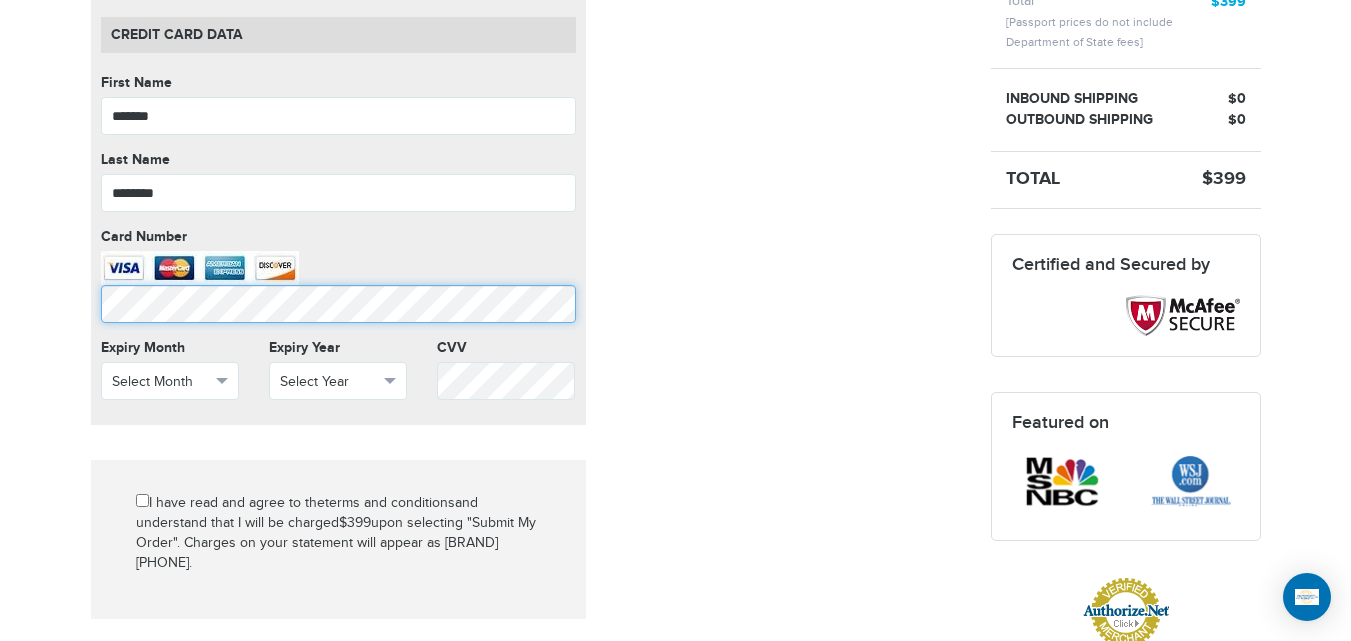 scroll, scrollTop: 580, scrollLeft: 0, axis: vertical 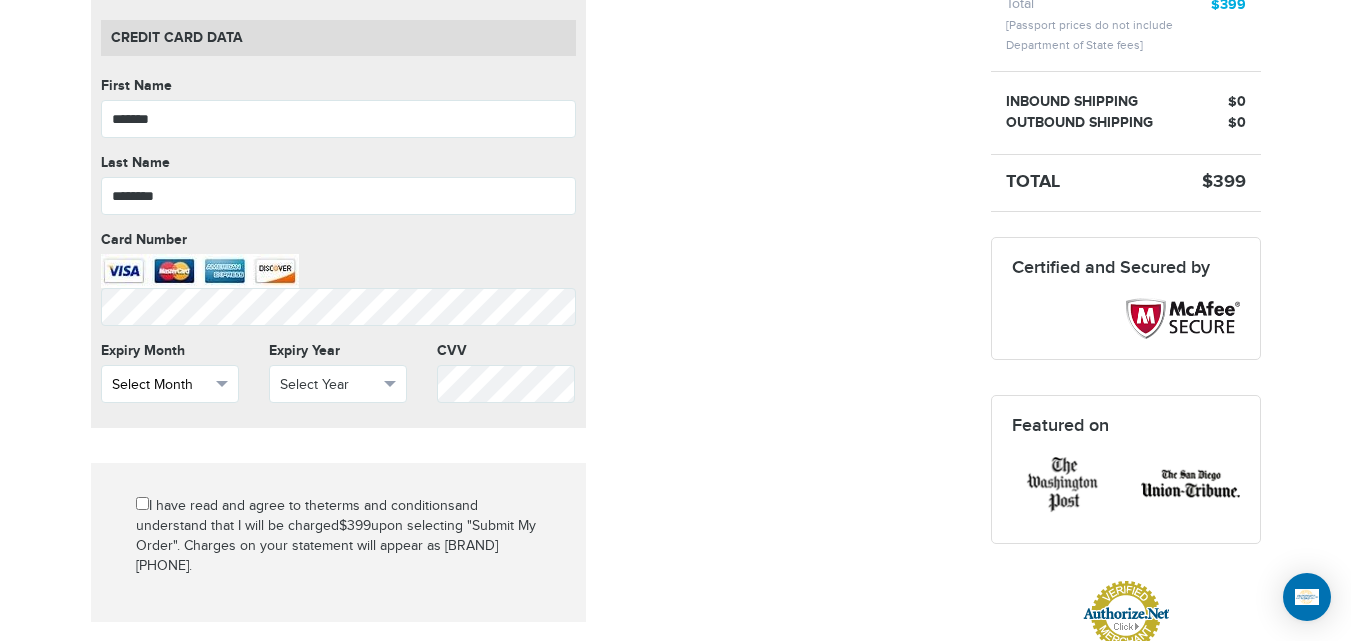 click on "Select Month" at bounding box center (161, 385) 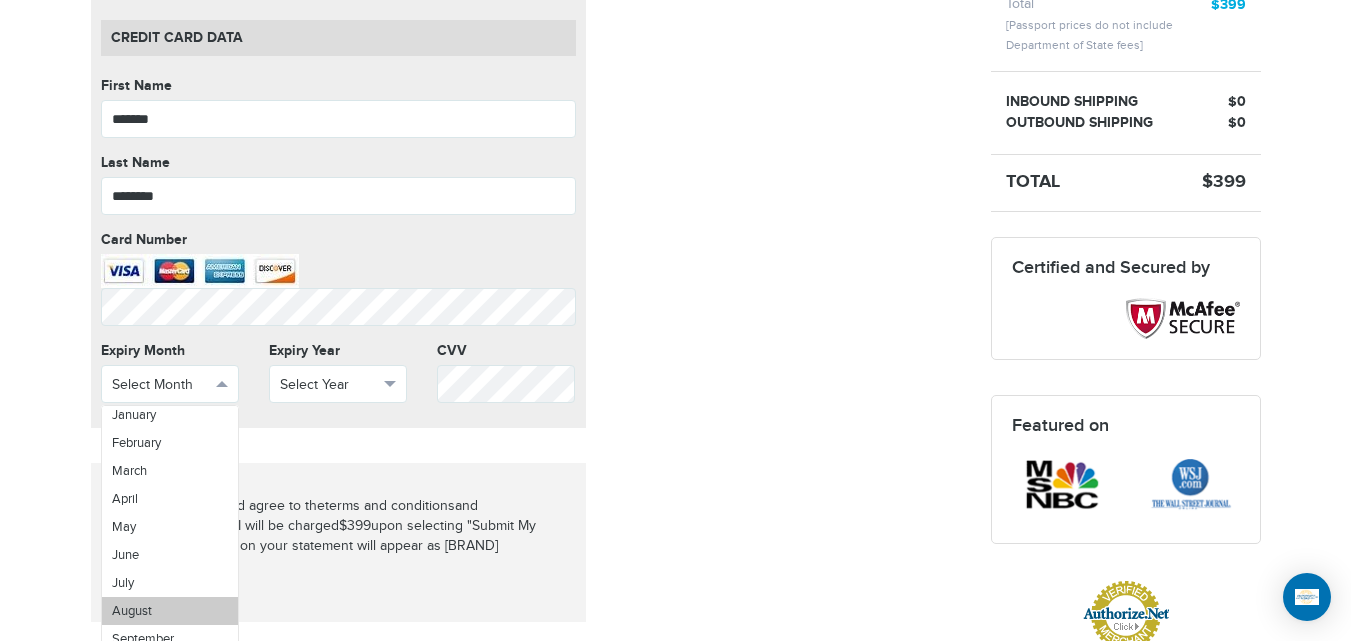 scroll, scrollTop: 34, scrollLeft: 0, axis: vertical 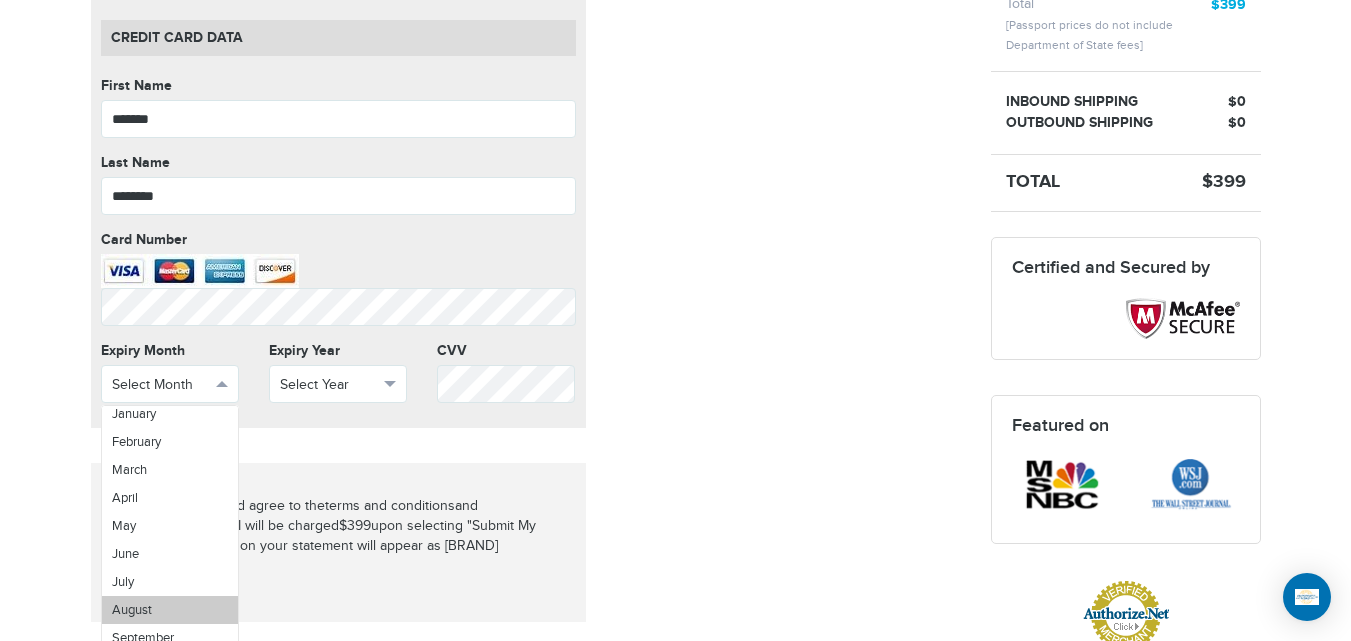 click on "August" at bounding box center (170, 610) 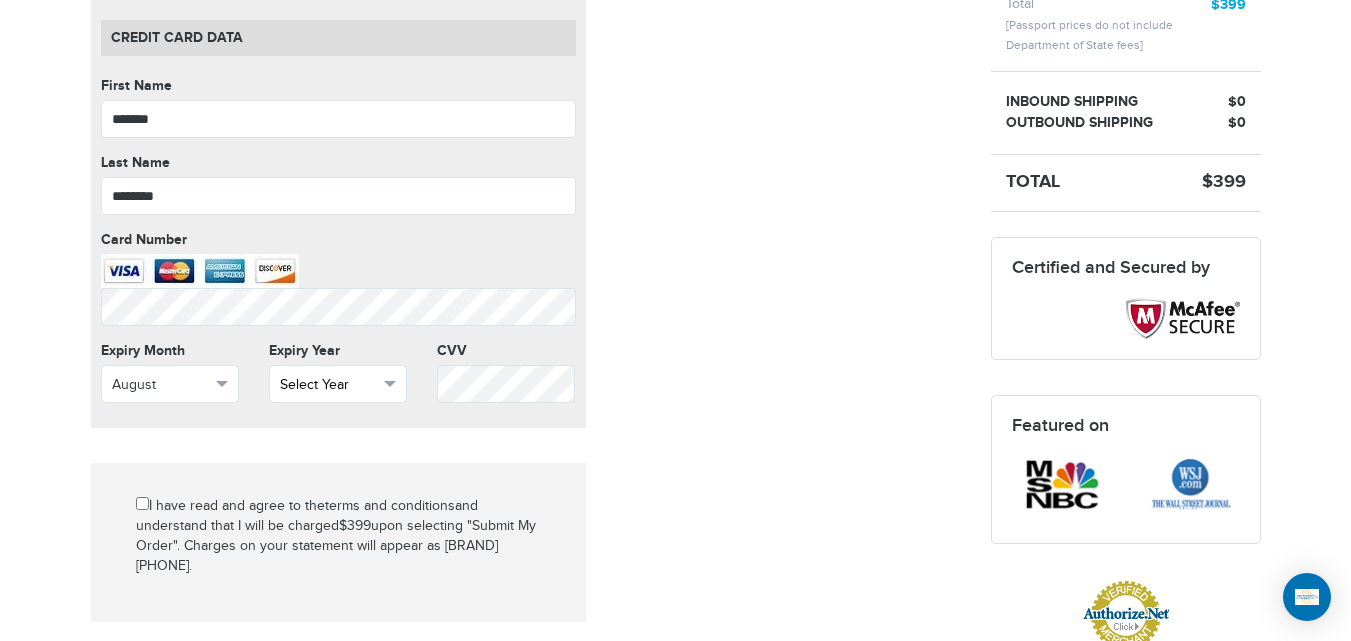 click on "Select Year" at bounding box center (338, 384) 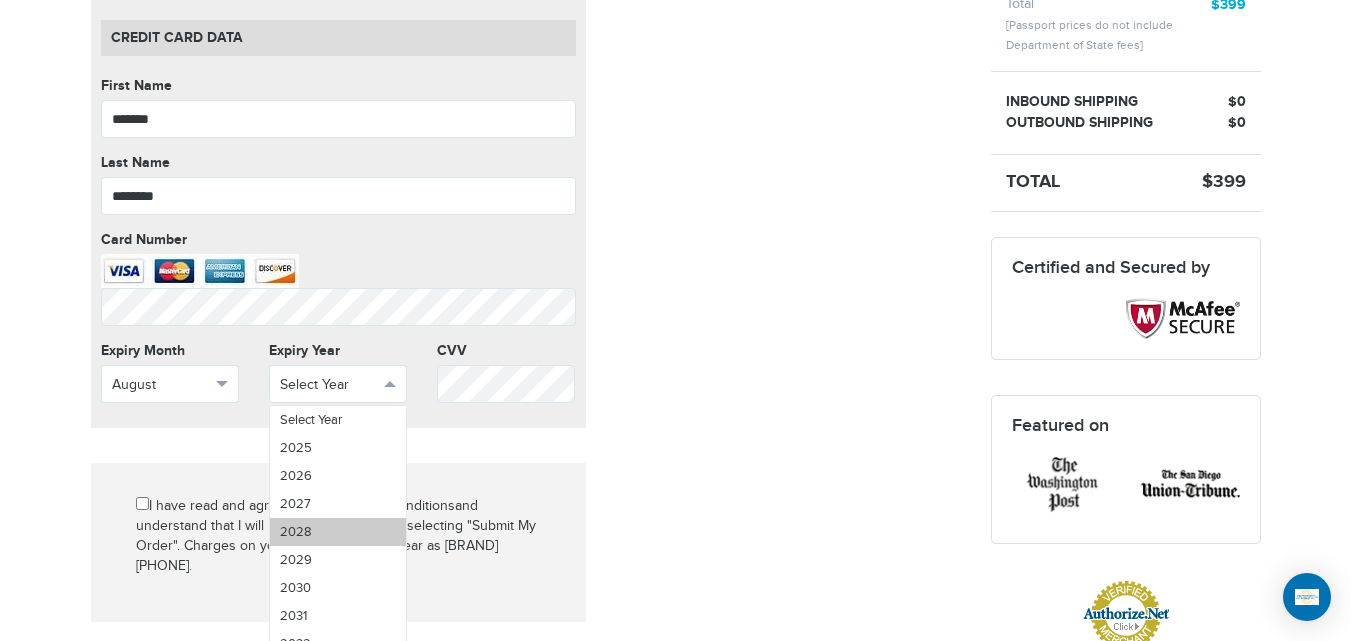 click on "2028" at bounding box center (338, 532) 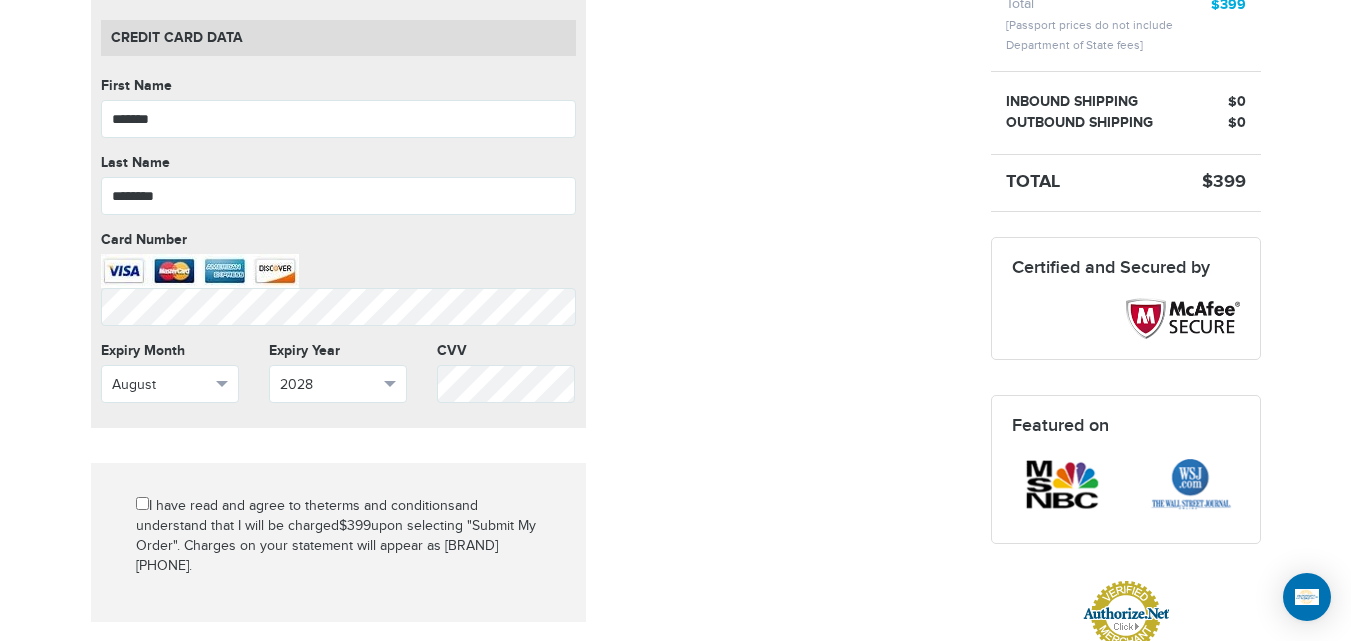 click on "Mark as paid?
No credit card data needed
Amount
*
Comment for manual payment
Secure credit card payment This is a secure 128-bit SSL encrypted payment
Credit Card data
First Name
*******
First Name cannot be empty
Last Name
********
Last Name cannot be empty
Card Number
Card Number cannot be empty
Expiry Month
August   Select Month January March" at bounding box center [338, 324] 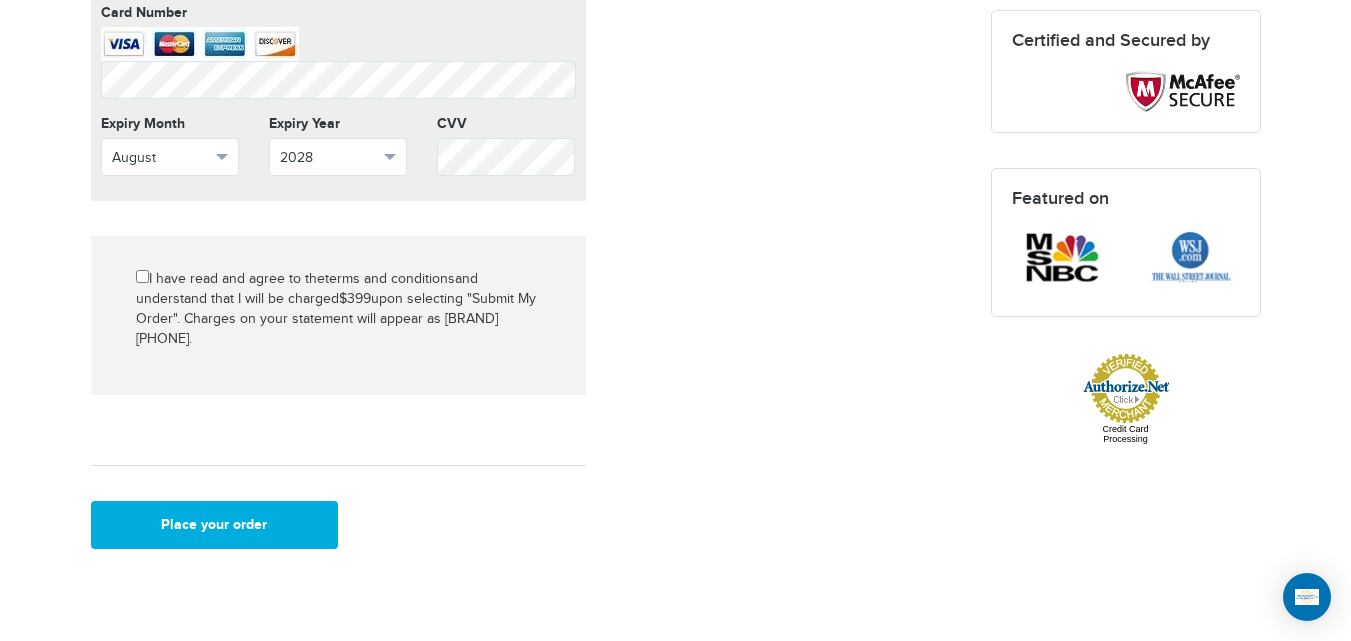 scroll, scrollTop: 828, scrollLeft: 0, axis: vertical 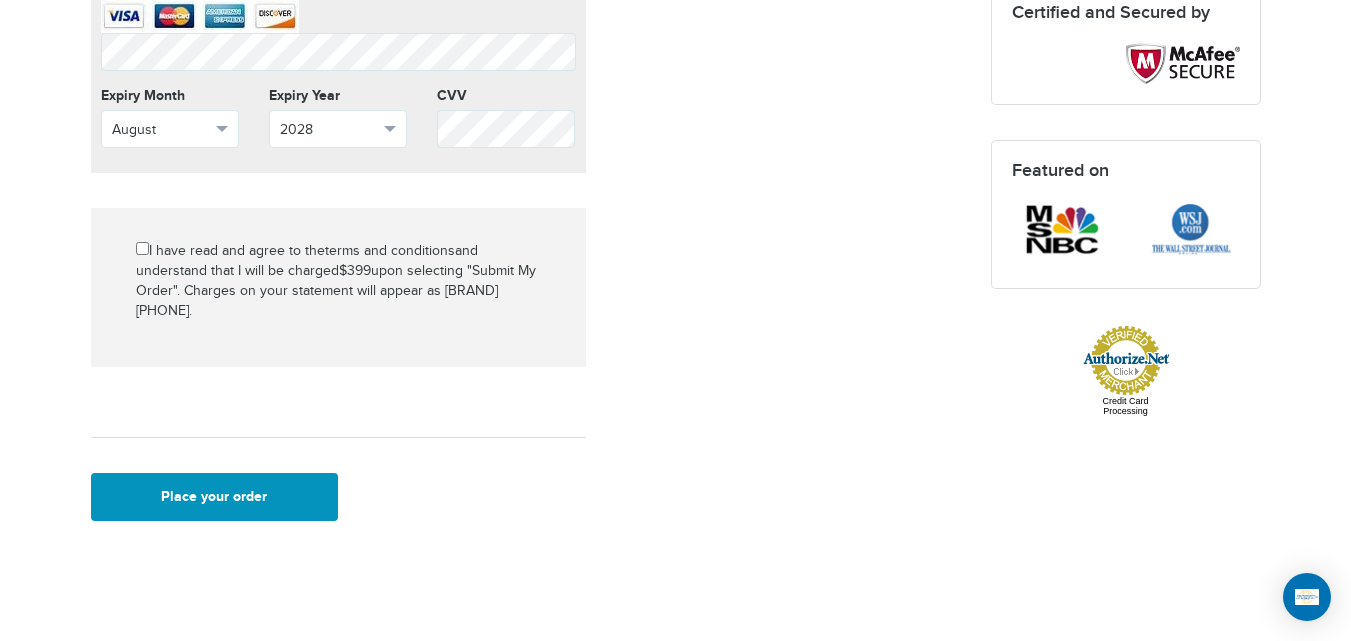 click on "Place your order" at bounding box center (215, 497) 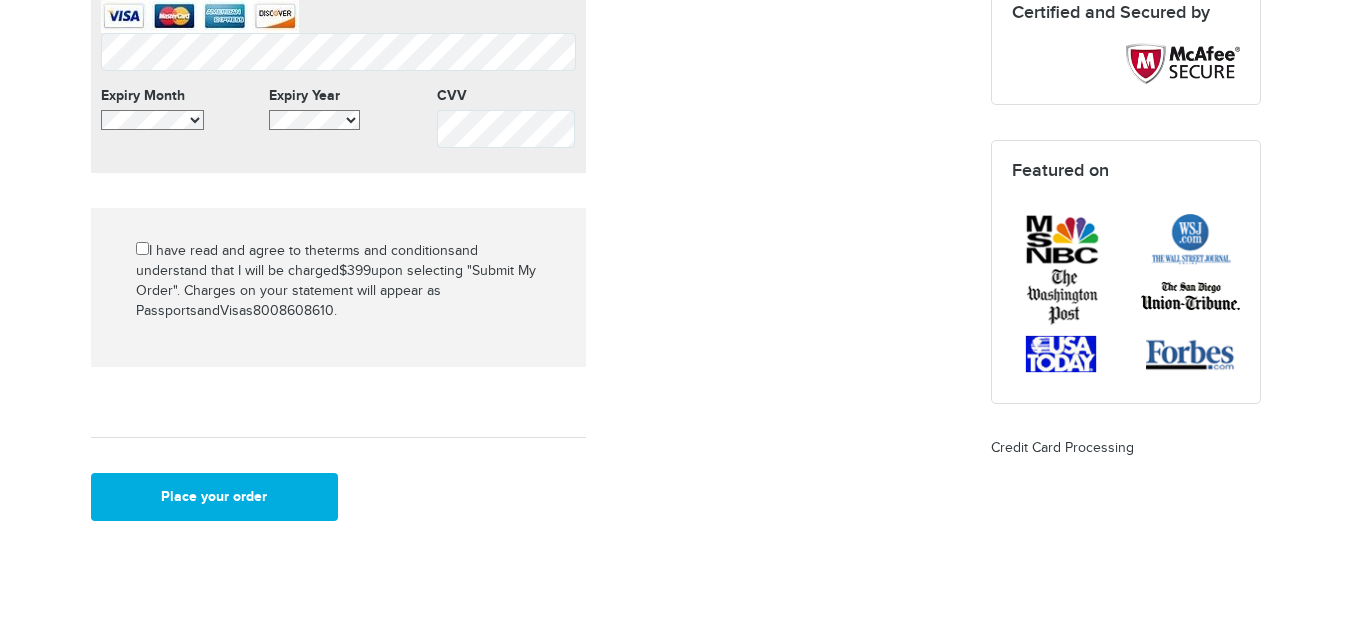 scroll, scrollTop: 836, scrollLeft: 0, axis: vertical 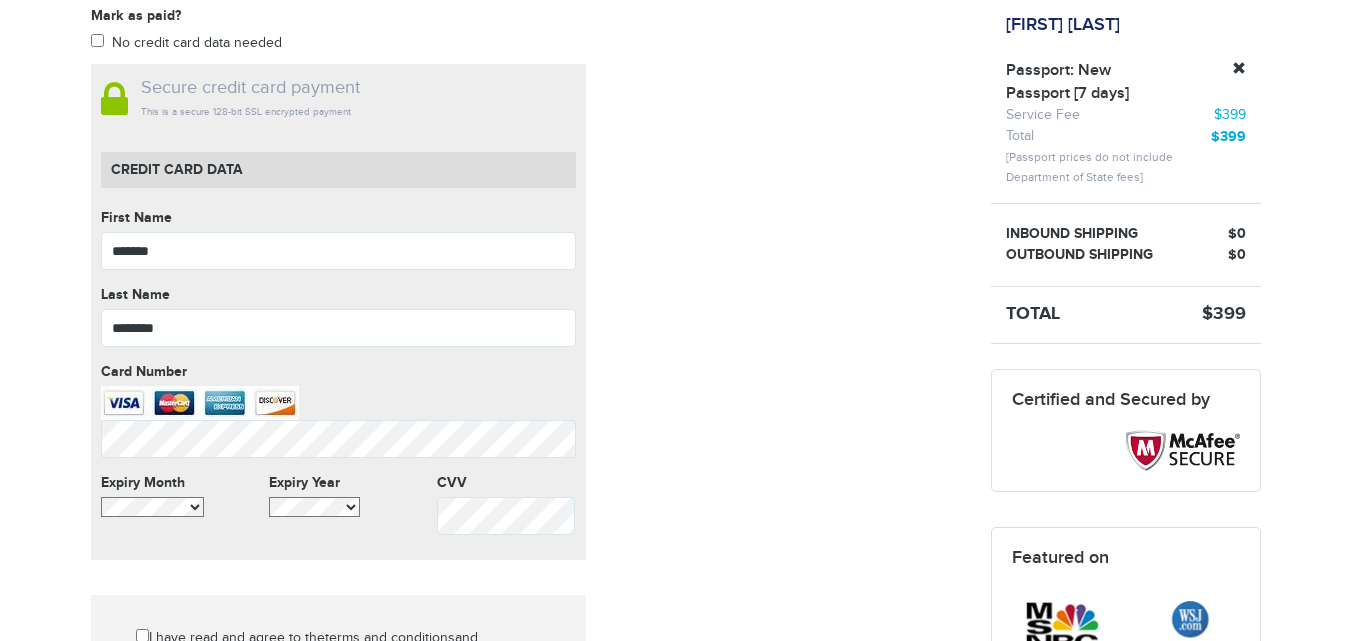 click on "[PHONE]
Passports & Visas.com
Login
Check Status
Passports
Passport Renewal
New Passport
Second Passport
Passport Name Change
Lost Passport" at bounding box center [675, 587] 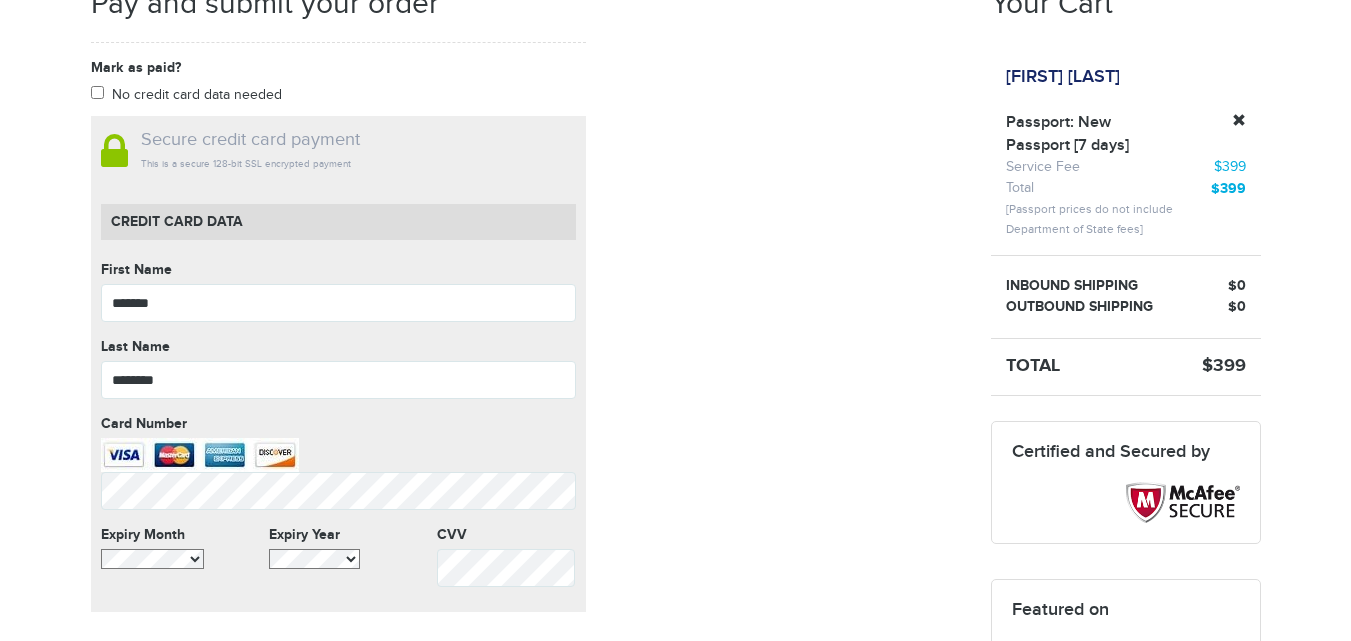 scroll, scrollTop: 421, scrollLeft: 0, axis: vertical 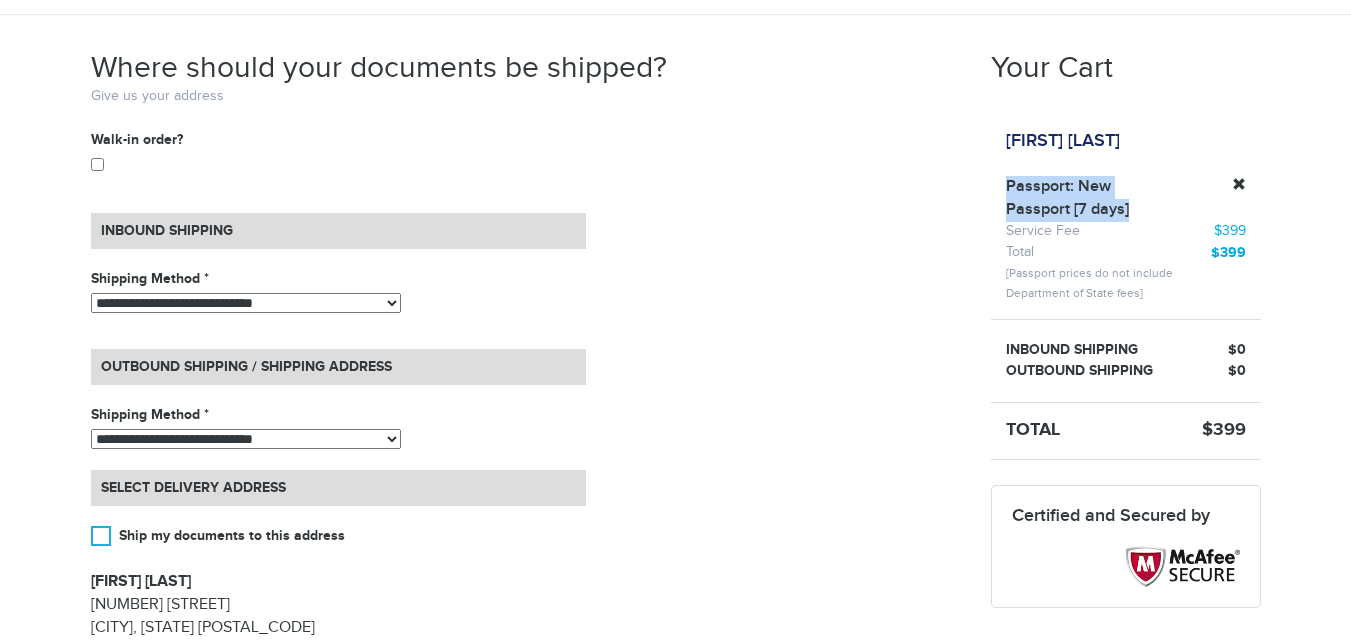 drag, startPoint x: 1120, startPoint y: 198, endPoint x: 1005, endPoint y: 167, distance: 119.104996 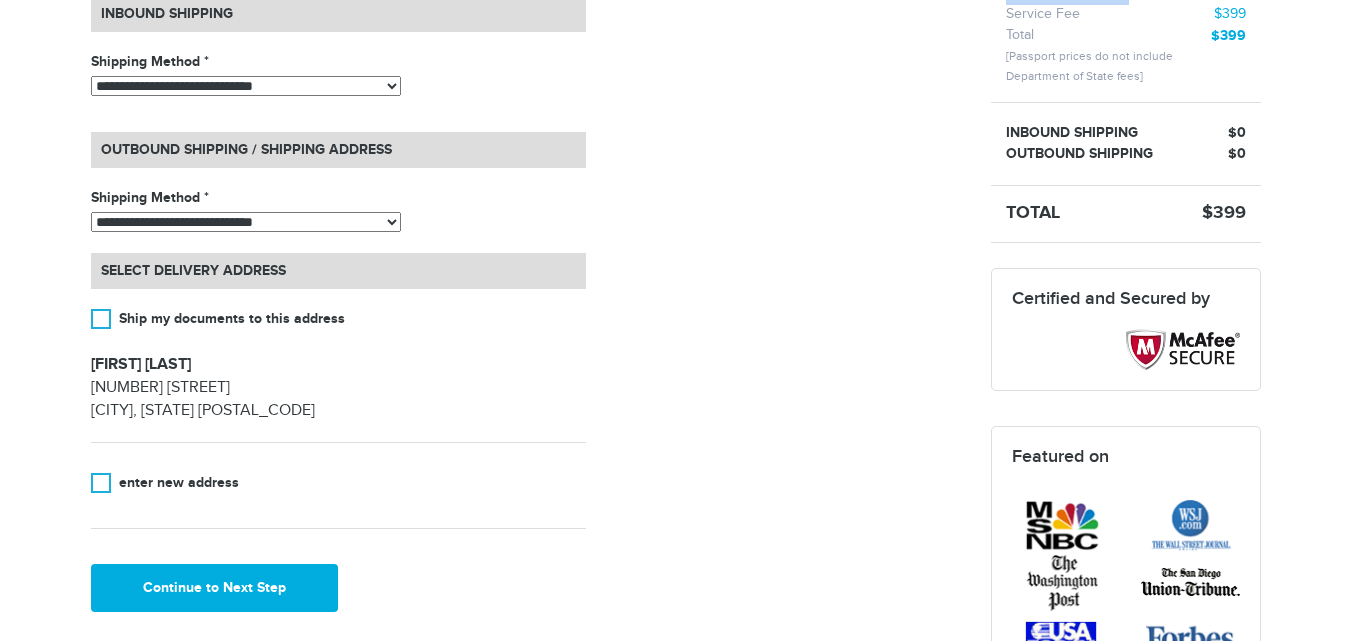 scroll, scrollTop: 557, scrollLeft: 0, axis: vertical 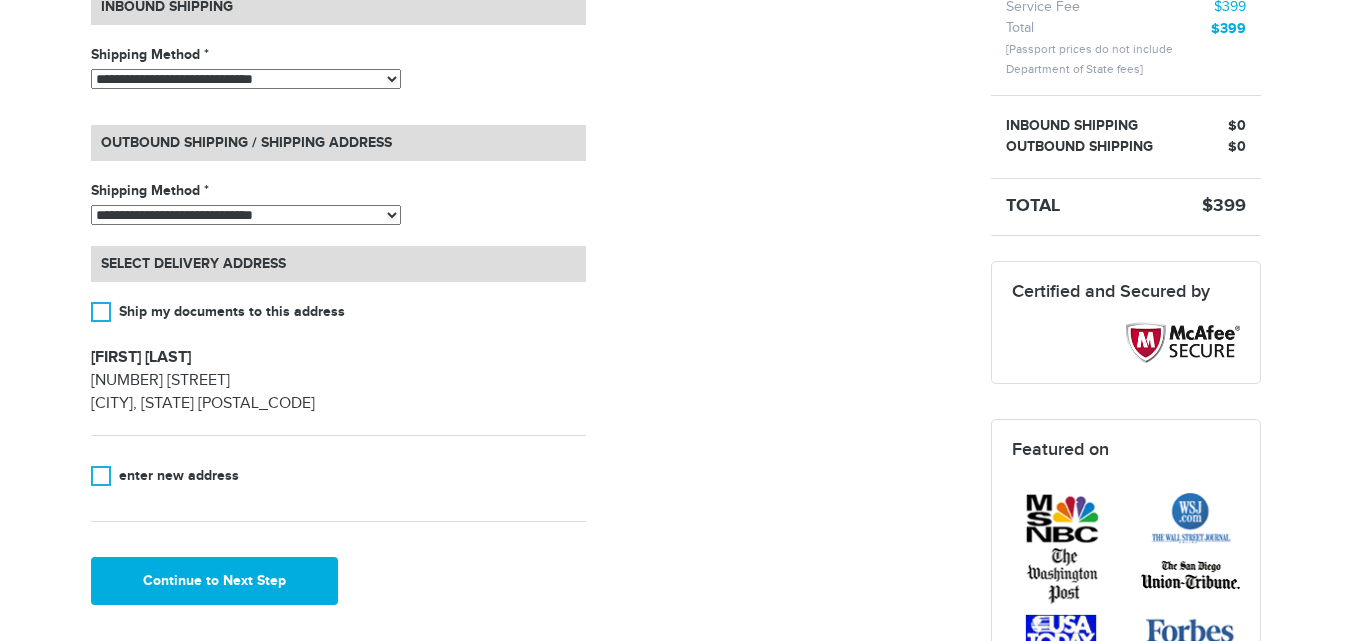 click on "**********" at bounding box center (246, 215) 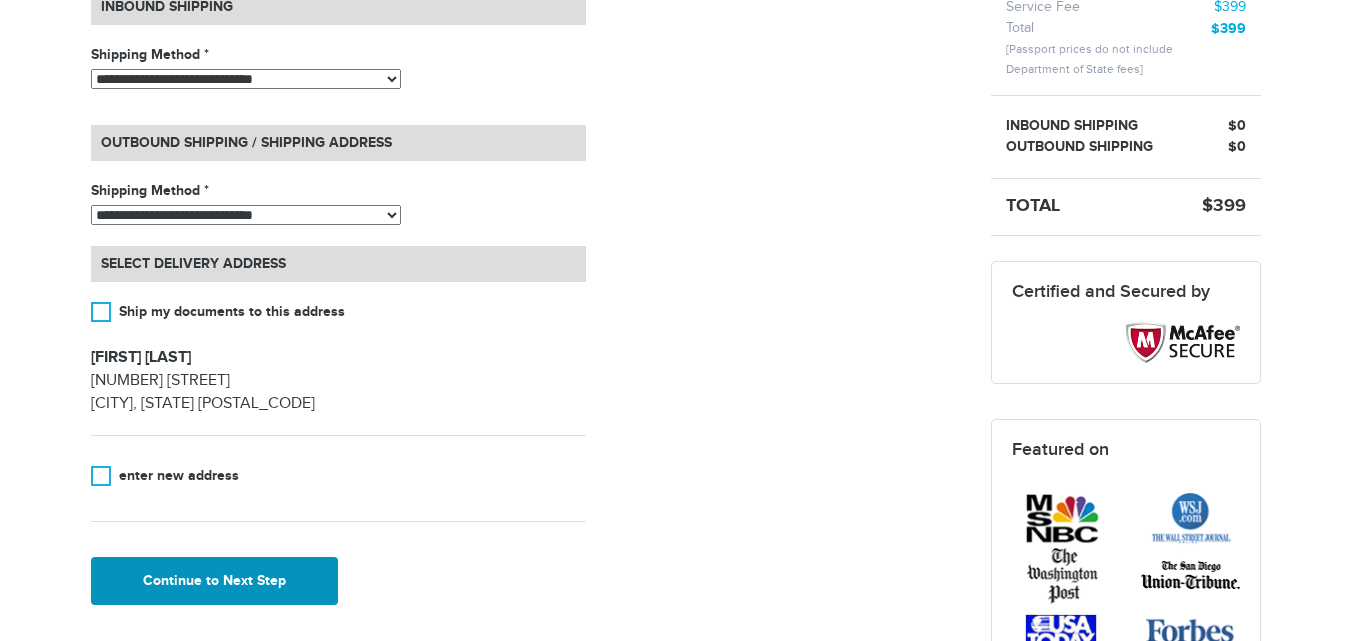 click on "Continue to Next Step" at bounding box center (215, 581) 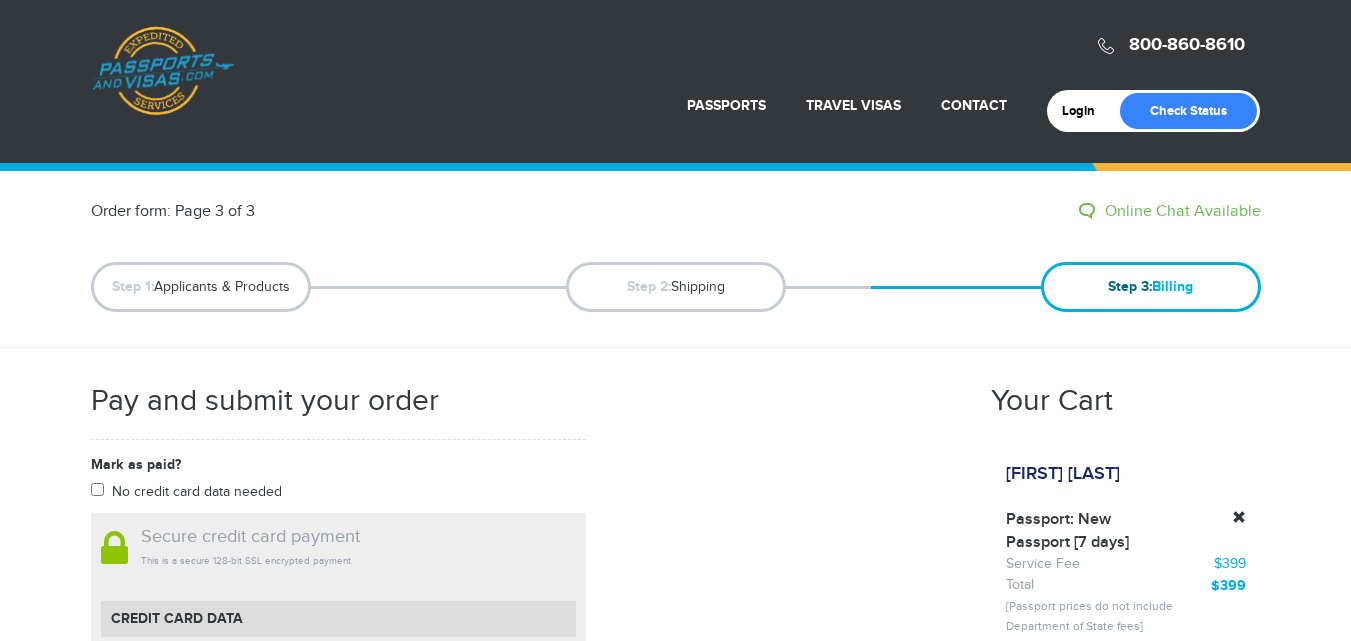 scroll, scrollTop: 352, scrollLeft: 0, axis: vertical 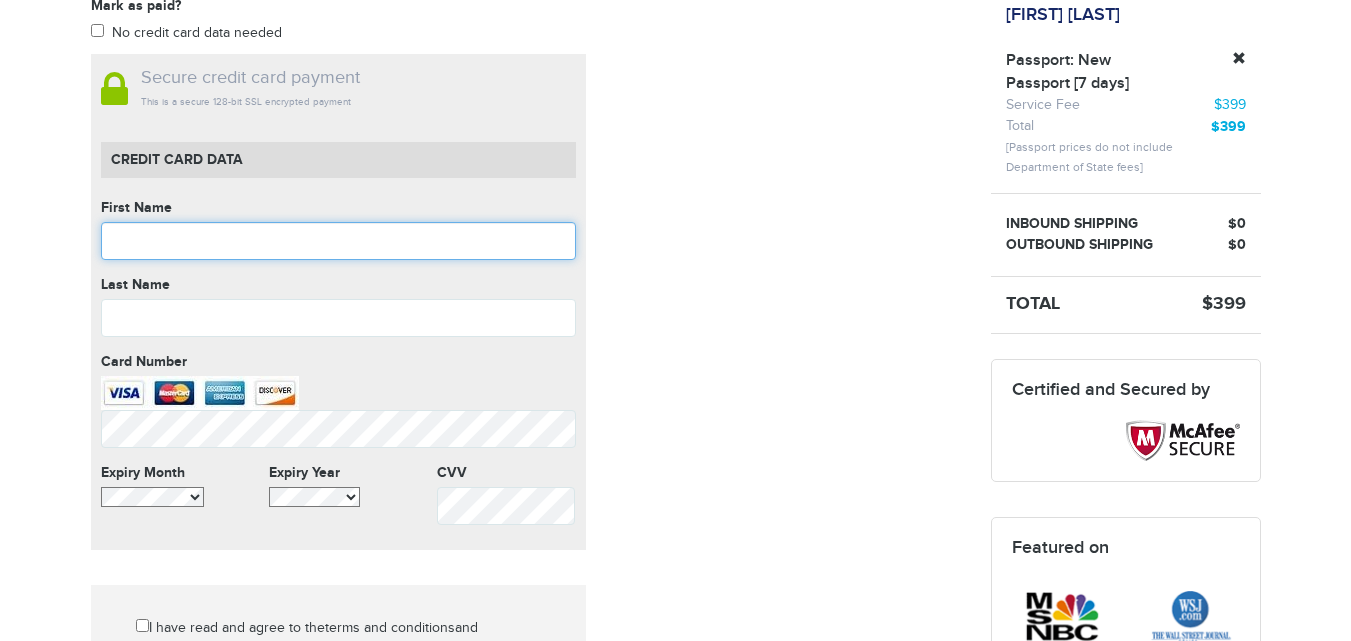 click at bounding box center [338, 241] 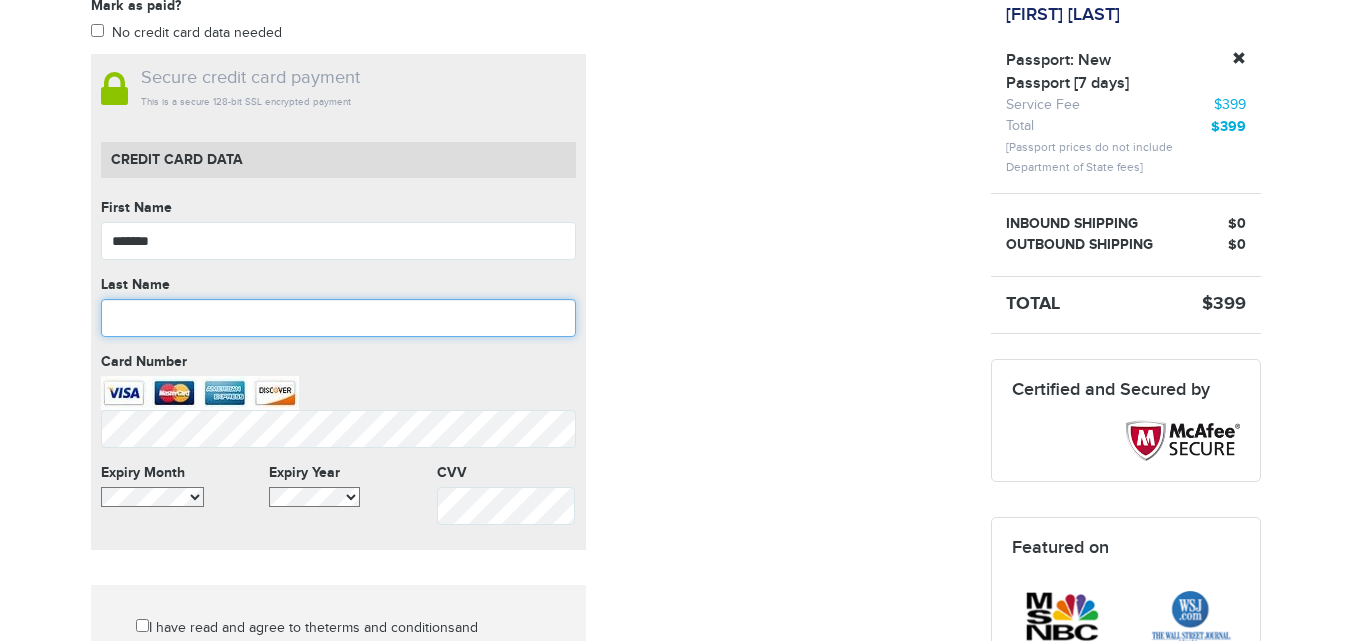 click at bounding box center (338, 318) 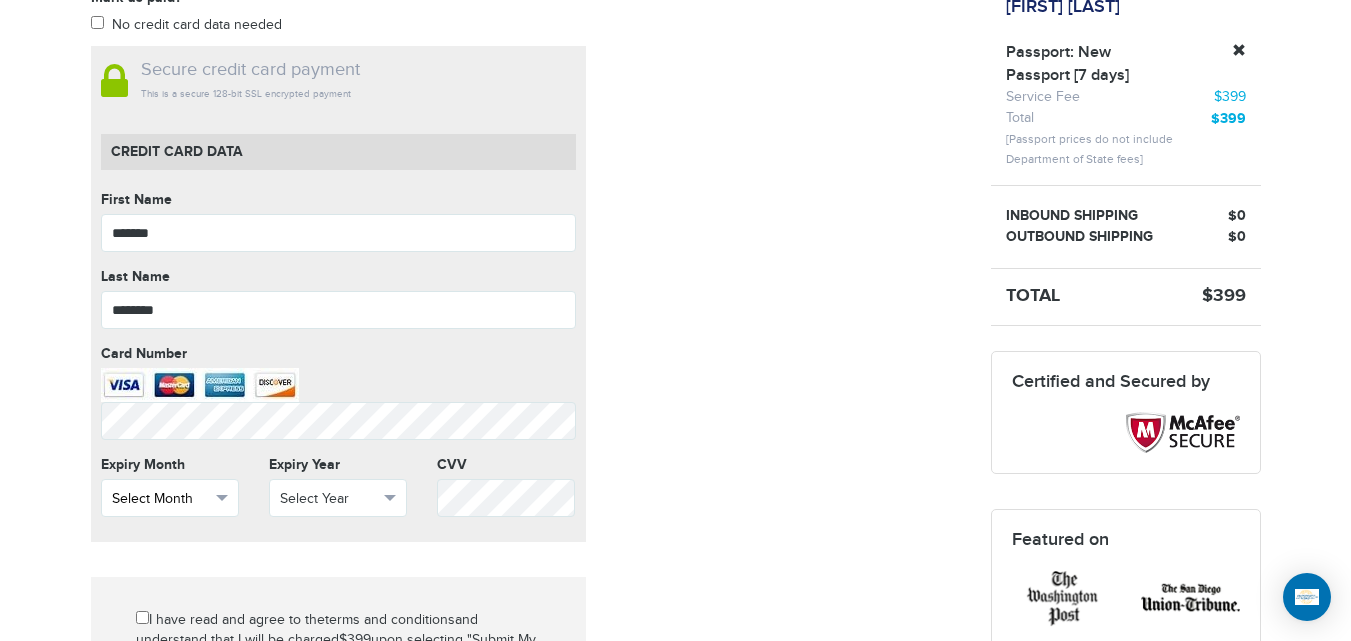 click on "Select Month" at bounding box center [161, 499] 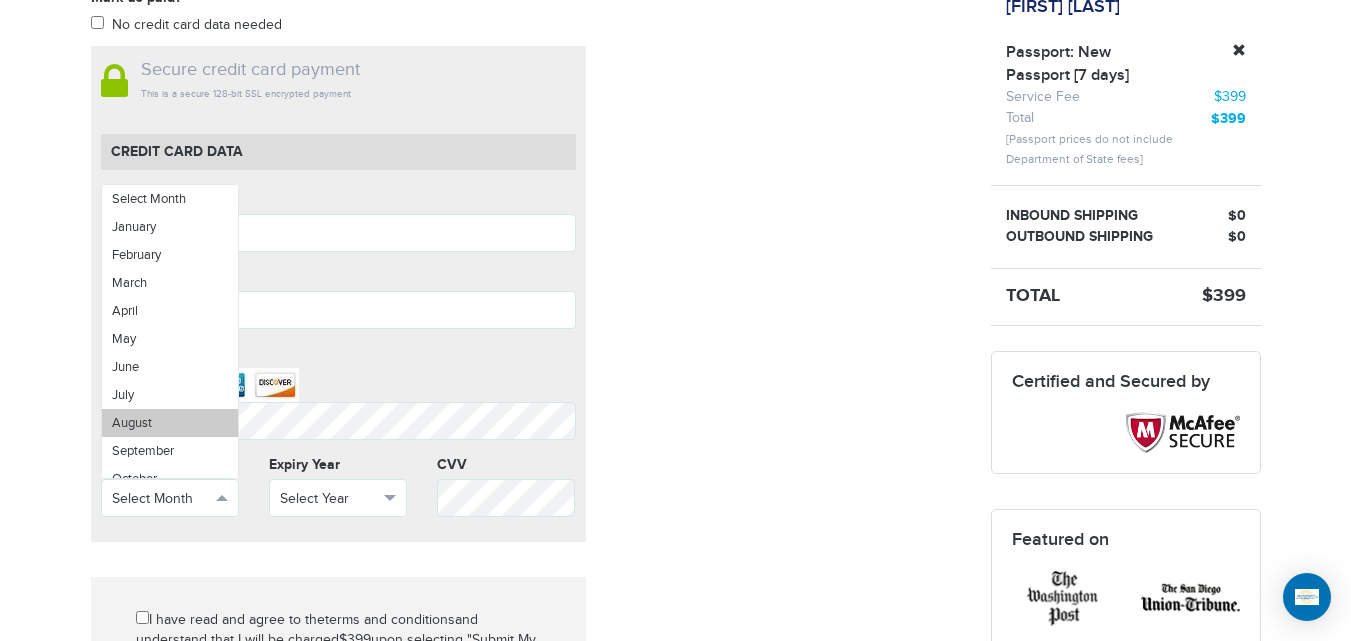 click on "August" at bounding box center (170, 423) 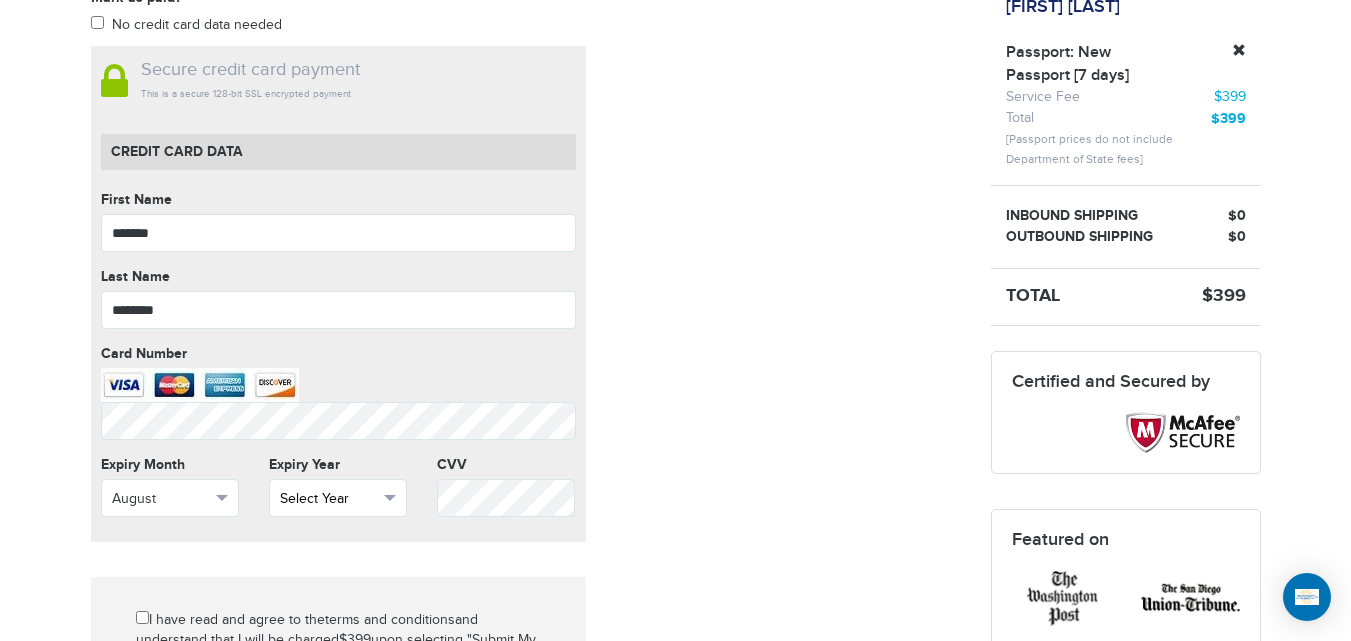 click on "Select Year" at bounding box center [329, 499] 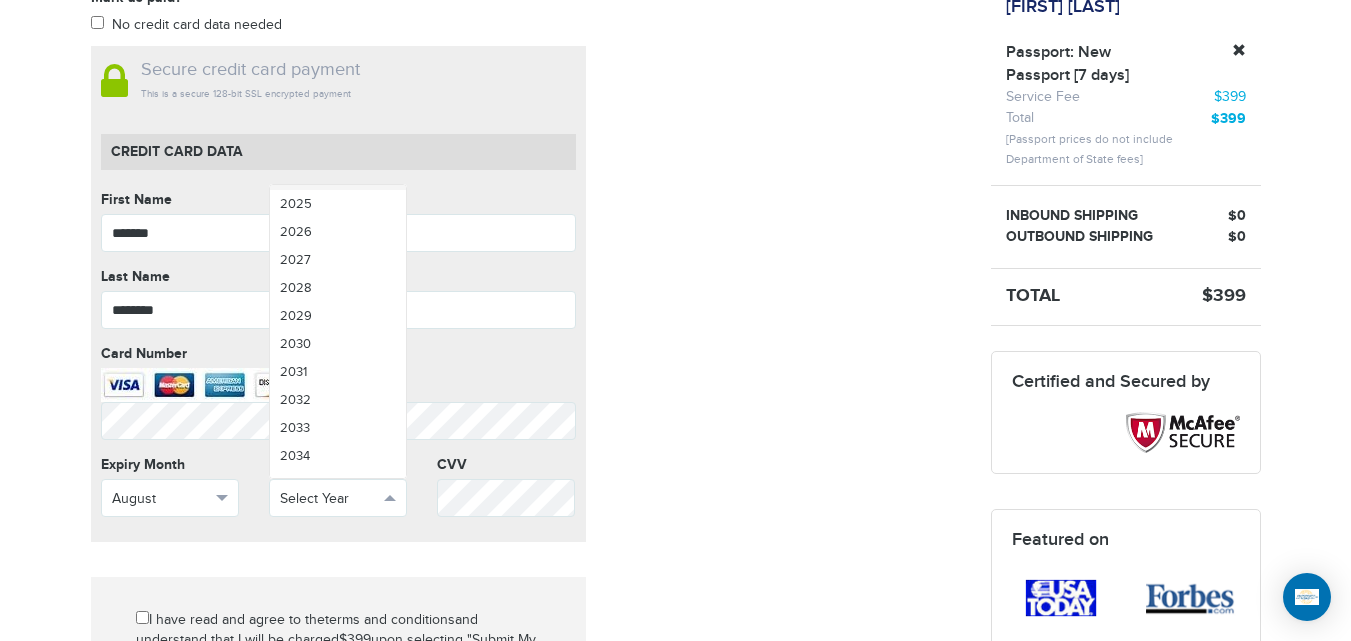 scroll, scrollTop: 0, scrollLeft: 0, axis: both 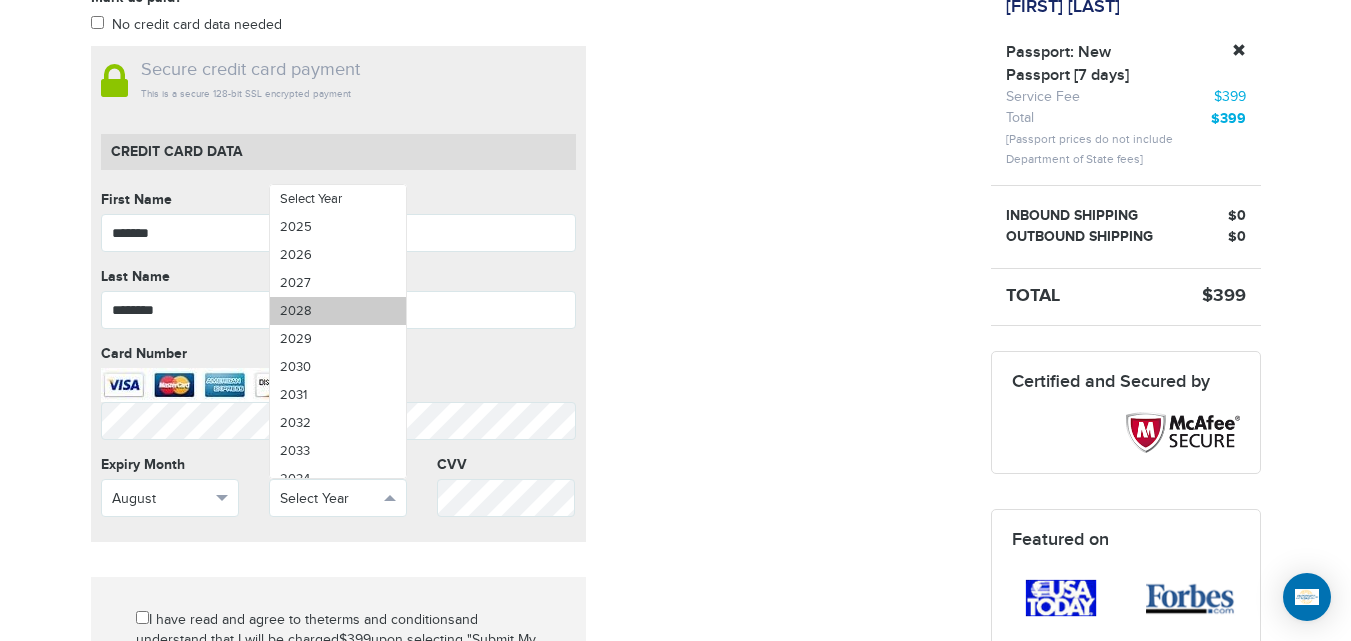 click on "2028" at bounding box center [338, 311] 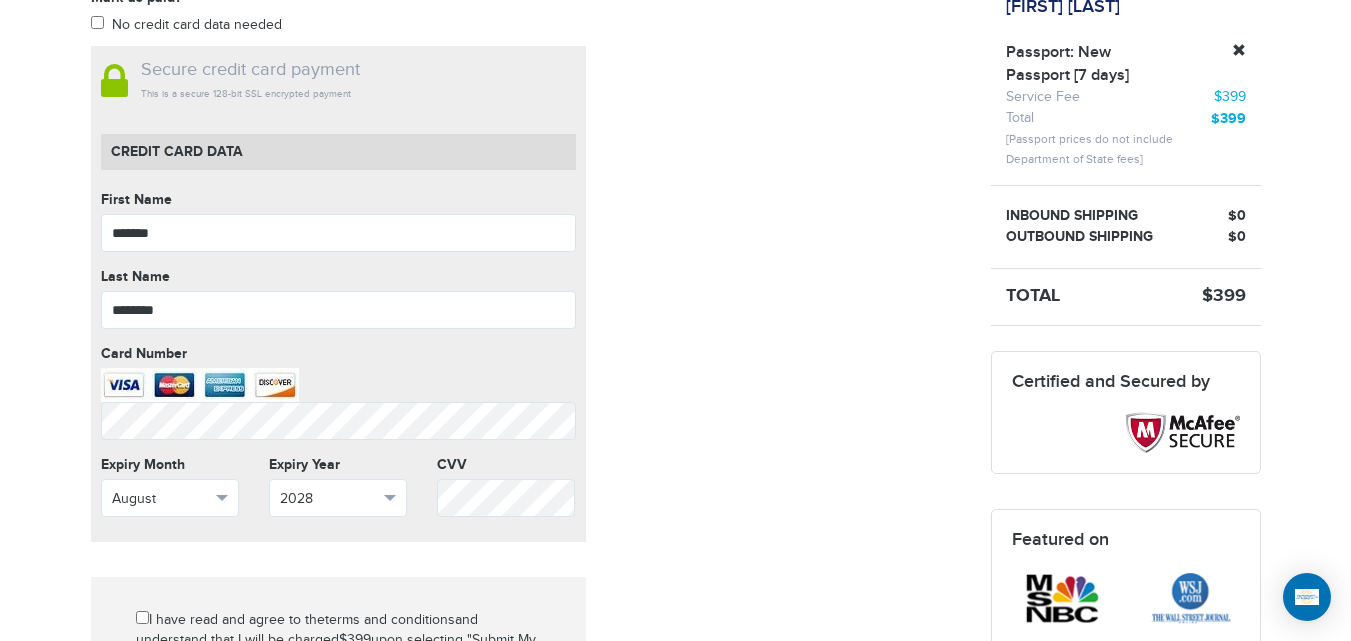 click on "CVV
CVV cannot be empty" at bounding box center (506, 493) 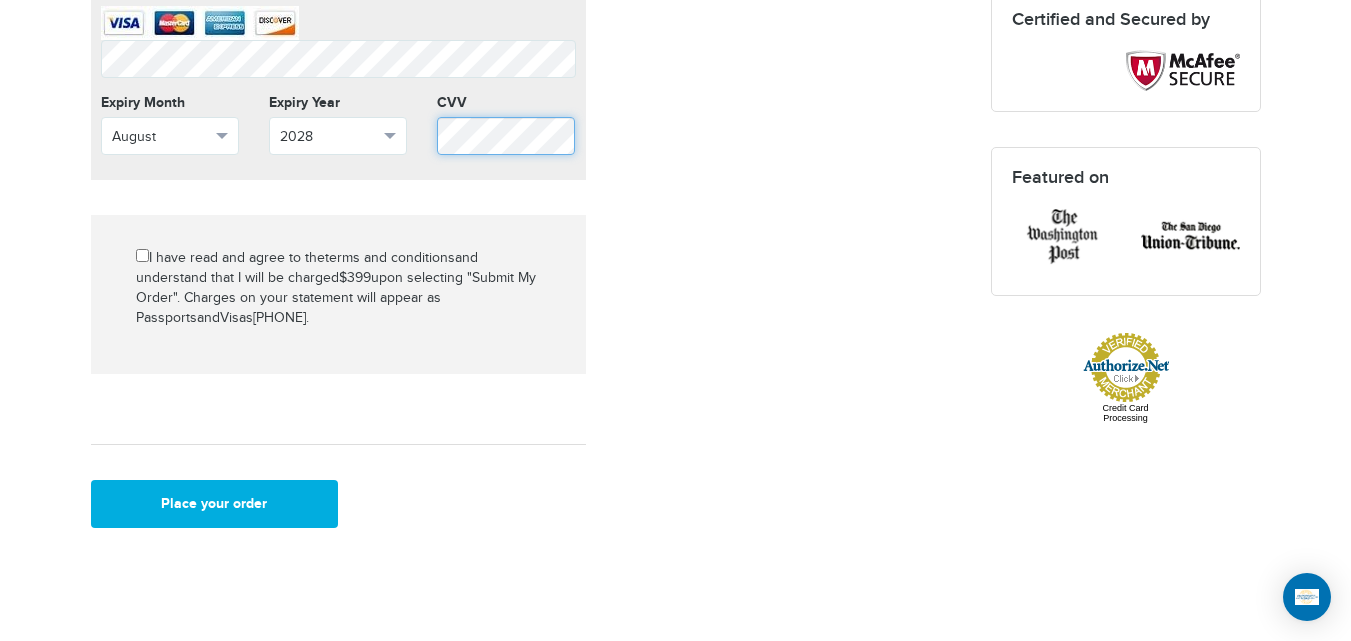 scroll, scrollTop: 980, scrollLeft: 0, axis: vertical 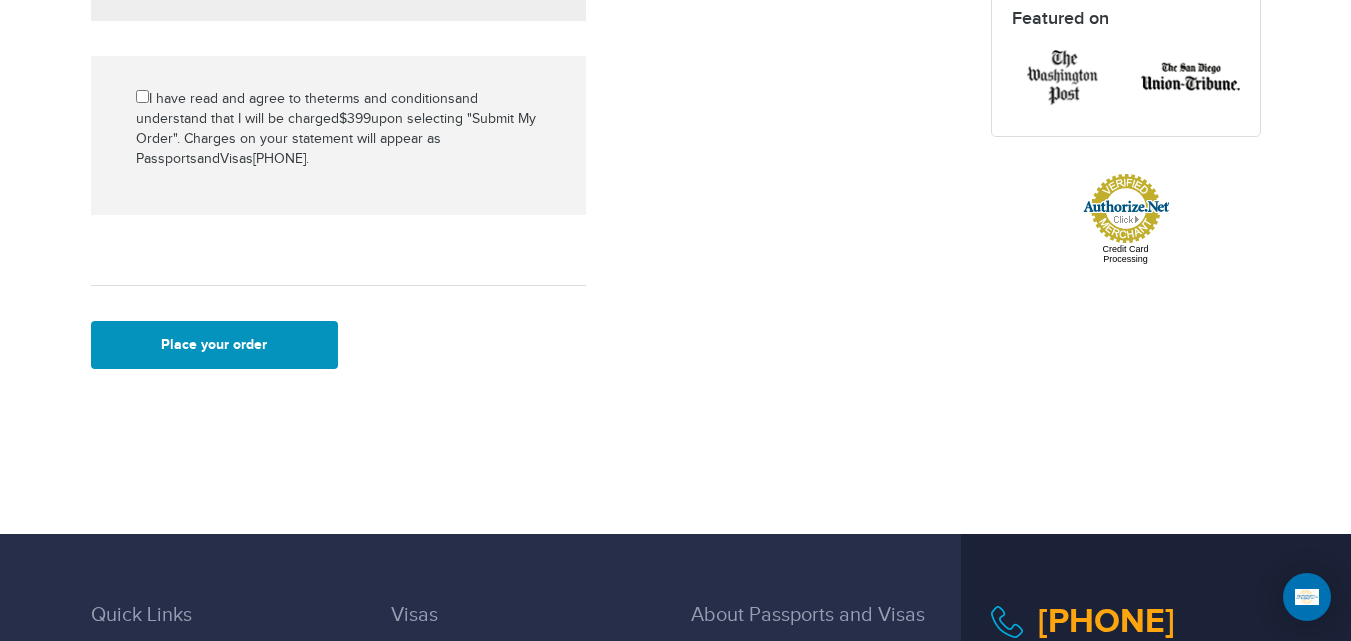 click on "Place your order" at bounding box center [215, 345] 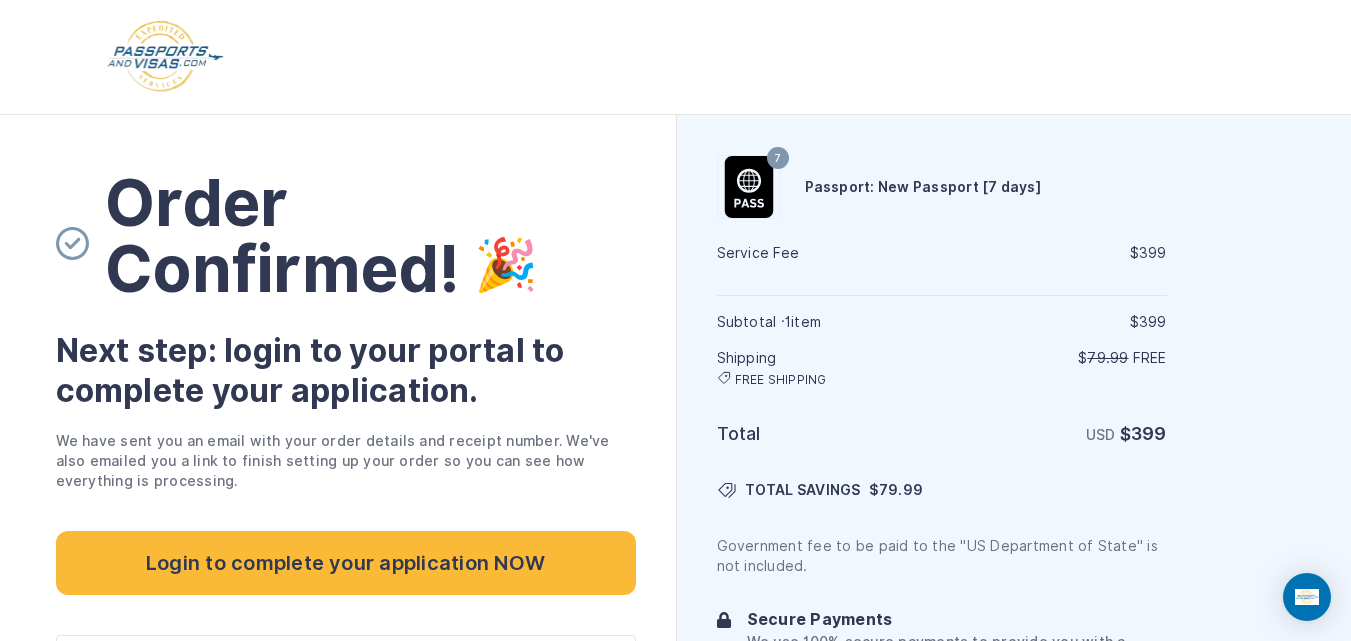 scroll, scrollTop: 0, scrollLeft: 0, axis: both 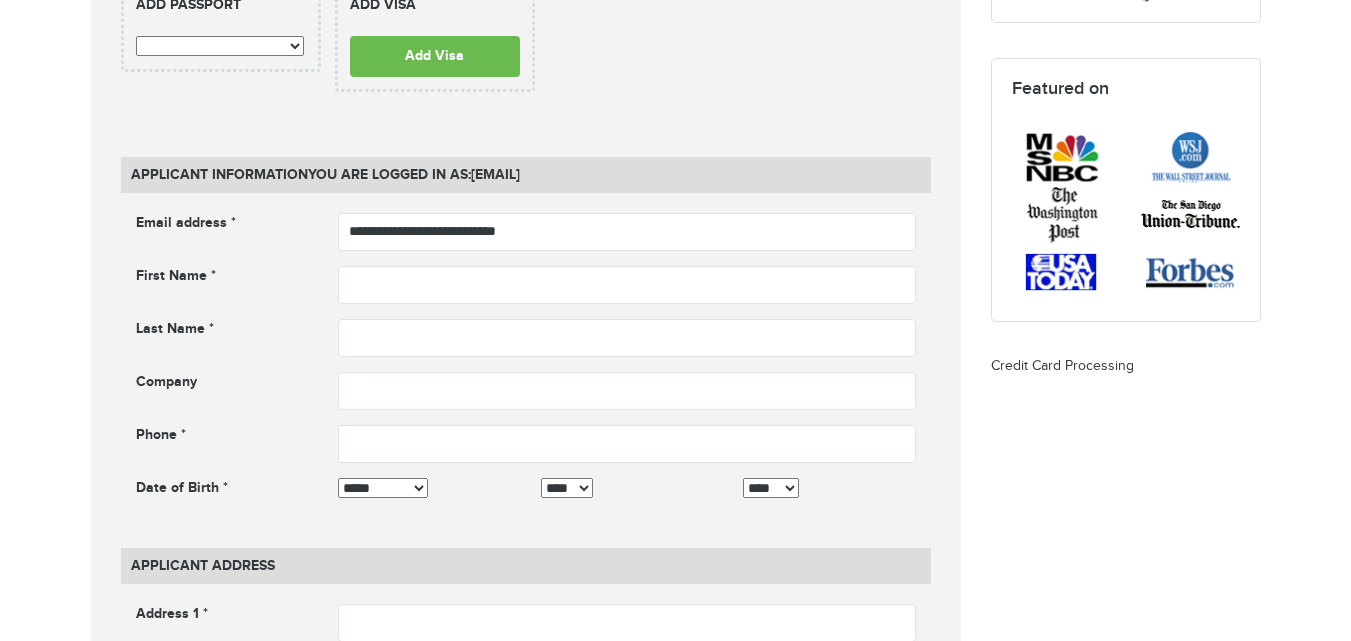 drag, startPoint x: 563, startPoint y: 200, endPoint x: 578, endPoint y: 239, distance: 41.785164 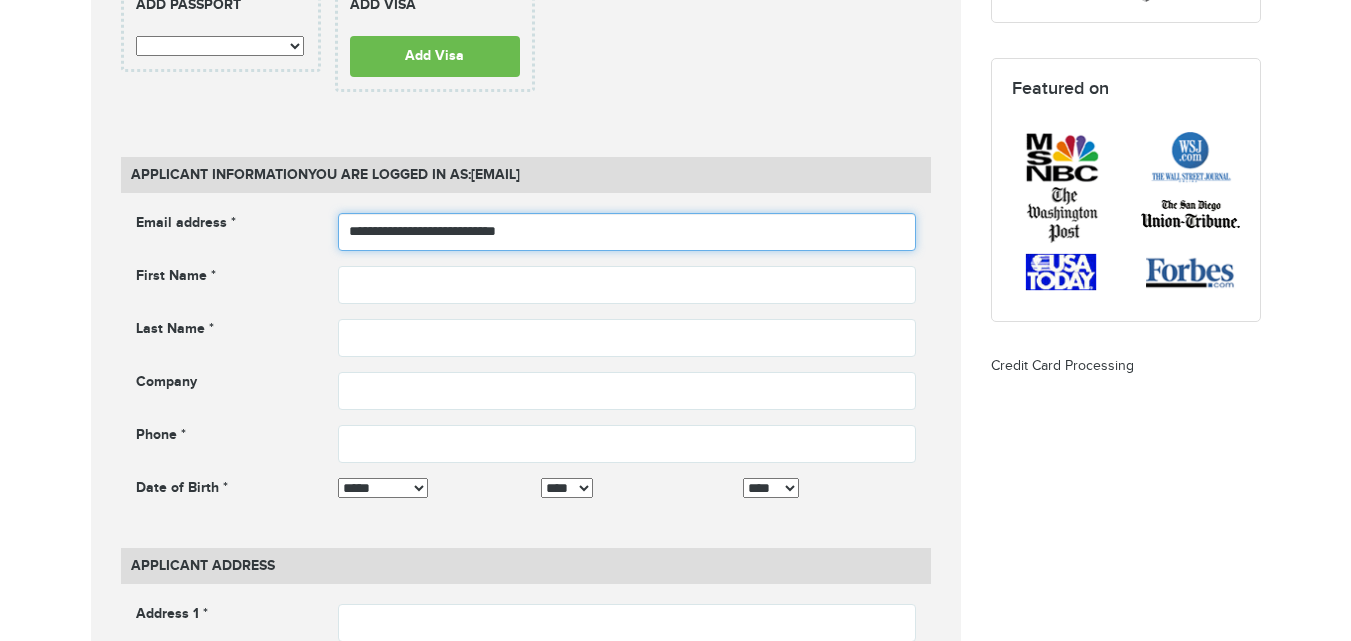 click on "**********" at bounding box center [627, 232] 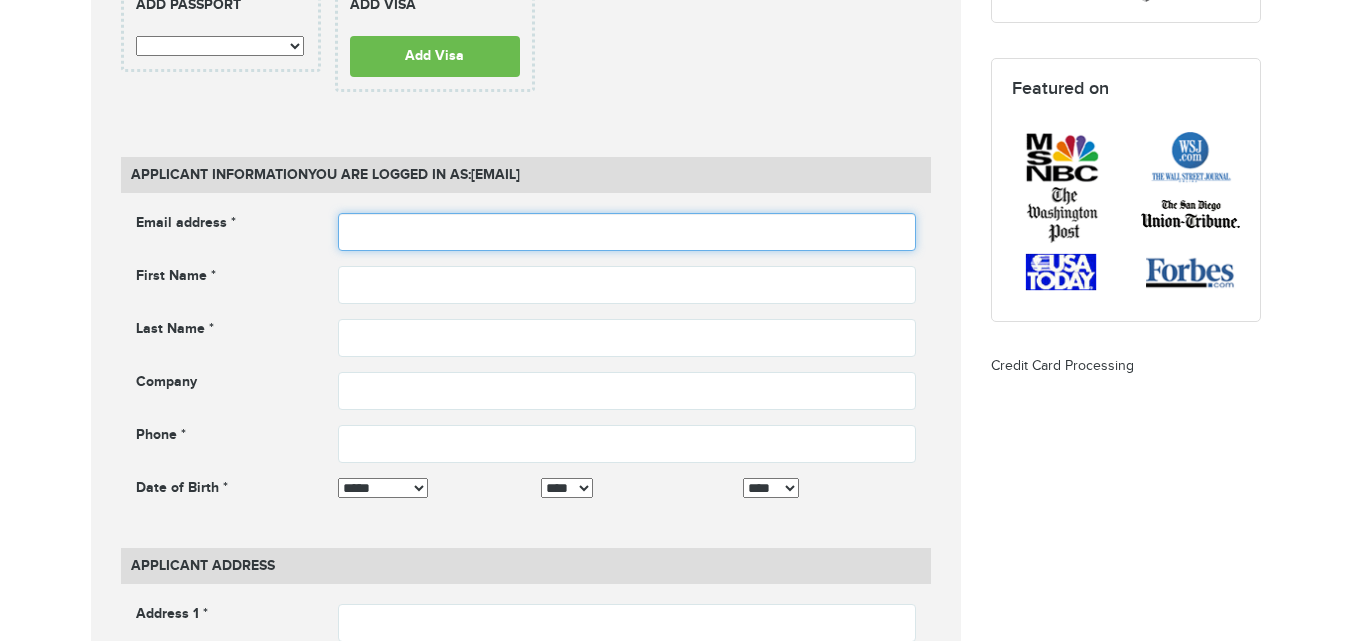 click at bounding box center (627, 232) 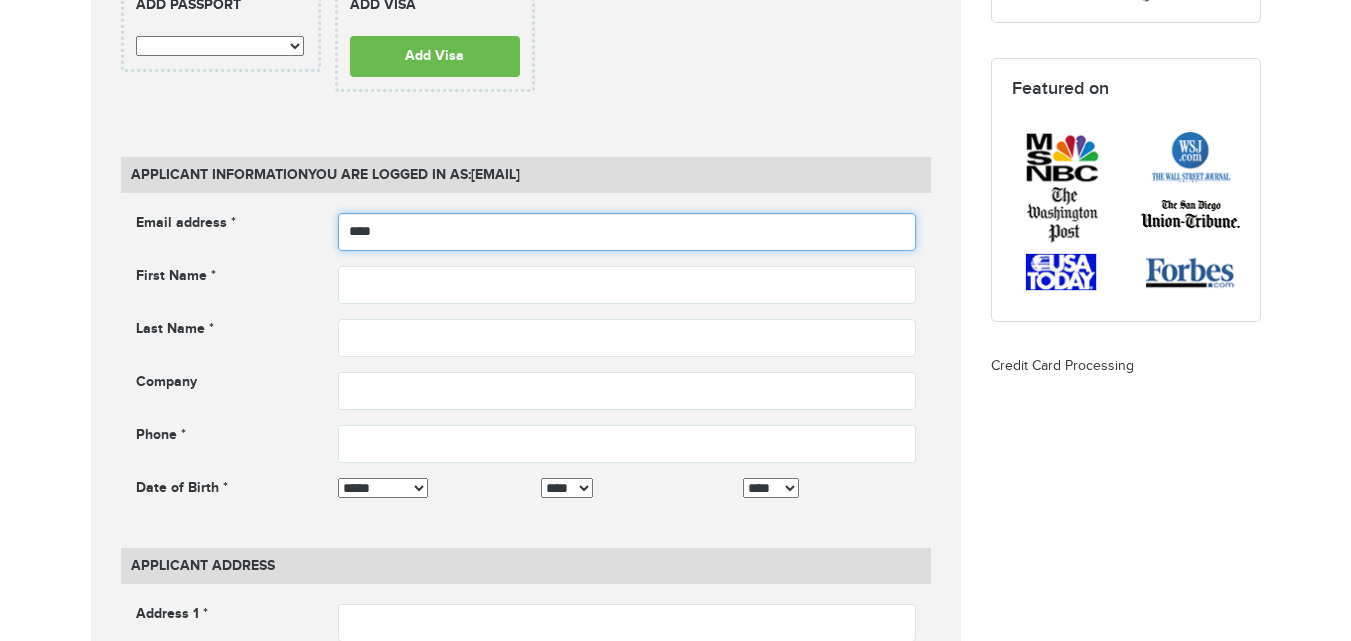 type on "****" 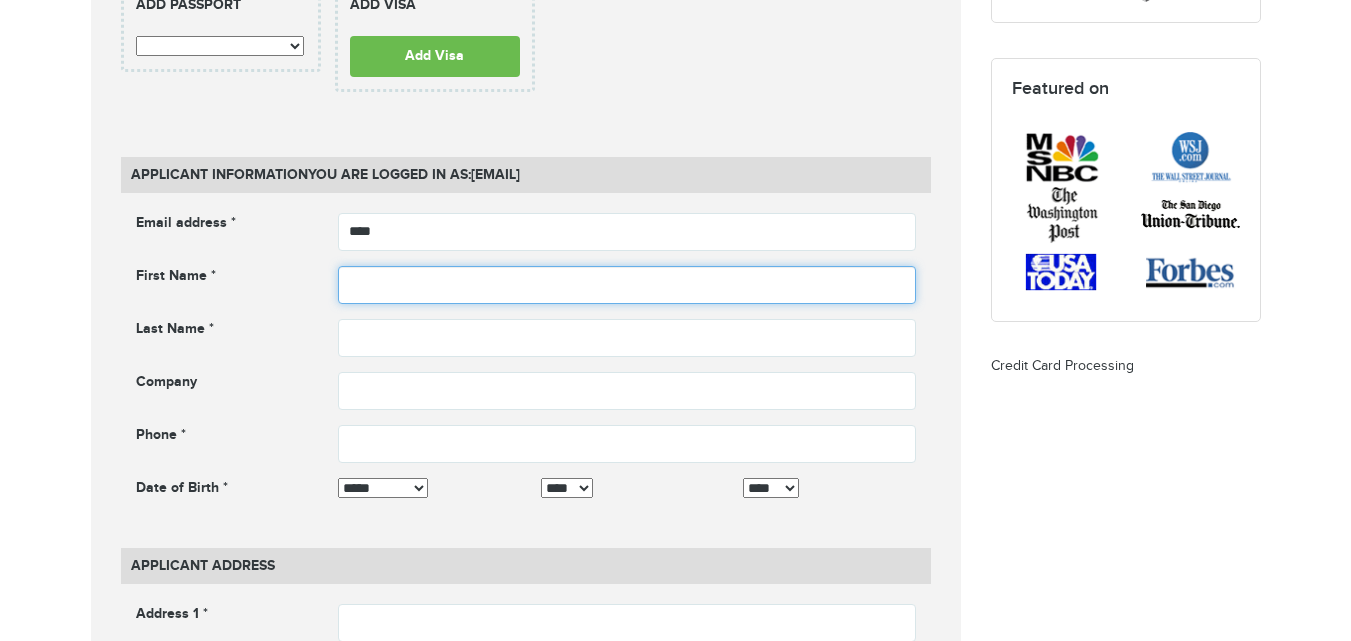 click at bounding box center [627, 285] 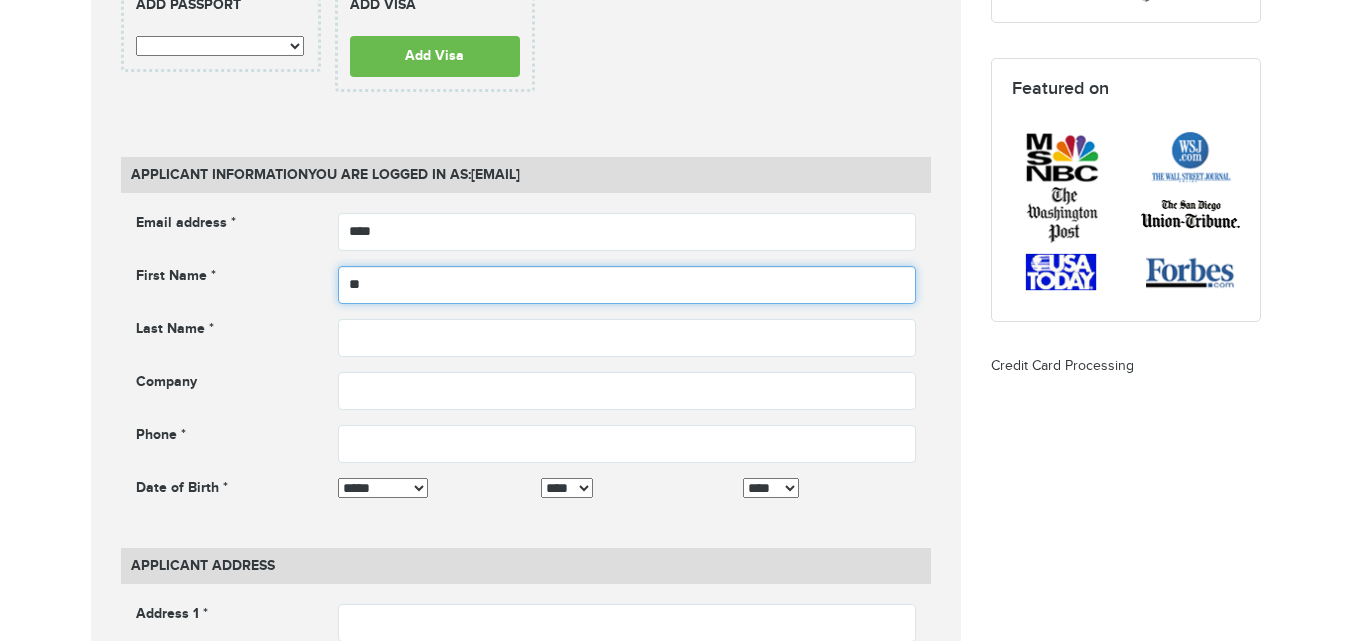 type on "*" 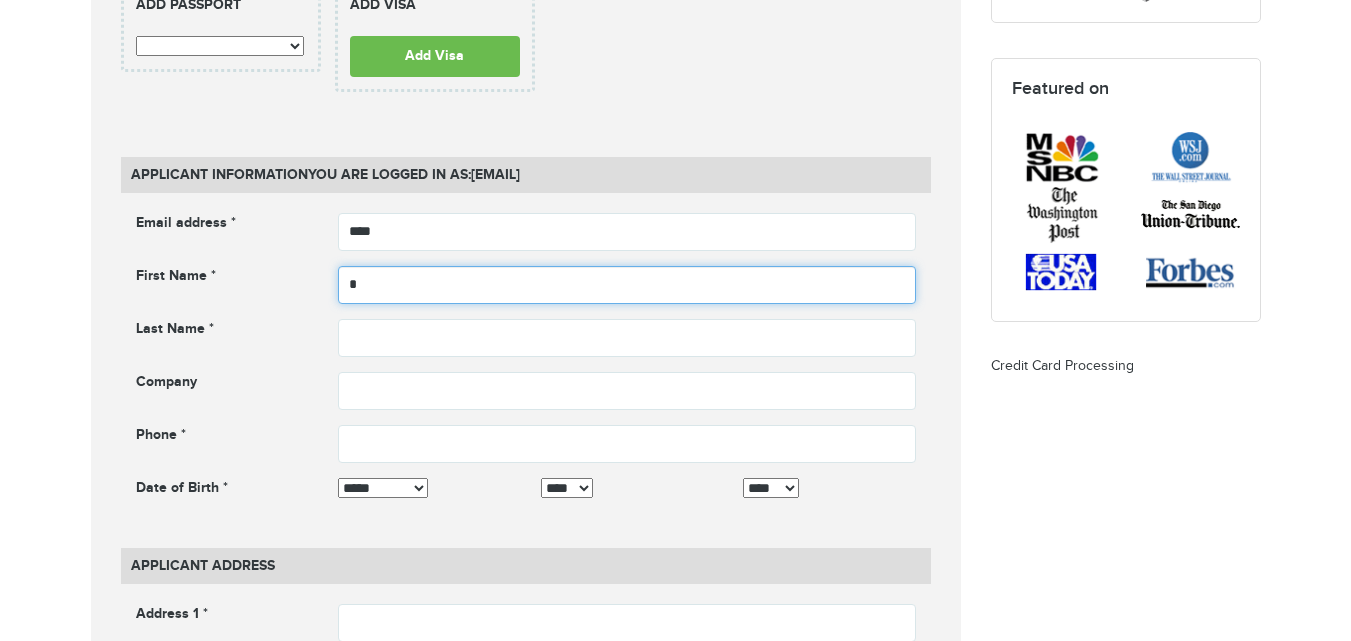 type 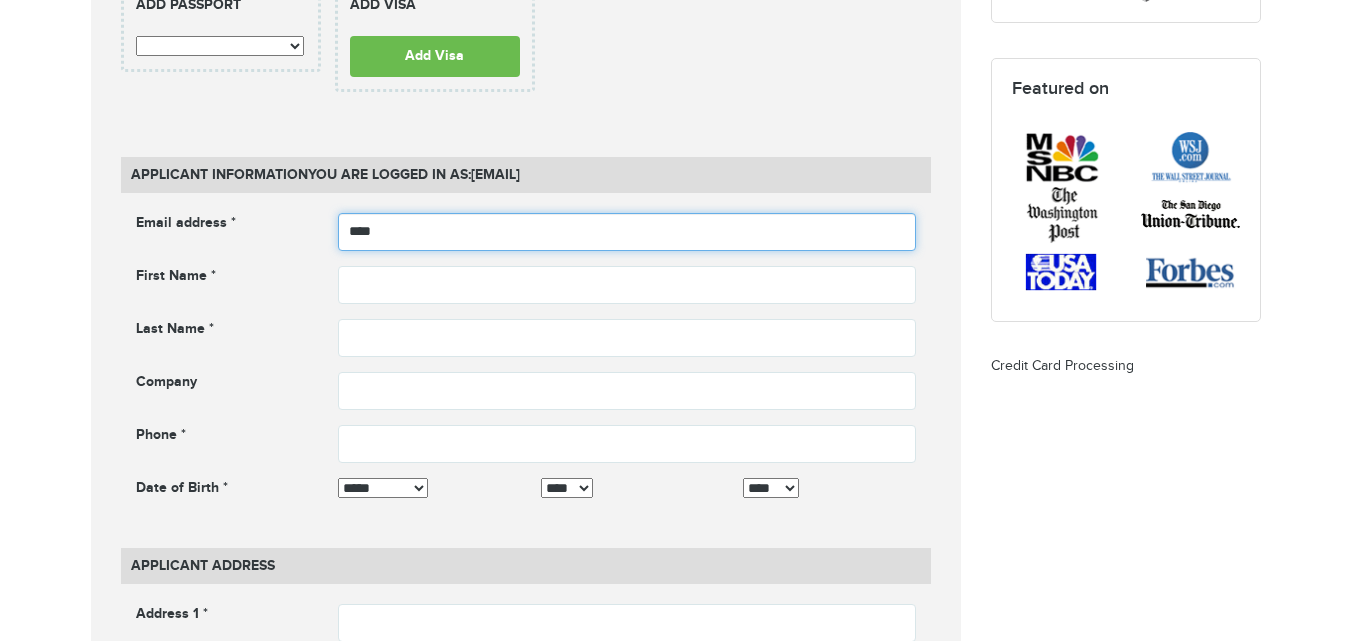 click on "****" at bounding box center [627, 232] 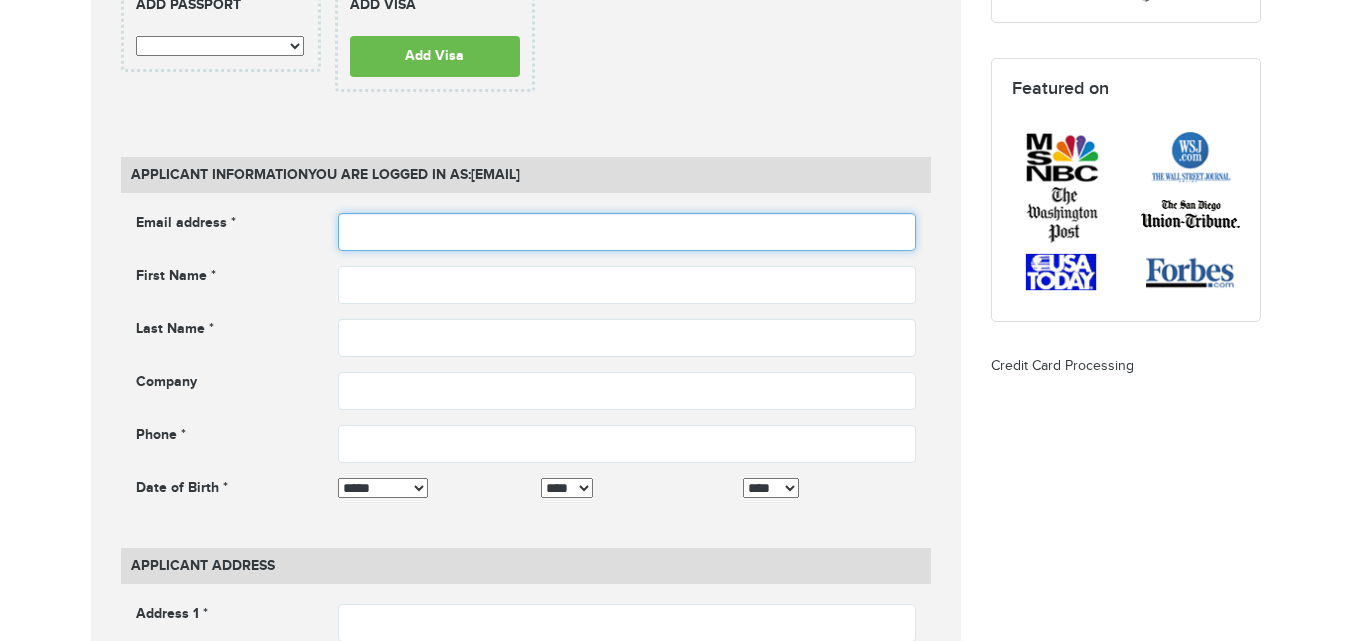 type 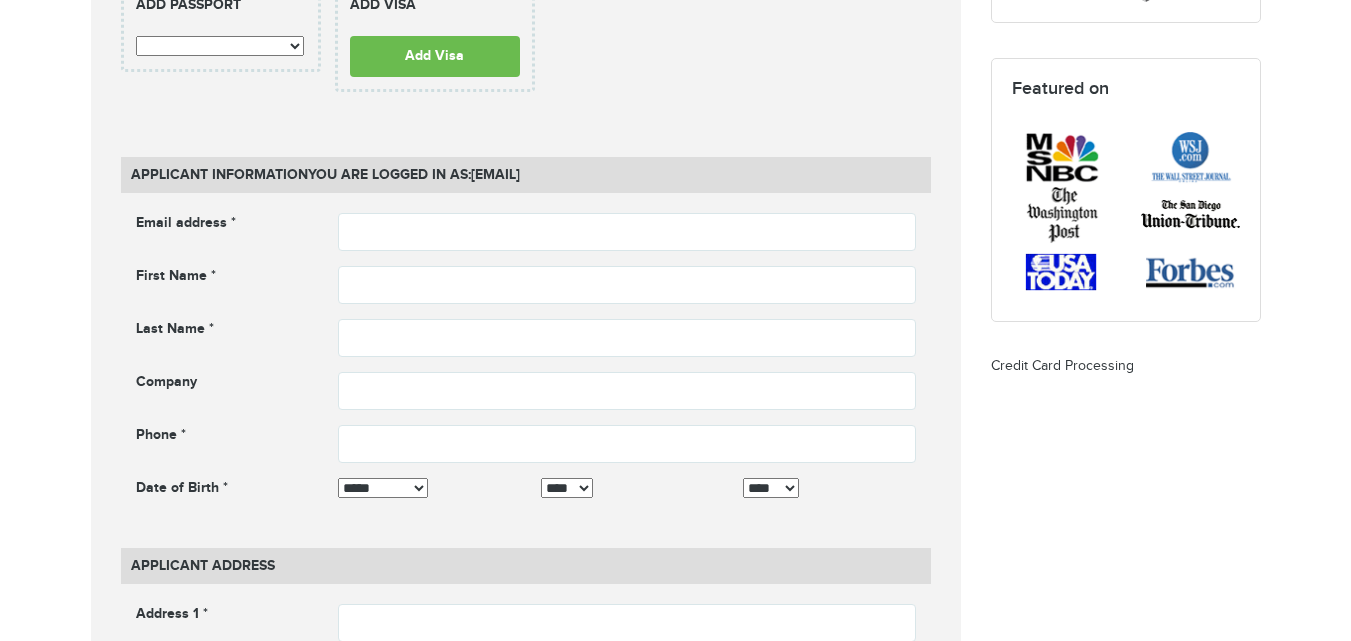 click on "**********" at bounding box center (220, 46) 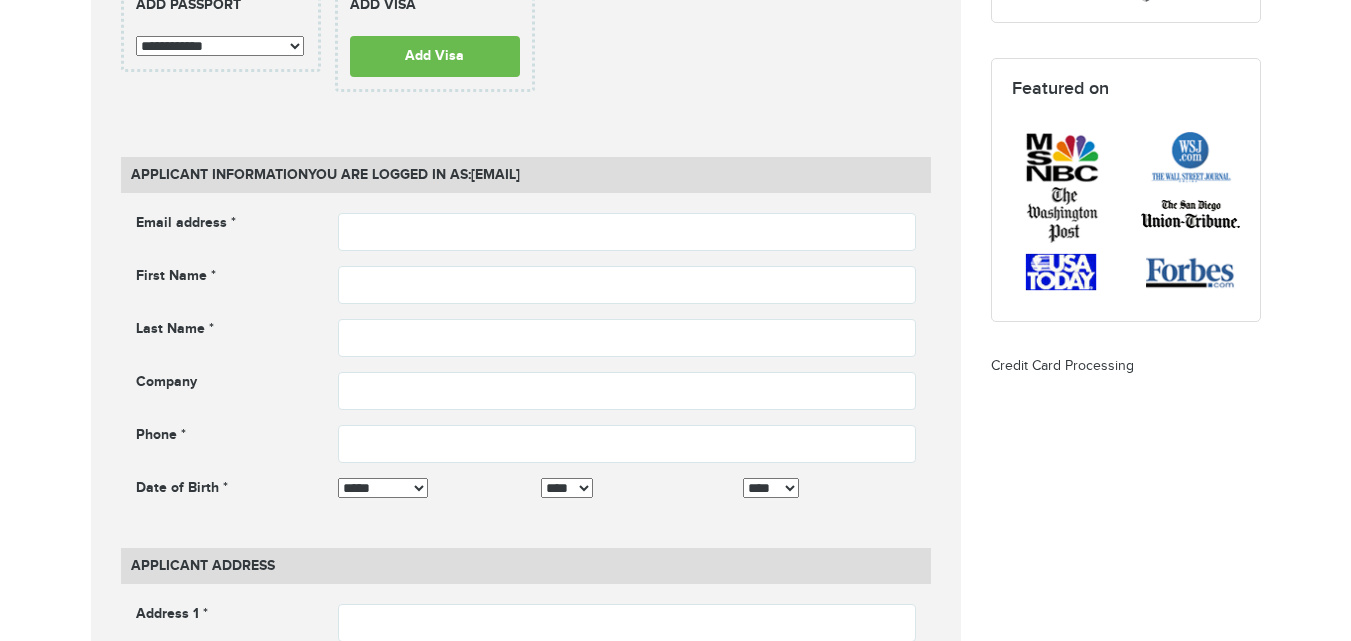 click on "**********" at bounding box center (220, 46) 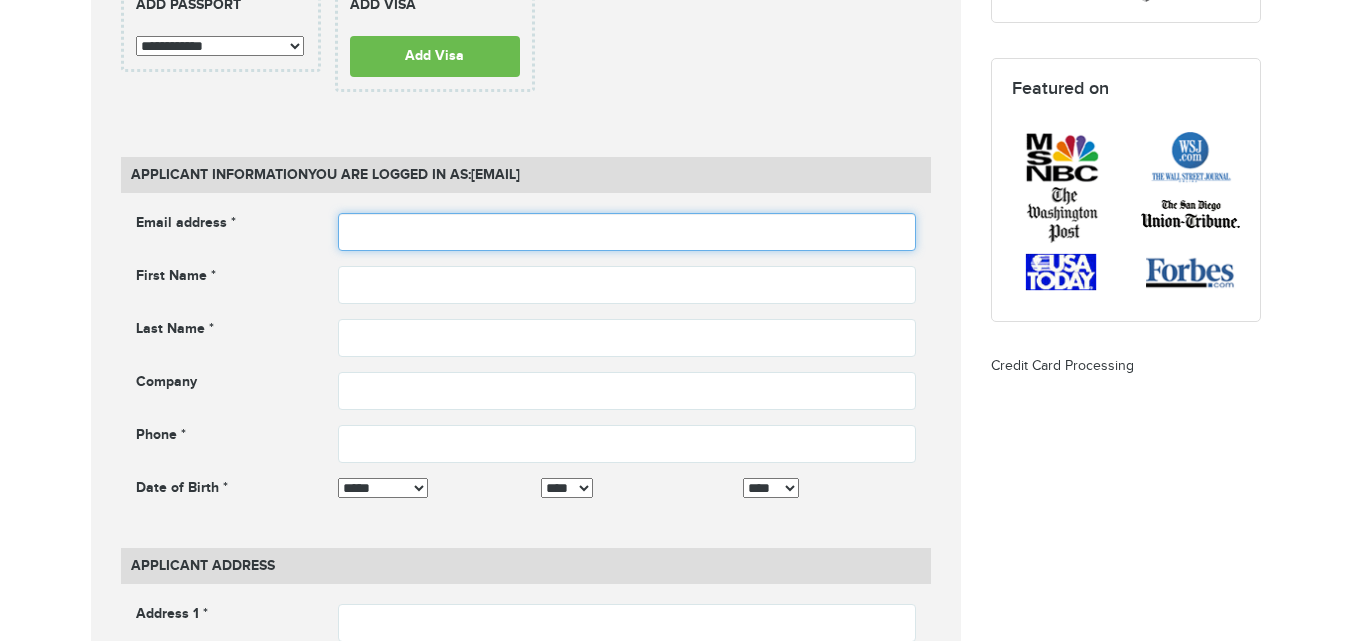 click at bounding box center [627, 232] 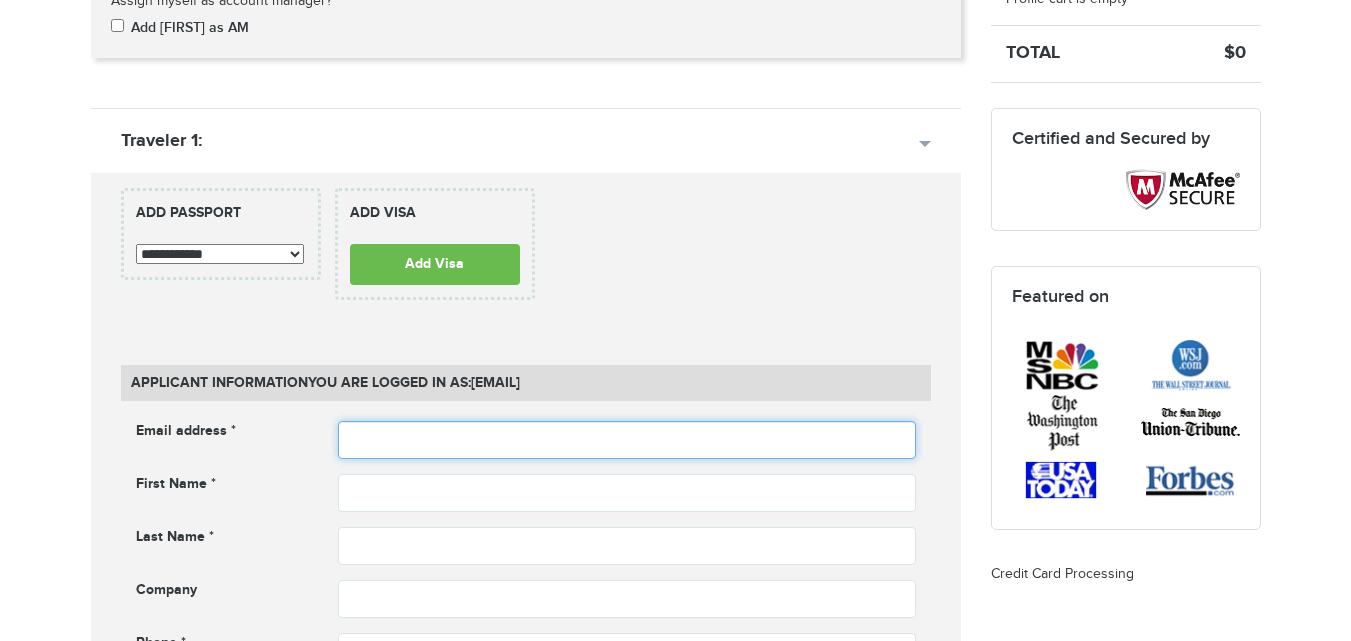 scroll, scrollTop: 491, scrollLeft: 0, axis: vertical 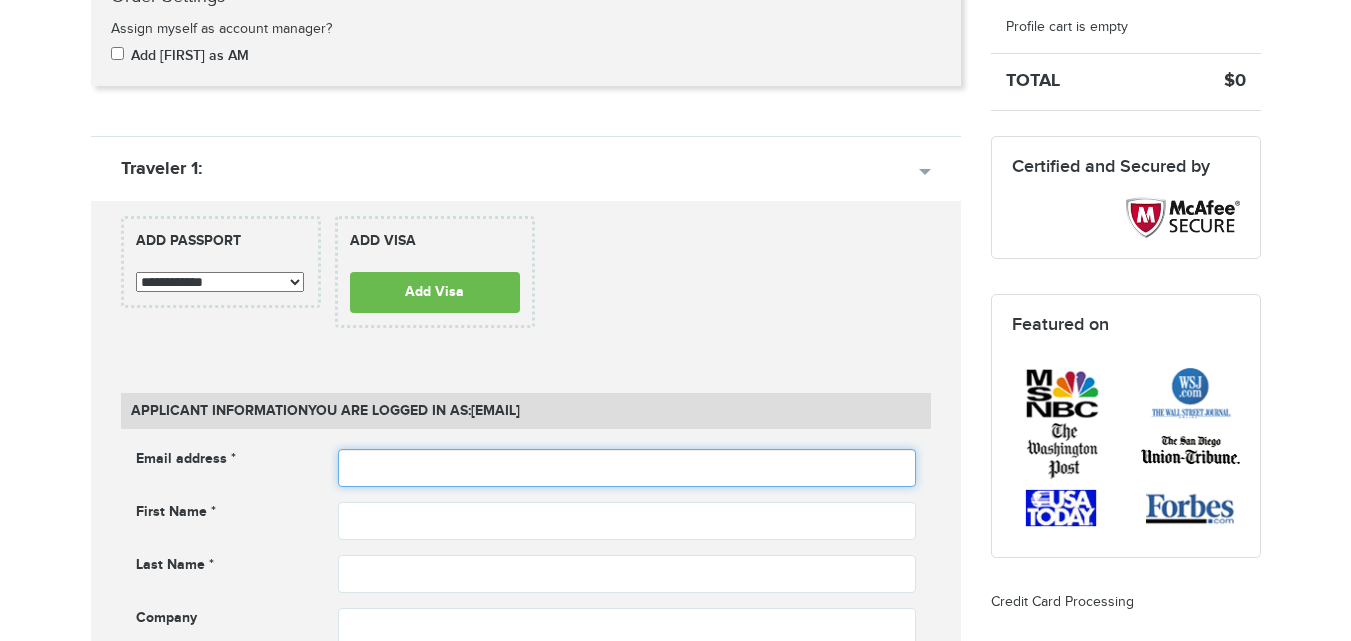 click at bounding box center (627, 468) 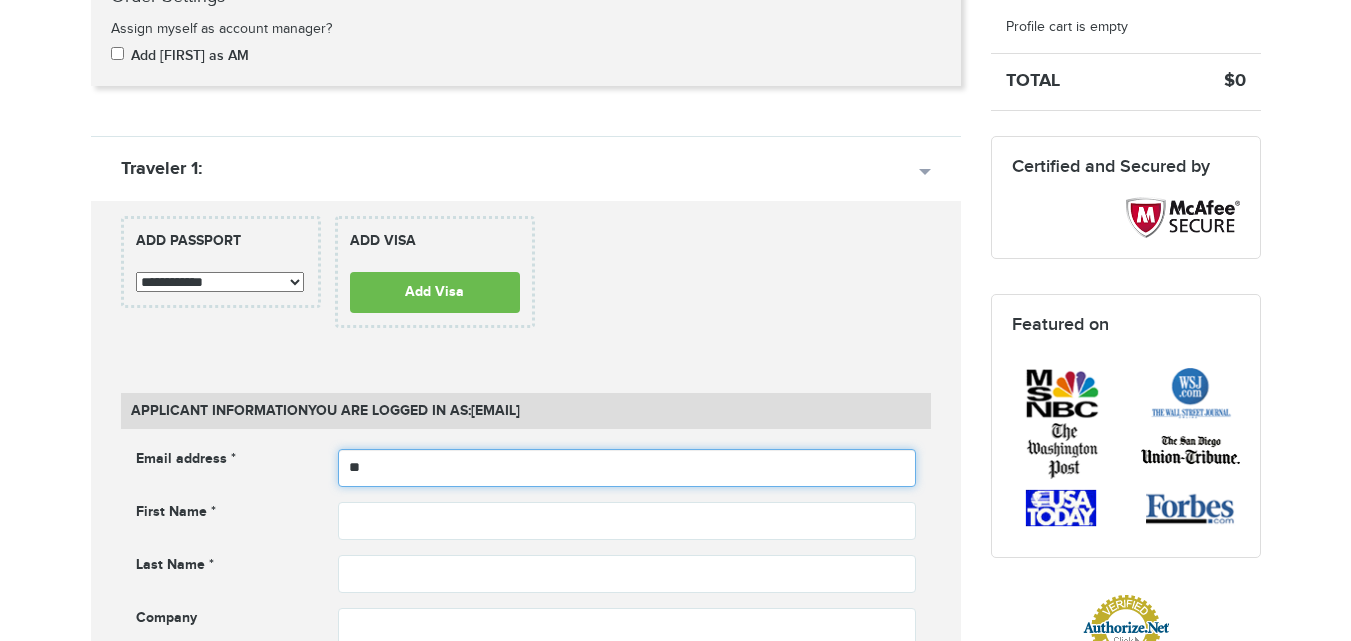 click on "**" at bounding box center [627, 468] 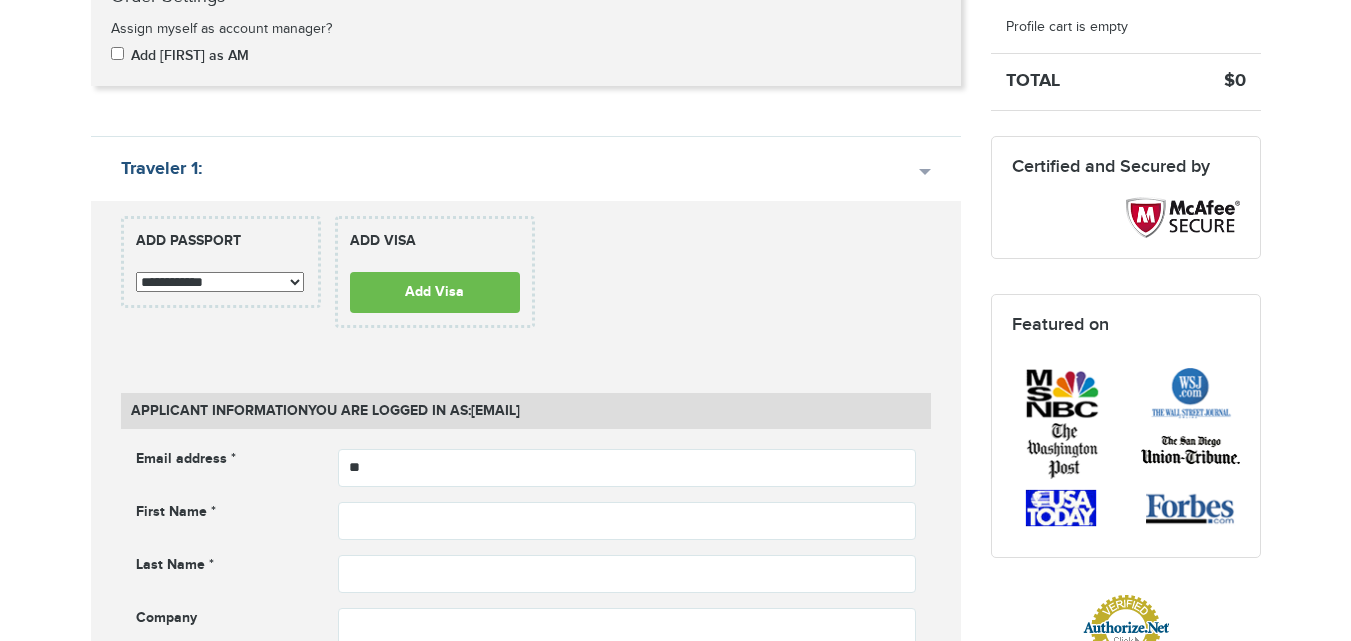 click on "**********" at bounding box center (526, 820) 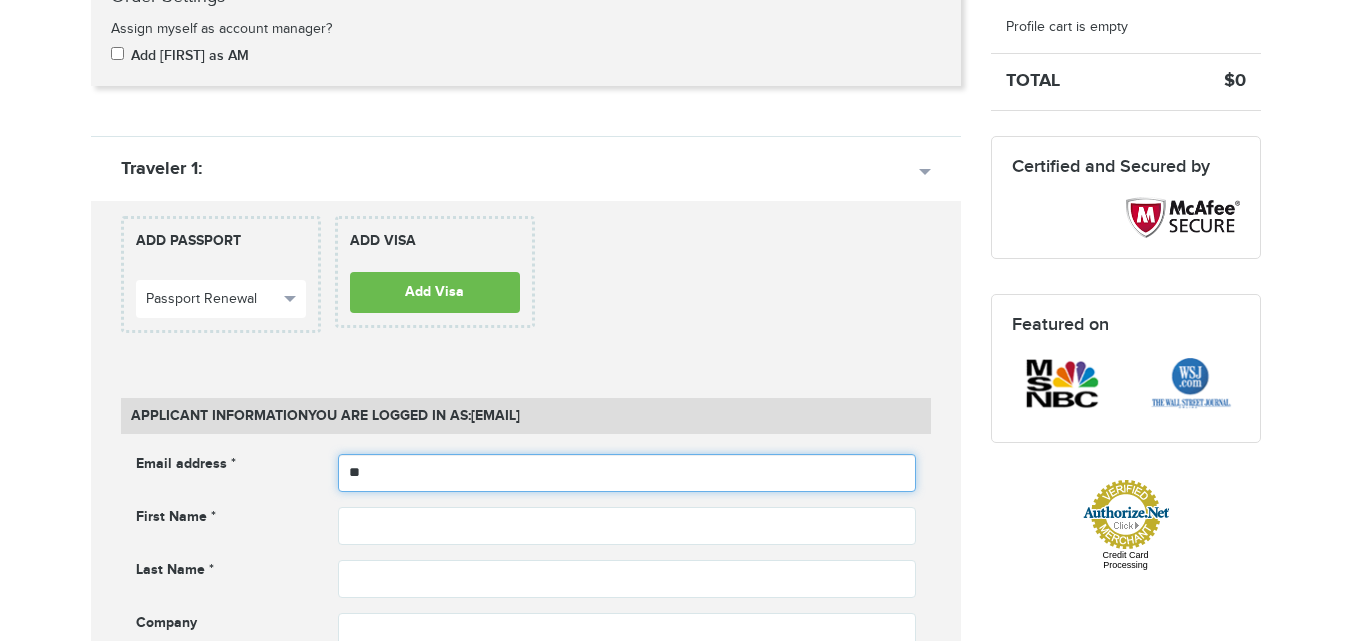 click on "**" at bounding box center (627, 473) 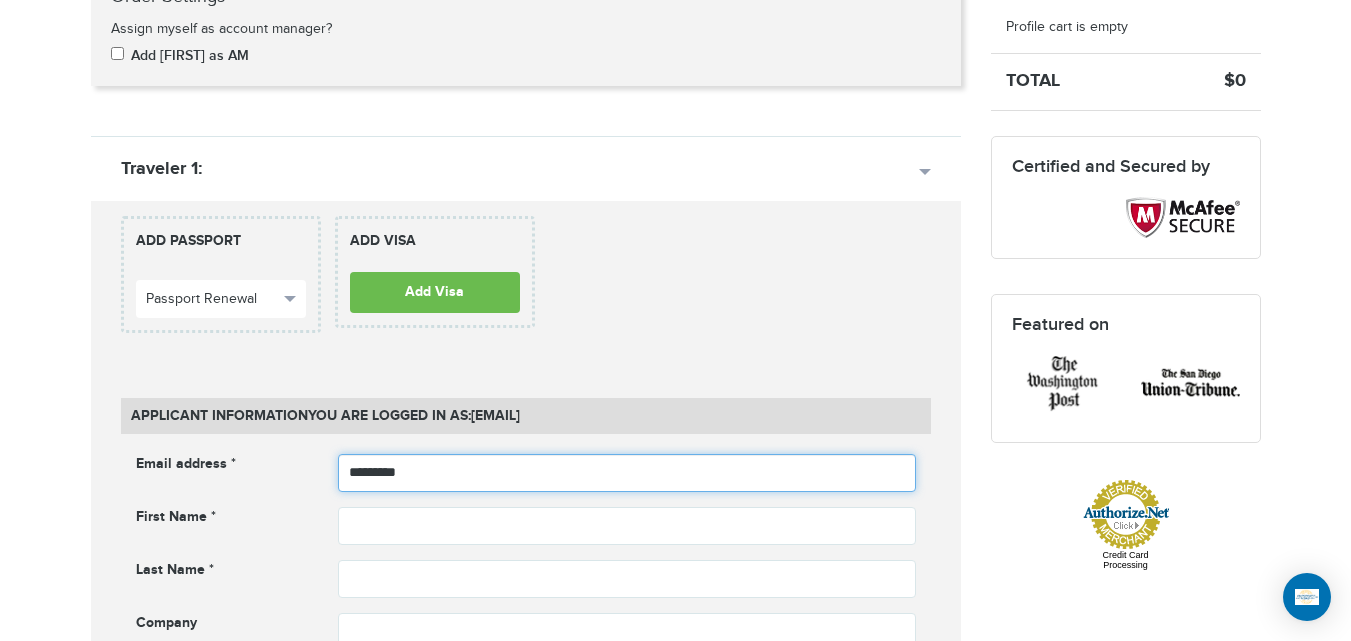 scroll, scrollTop: 0, scrollLeft: 0, axis: both 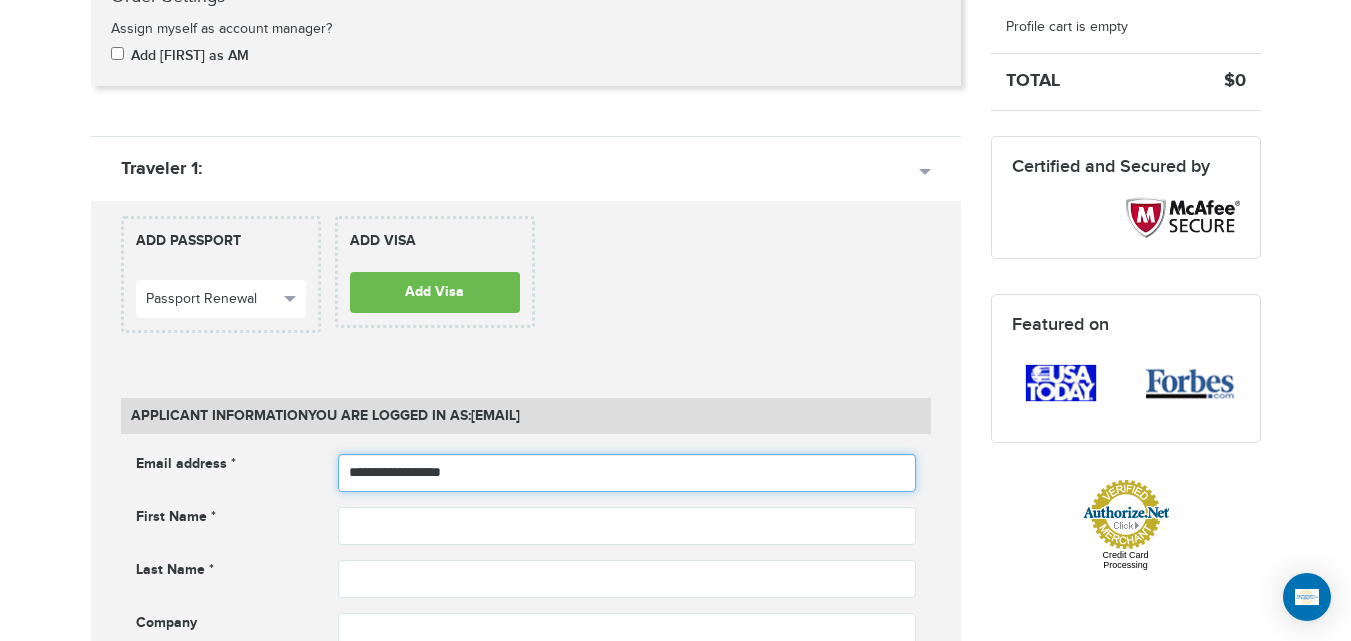 type on "**********" 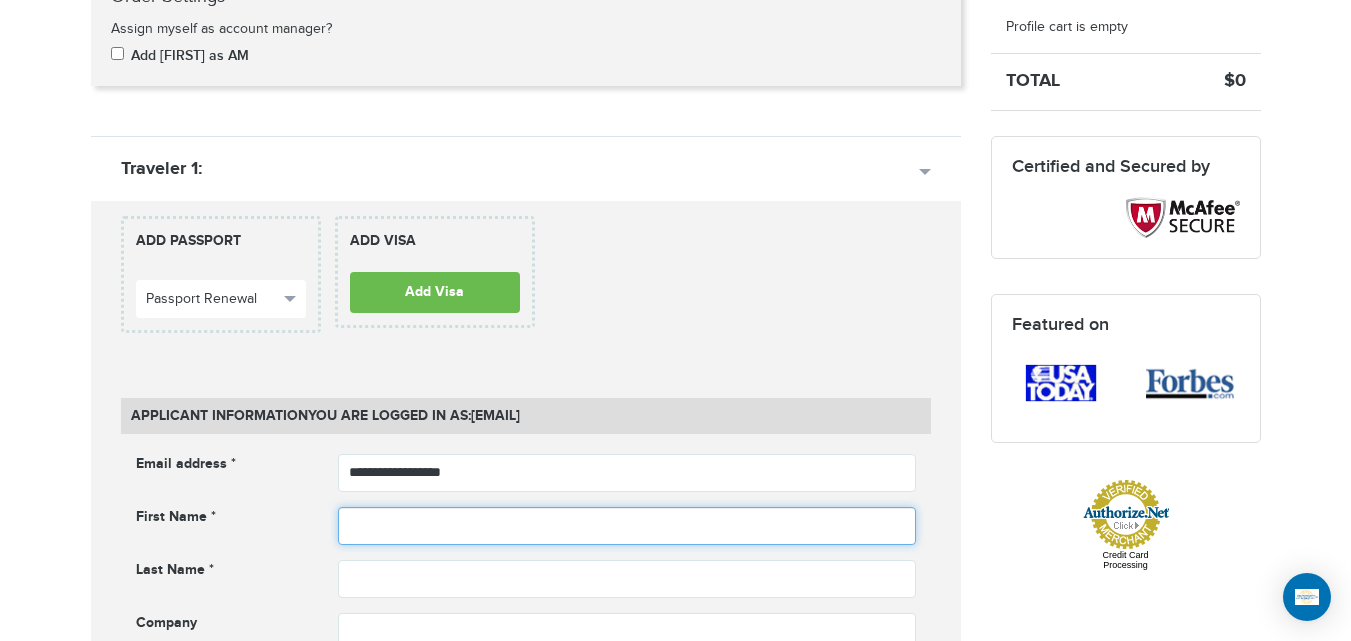 click at bounding box center (627, 526) 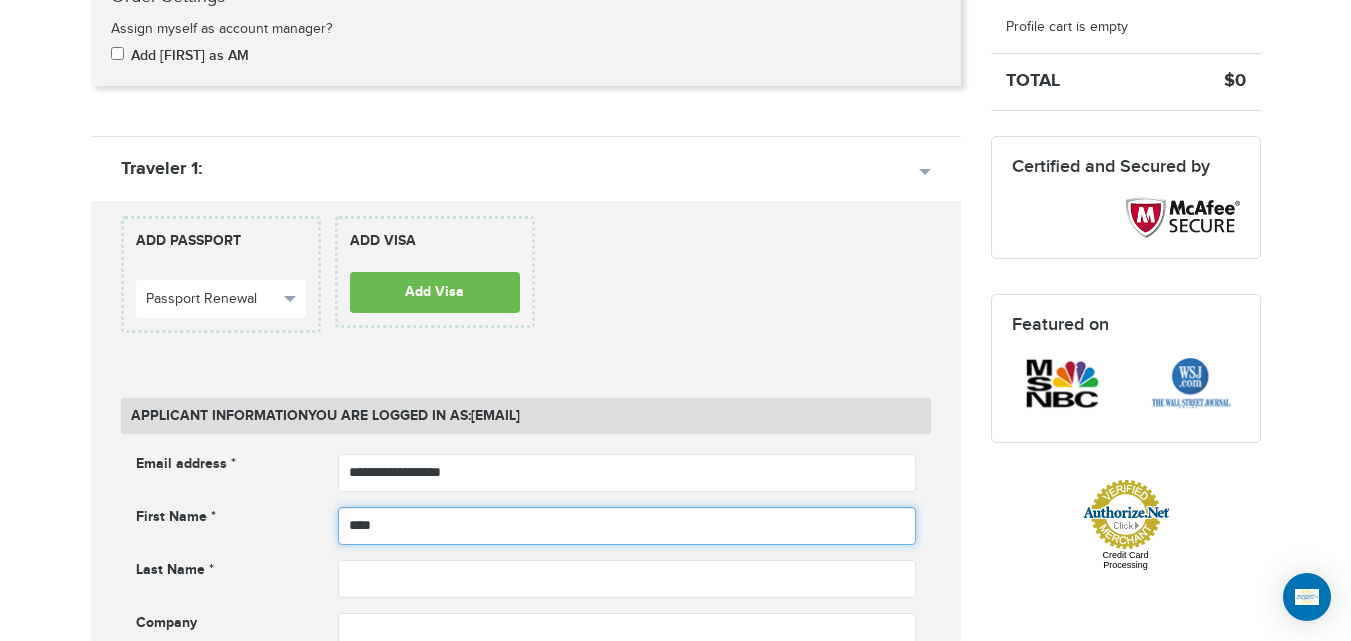type on "****" 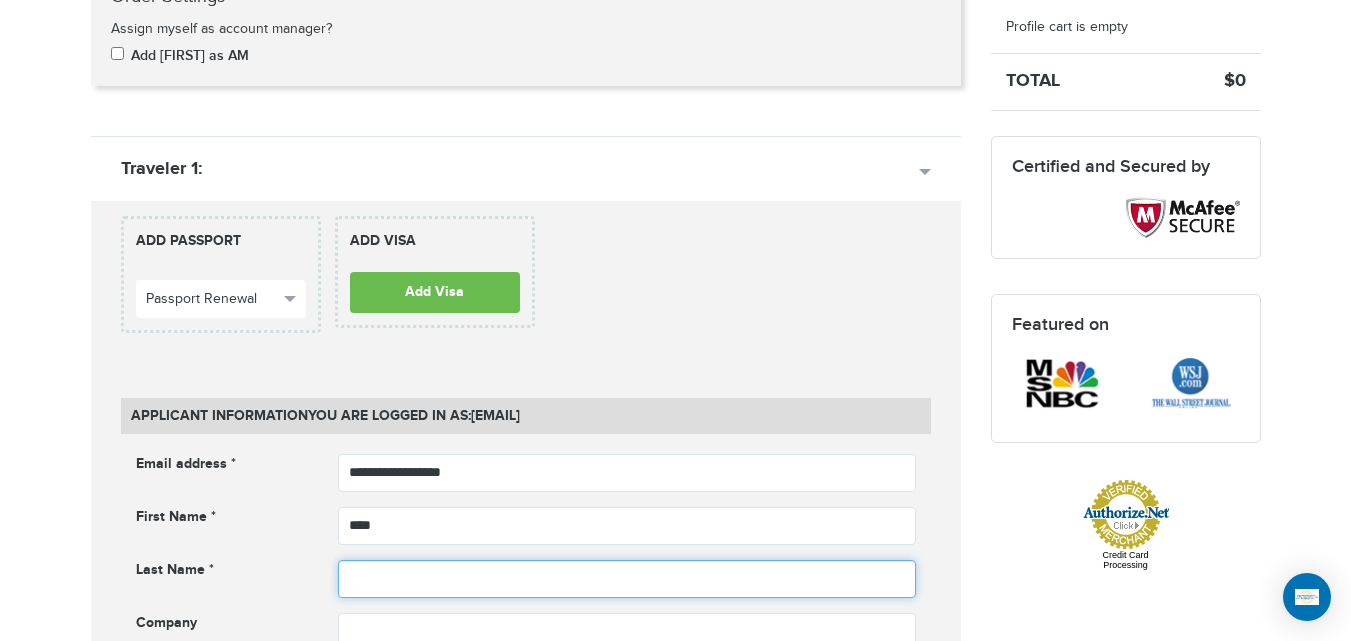 click at bounding box center [627, 579] 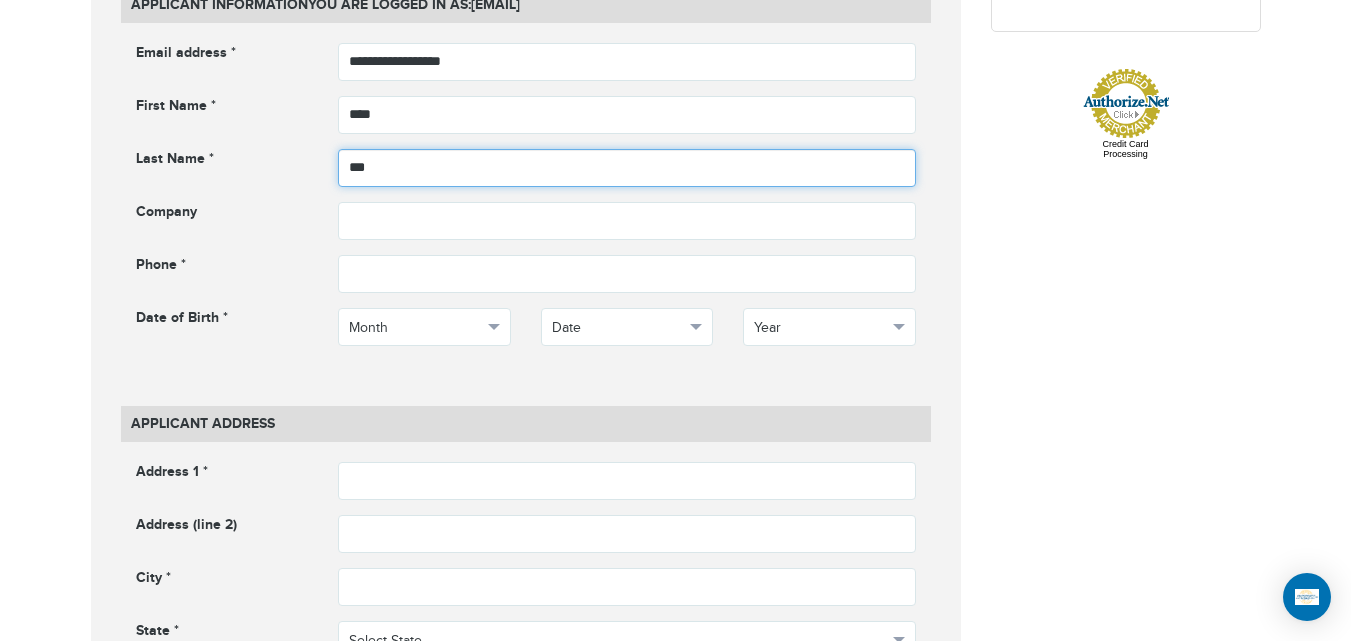 scroll, scrollTop: 998, scrollLeft: 0, axis: vertical 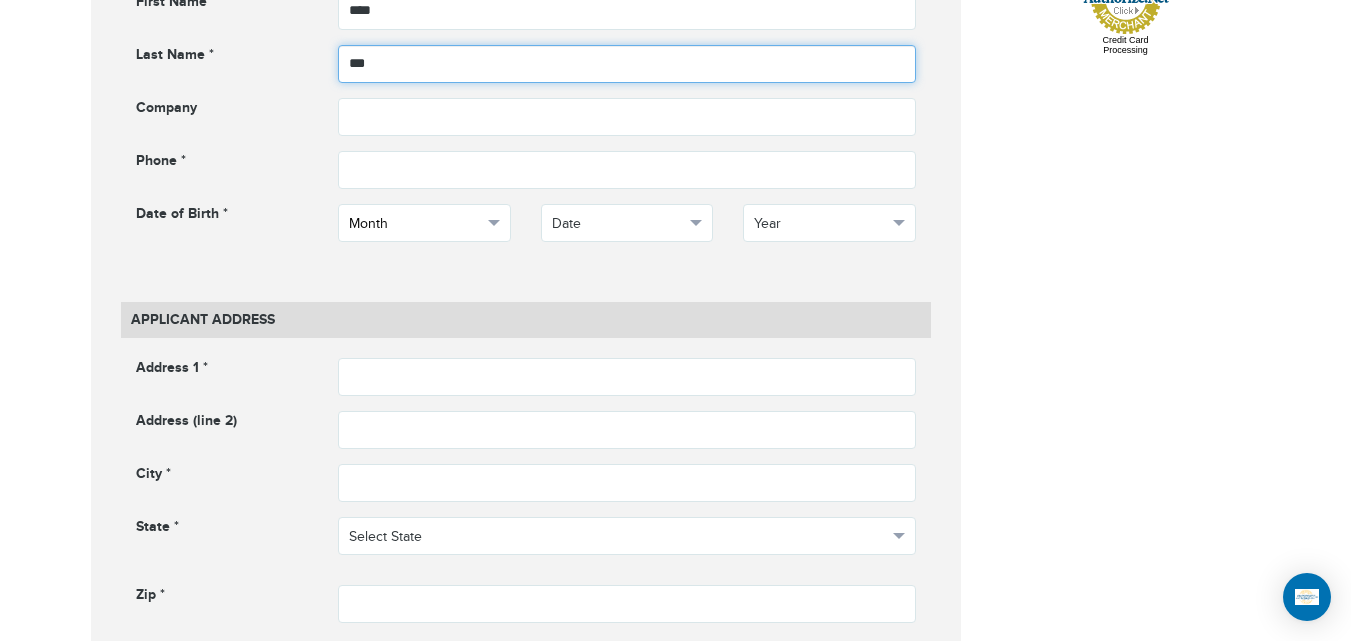 type on "***" 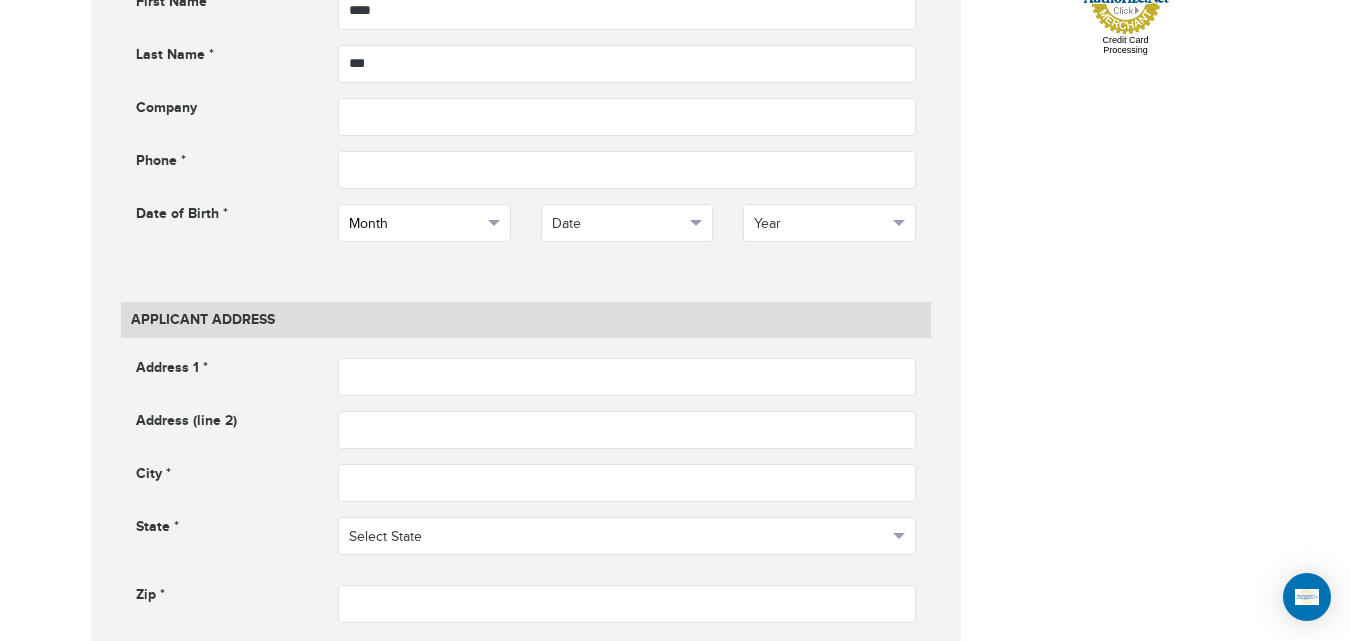 click on "Month" at bounding box center (415, 224) 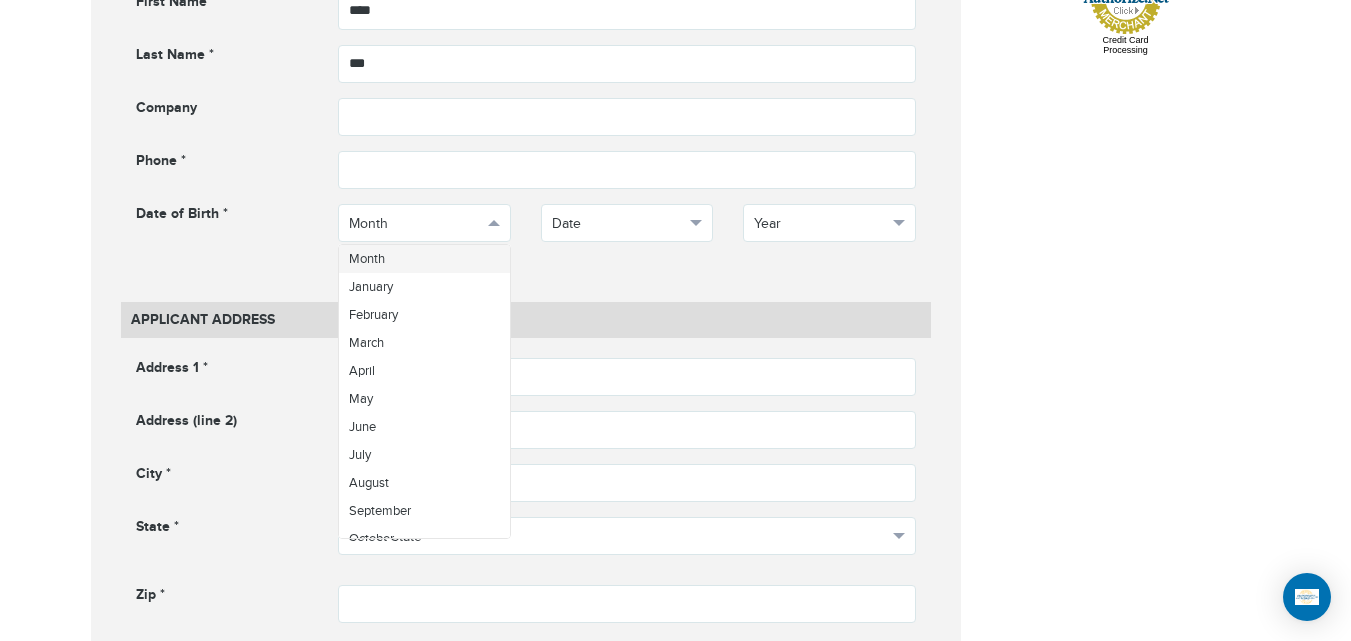 scroll, scrollTop: 71, scrollLeft: 0, axis: vertical 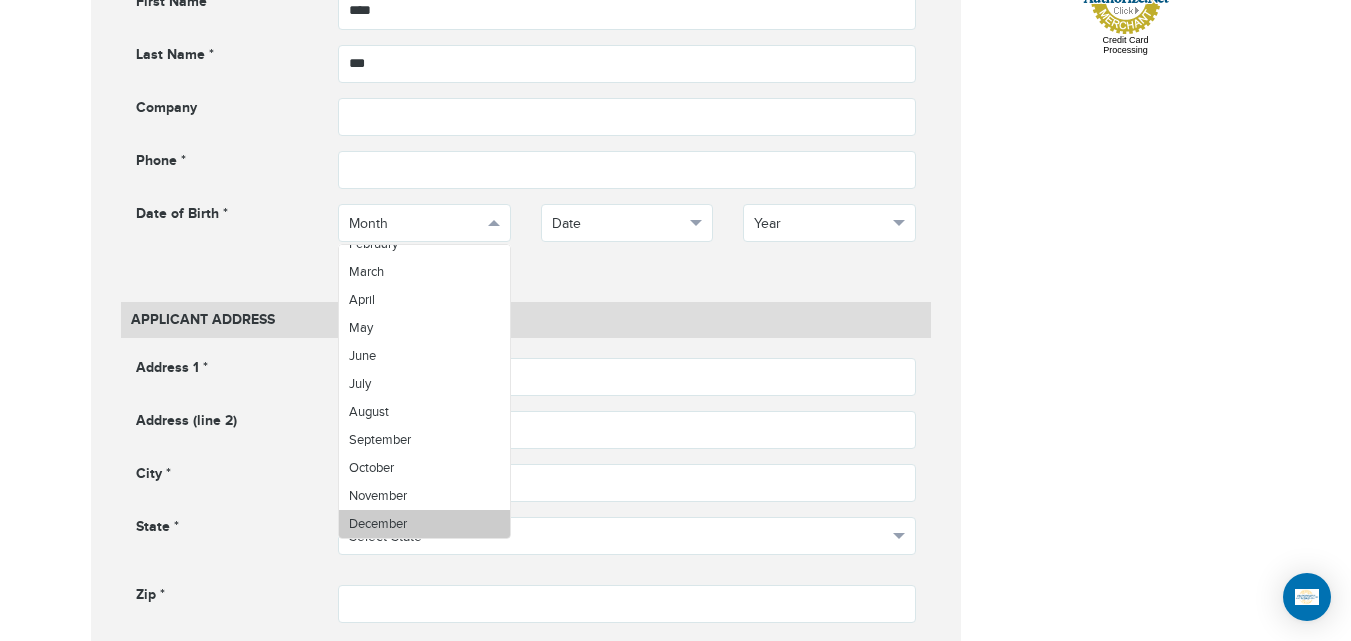 click on "December" at bounding box center [424, 524] 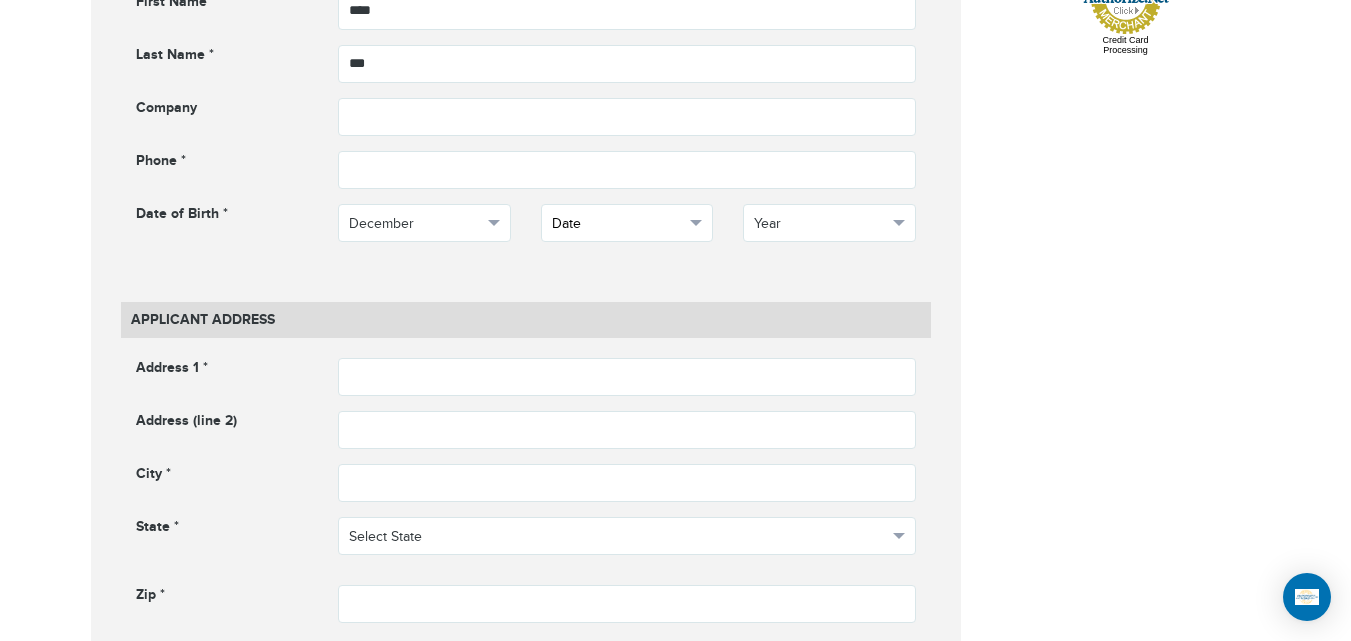 click on "Date" at bounding box center (627, 223) 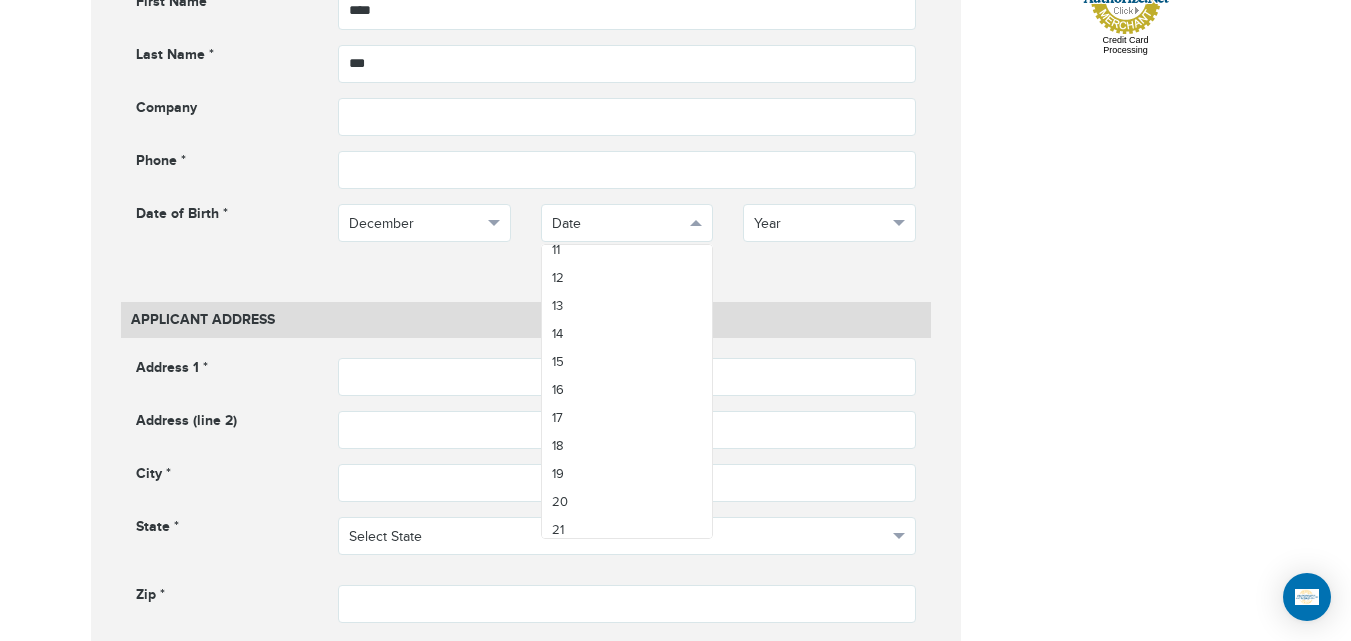 scroll, scrollTop: 143, scrollLeft: 0, axis: vertical 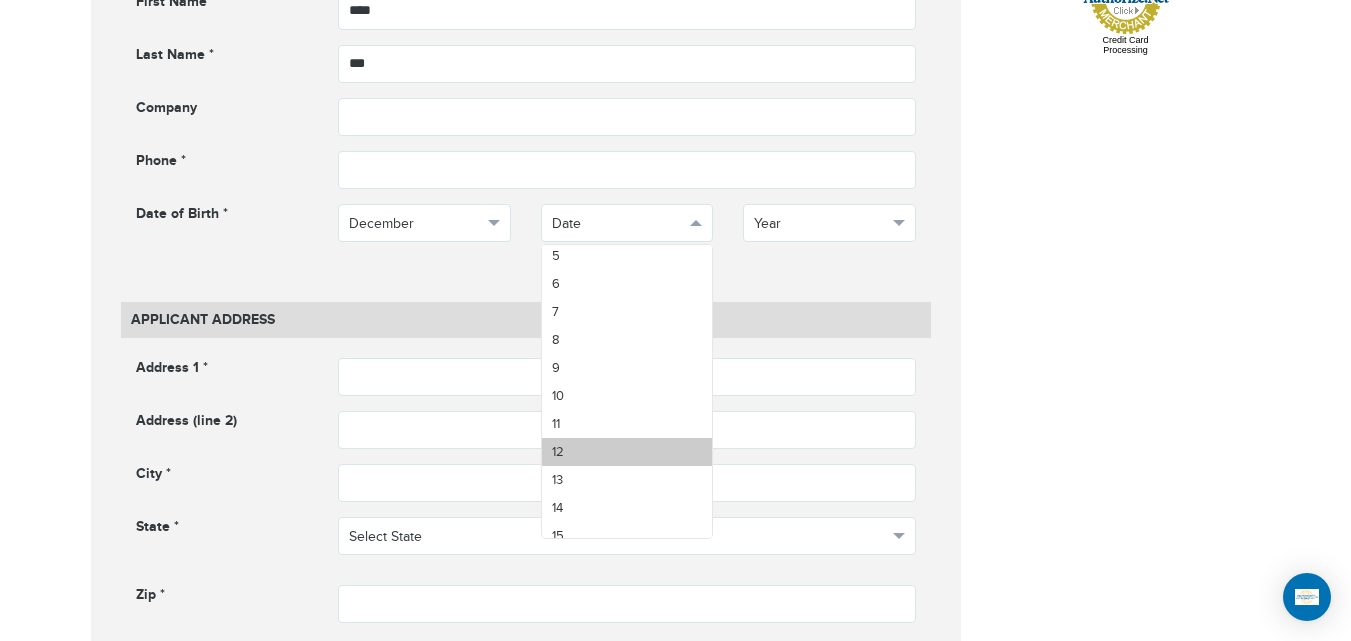 click on "12" at bounding box center [627, 452] 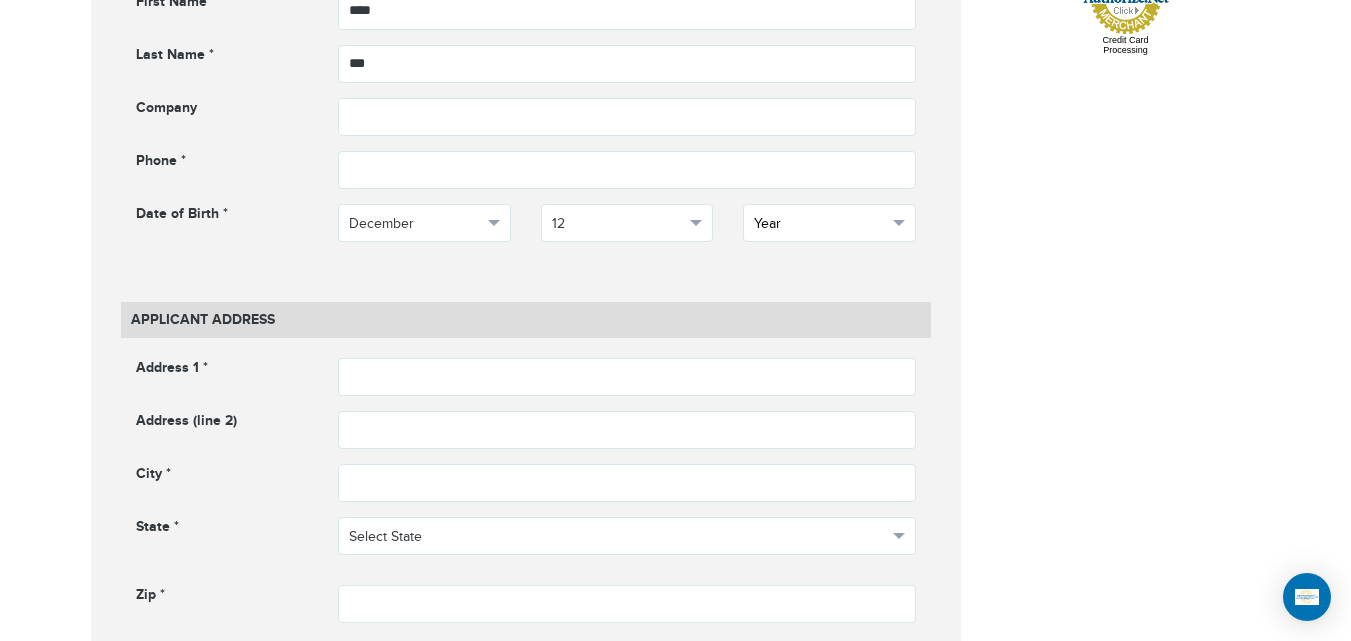 click on "Year" at bounding box center (829, 223) 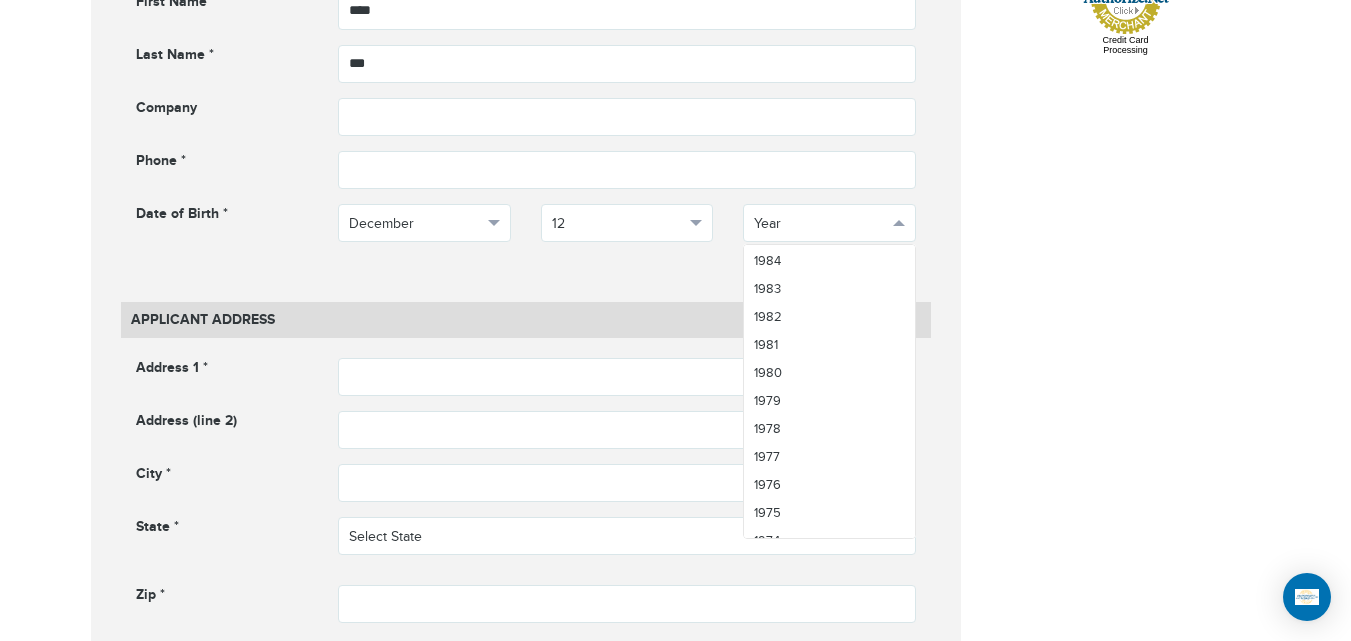 scroll, scrollTop: 1206, scrollLeft: 0, axis: vertical 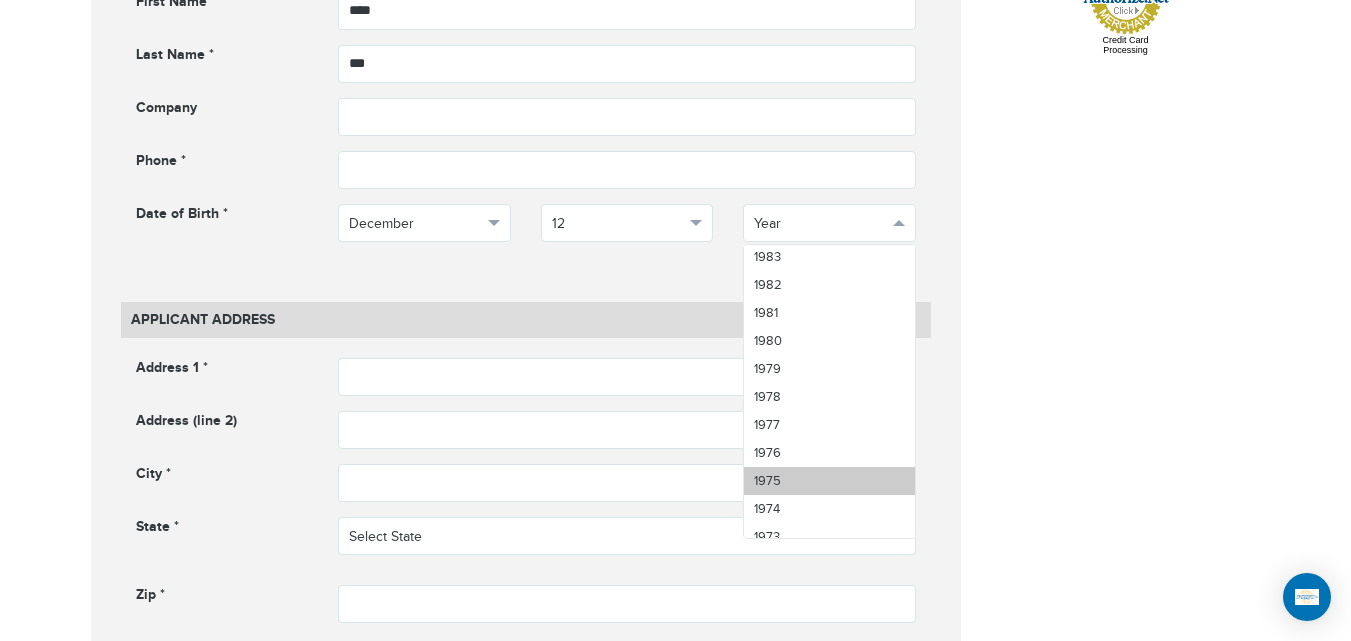 click on "1975" at bounding box center (829, 481) 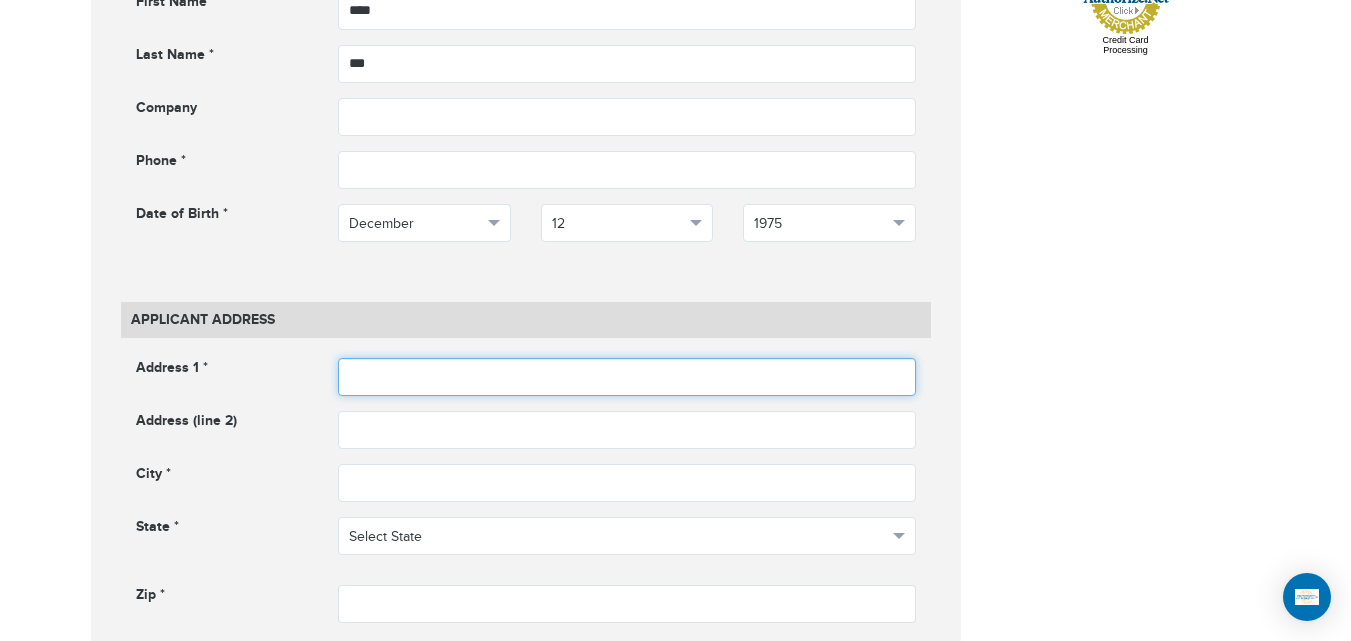 click at bounding box center [627, 377] 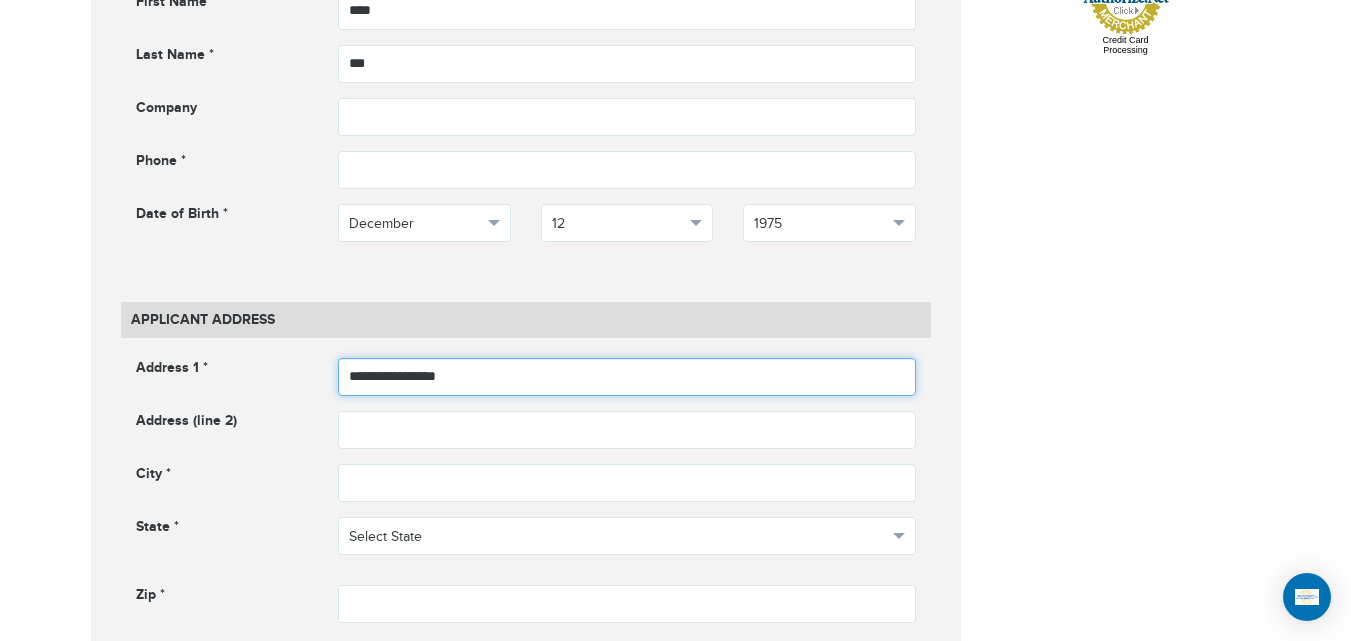type on "**********" 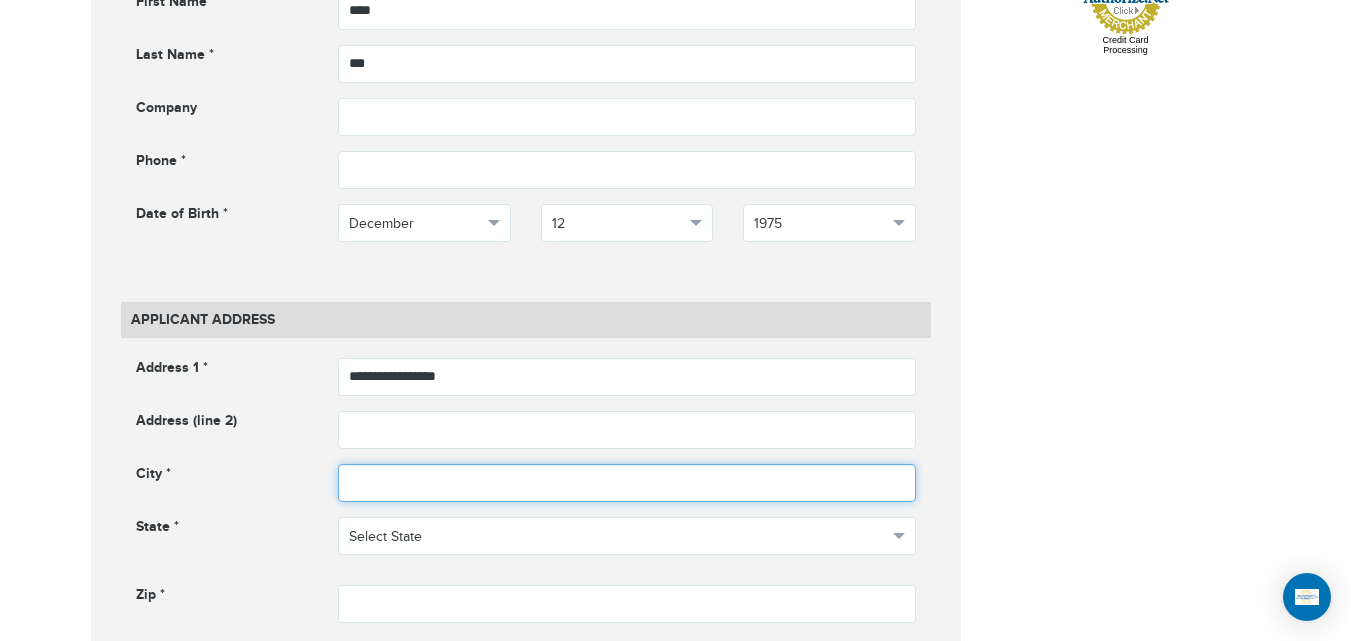 click at bounding box center [627, 483] 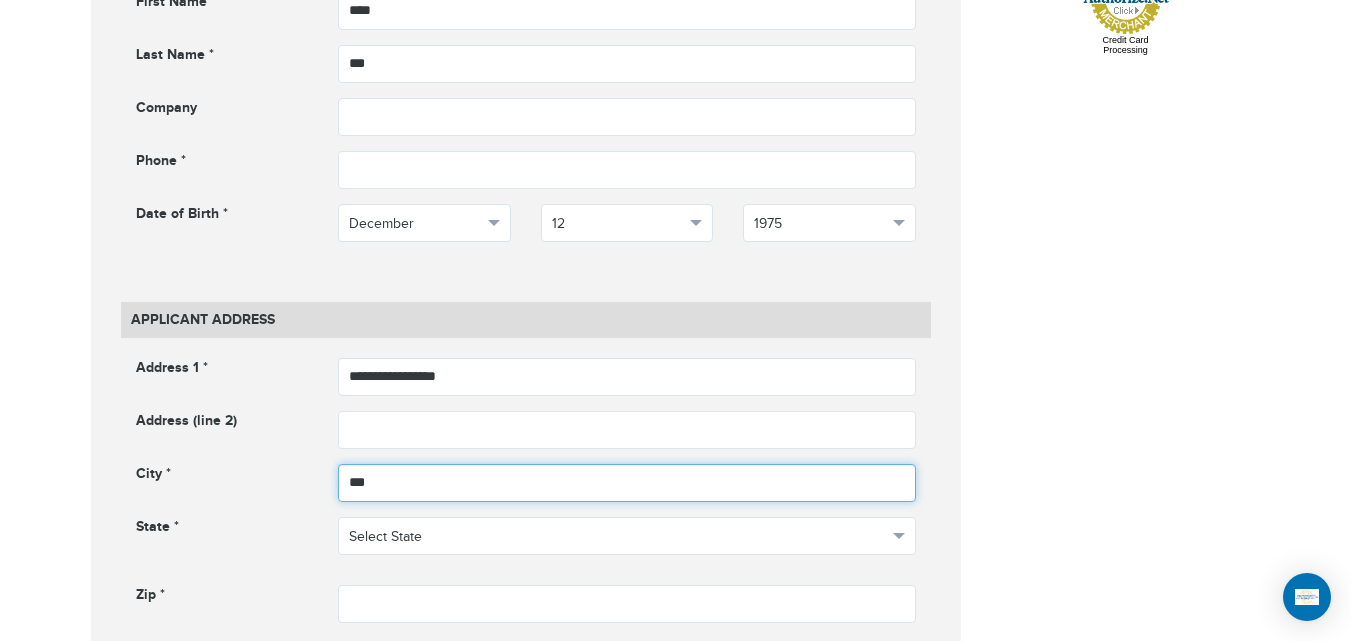 type on "*********" 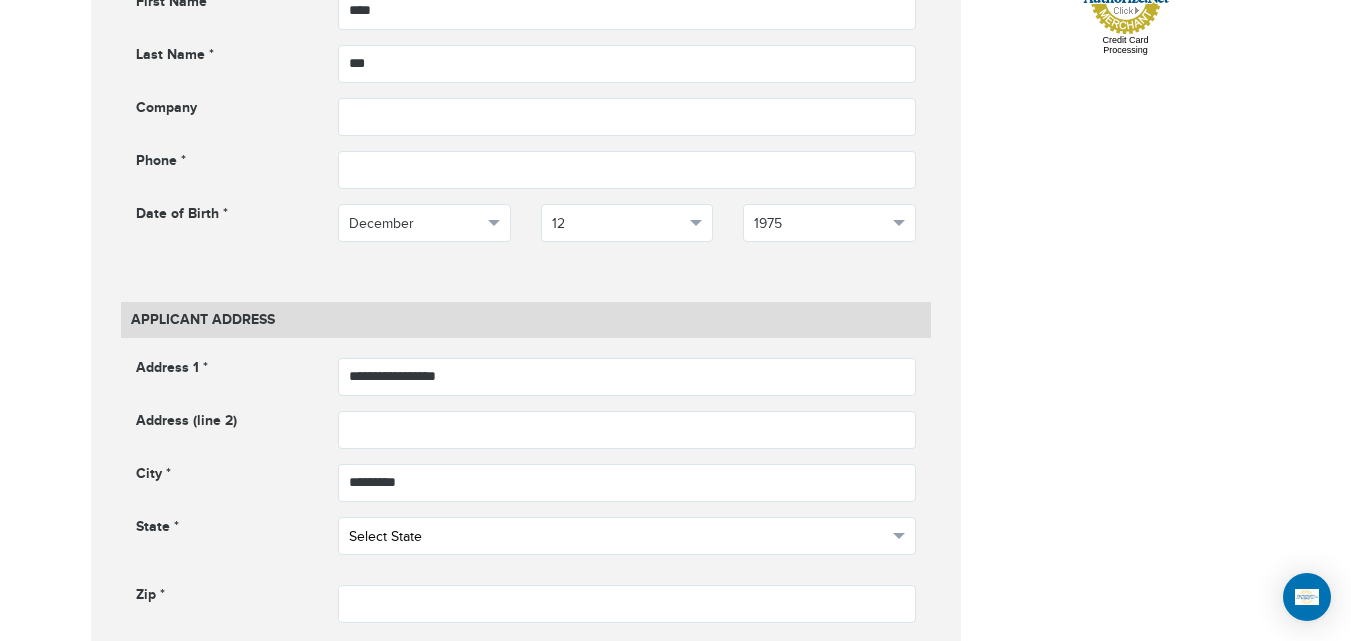 click on "Select State" at bounding box center [618, 537] 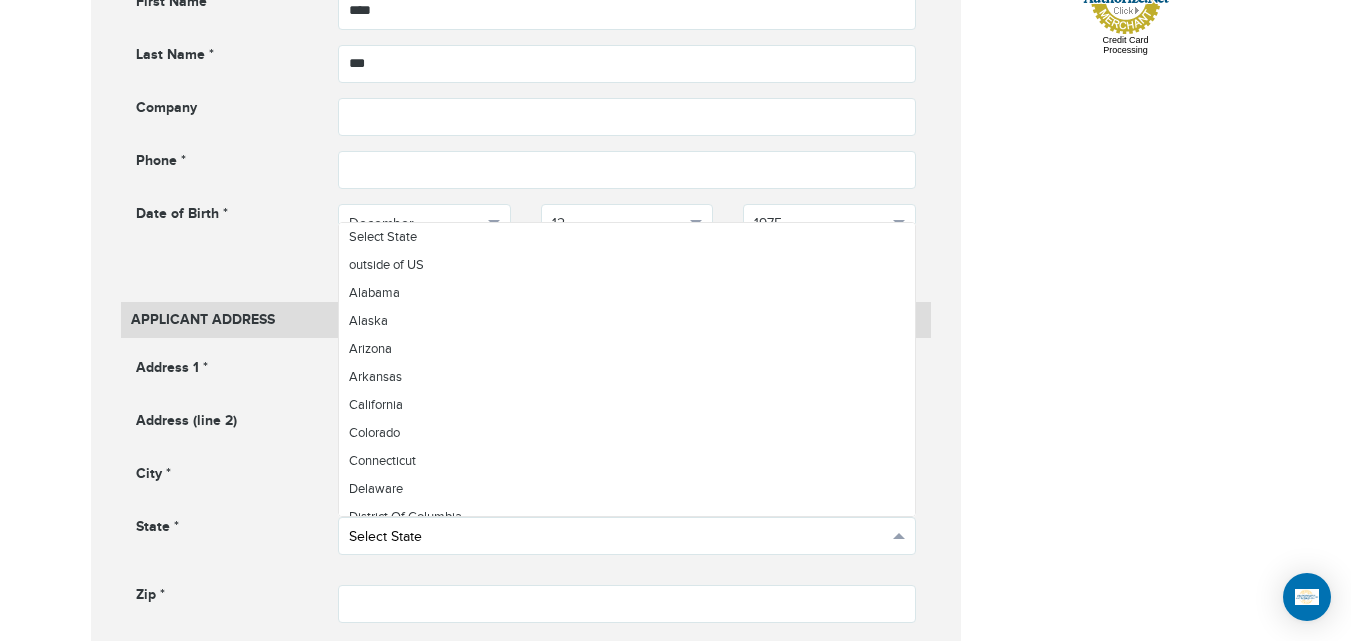 scroll, scrollTop: 680, scrollLeft: 0, axis: vertical 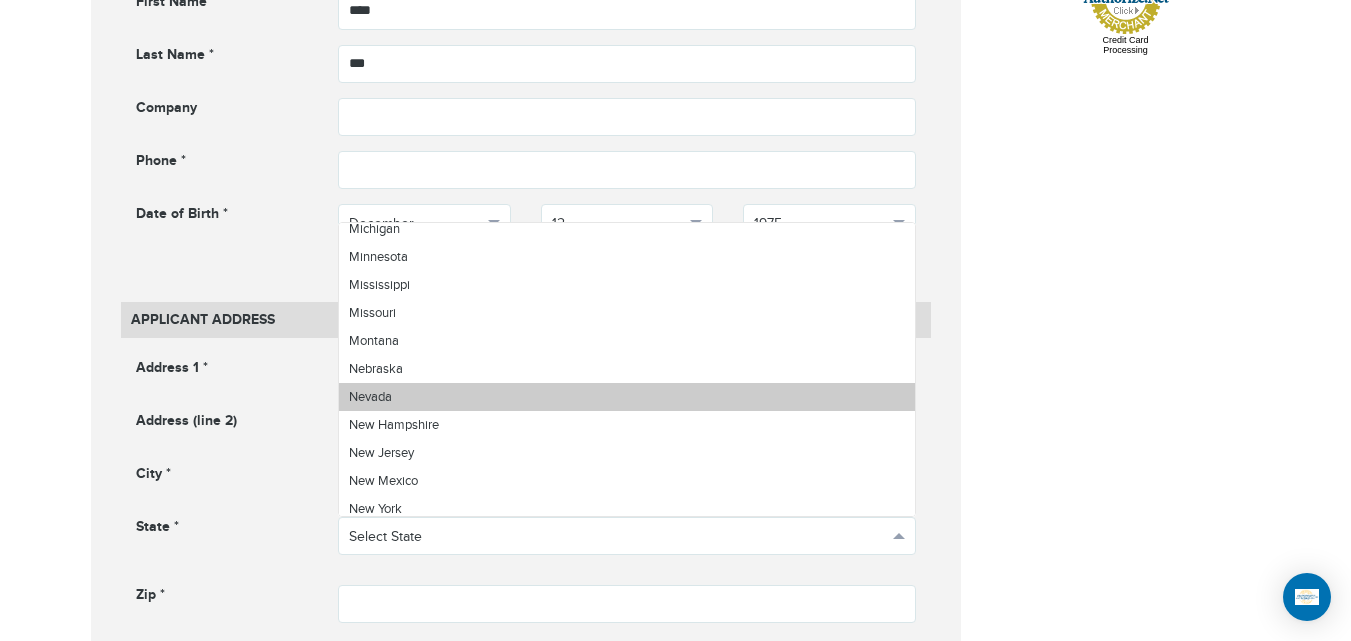 click on "Nevada" at bounding box center (627, 397) 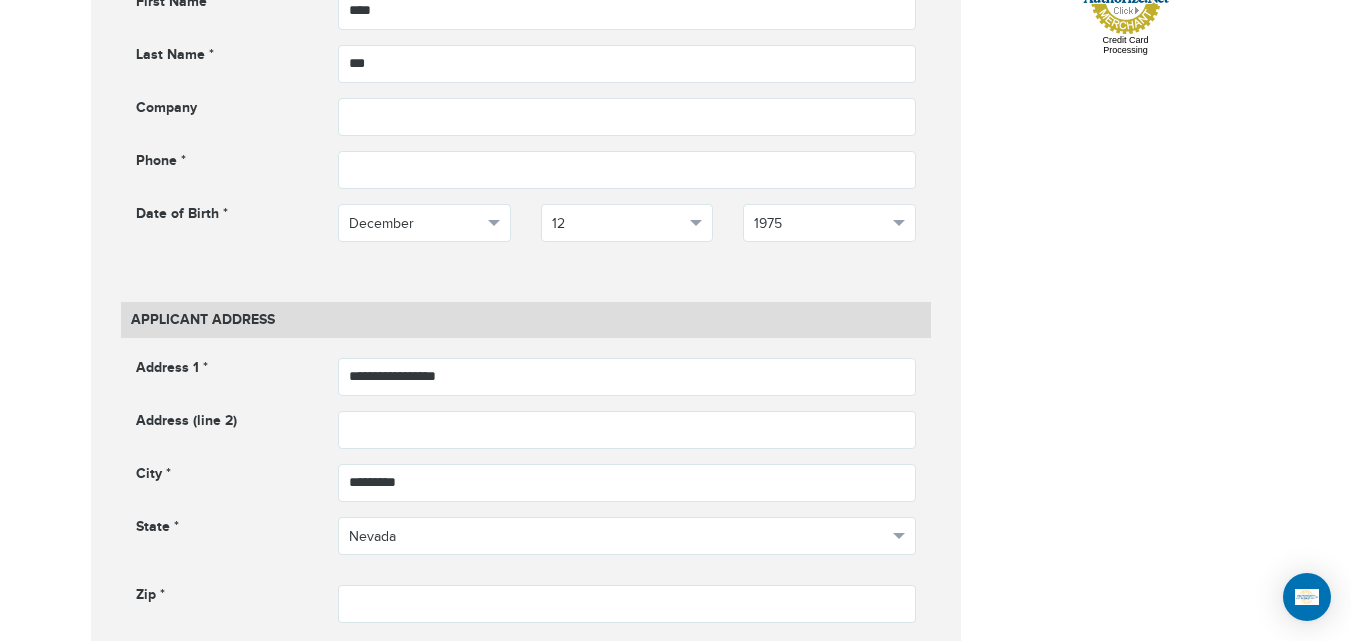 click on "**********" at bounding box center [526, 498] 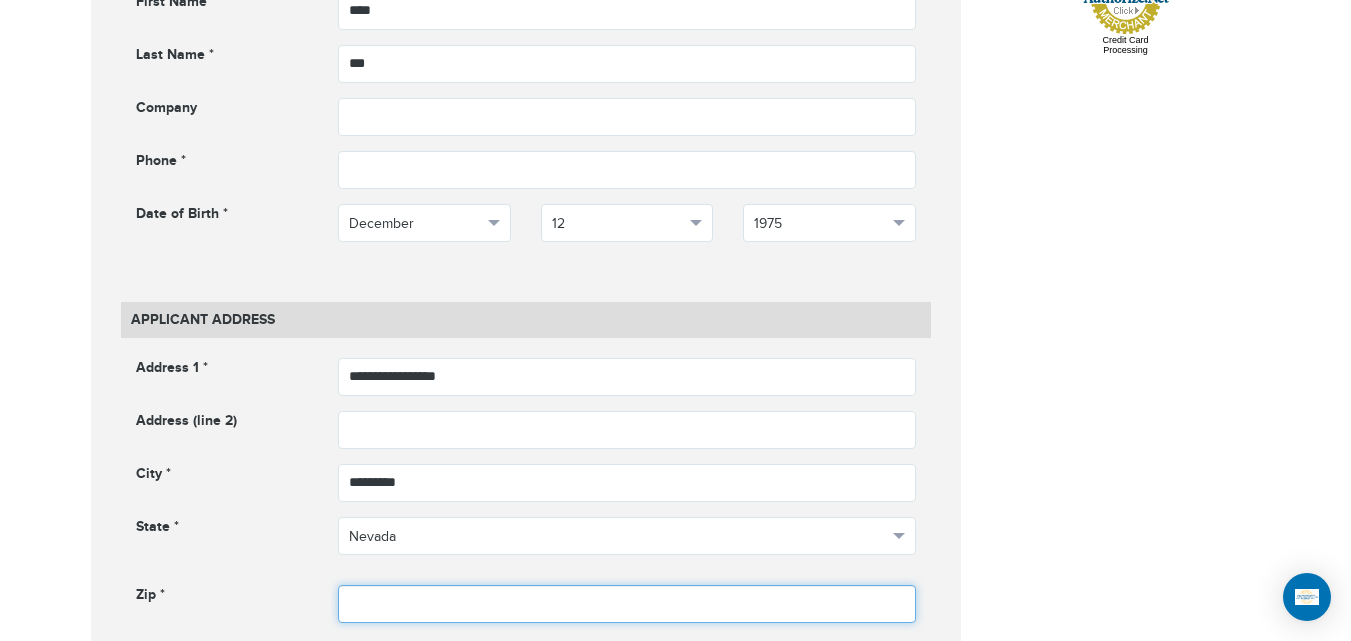 click at bounding box center [627, 604] 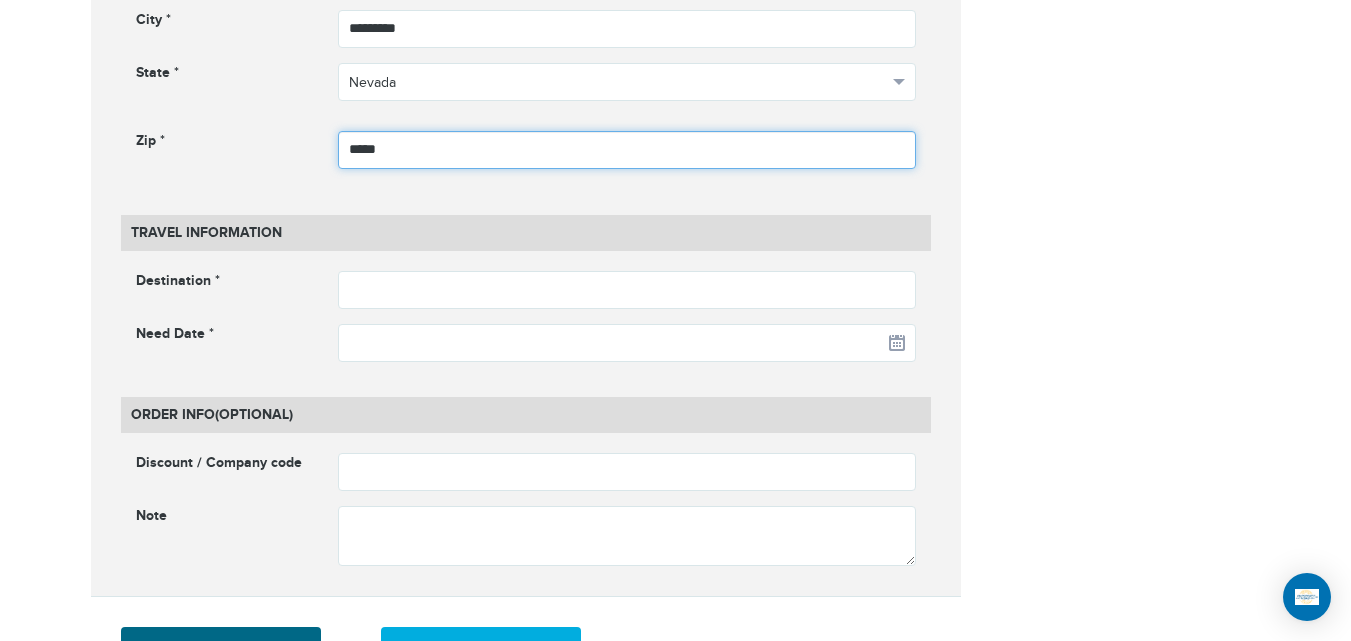 scroll, scrollTop: 1574, scrollLeft: 0, axis: vertical 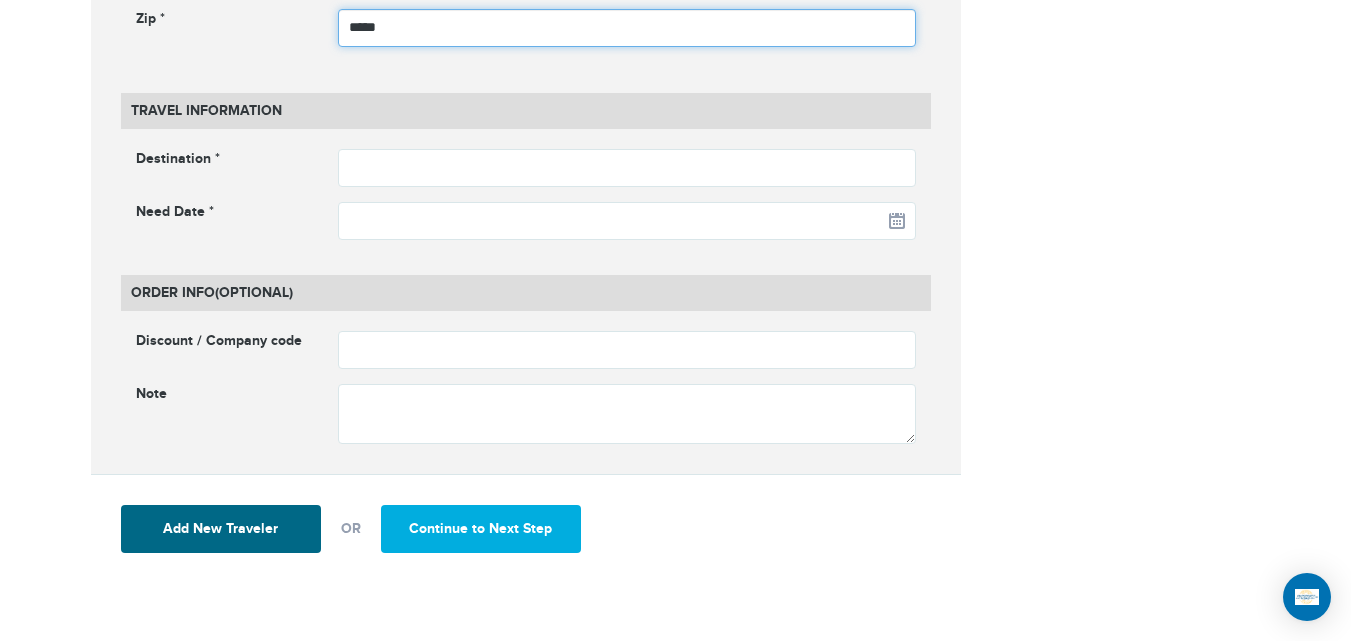 type on "*****" 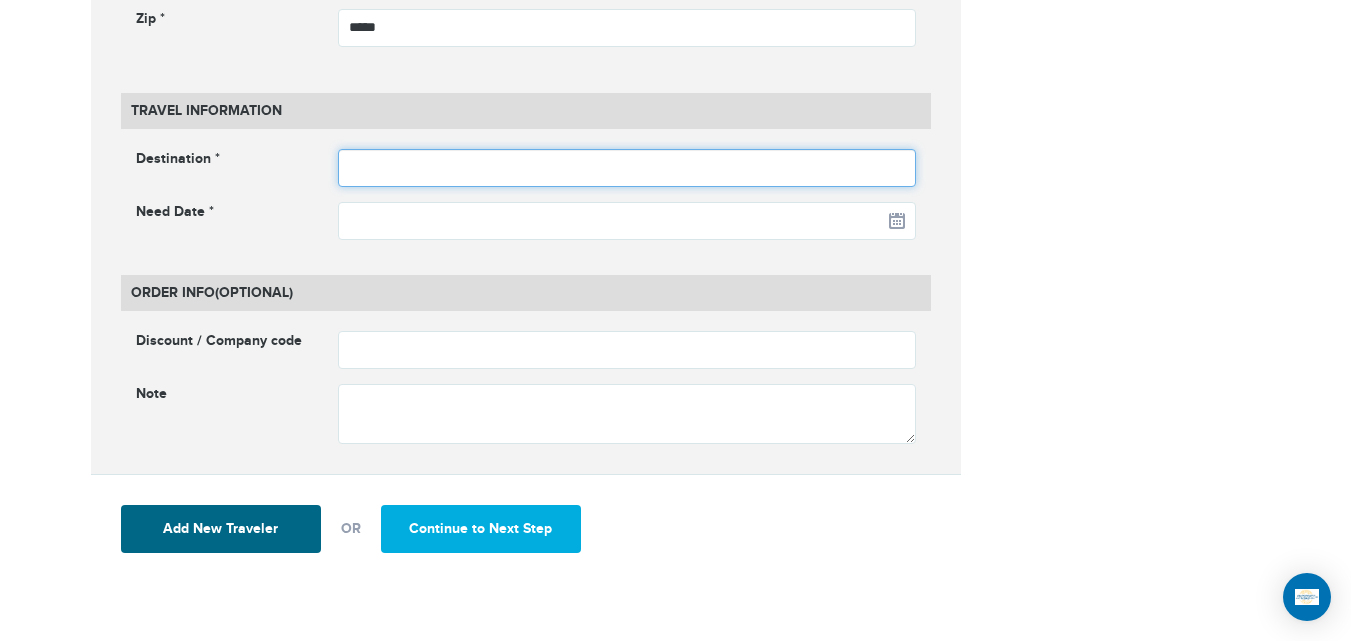 drag, startPoint x: 440, startPoint y: 148, endPoint x: 440, endPoint y: 172, distance: 24 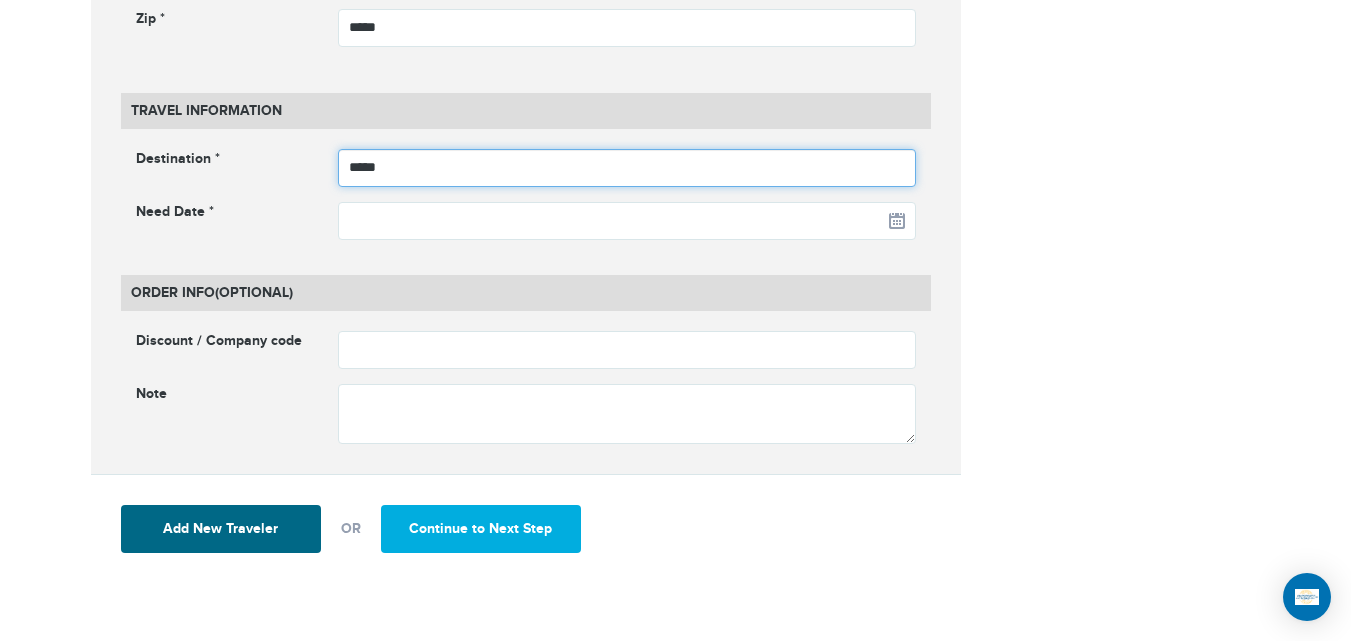 type on "*****" 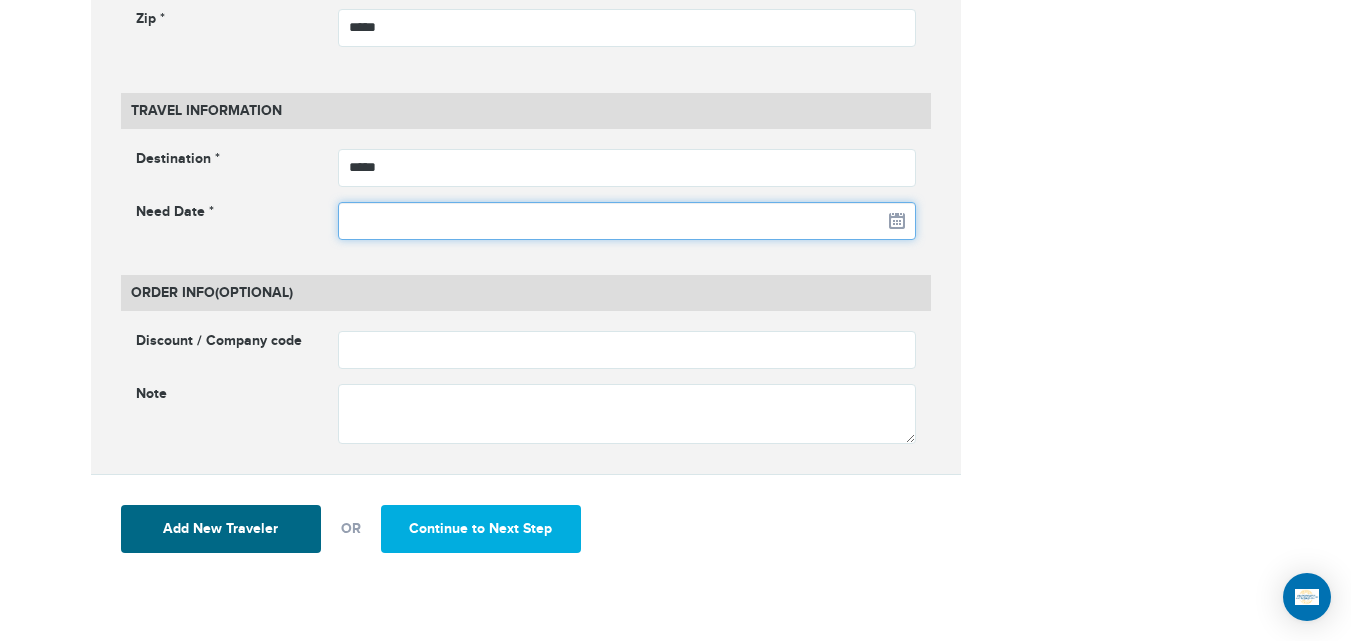 drag, startPoint x: 880, startPoint y: 222, endPoint x: 914, endPoint y: 222, distance: 34 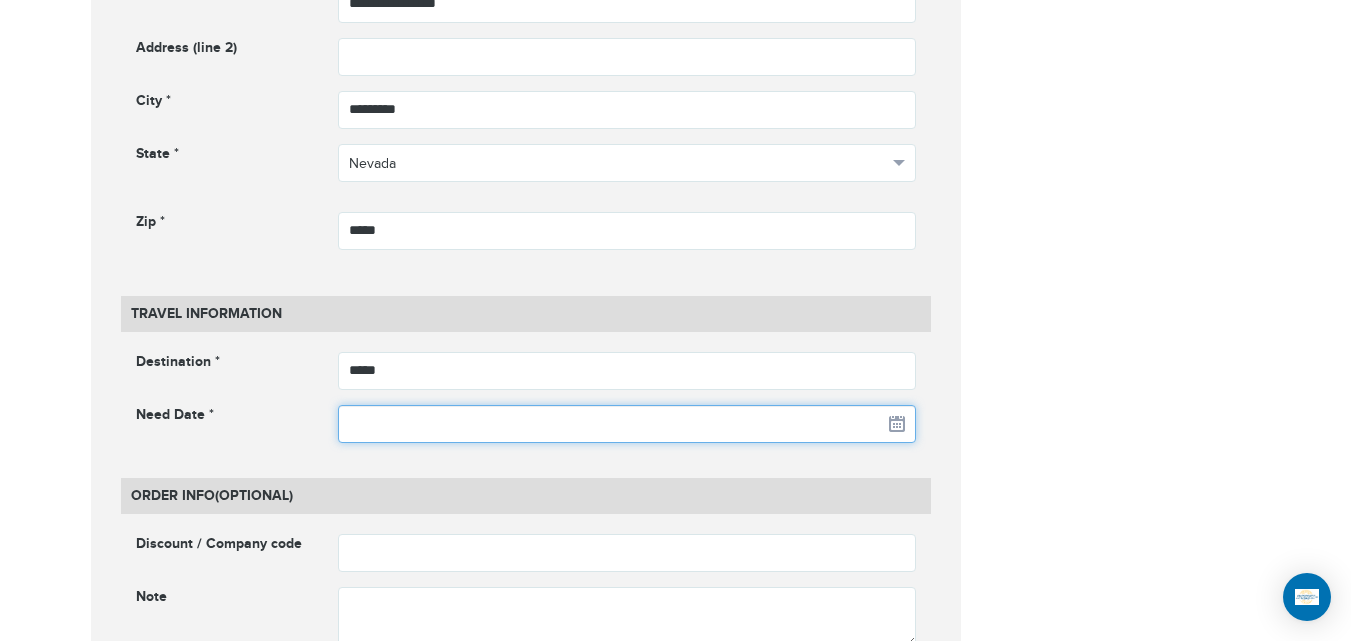 scroll, scrollTop: 1367, scrollLeft: 0, axis: vertical 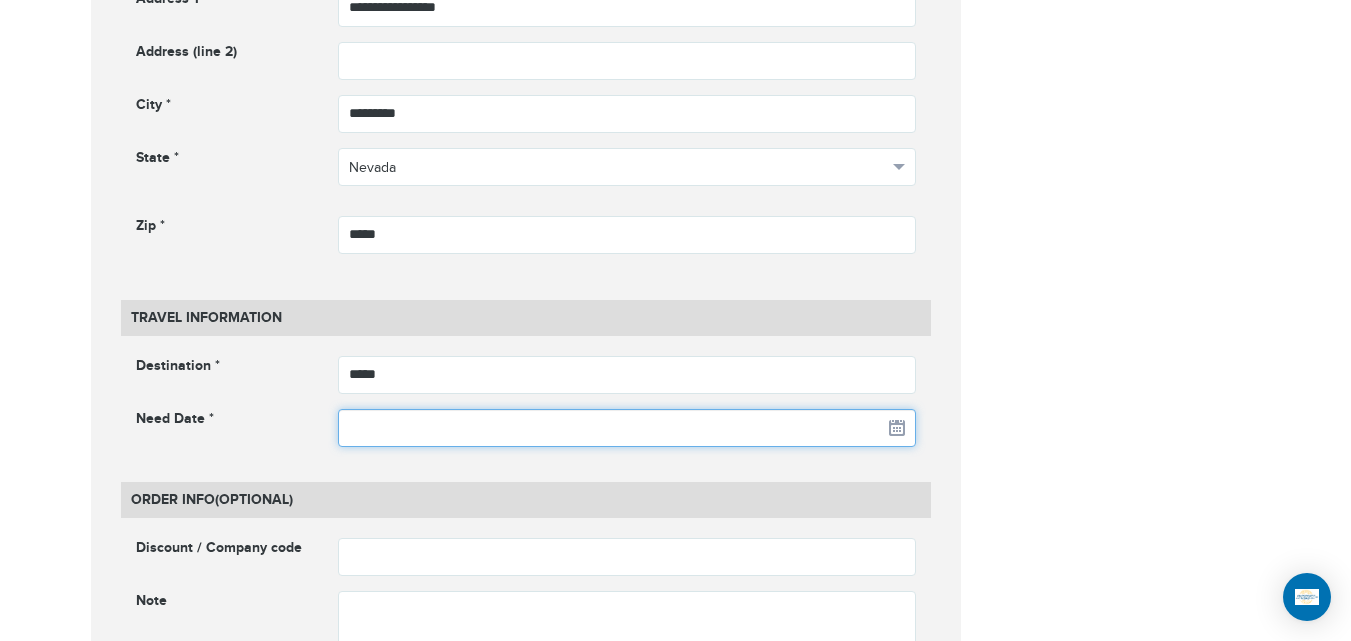 click at bounding box center (627, 428) 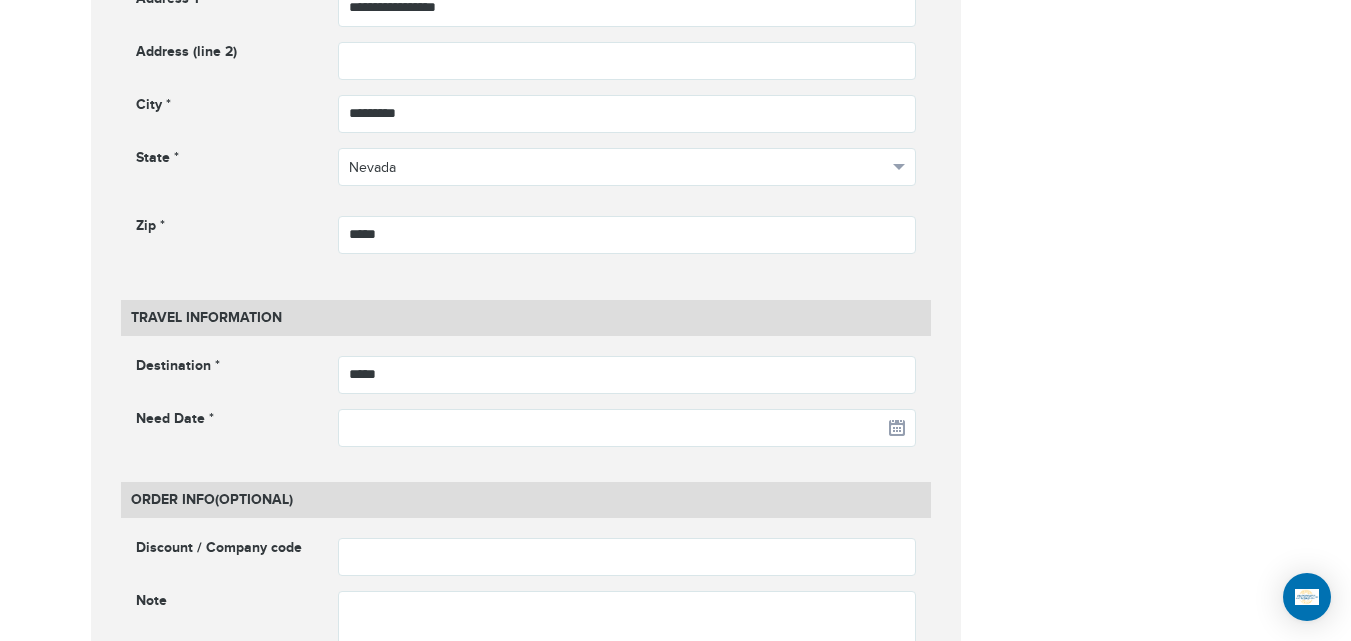 click on "**********" at bounding box center (676, -101) 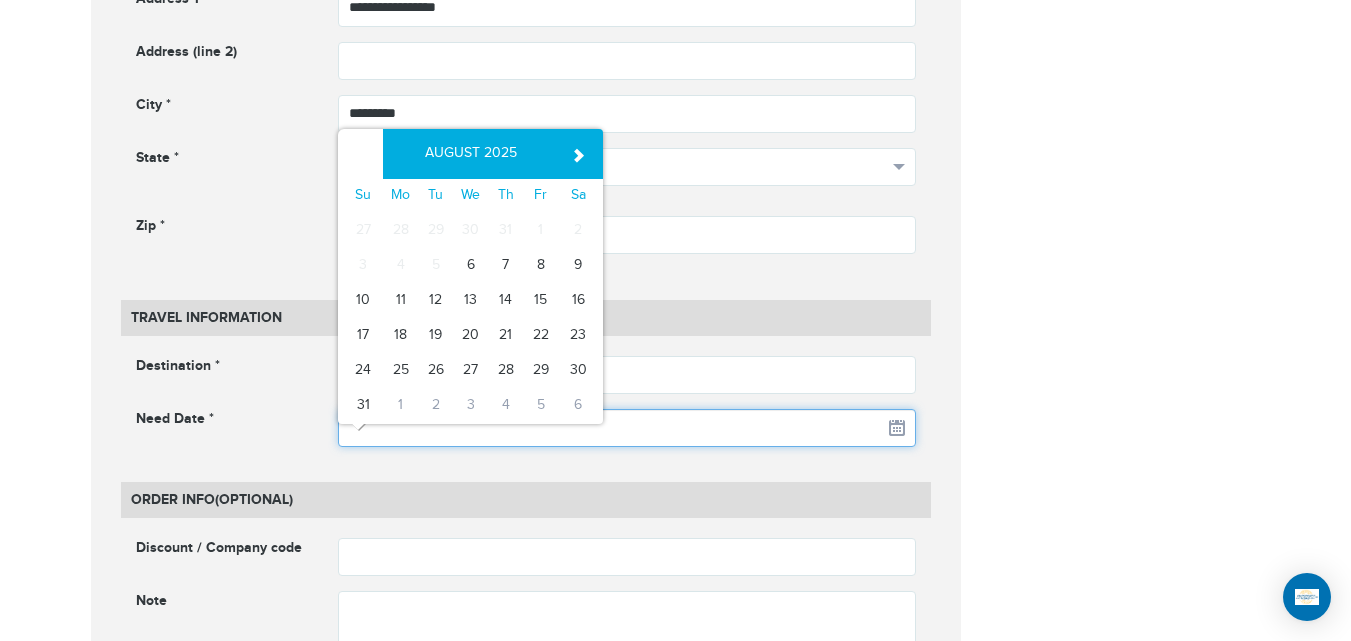 click at bounding box center (627, 428) 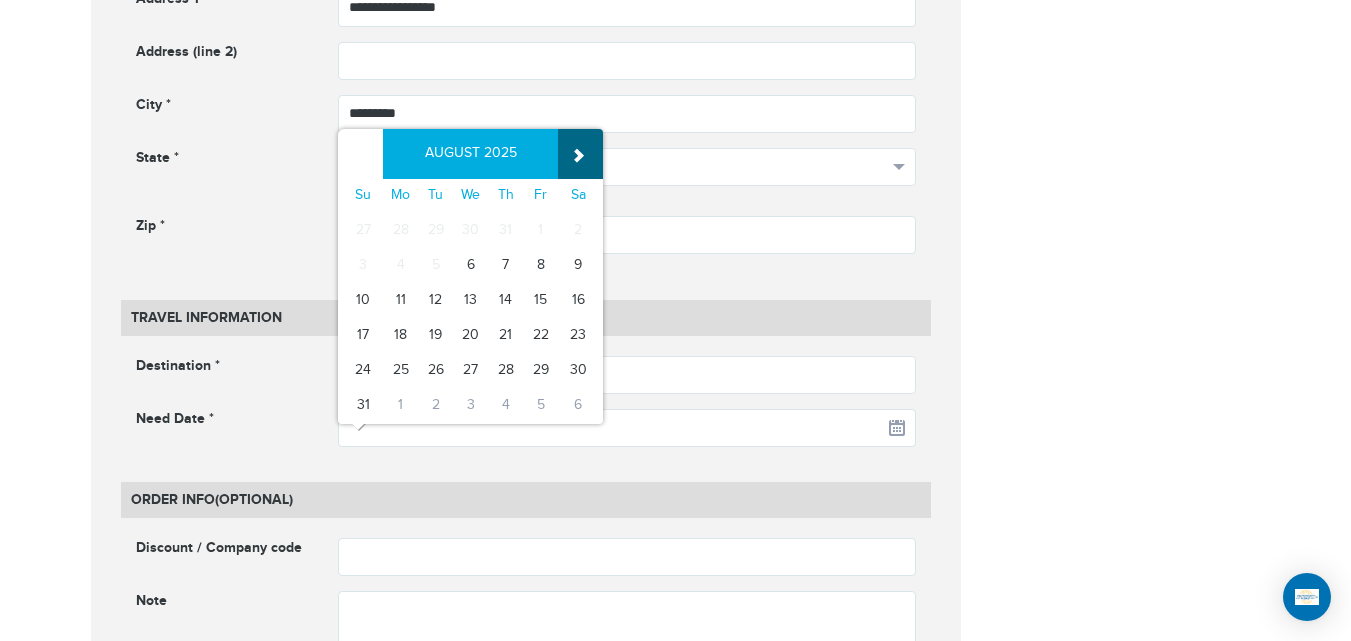 click on "»" at bounding box center (580, 154) 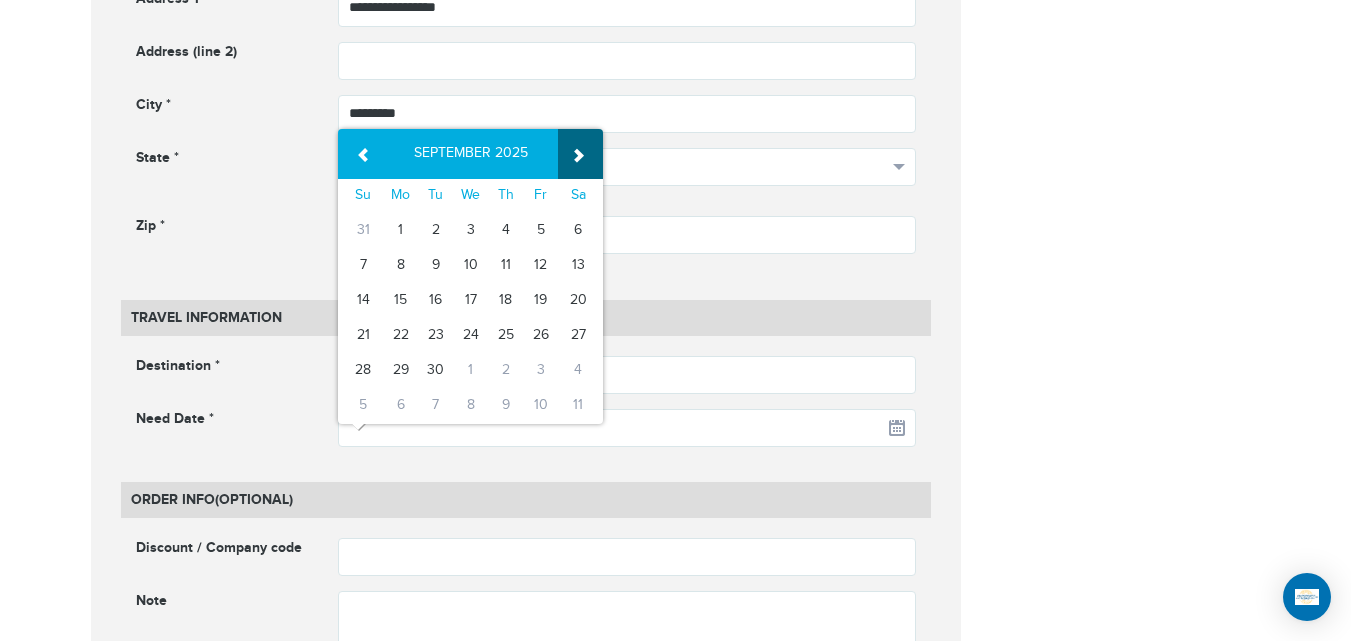 click on "»" at bounding box center (580, 154) 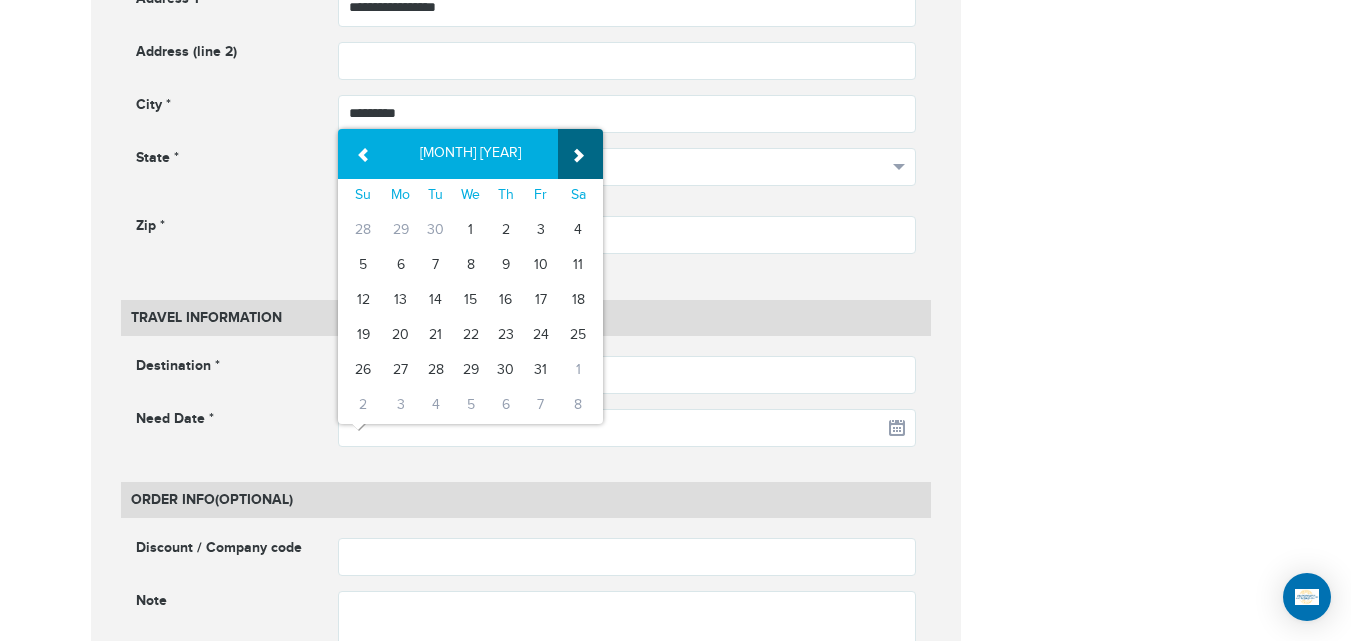 click on "»" at bounding box center [580, 154] 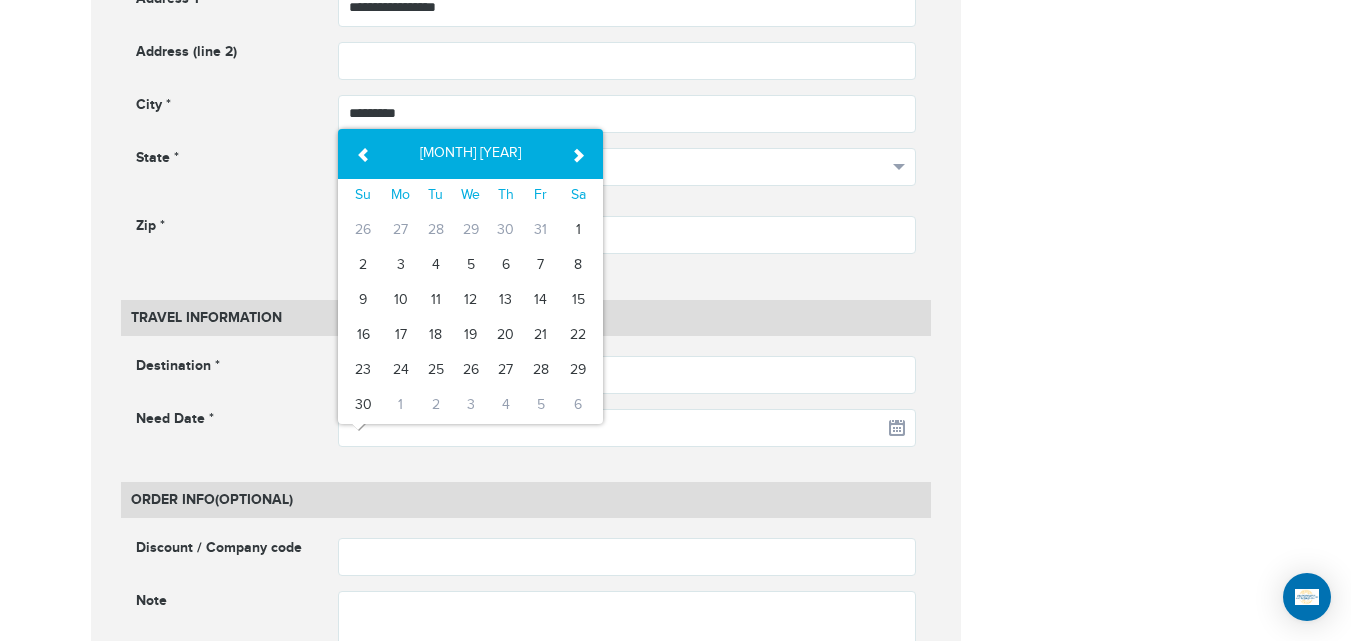 click on "1" at bounding box center (580, 231) 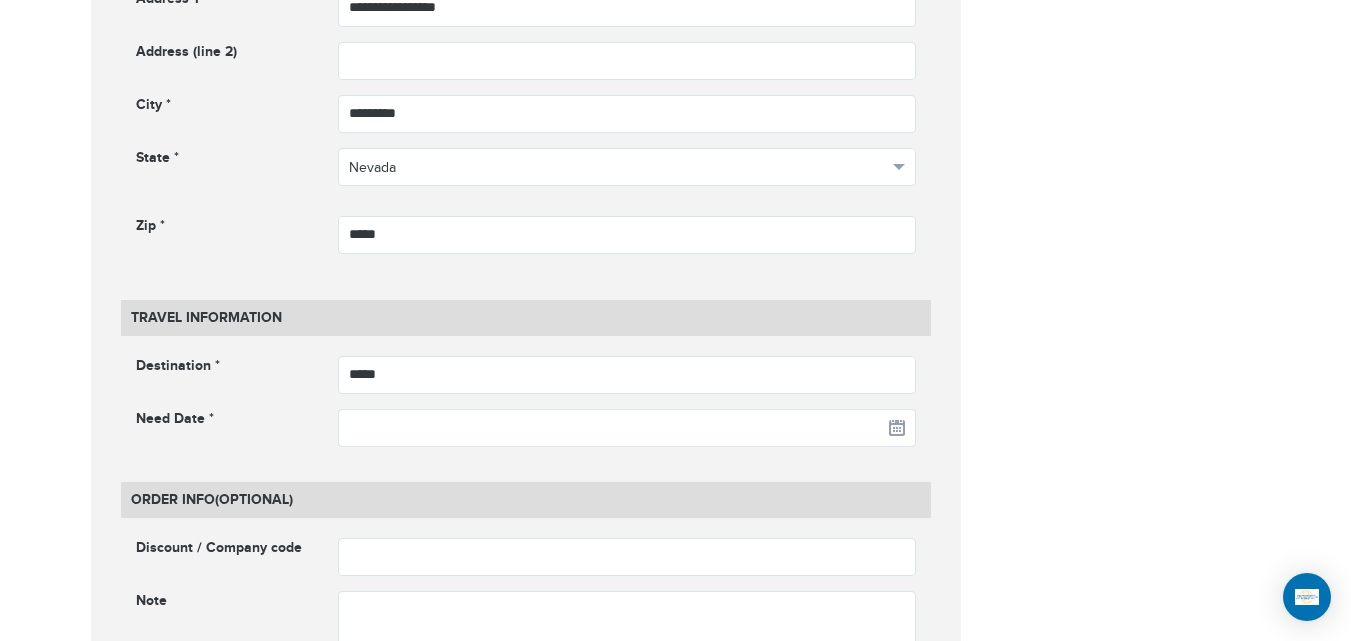 type on "**********" 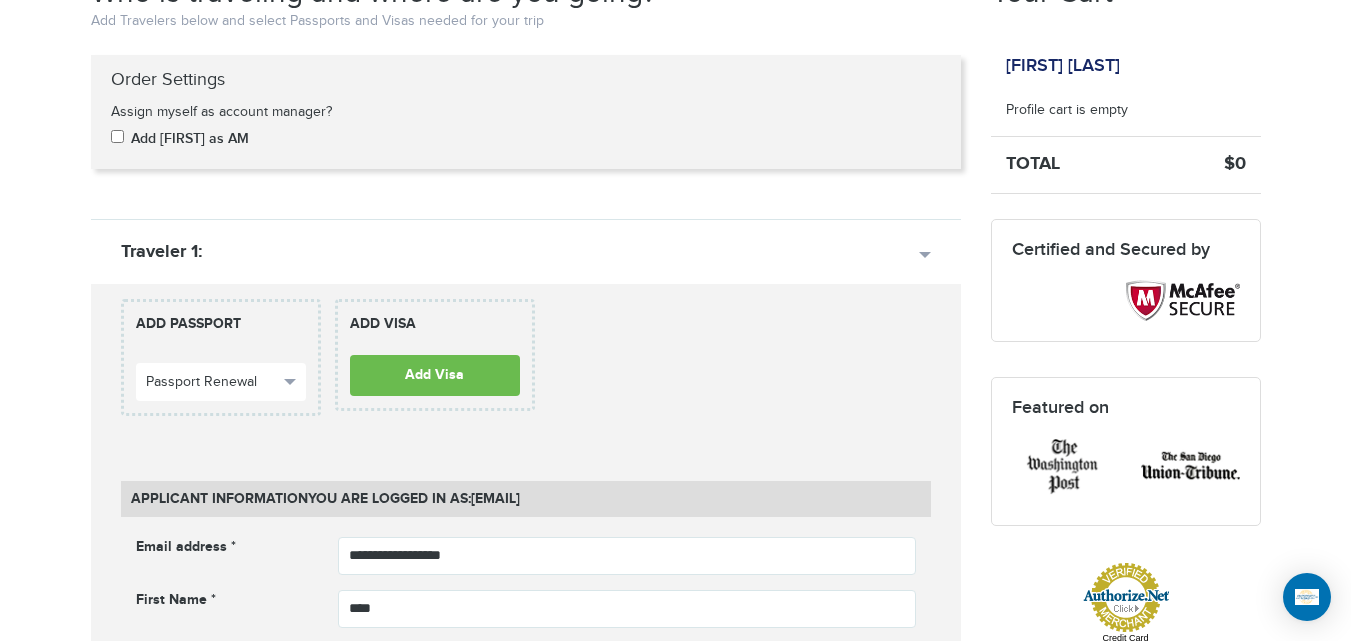 scroll, scrollTop: 278, scrollLeft: 0, axis: vertical 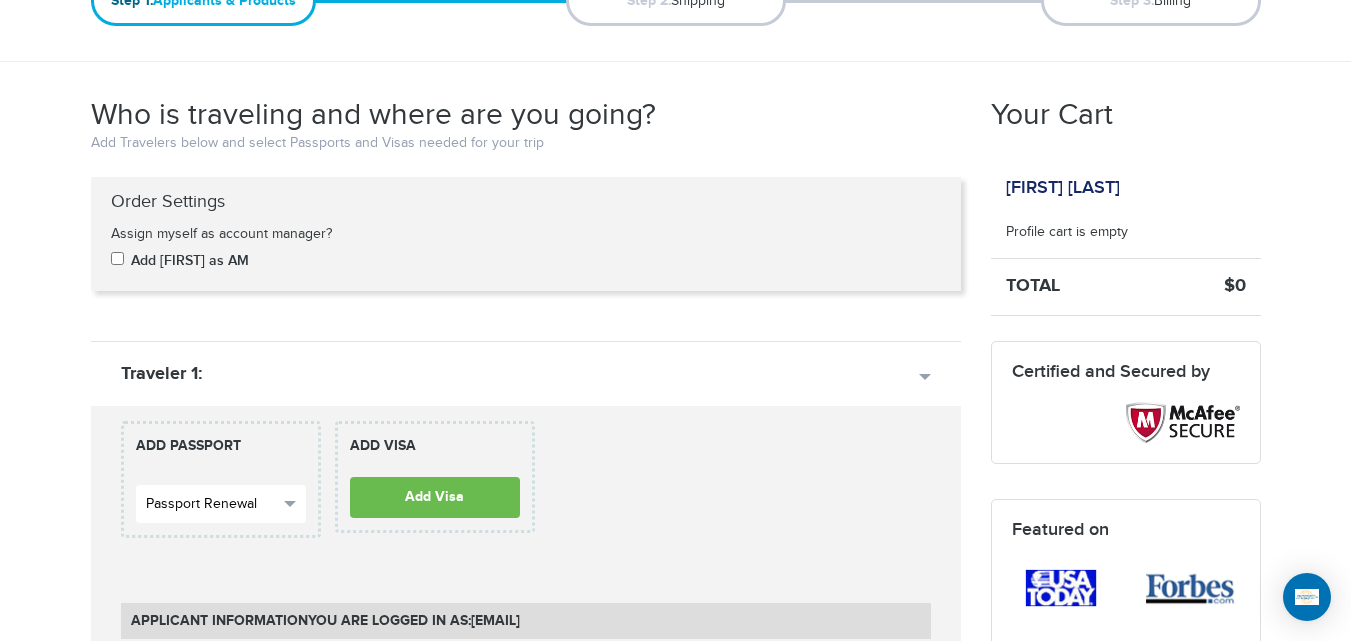 click on "Passport Renewal" at bounding box center [212, 504] 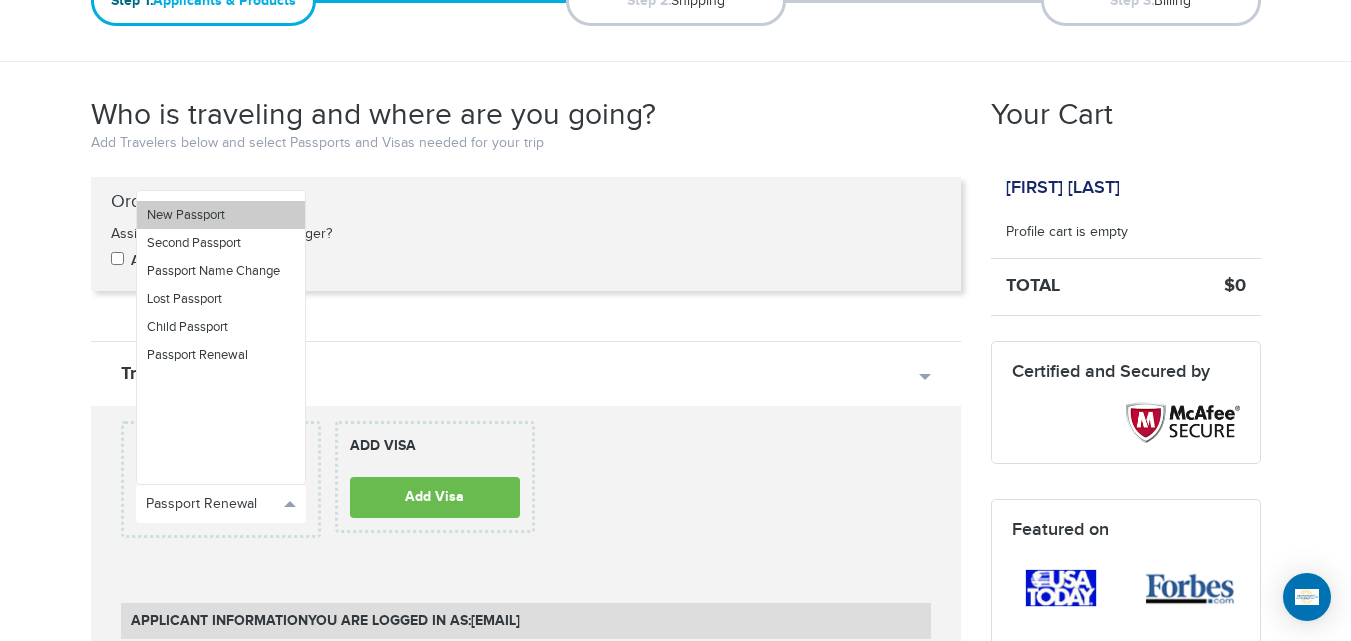 click on "New Passport" at bounding box center (221, 215) 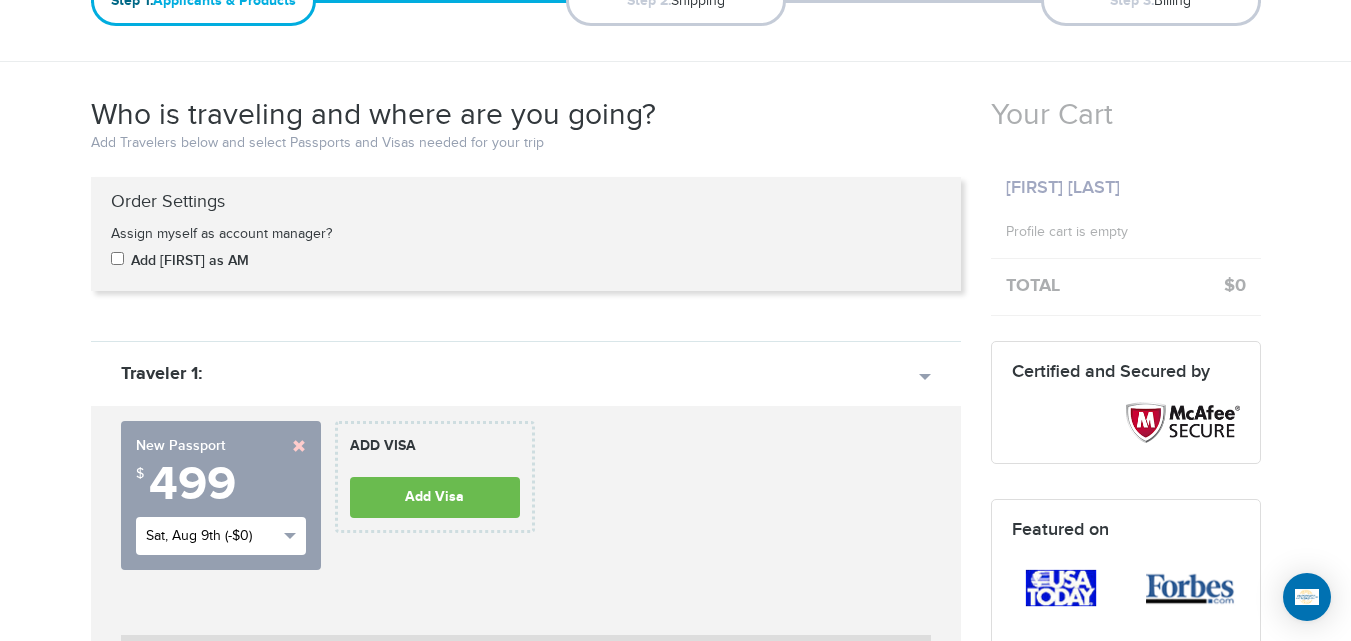 click on "Sat, Aug 9th (-$0)" at bounding box center (221, 536) 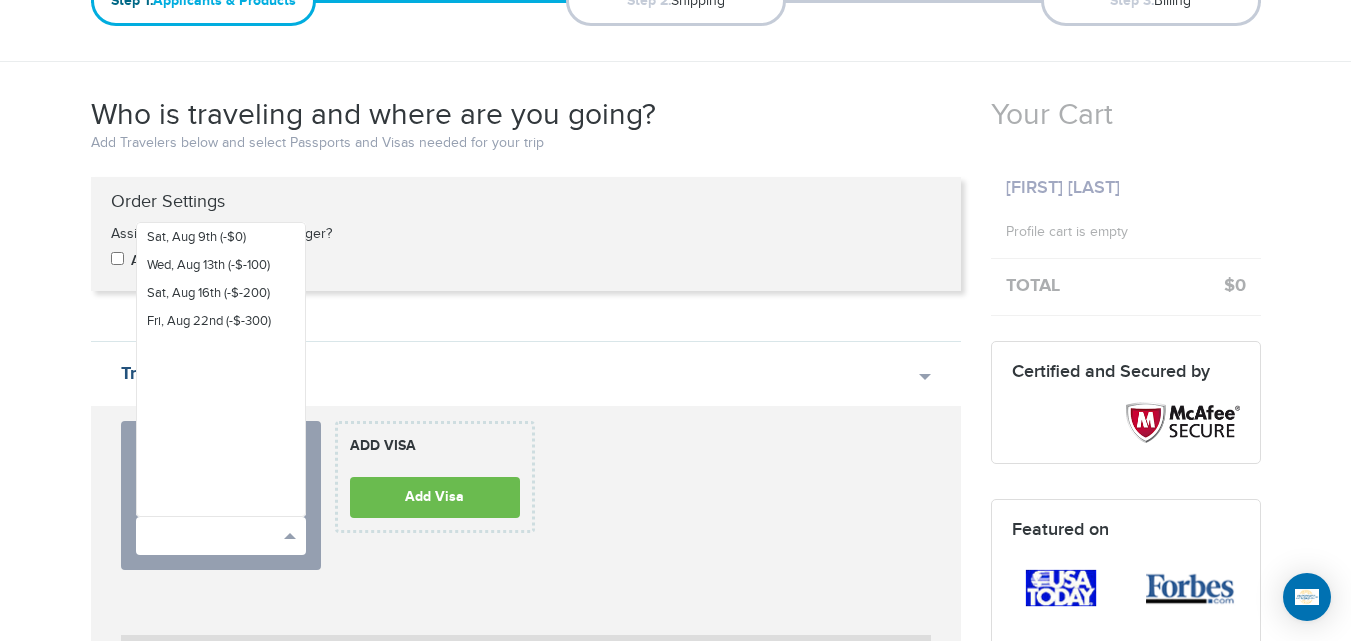 click on "Traveler 1:" at bounding box center (526, 373) 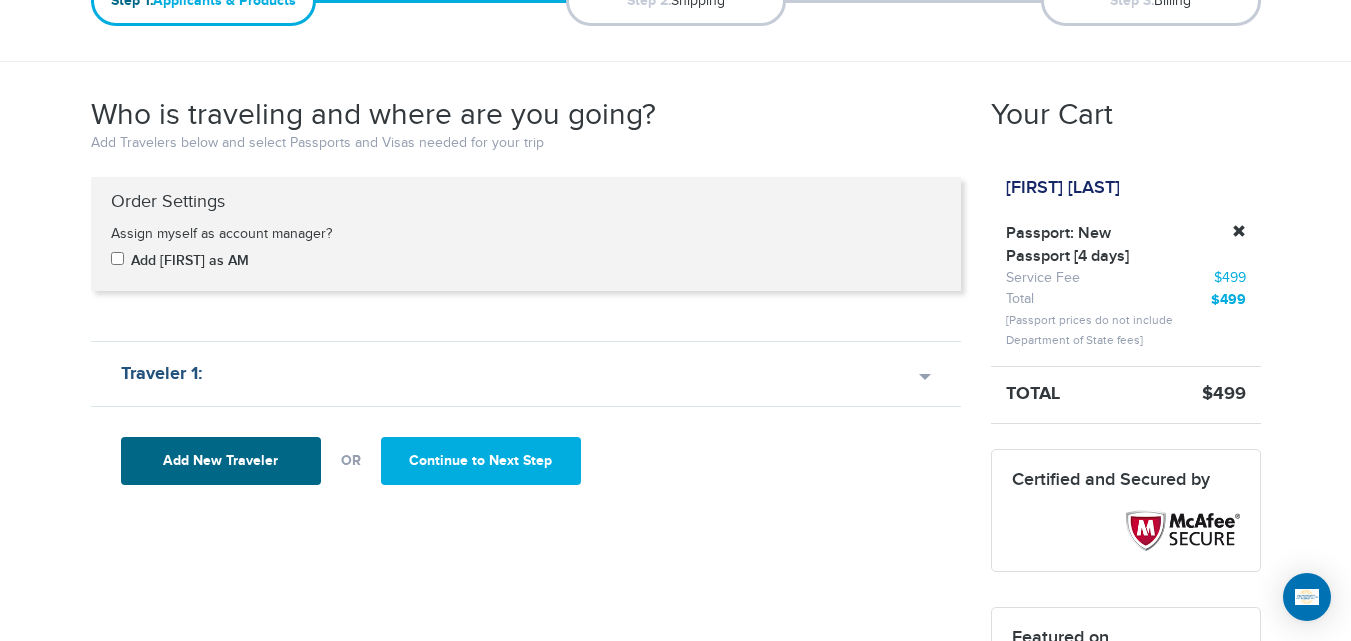 click on "Traveler 1:" at bounding box center (526, 373) 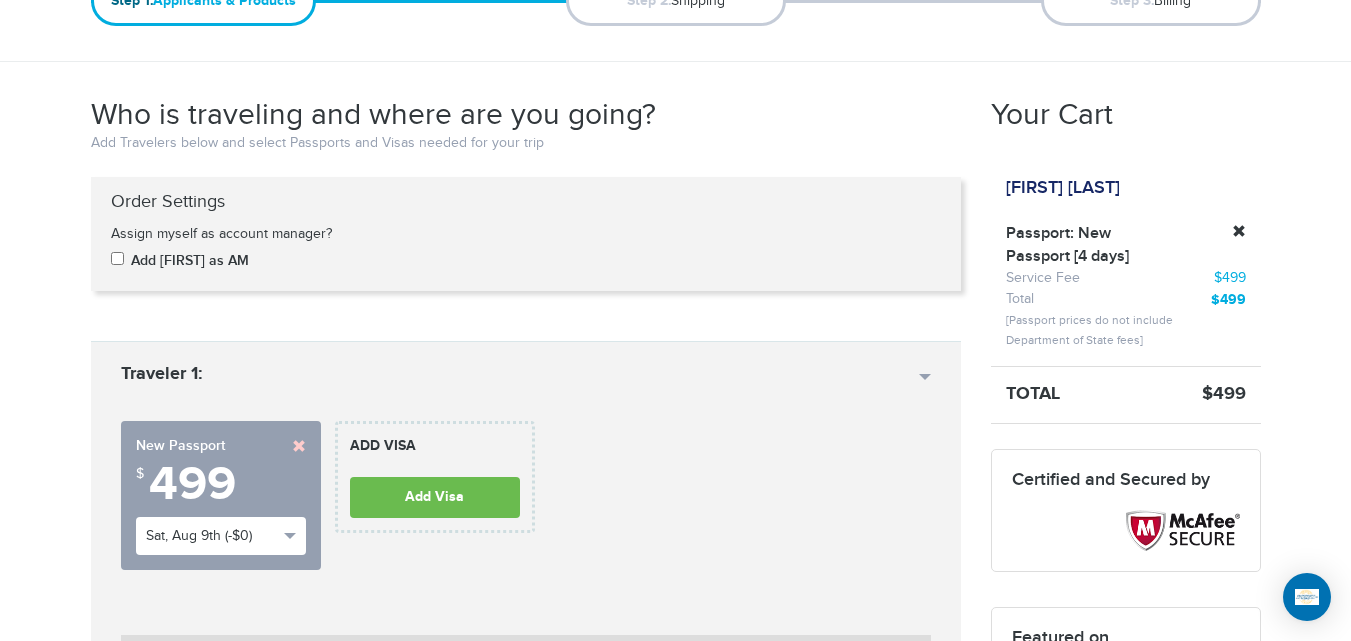 click at bounding box center [299, 446] 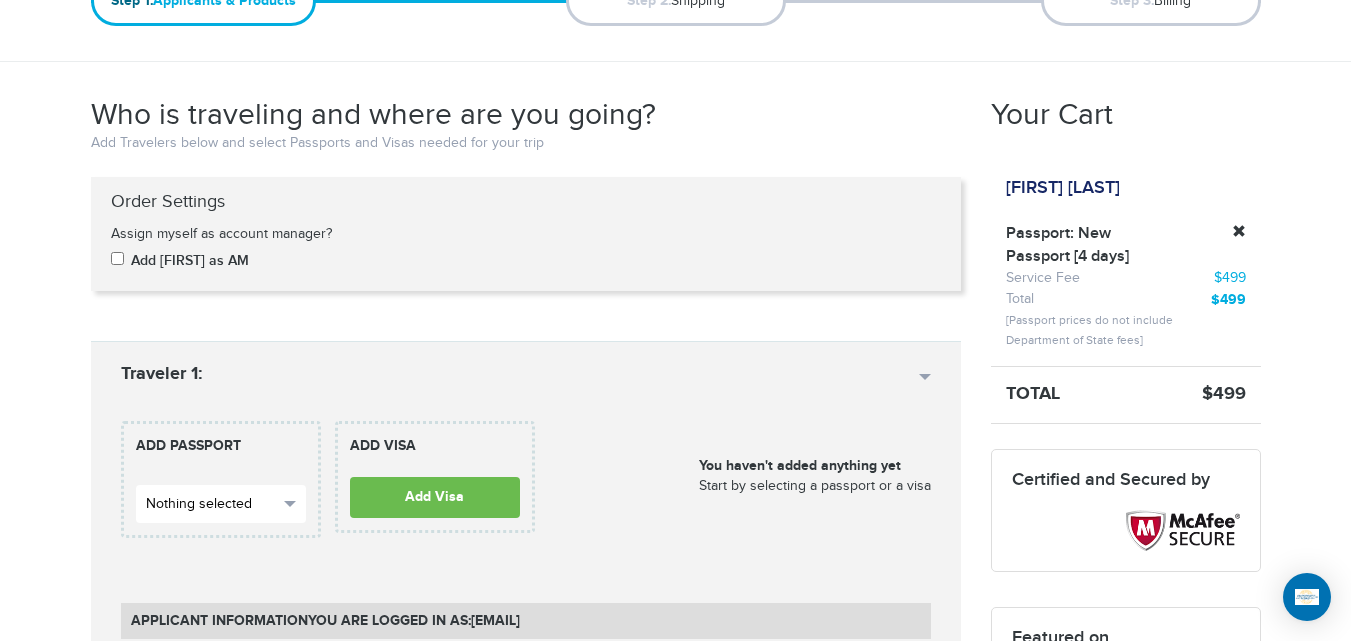 click on "Nothing selected" at bounding box center [221, 504] 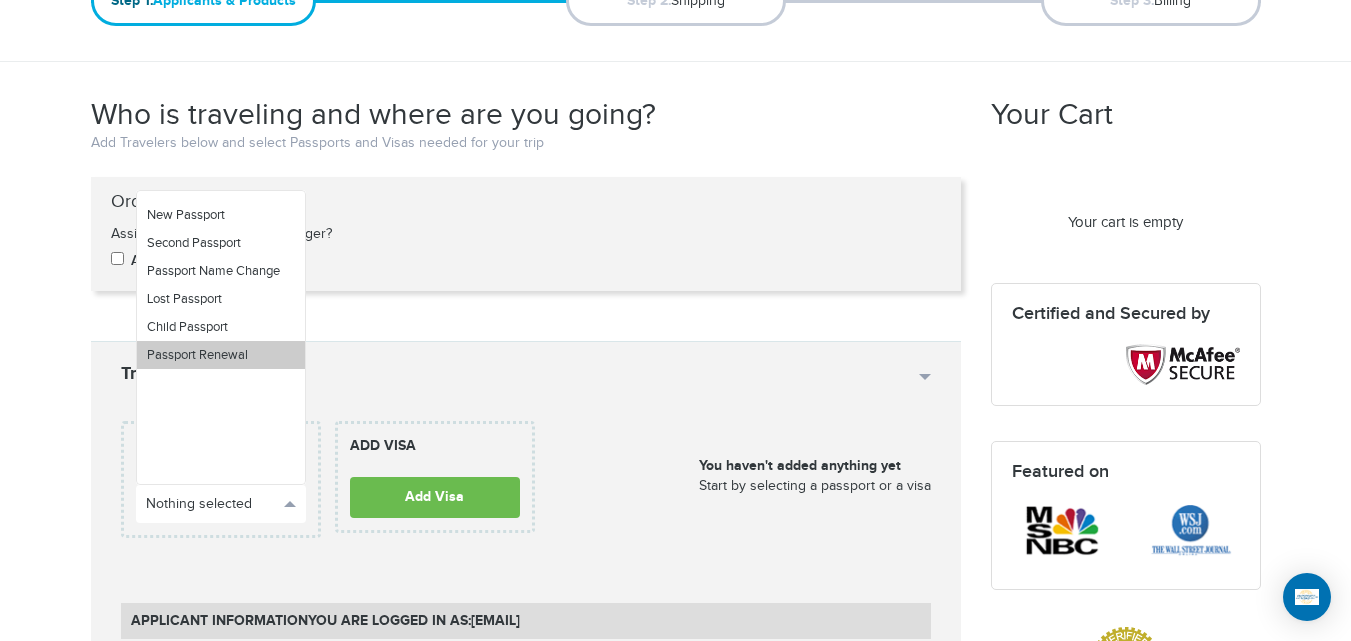 click on "Passport Renewal" at bounding box center [221, 355] 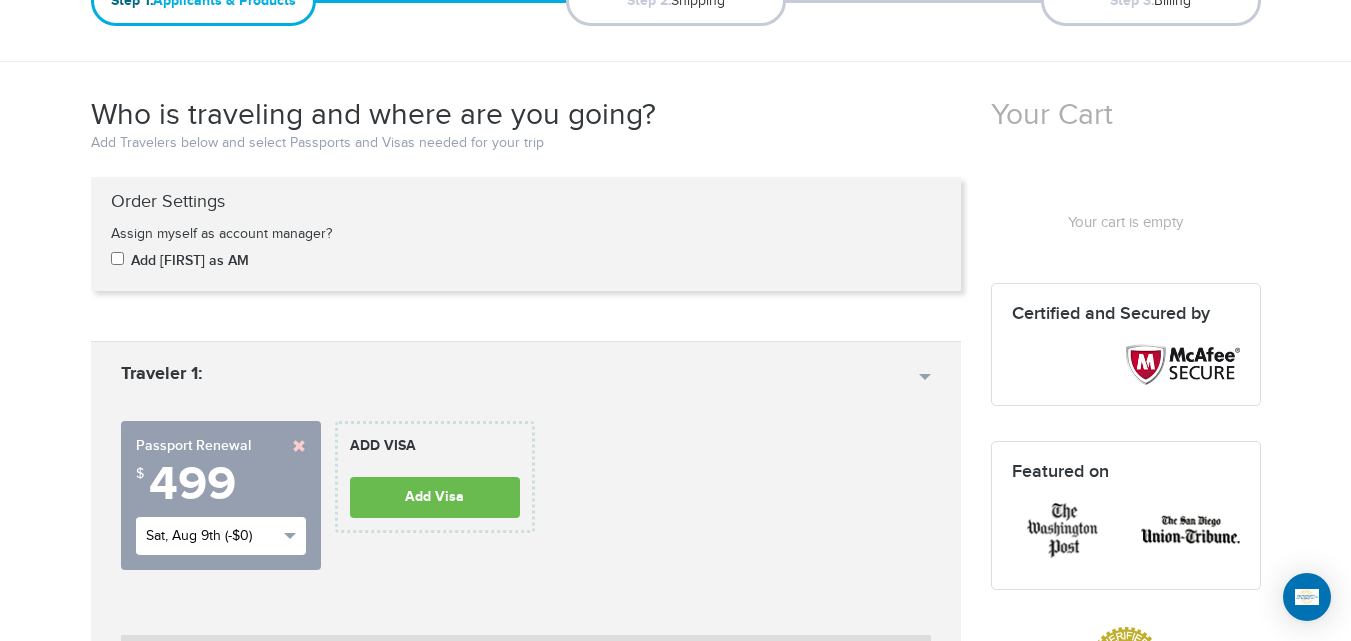 click on "Sat, Aug 9th (-$0)" at bounding box center (212, 536) 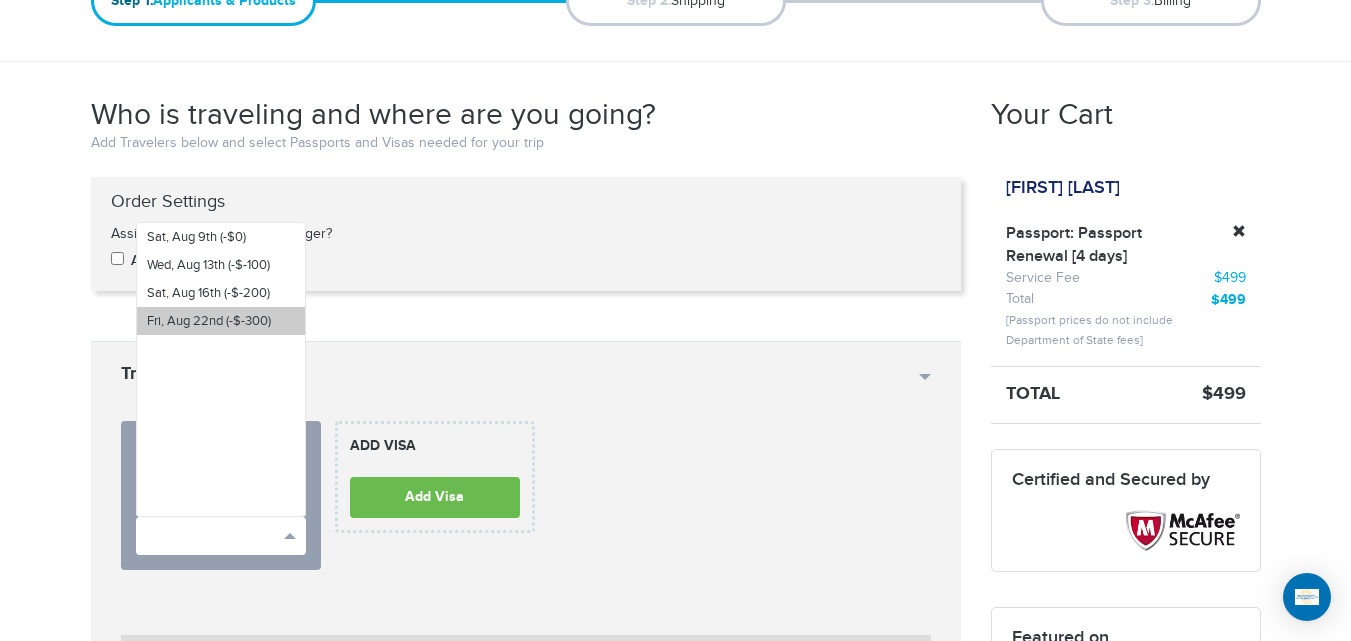 click on "Fri, Aug 22nd (-$-300)" at bounding box center (221, 321) 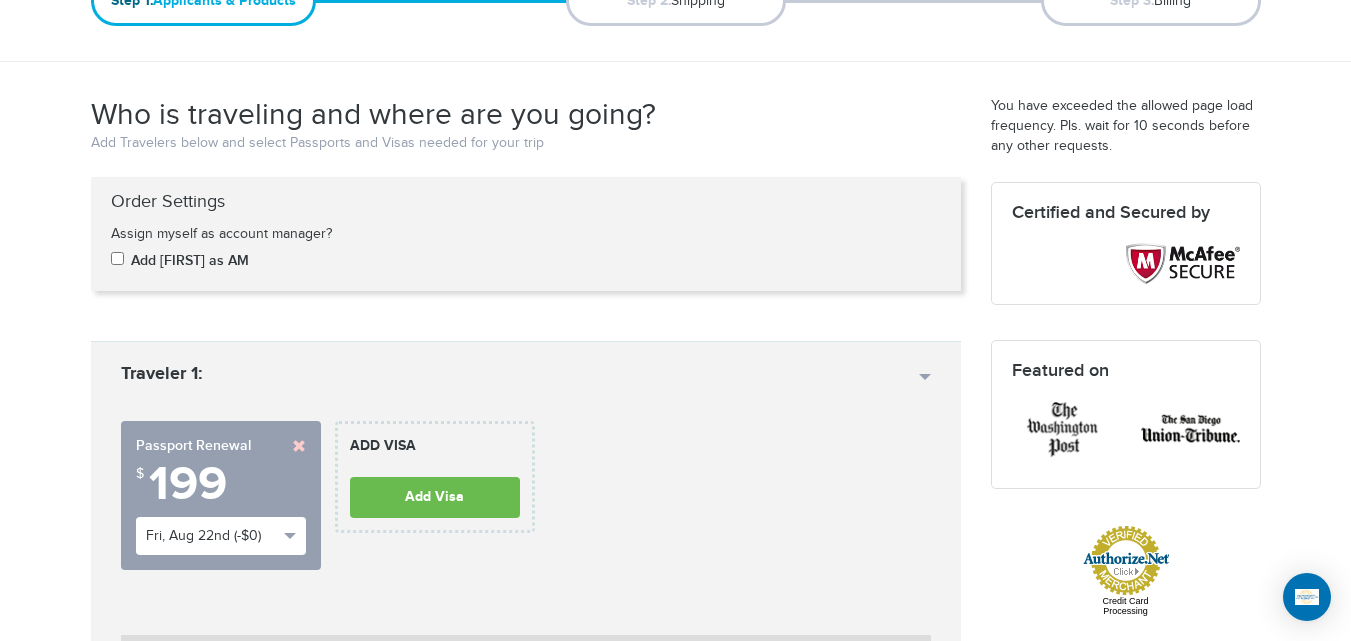 click on "720-902-3403
Passports & Visas.com
Hello, houcine
Passports
Passport Renewal
New Passport
Second Passport
Passport Name Change
Lost Passport
Child Passport
Travel Visas" at bounding box center (675, 1636) 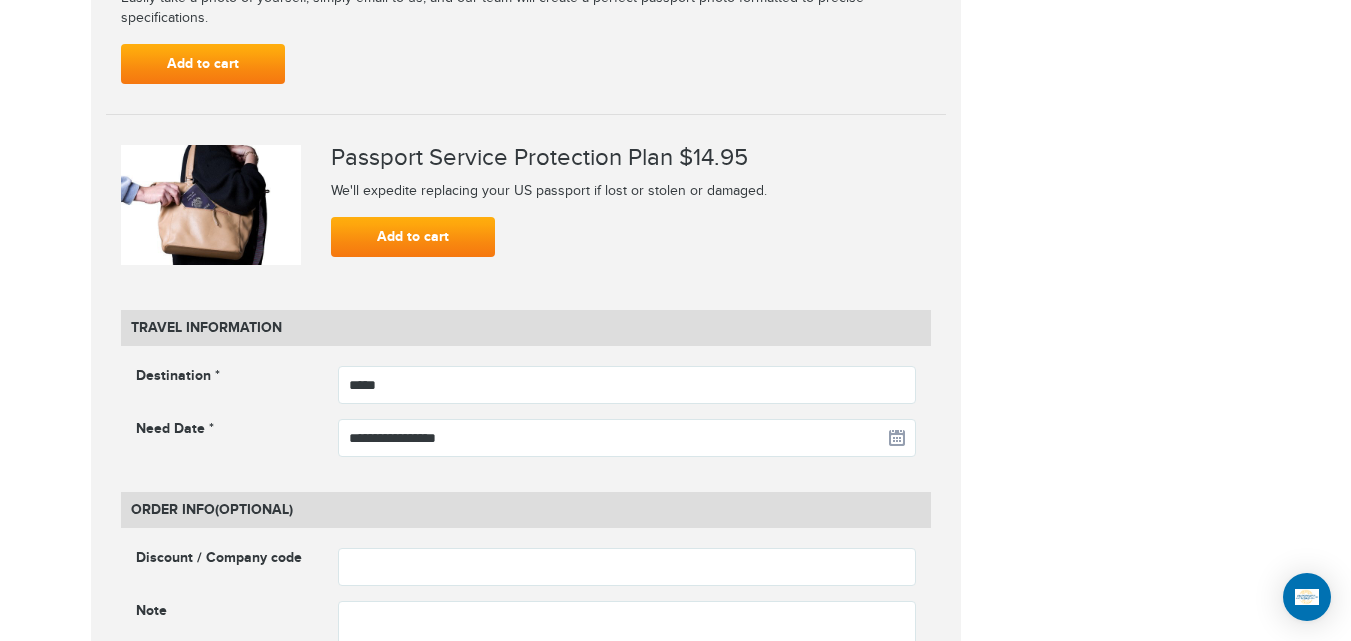 scroll, scrollTop: 2501, scrollLeft: 0, axis: vertical 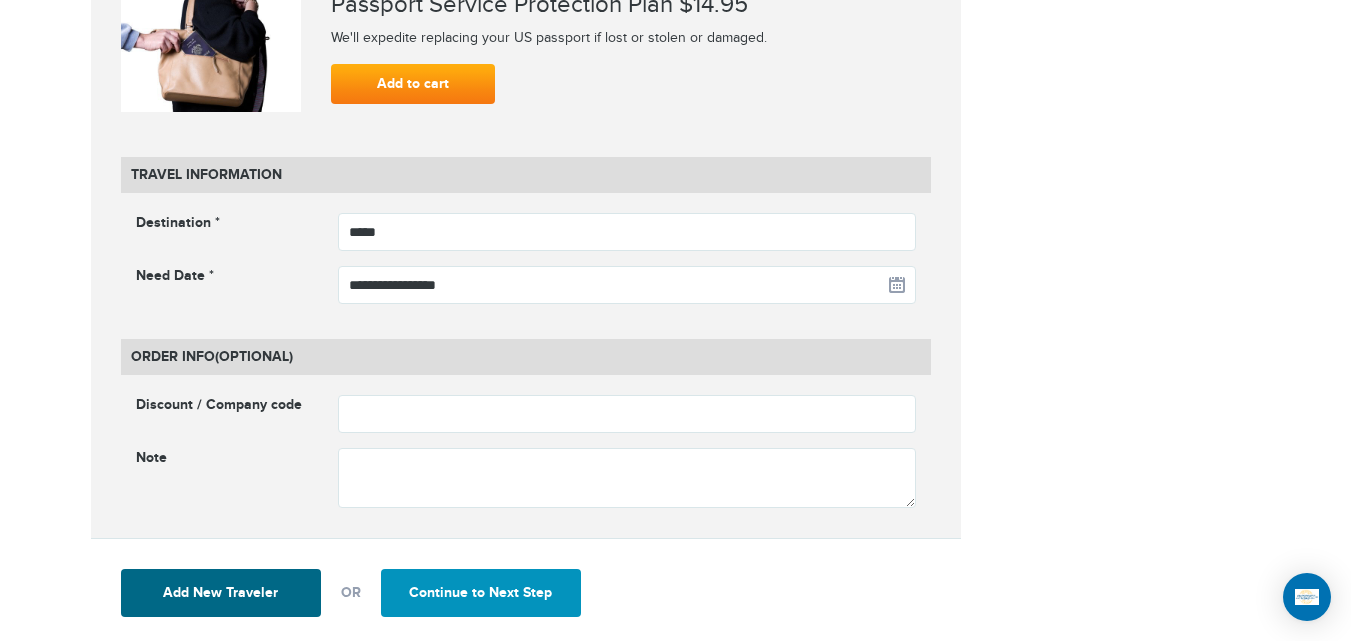 click on "Continue to Next Step" at bounding box center (481, 593) 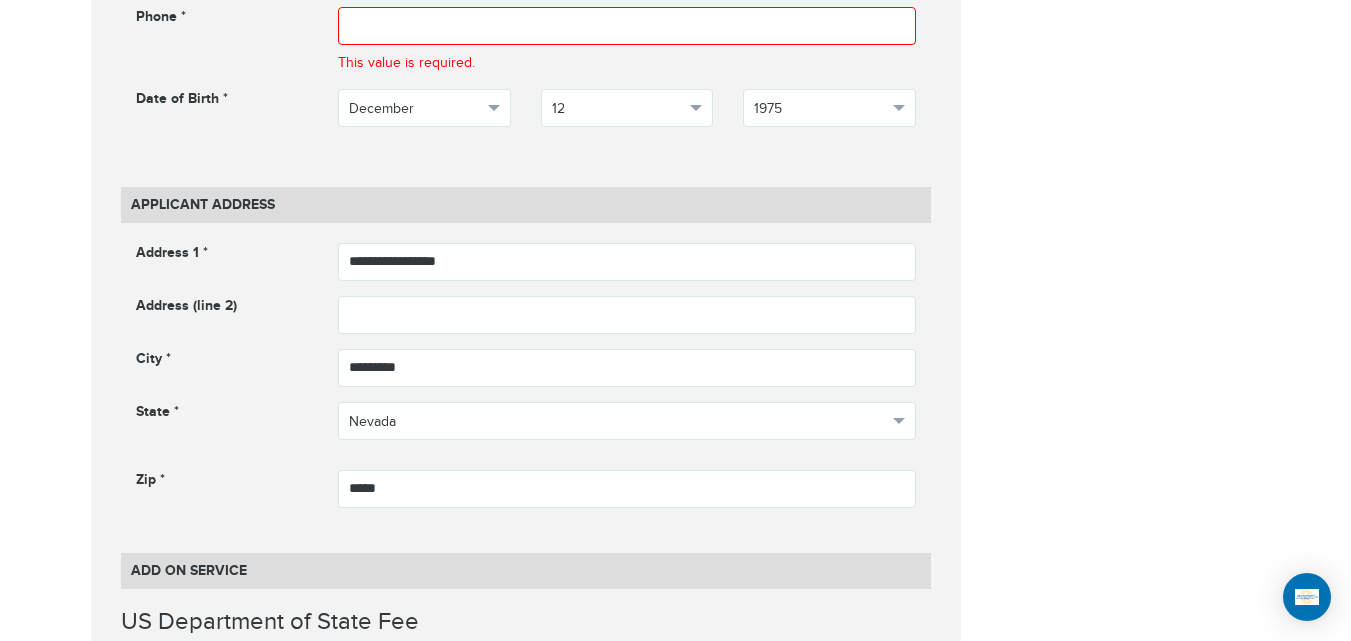 scroll, scrollTop: 1173, scrollLeft: 0, axis: vertical 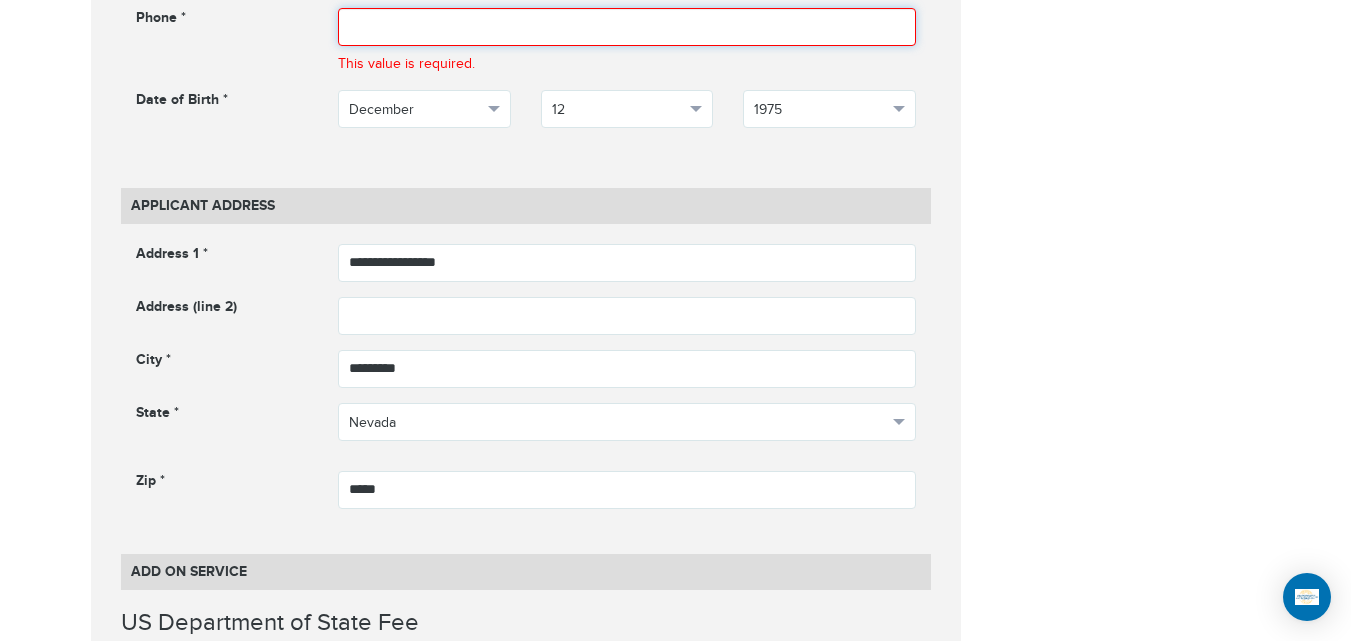 click at bounding box center (627, 27) 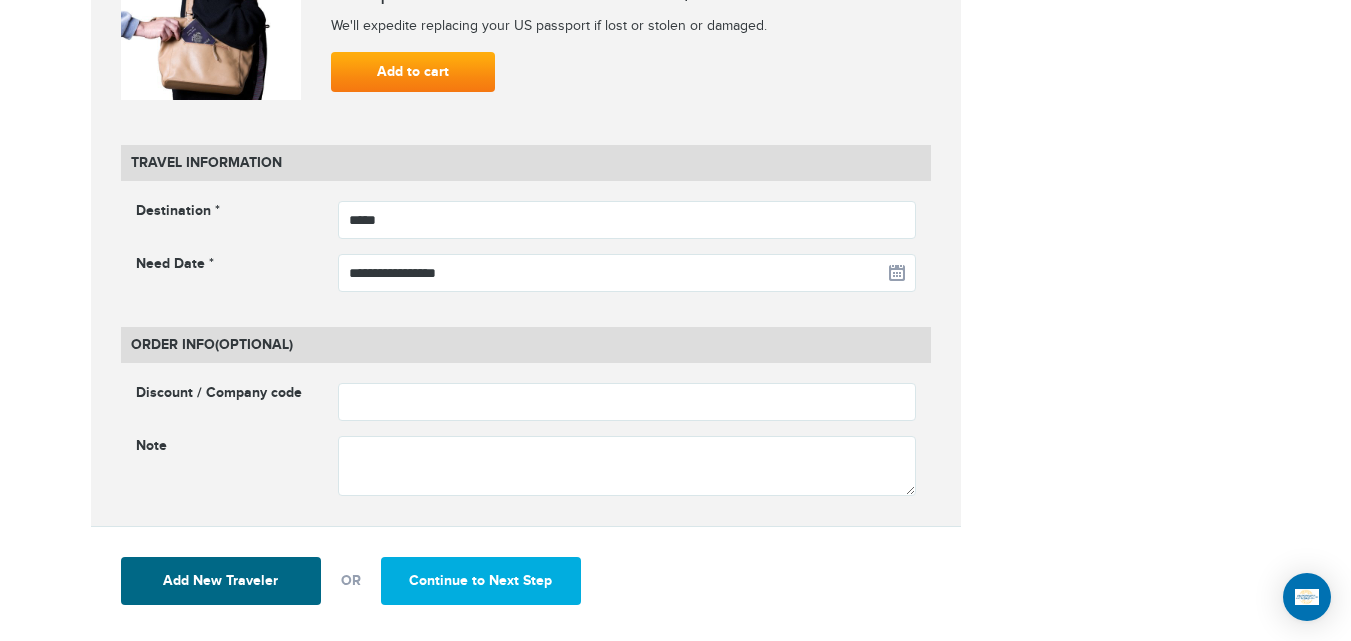 scroll, scrollTop: 2657, scrollLeft: 0, axis: vertical 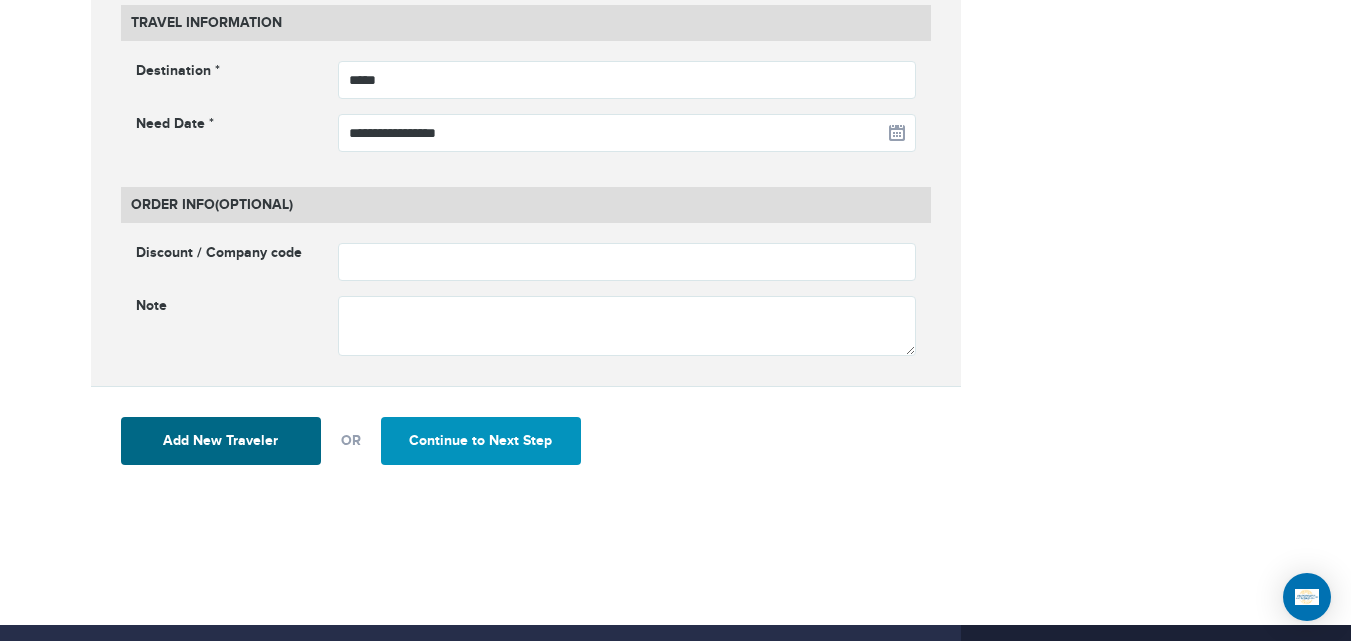 type on "**********" 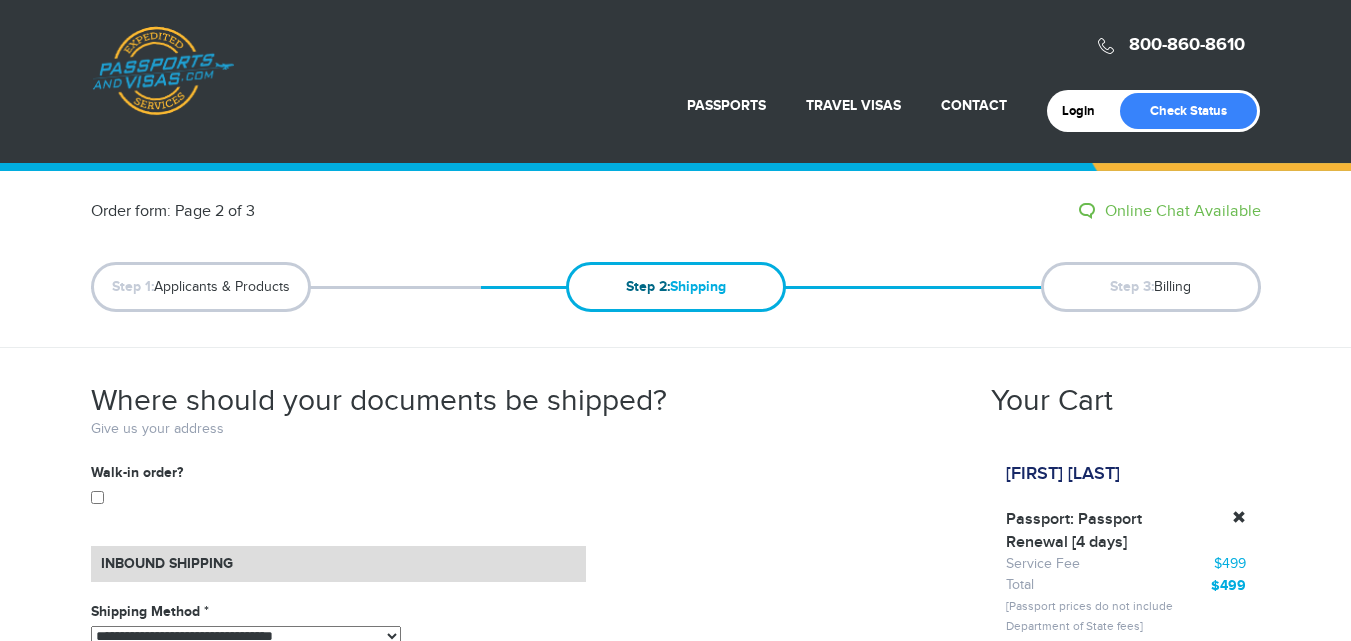 scroll, scrollTop: 0, scrollLeft: 0, axis: both 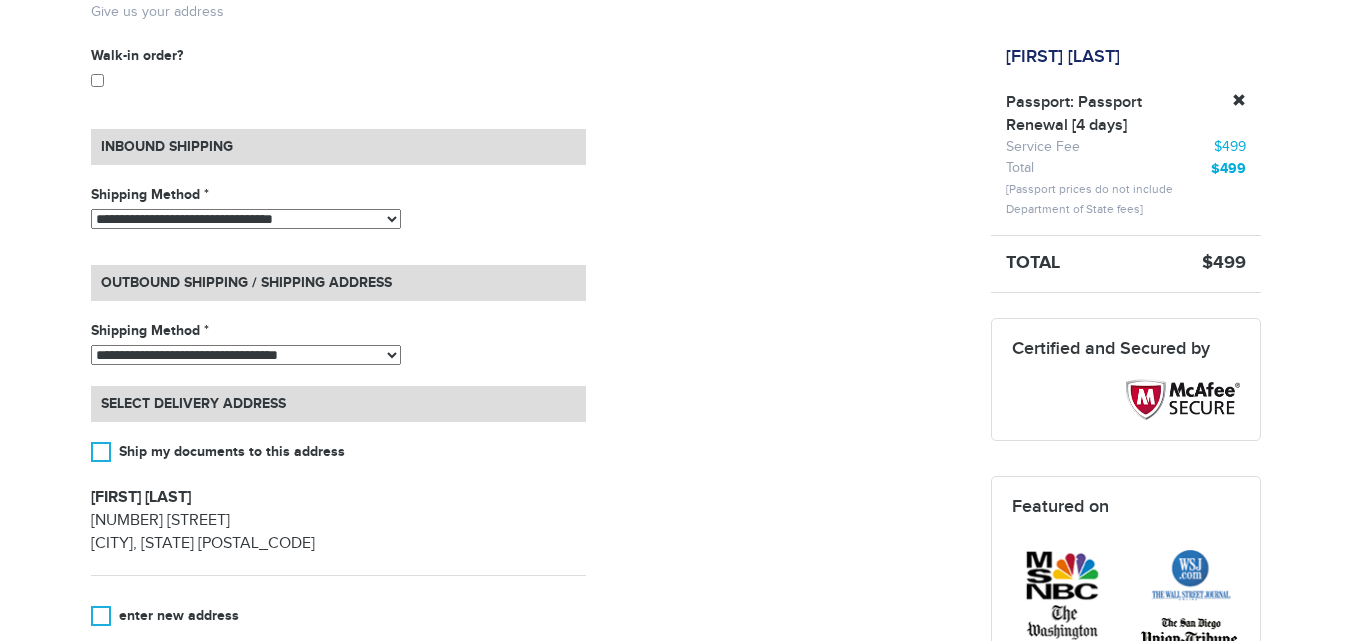 click on "**********" at bounding box center (246, 219) 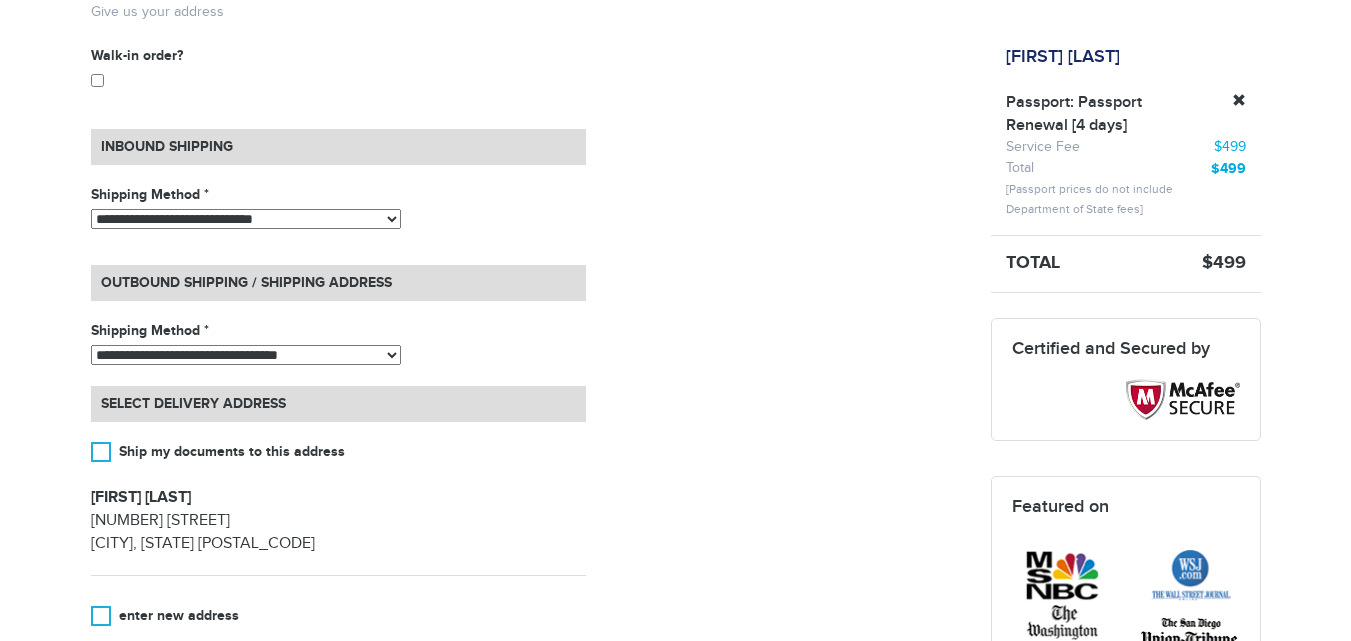 click on "**********" at bounding box center [246, 219] 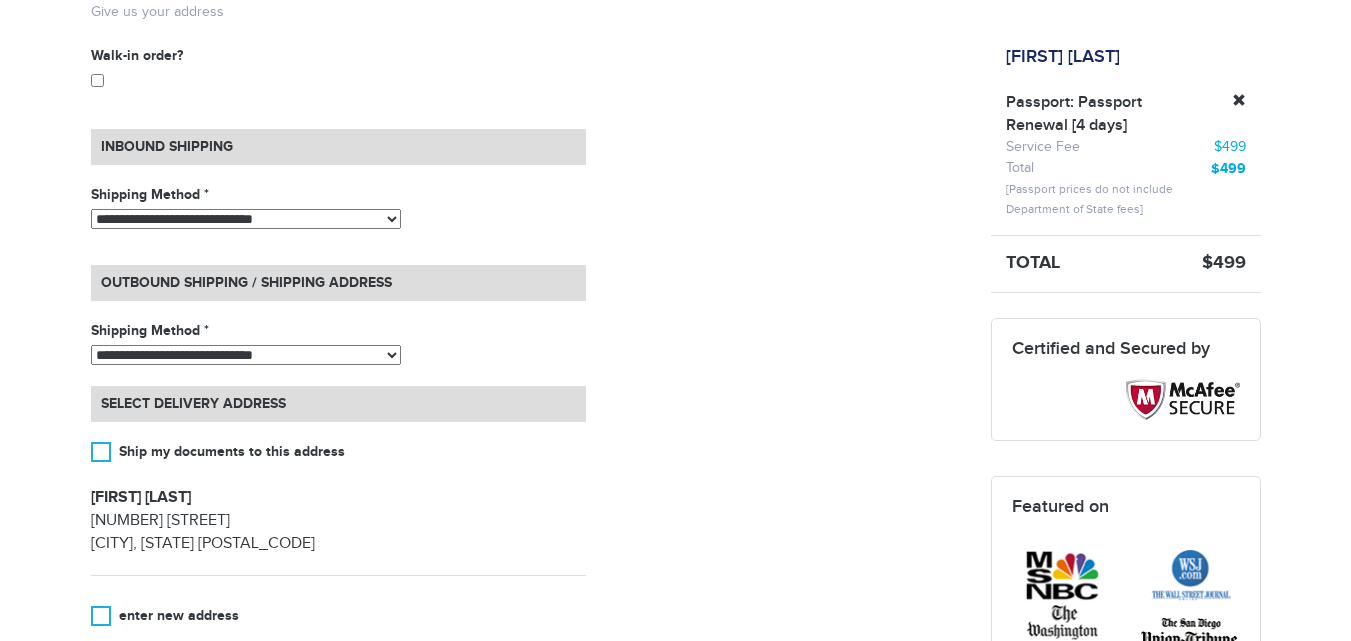 click on "**********" at bounding box center (246, 355) 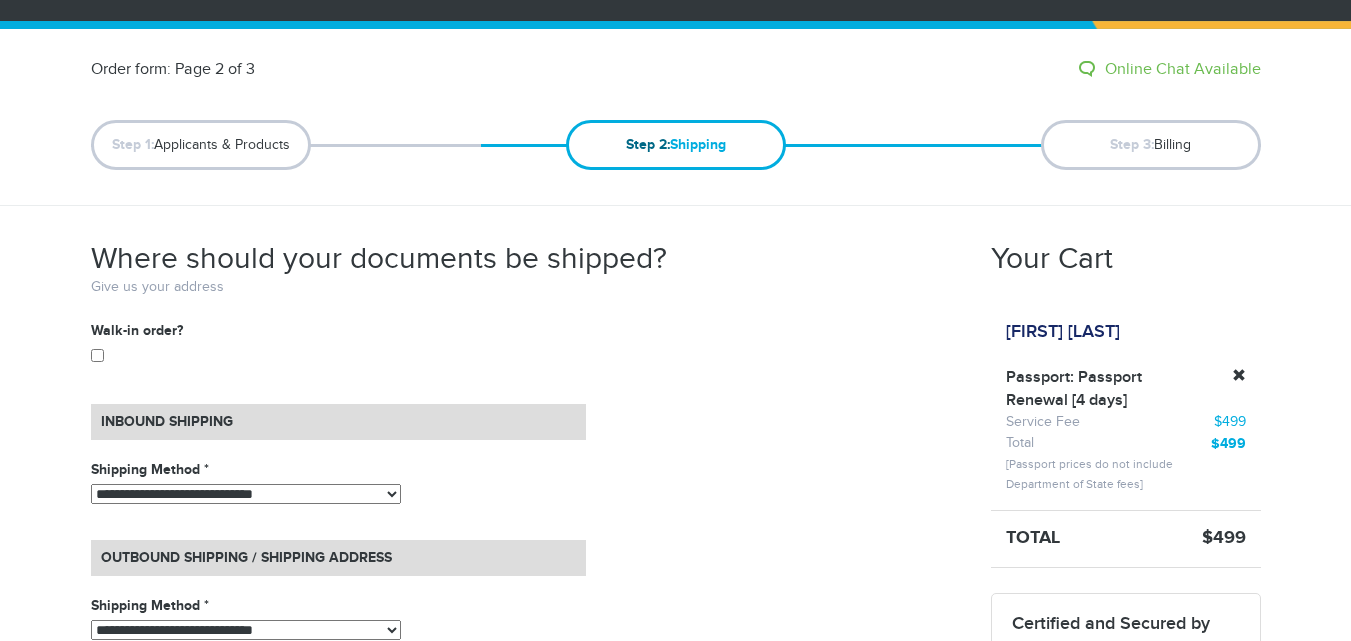 scroll, scrollTop: 117, scrollLeft: 0, axis: vertical 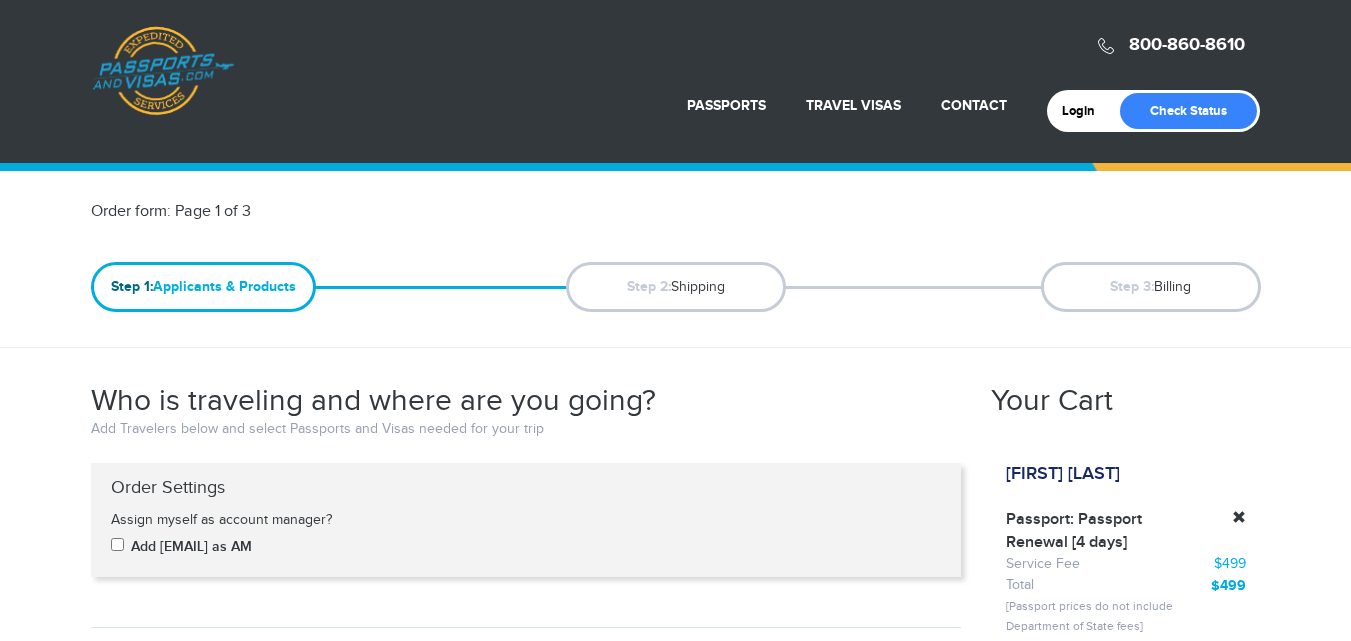 select on "****" 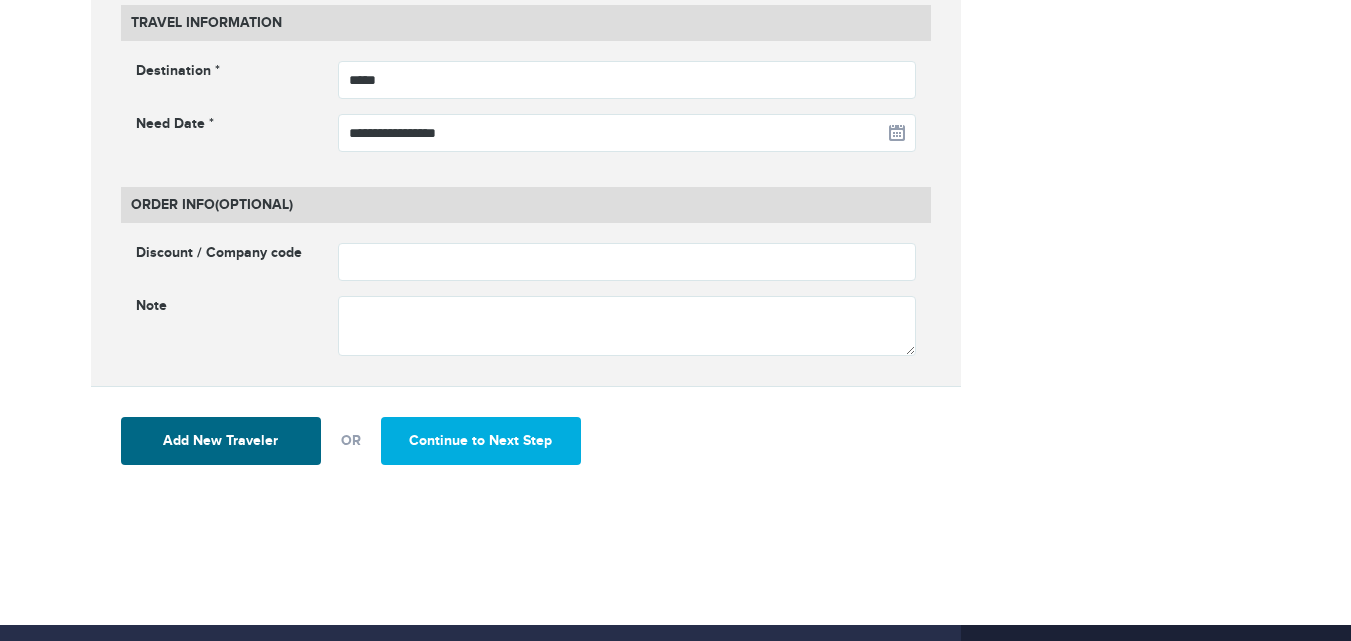 scroll, scrollTop: 0, scrollLeft: 0, axis: both 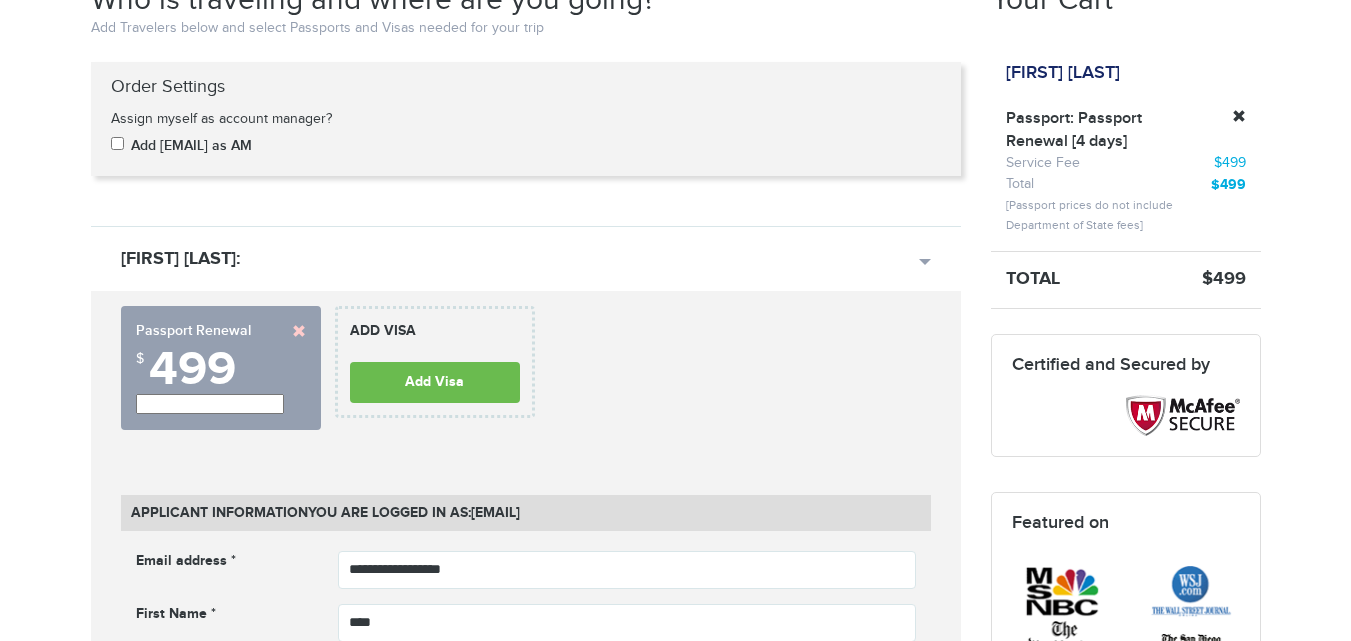 click on "**********" at bounding box center [210, 404] 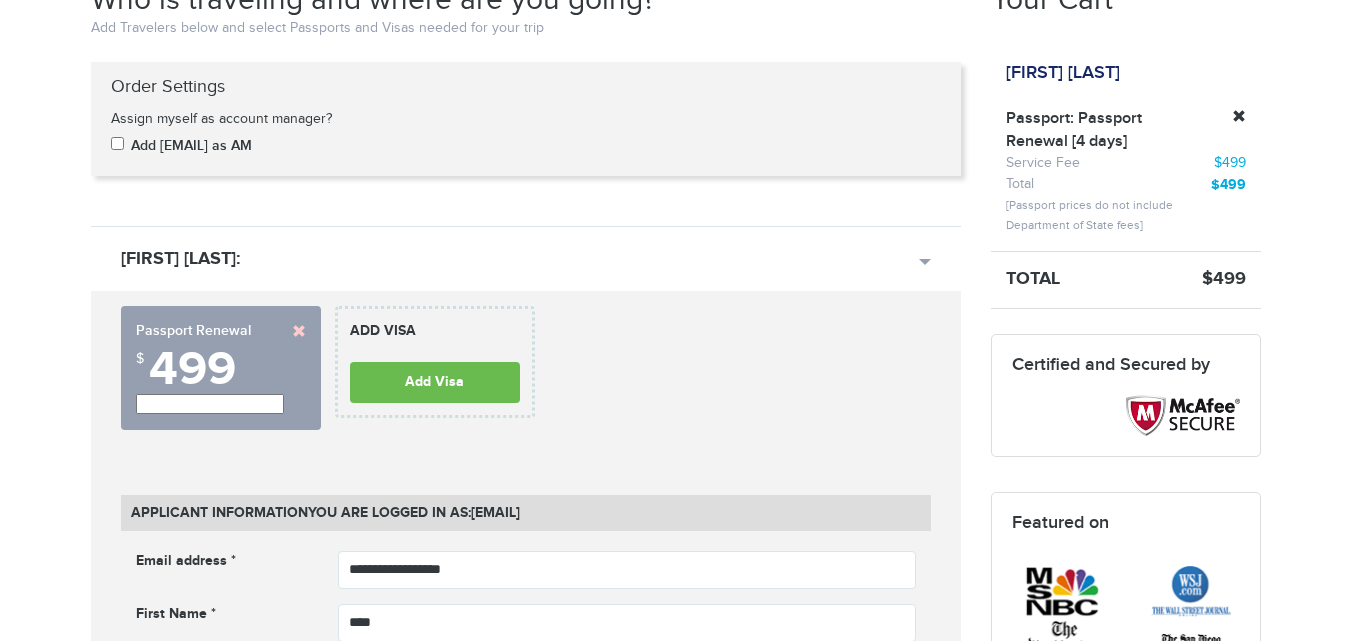 select on "****" 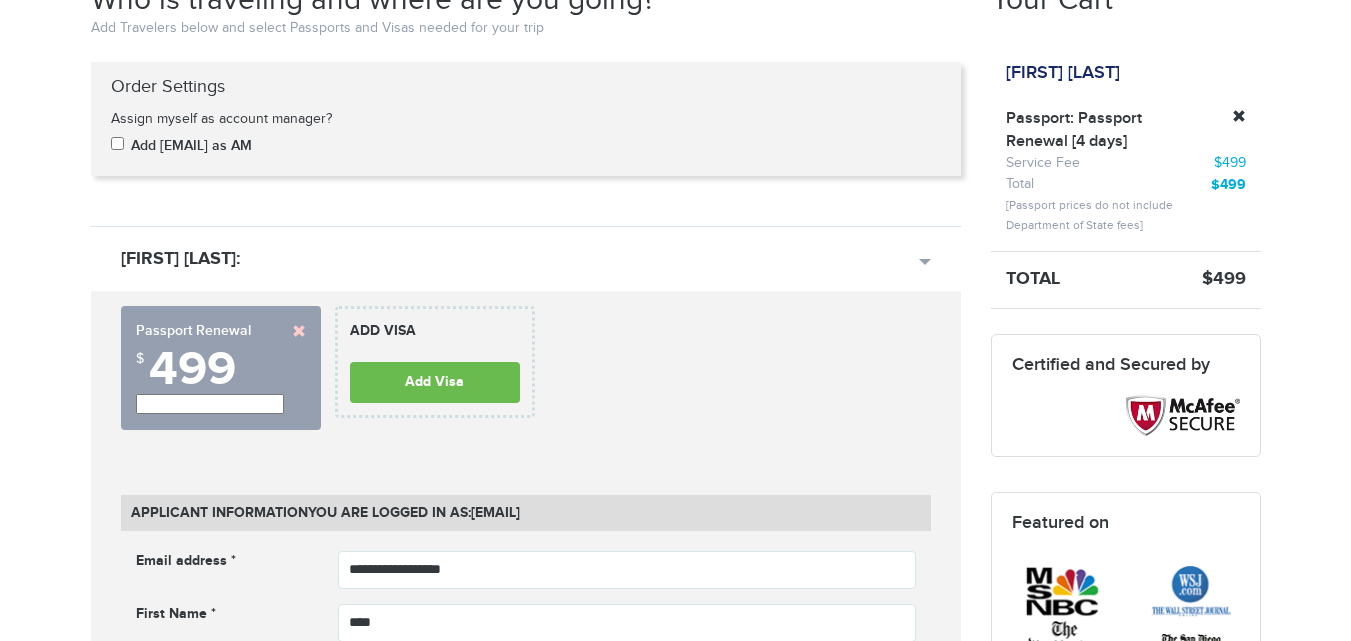 click on "**********" at bounding box center (526, 1328) 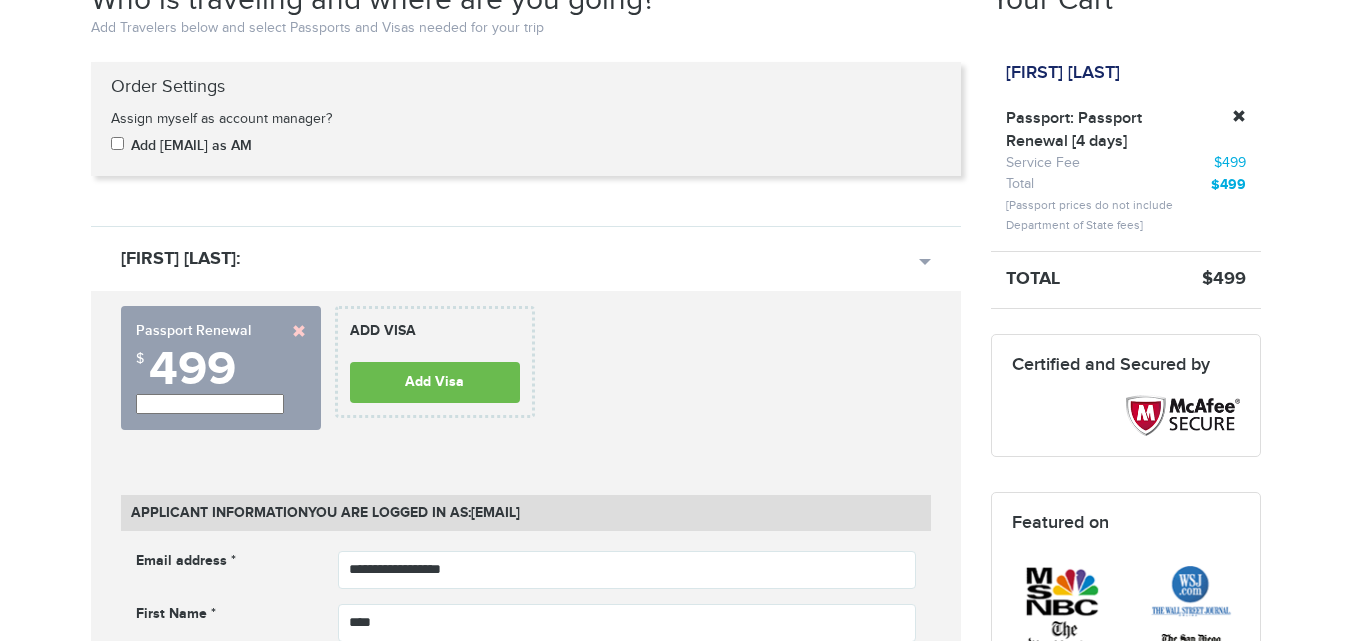 click at bounding box center (299, 331) 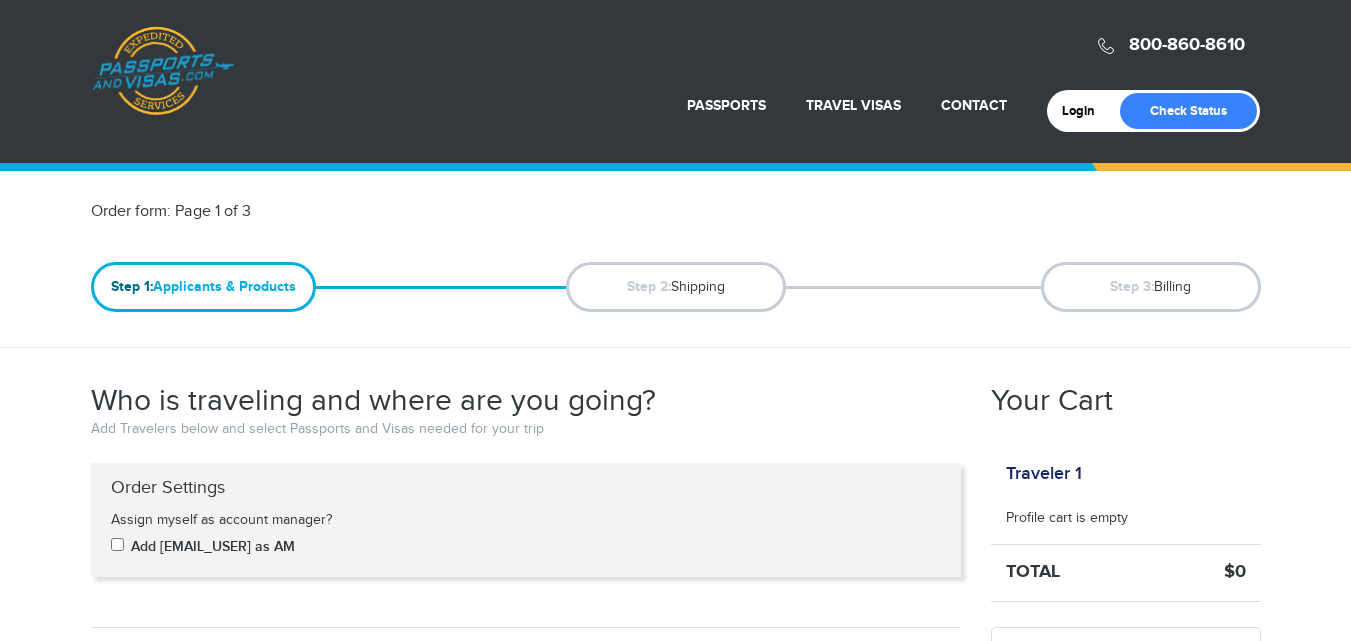 select on "**" 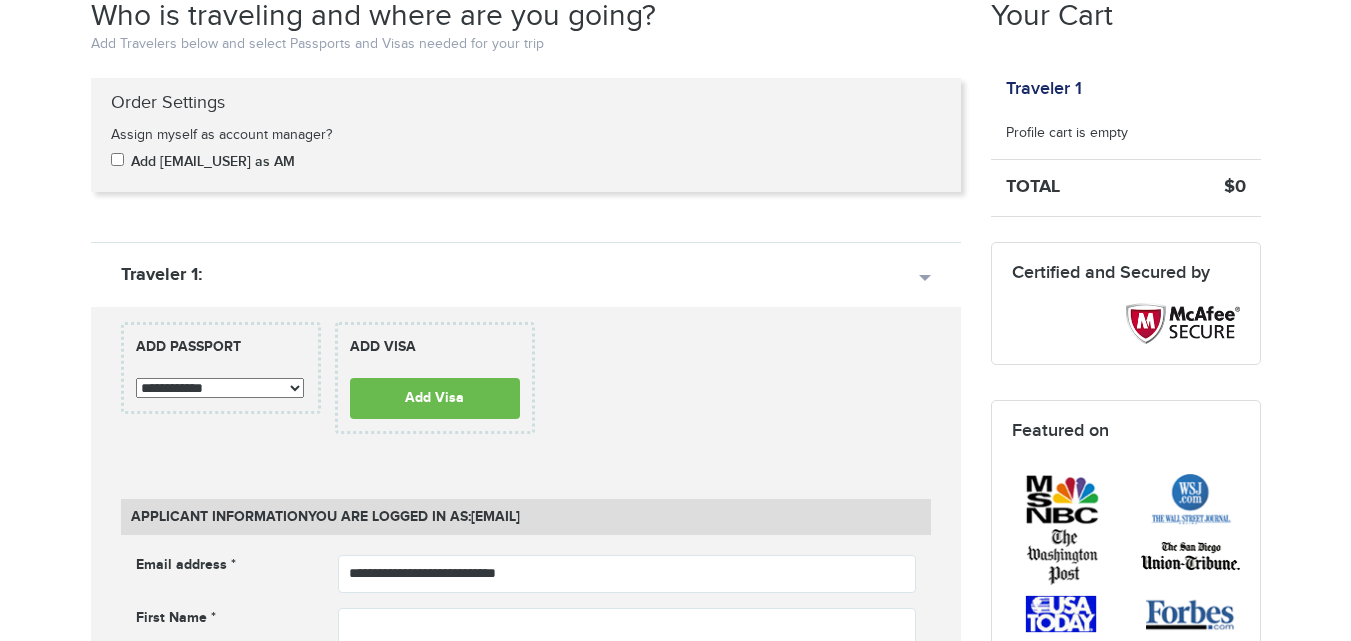 scroll, scrollTop: 0, scrollLeft: 0, axis: both 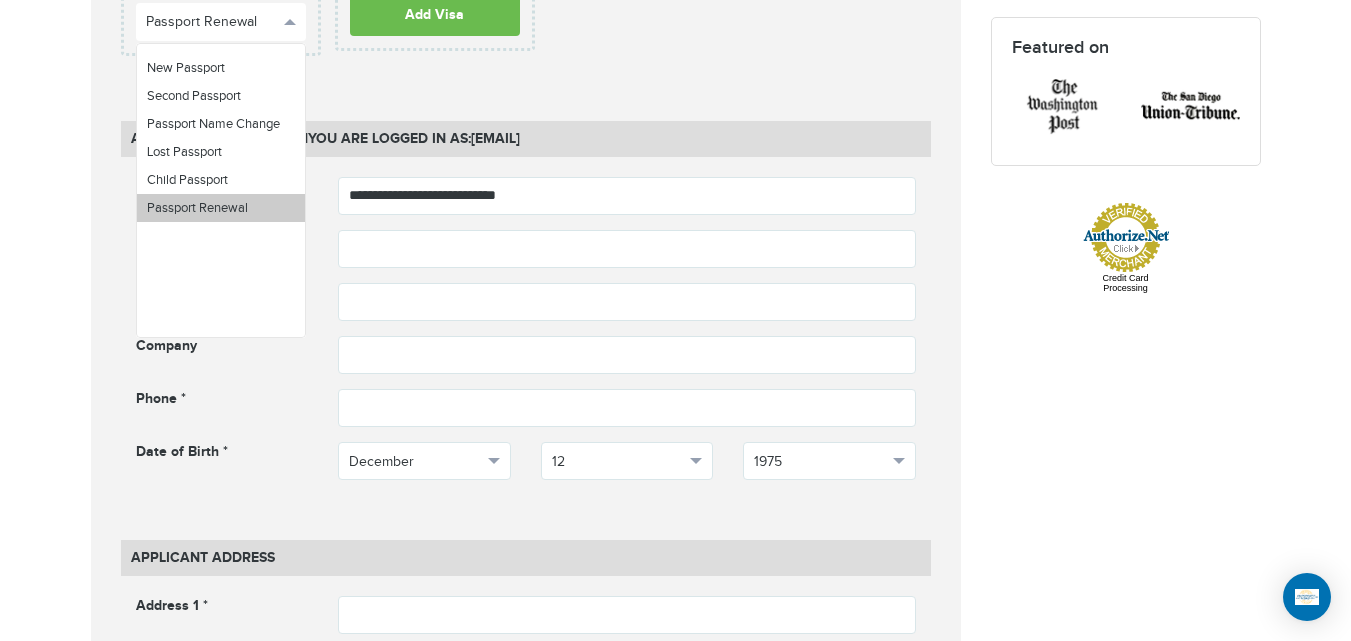 click on "Passport Renewal" at bounding box center [197, 208] 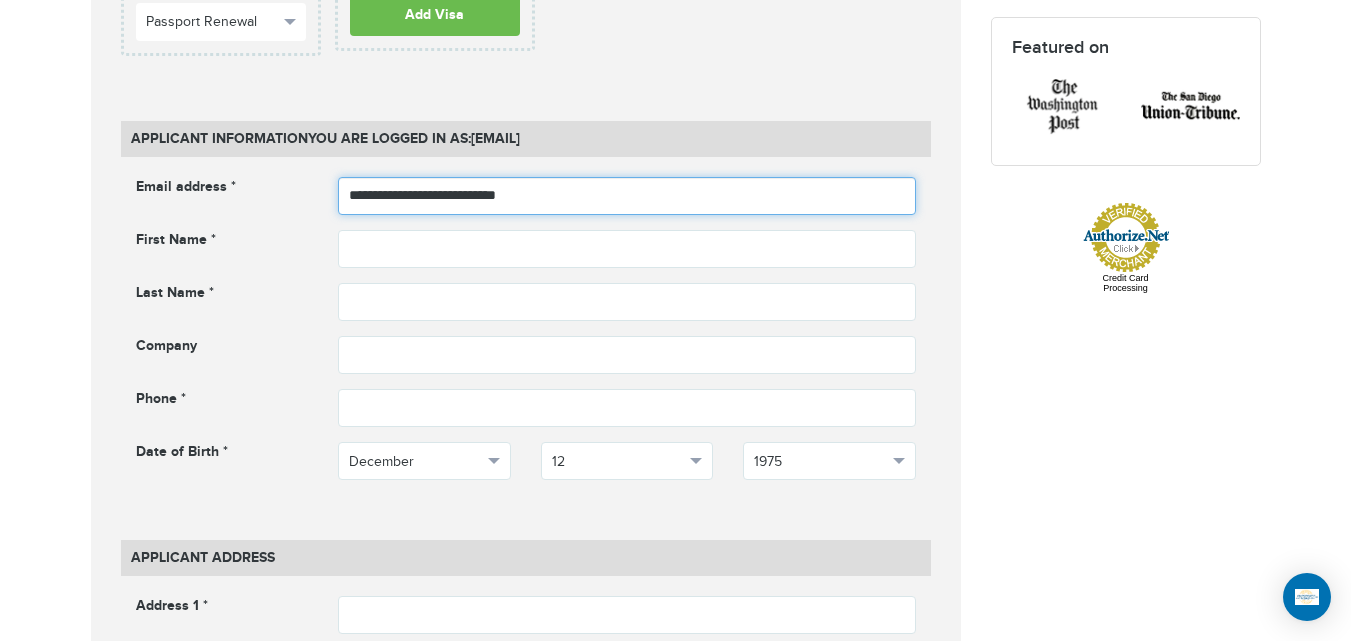 click on "**********" at bounding box center (627, 196) 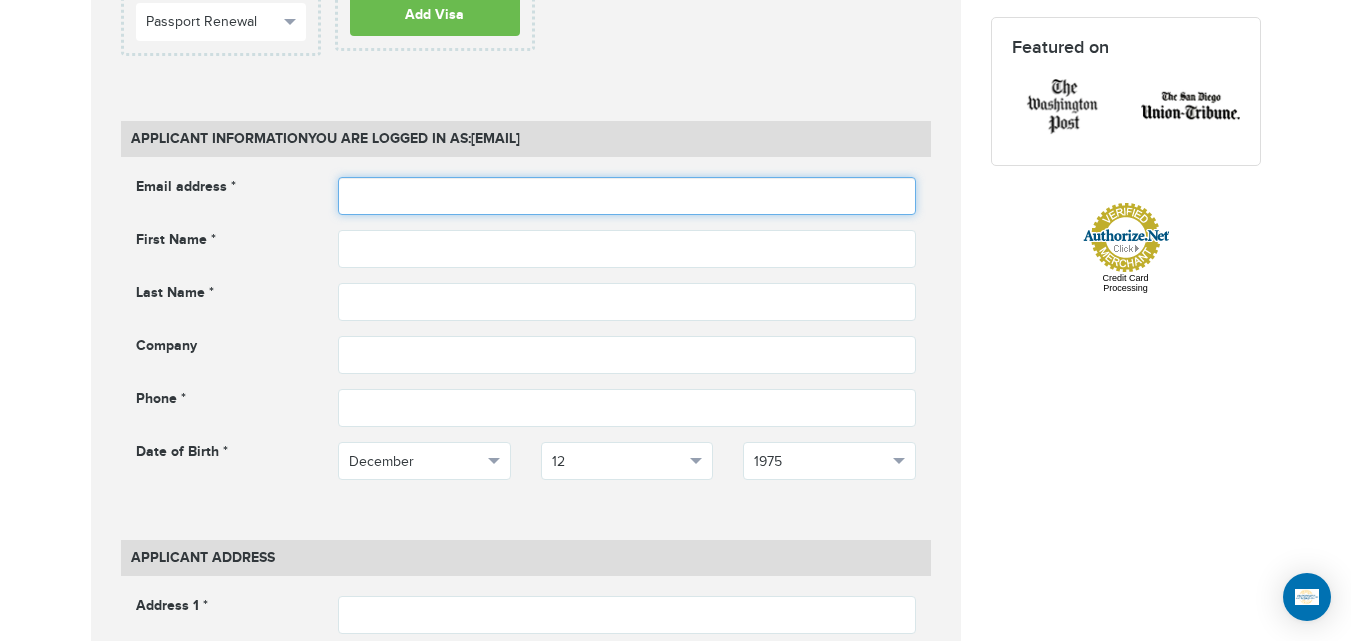 click at bounding box center [627, 196] 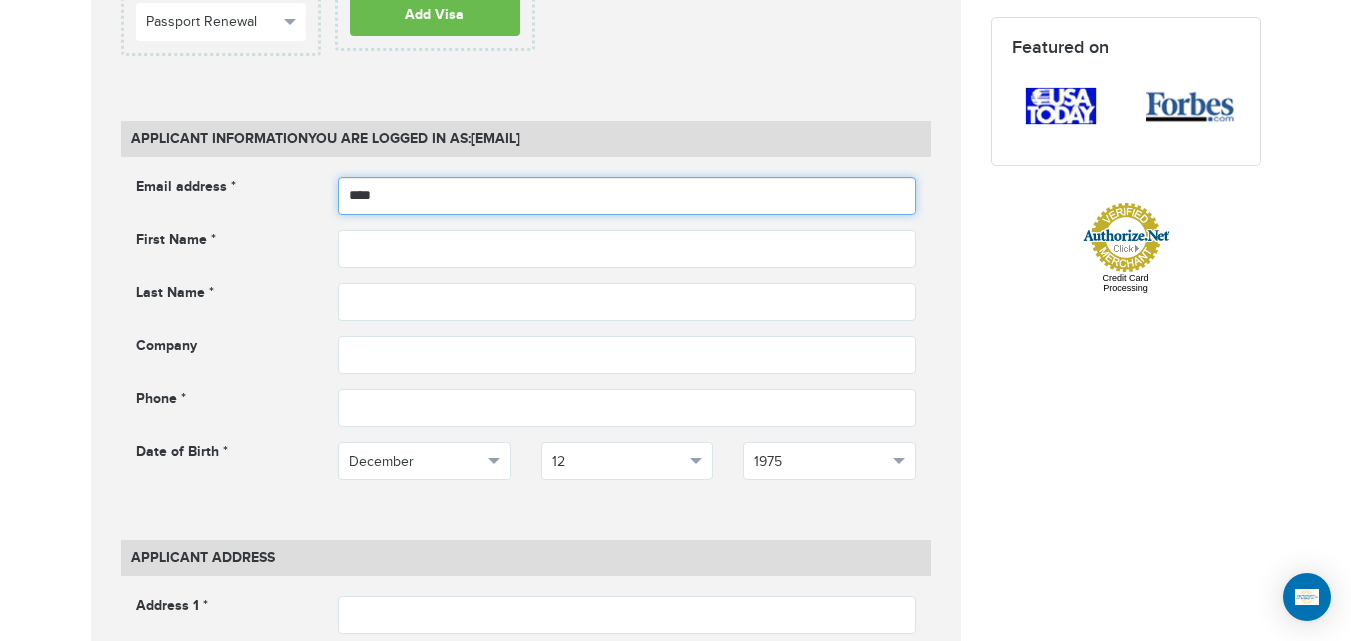 type on "**********" 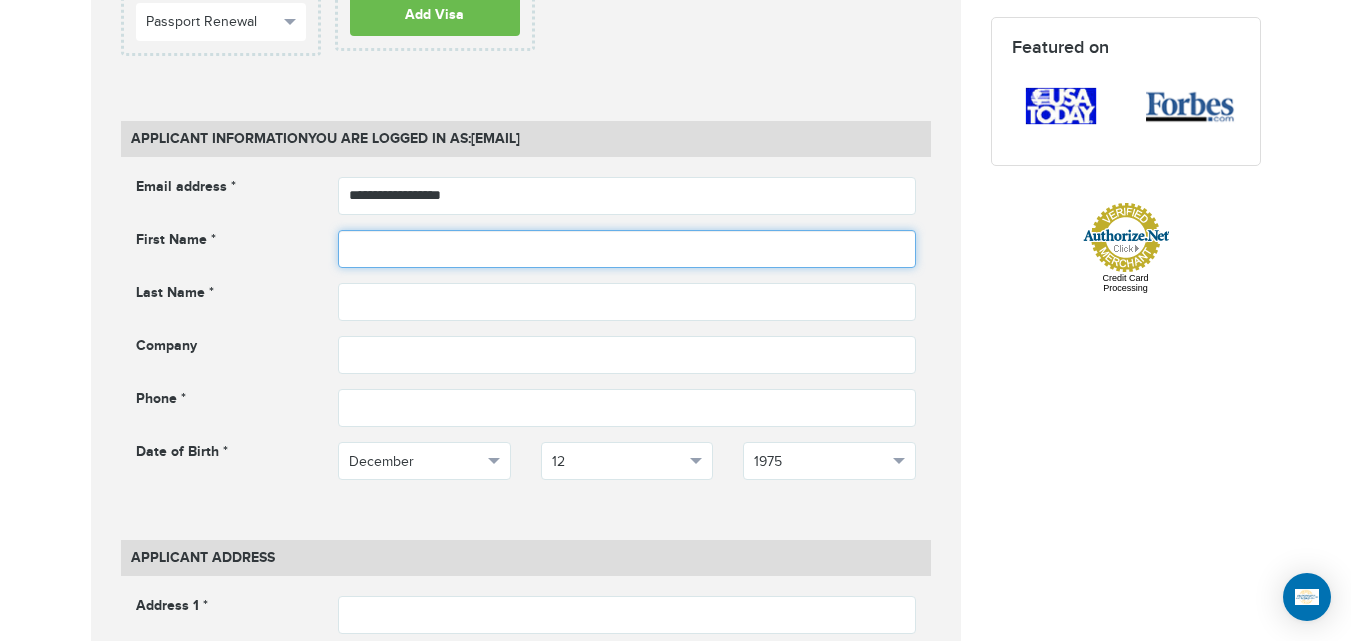 click at bounding box center [627, 249] 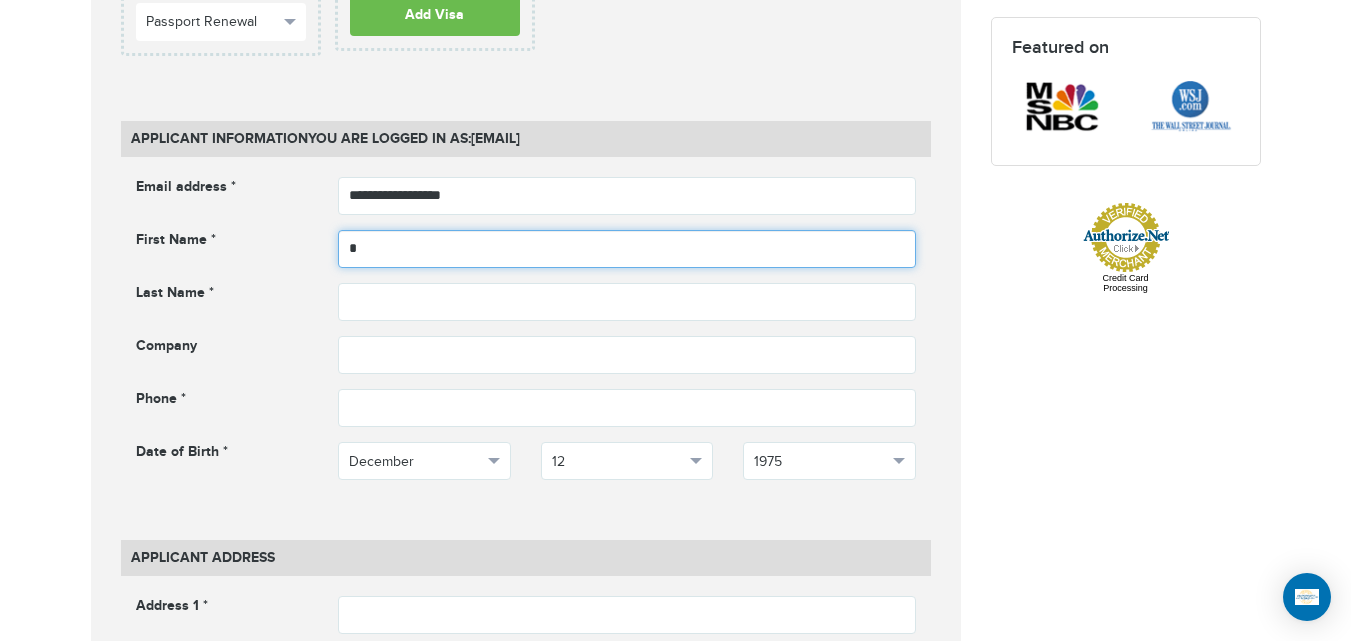 type on "****" 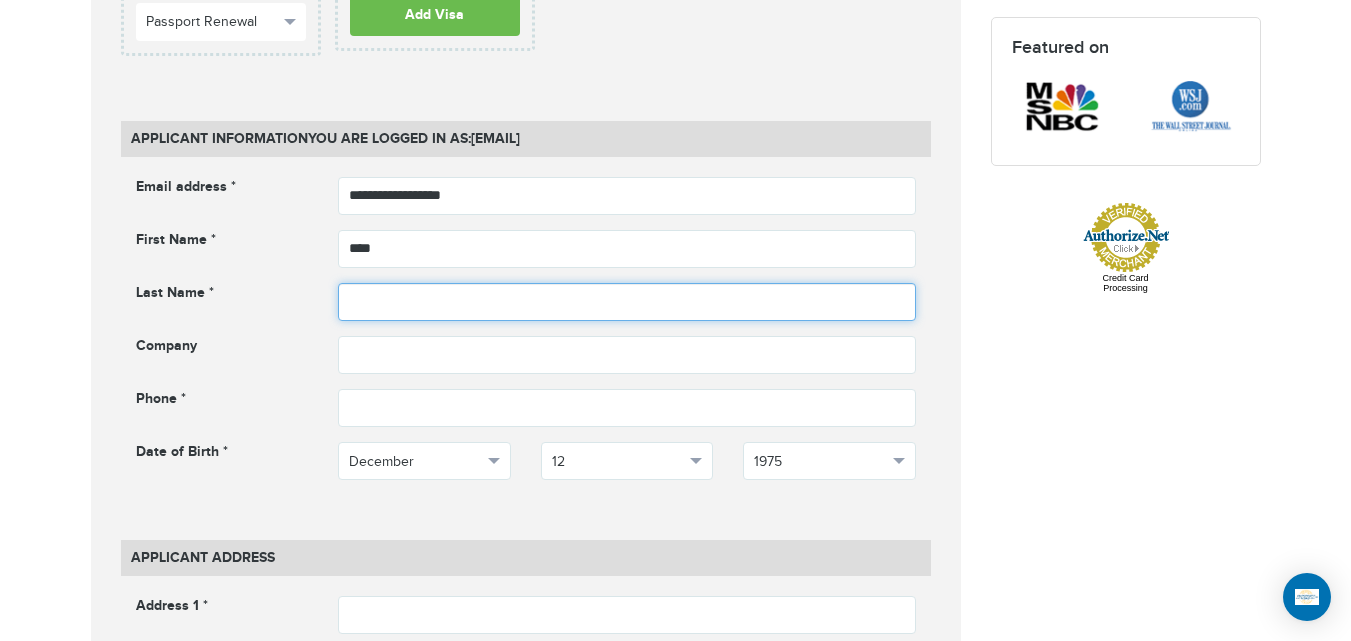 drag, startPoint x: 445, startPoint y: 290, endPoint x: 445, endPoint y: 318, distance: 28 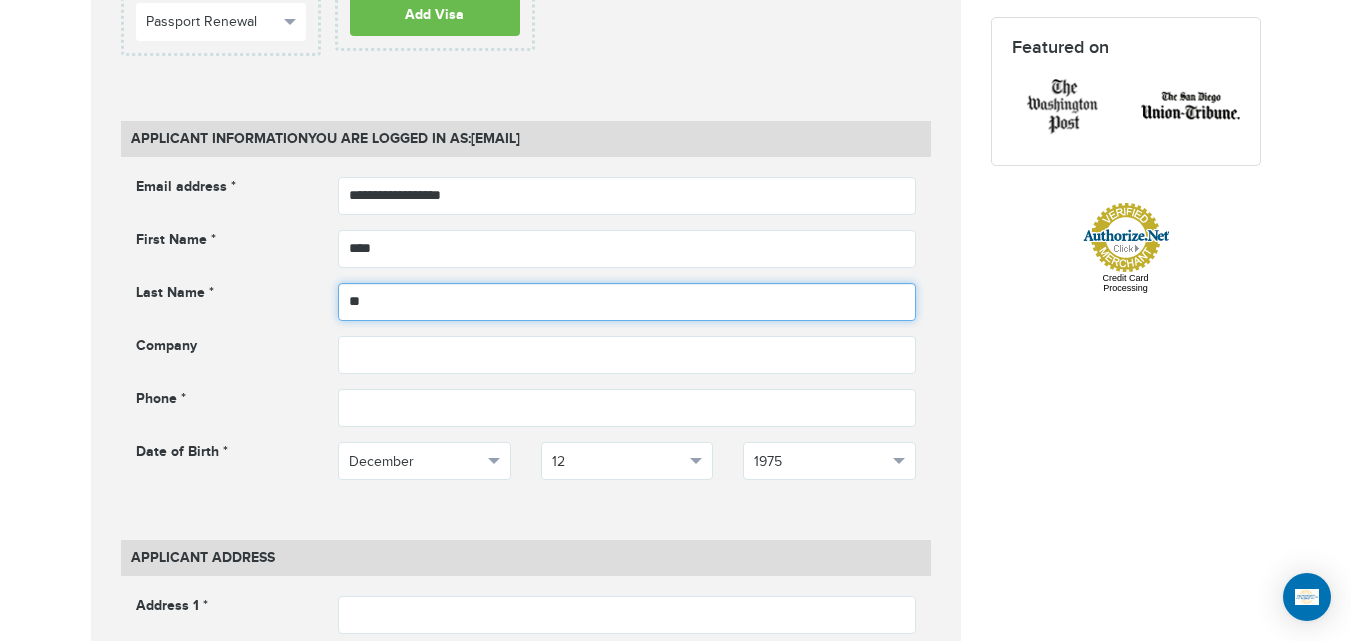 type on "*" 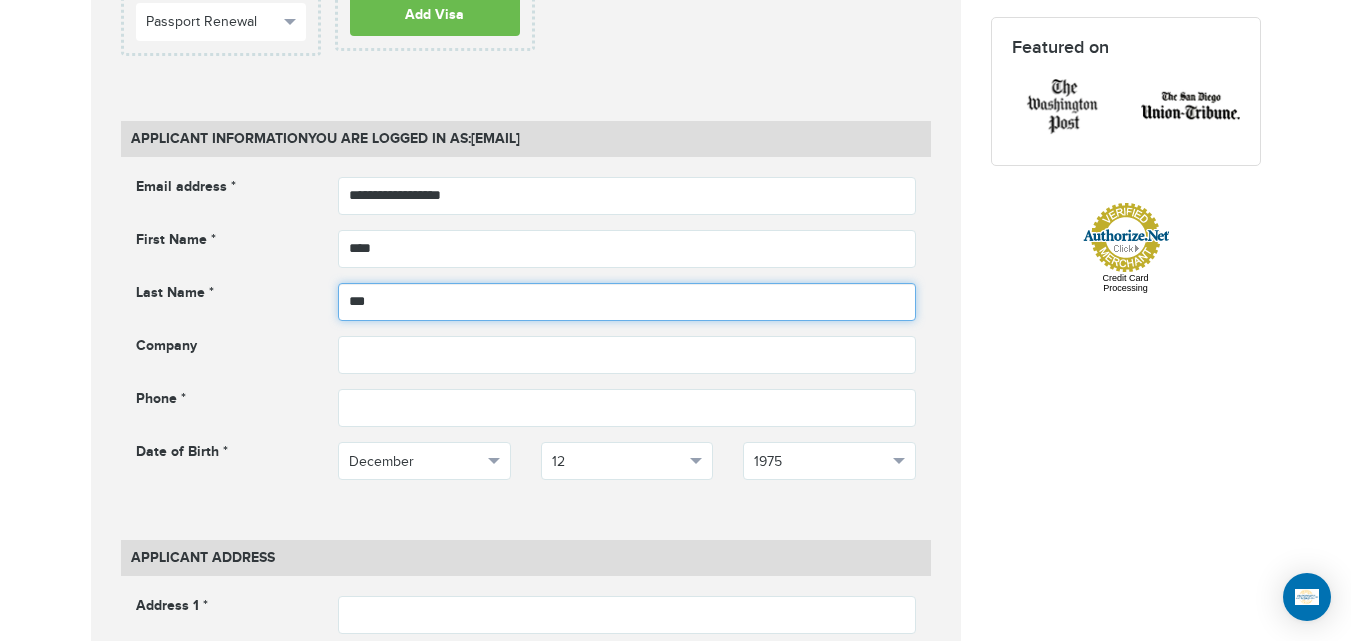 type on "***" 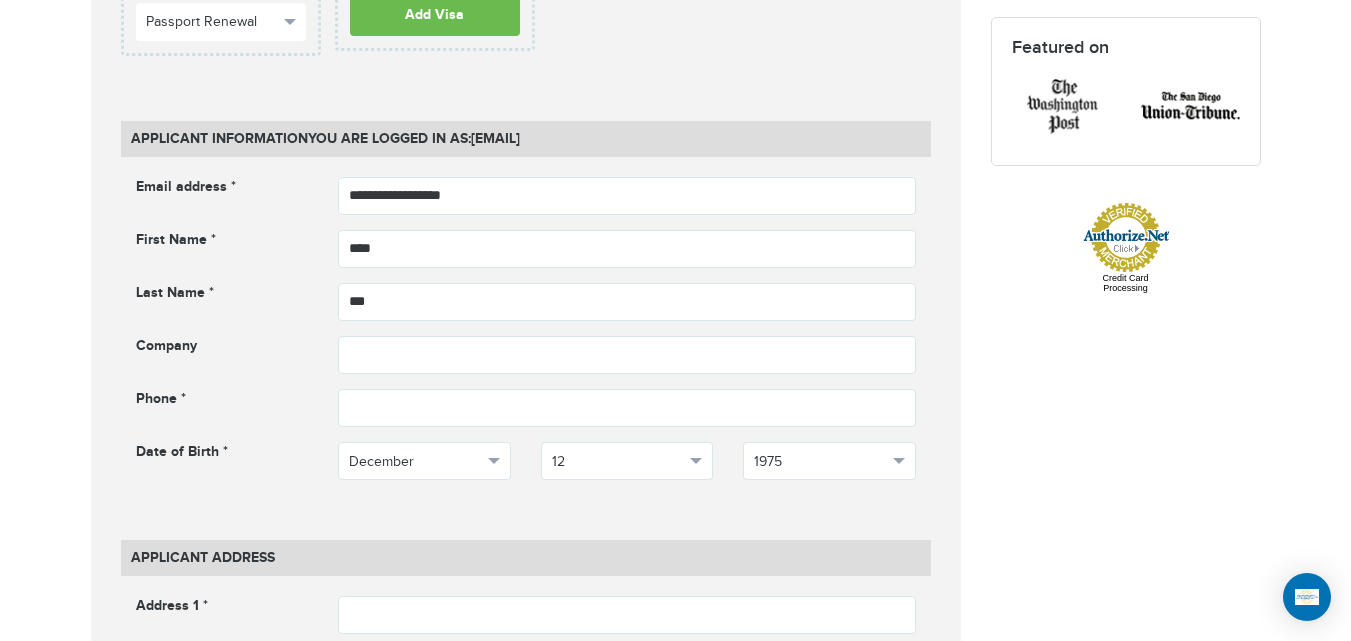 click on "**********" at bounding box center [526, 343] 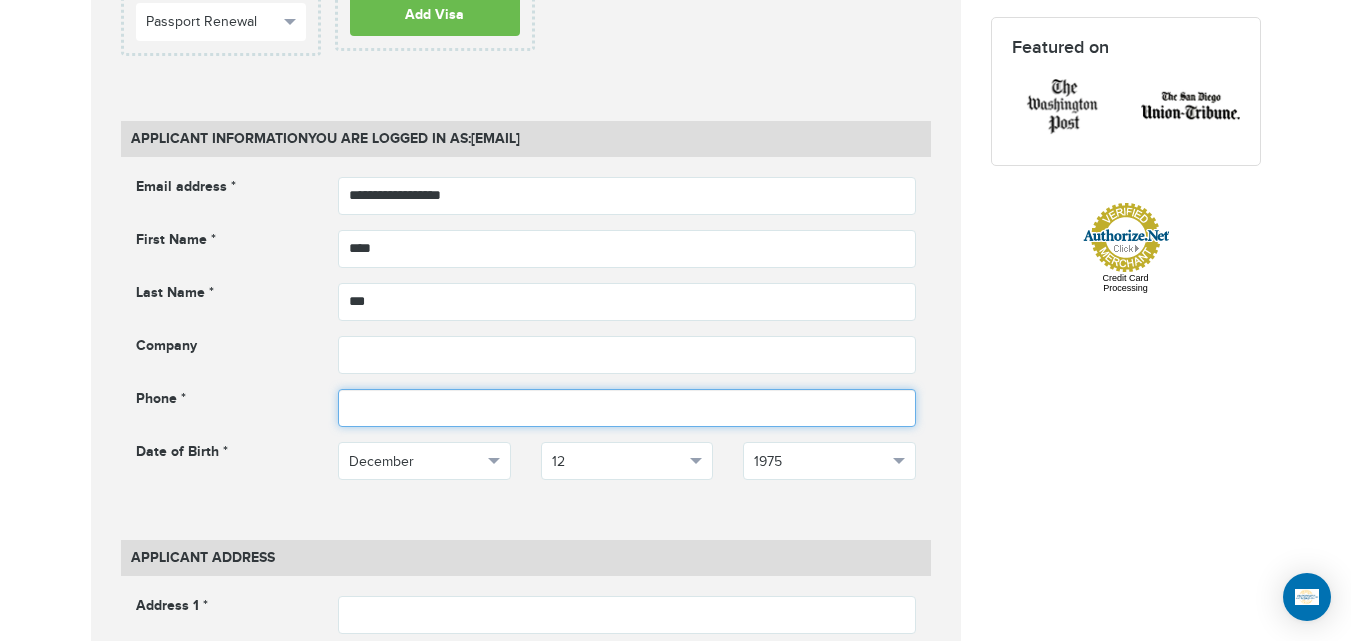 click at bounding box center (627, 408) 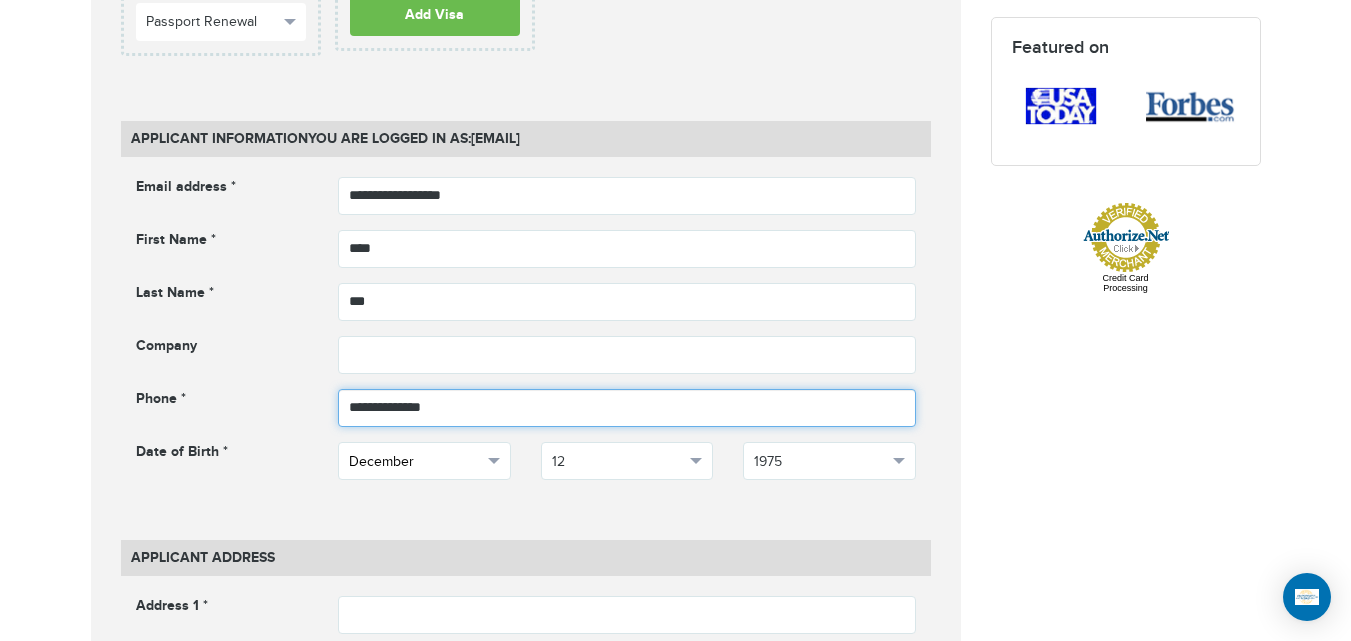 type on "**********" 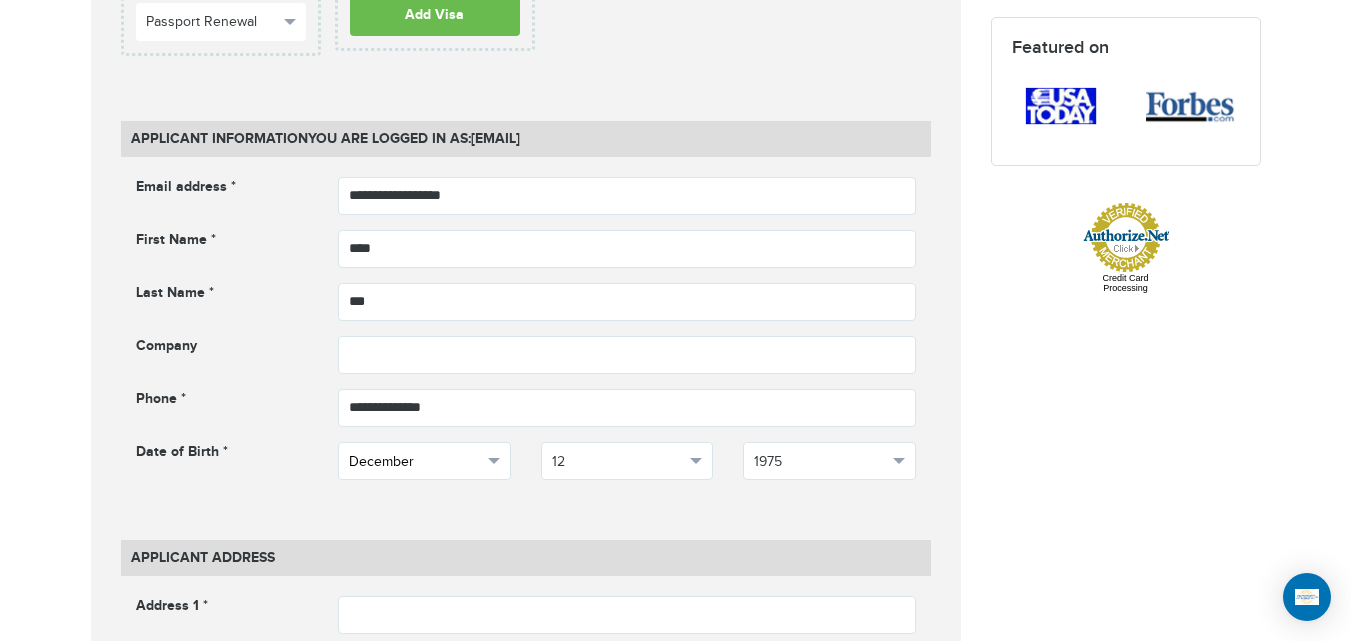 click on "December" at bounding box center [424, 461] 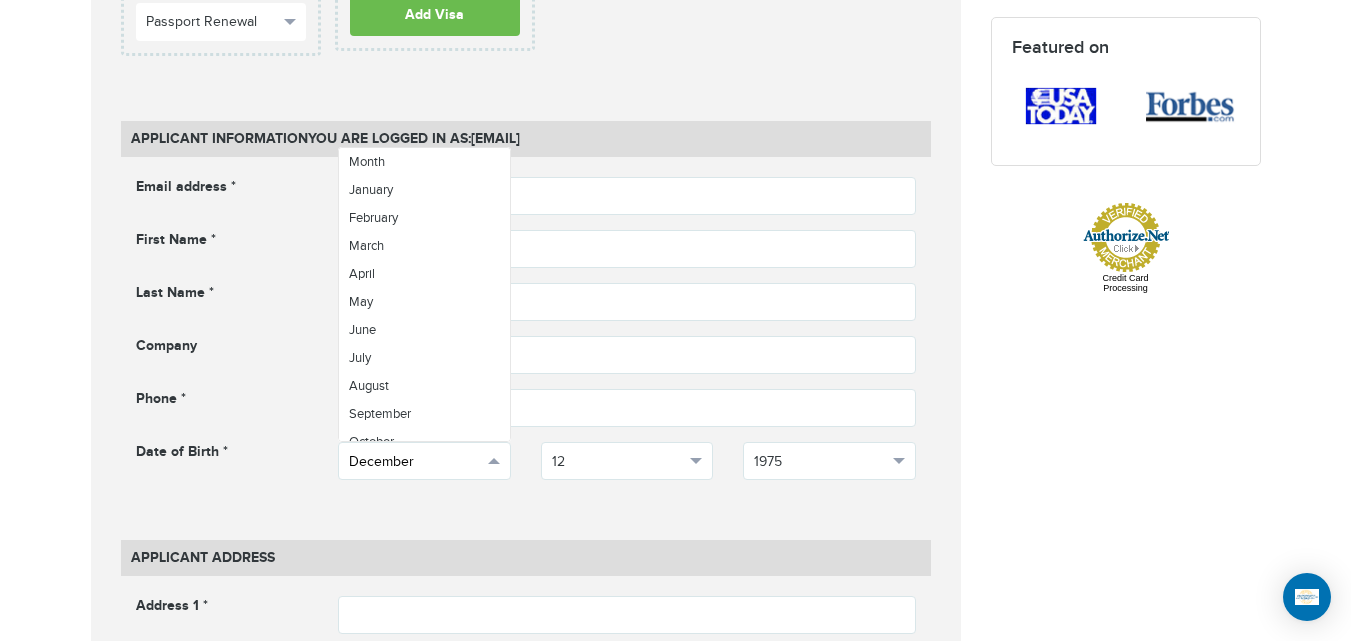 scroll, scrollTop: 71, scrollLeft: 0, axis: vertical 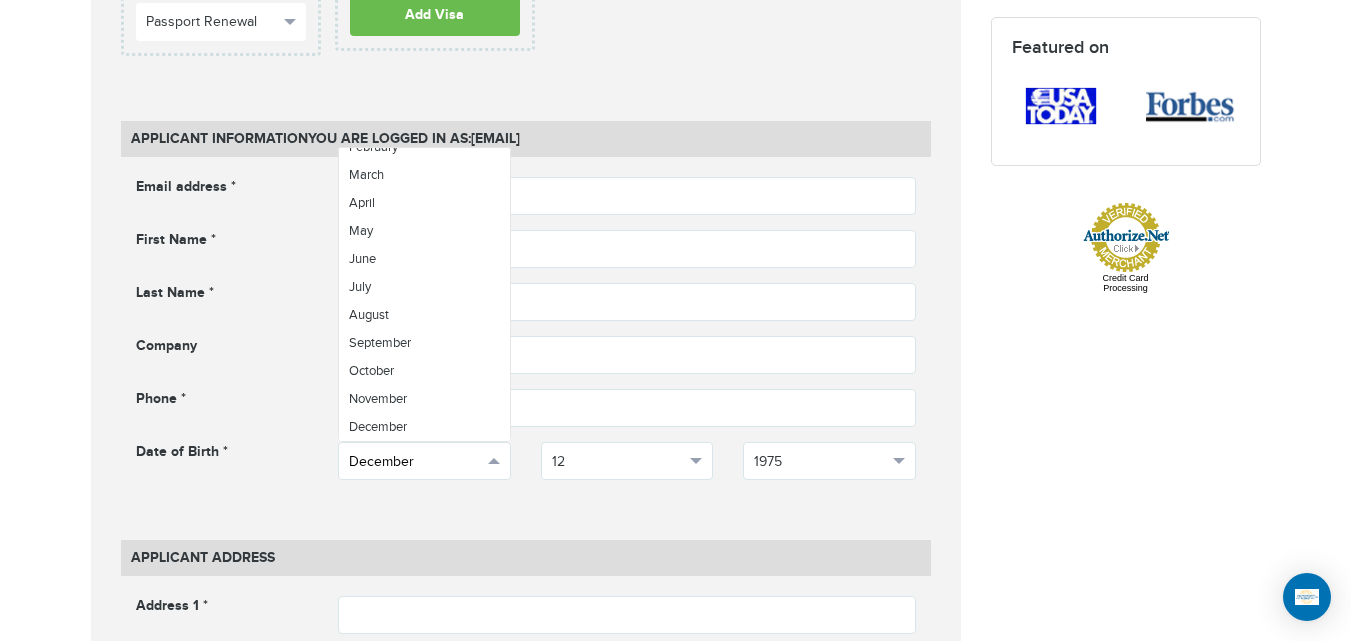 click on "December" at bounding box center (424, 461) 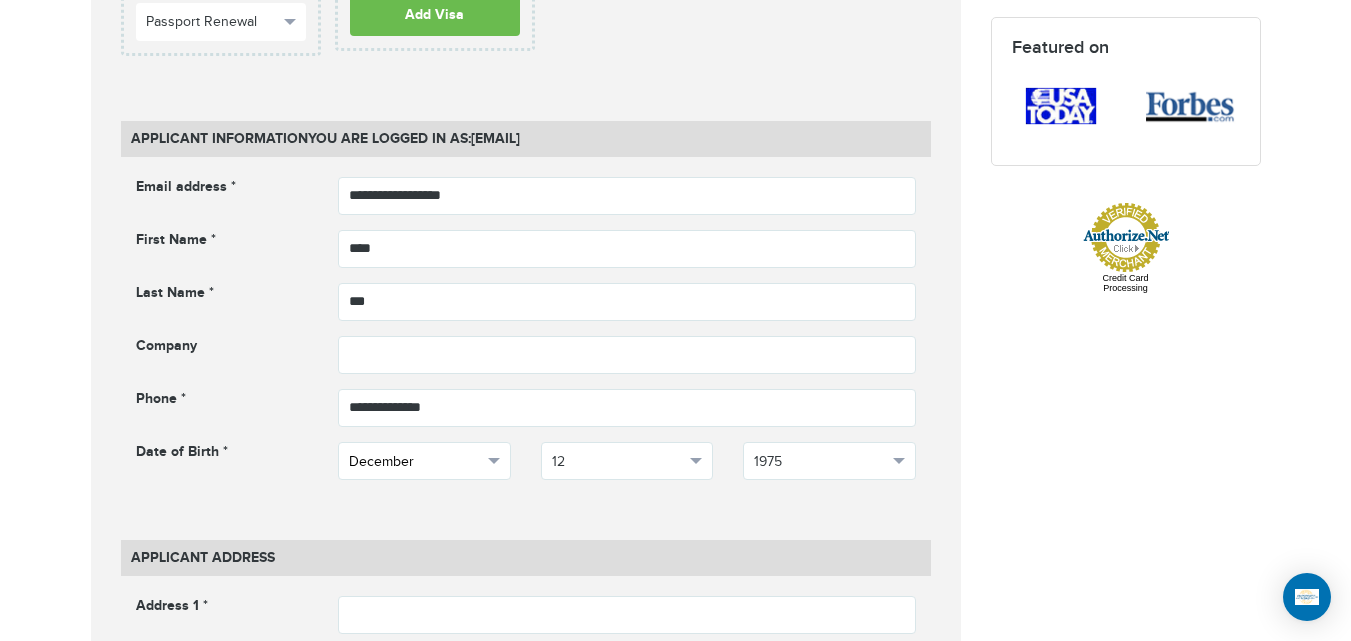 scroll, scrollTop: 1039, scrollLeft: 0, axis: vertical 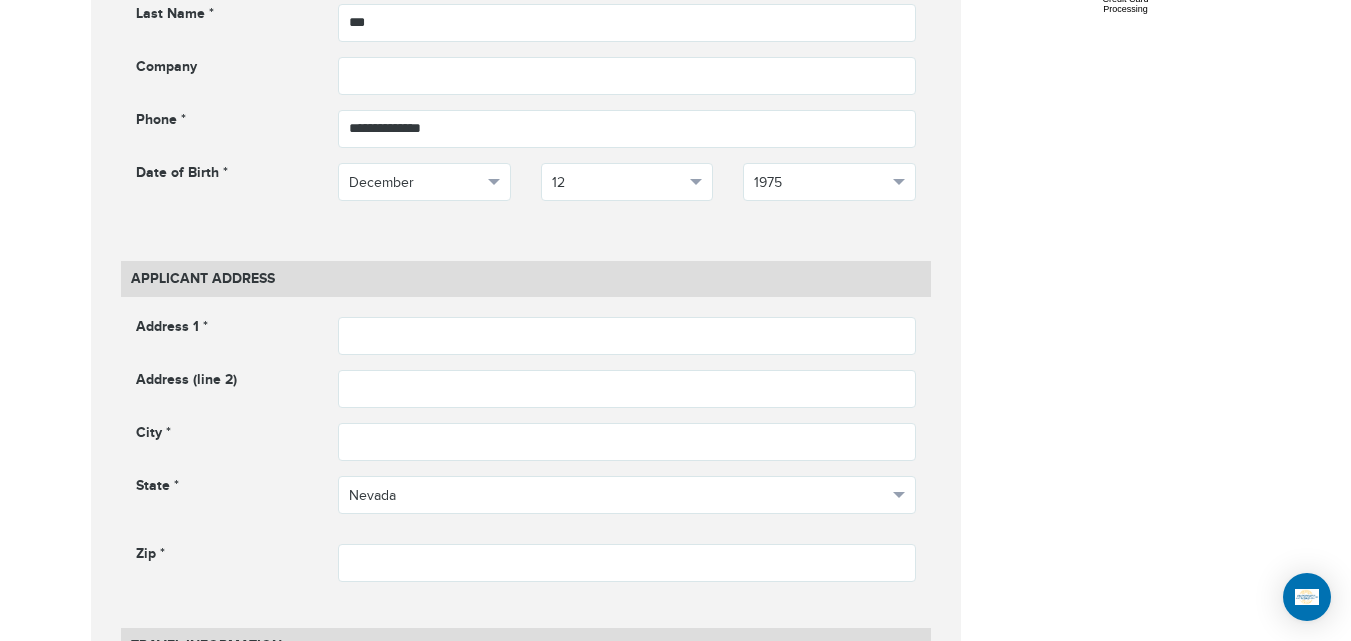 click on "**********" at bounding box center [526, 408] 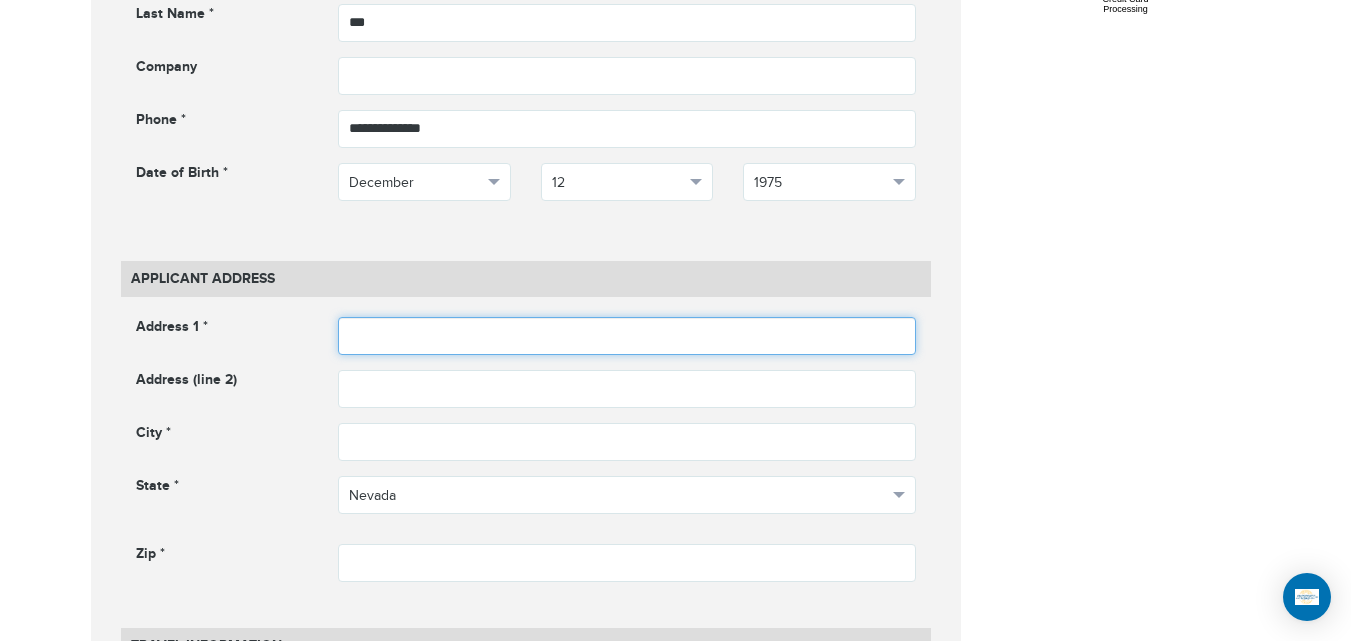 drag, startPoint x: 400, startPoint y: 336, endPoint x: 398, endPoint y: 347, distance: 11.18034 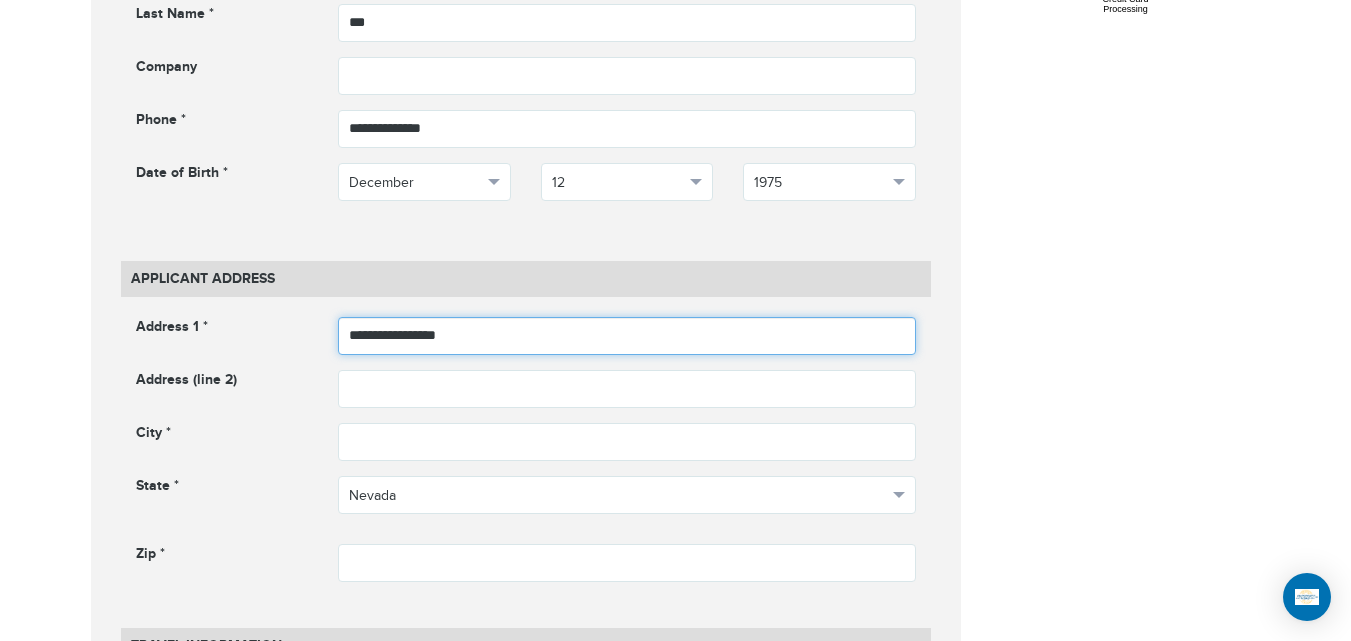 type on "**********" 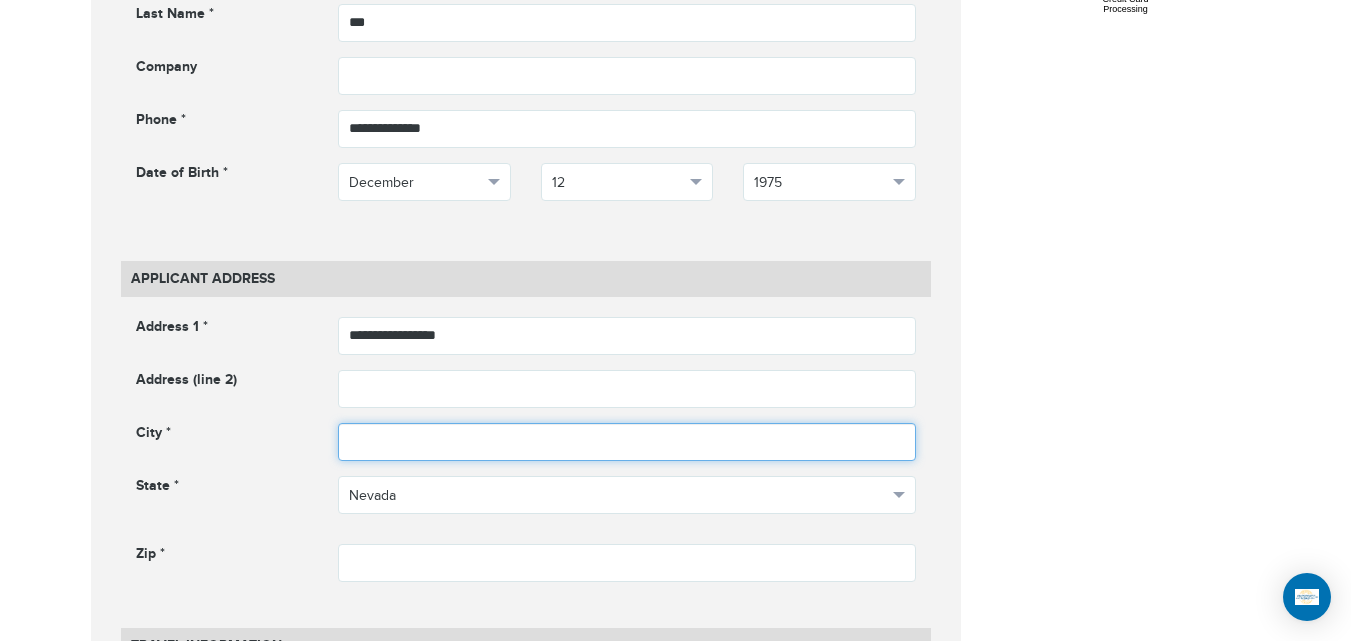 click at bounding box center (627, 442) 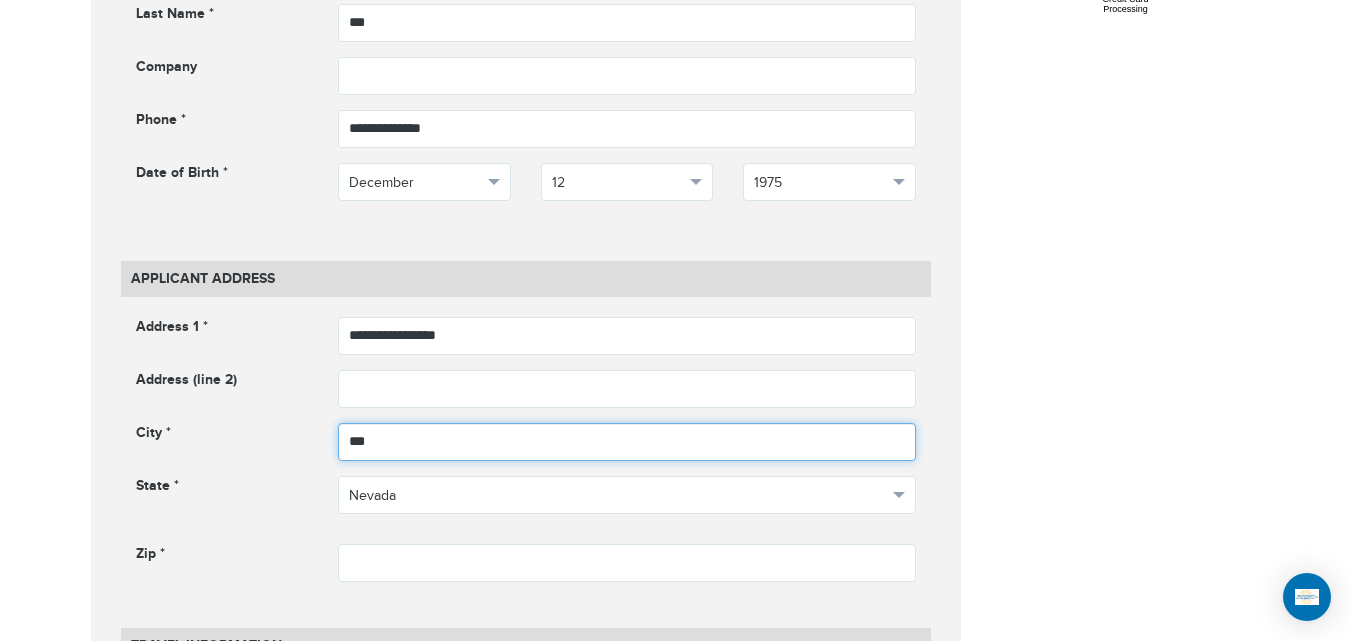 type on "*********" 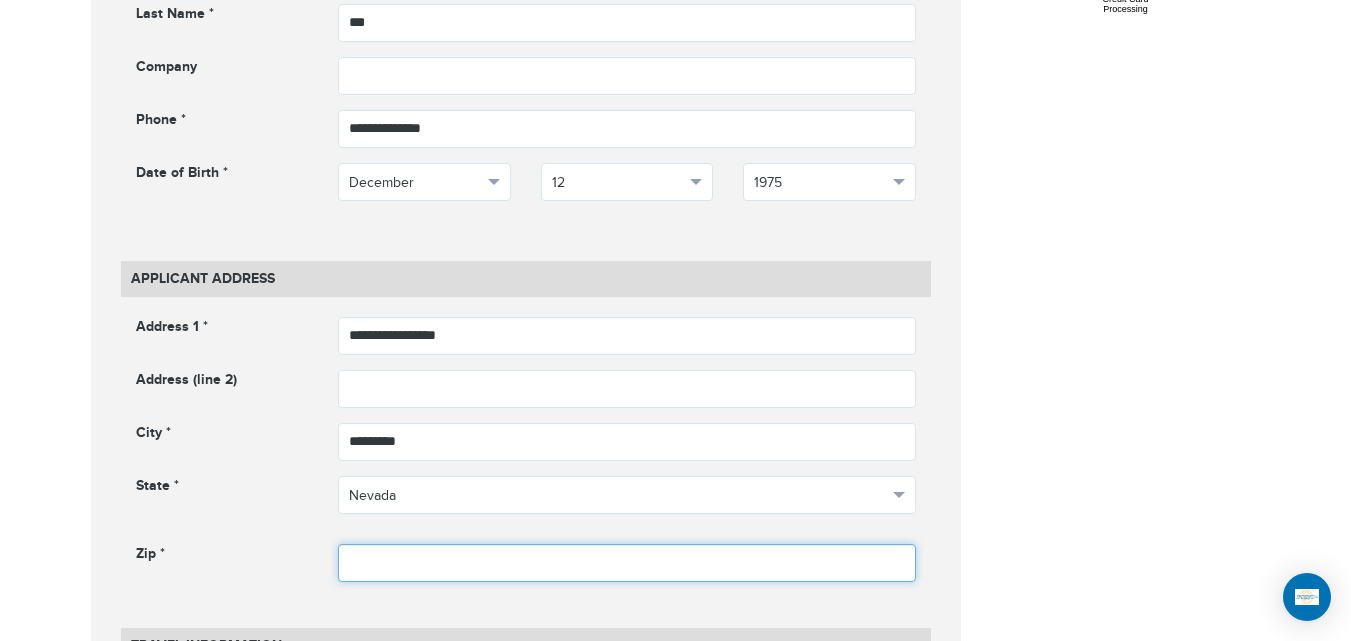 click at bounding box center (627, 563) 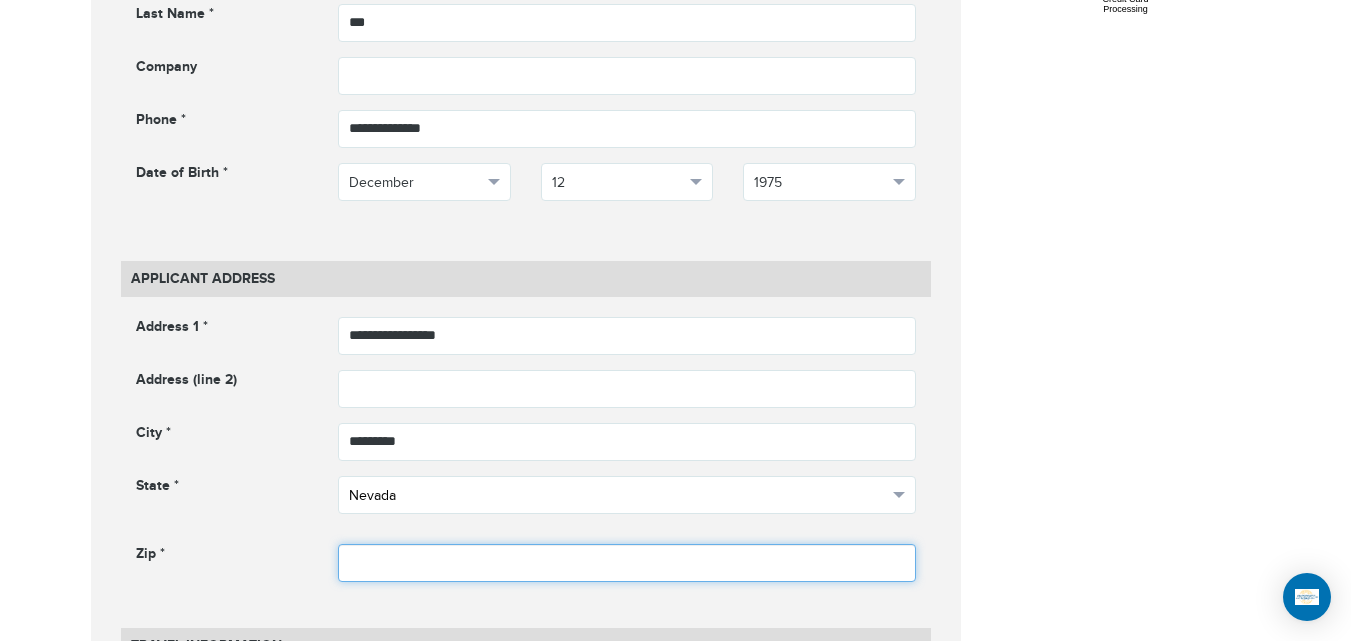 paste on "*****" 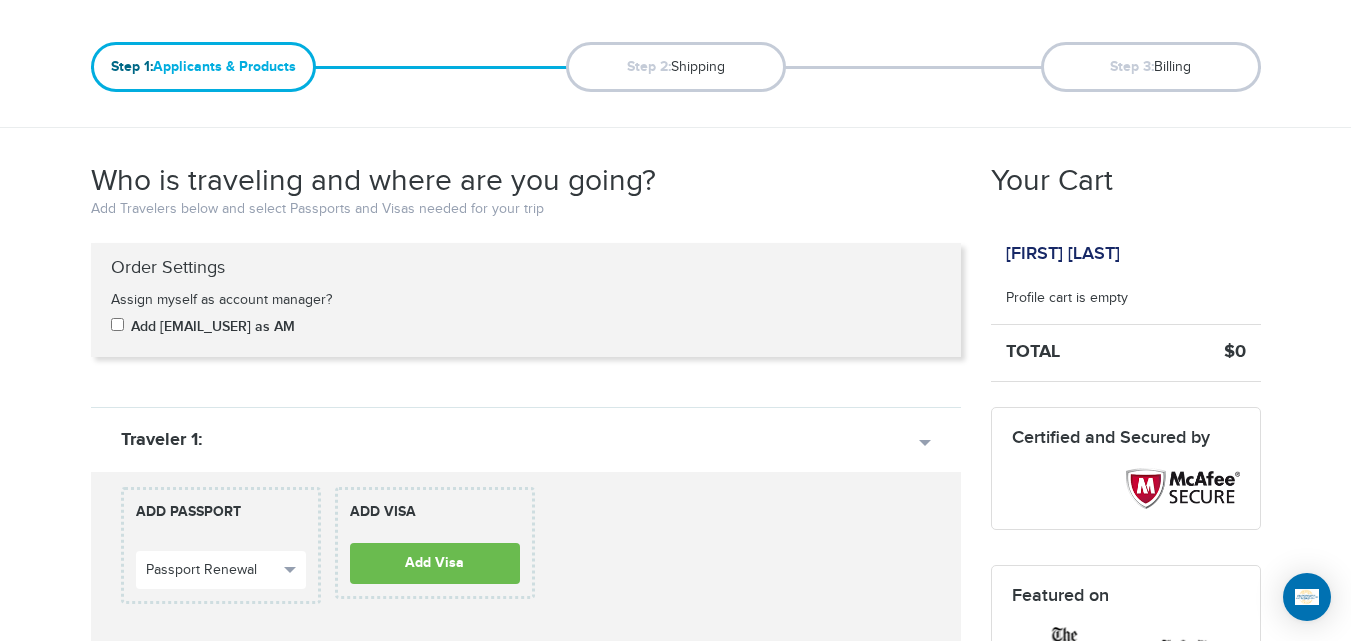scroll, scrollTop: 203, scrollLeft: 0, axis: vertical 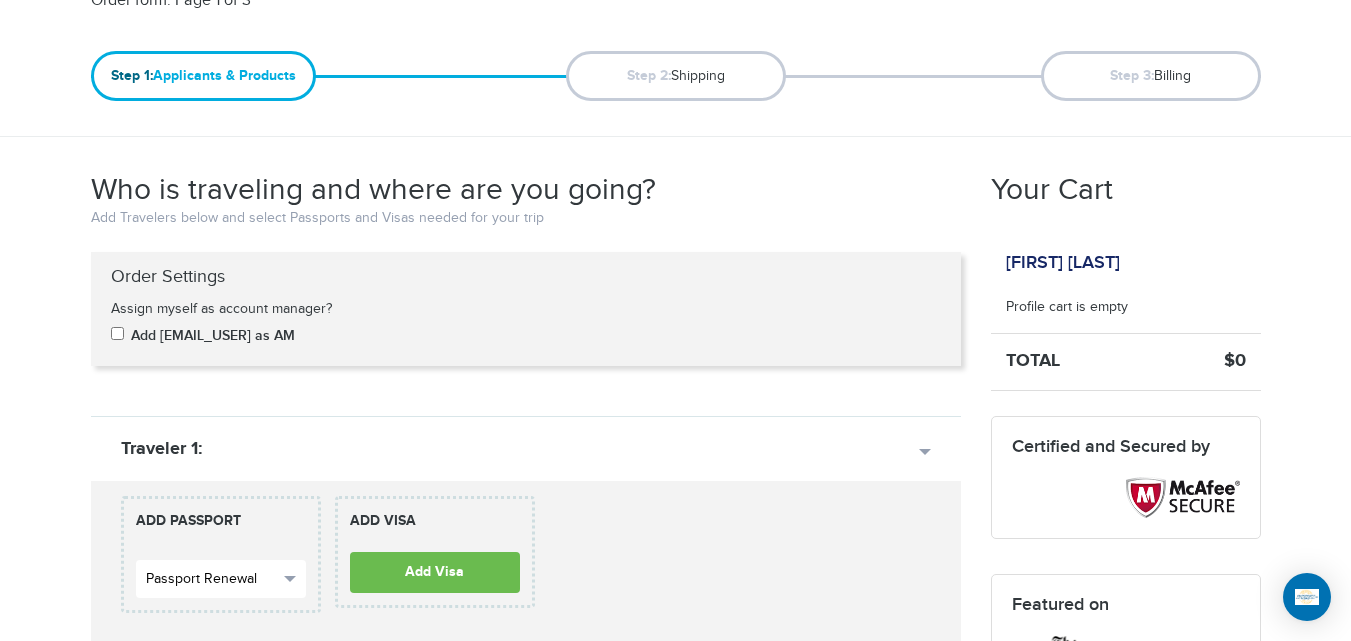 type on "*****" 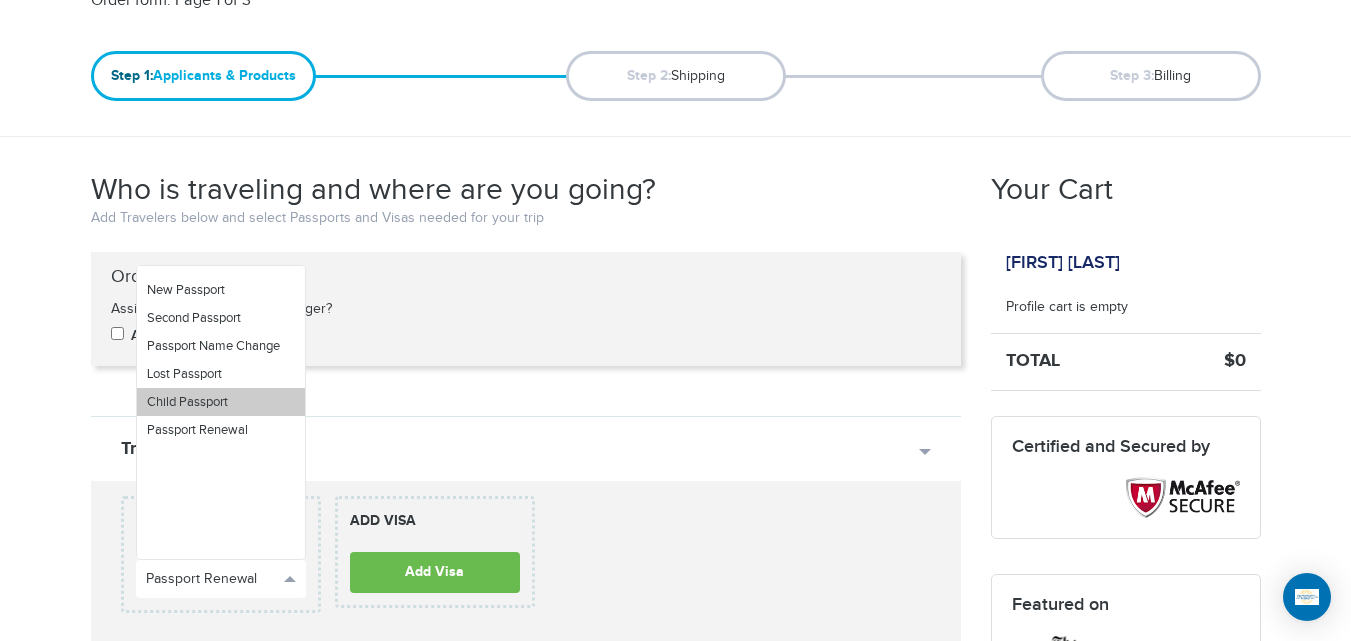 click on "Child Passport" at bounding box center [221, 402] 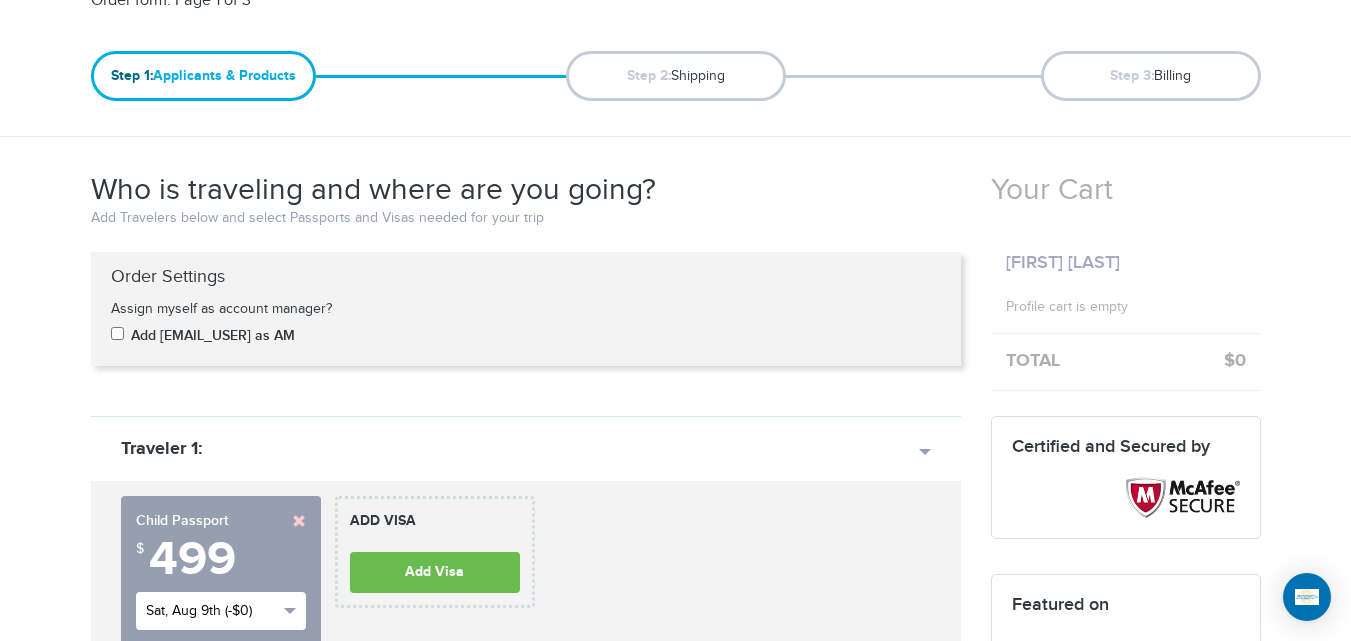 click on "Sat, Aug 9th (-$0)" at bounding box center [221, 611] 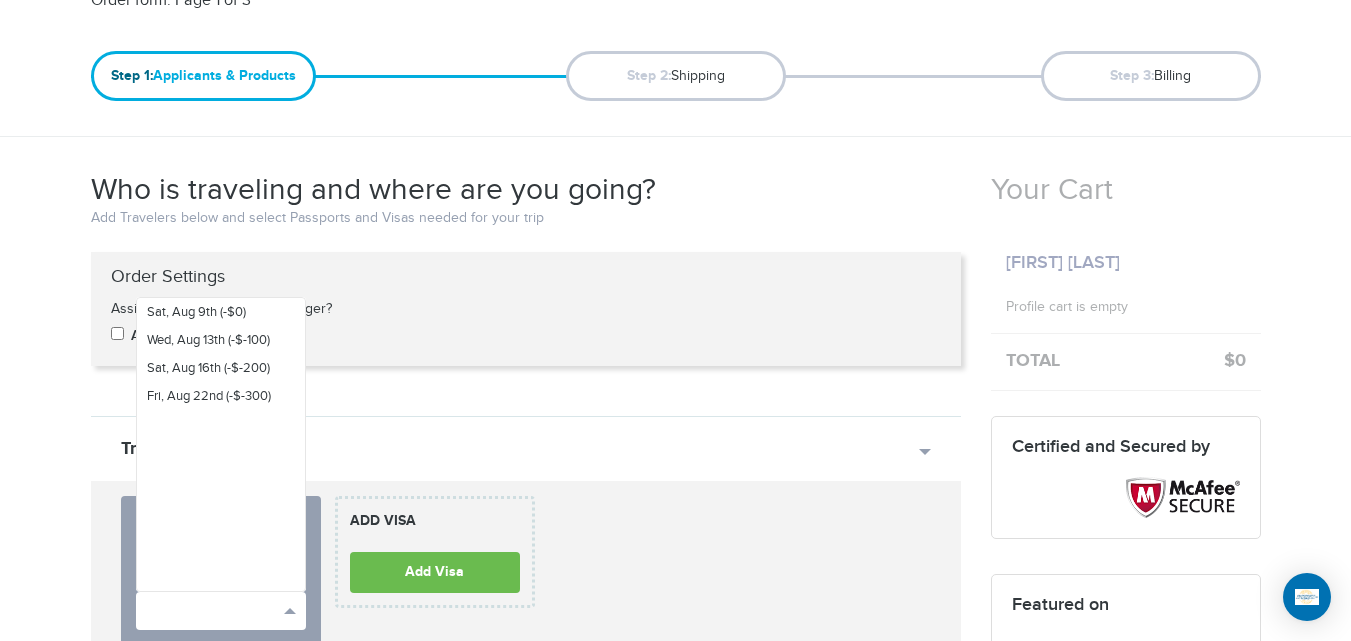 click on "[PHONE]
Passports & Visas.com
Hello, [NAME]
Passports
Passport Renewal
New Passport
Second Passport
Passport Name Change
Lost Passport
Child Passport
Travel Visas" at bounding box center (675, 1711) 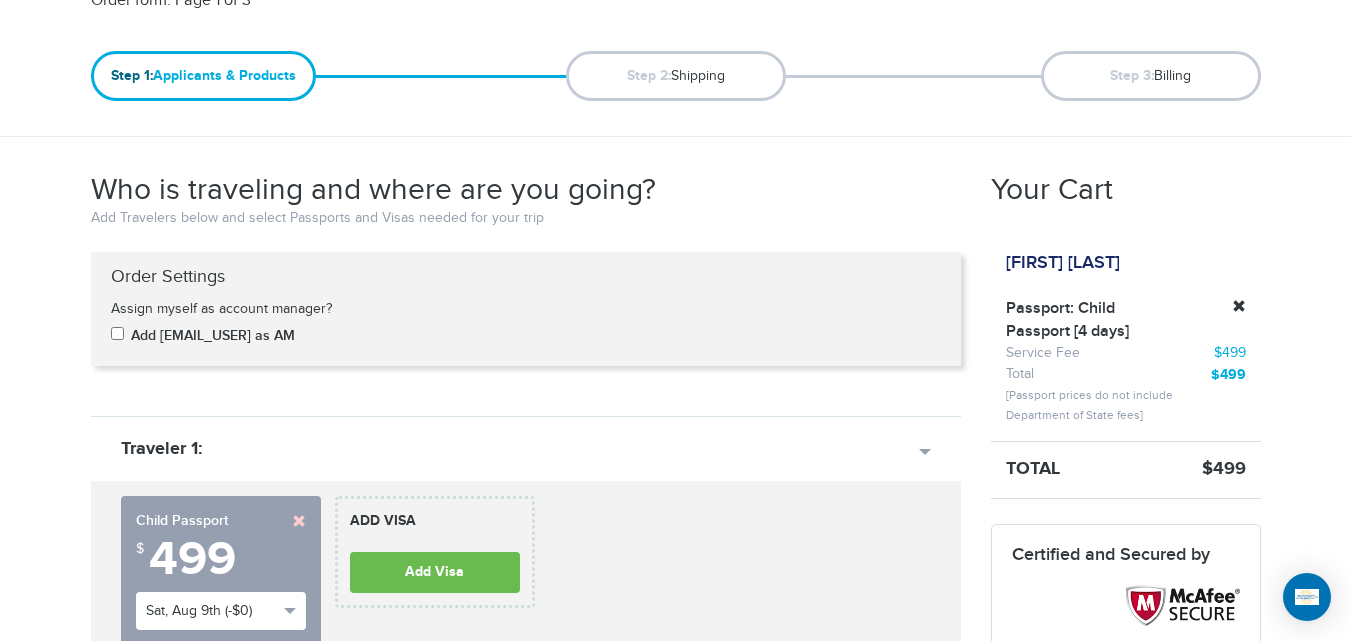 click at bounding box center [299, 521] 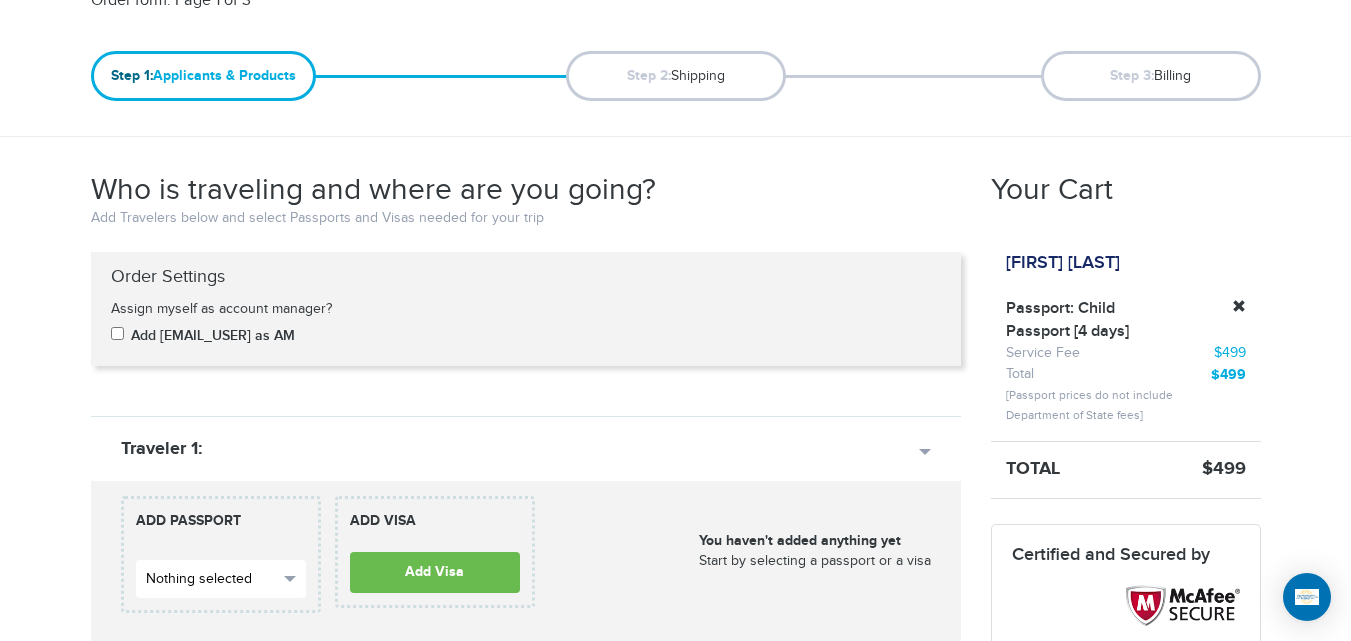 click on "Nothing selected" at bounding box center [221, 579] 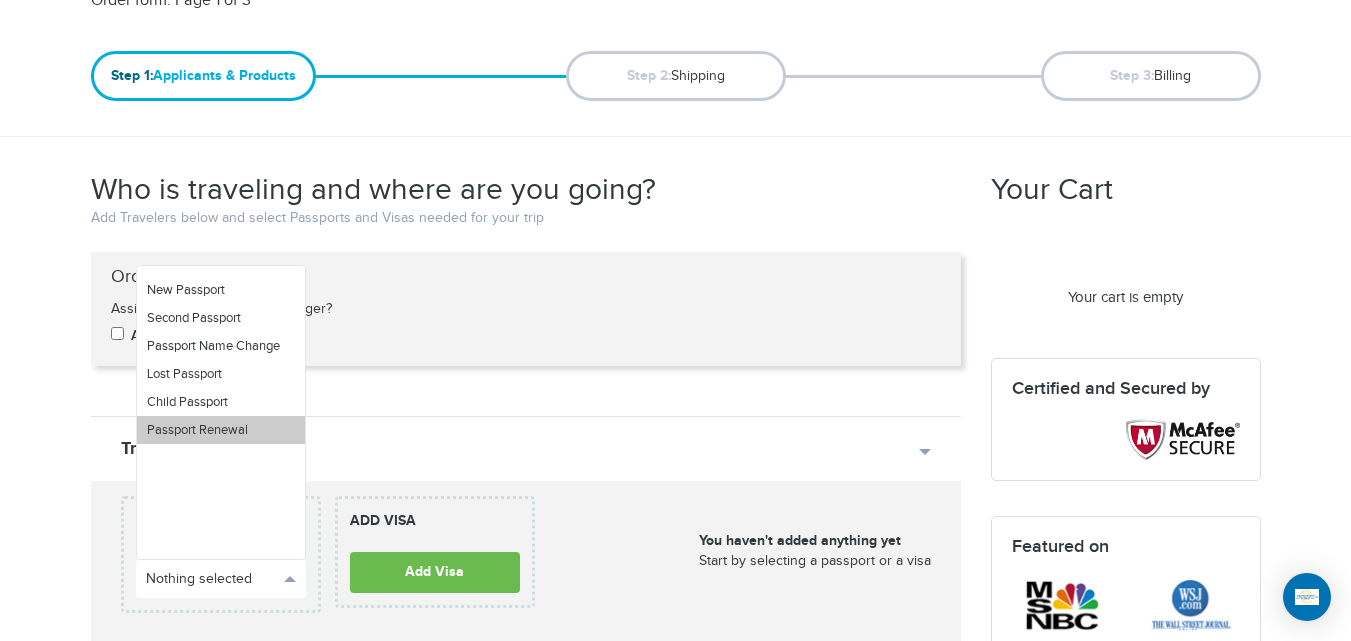 click on "Passport Renewal" at bounding box center [197, 430] 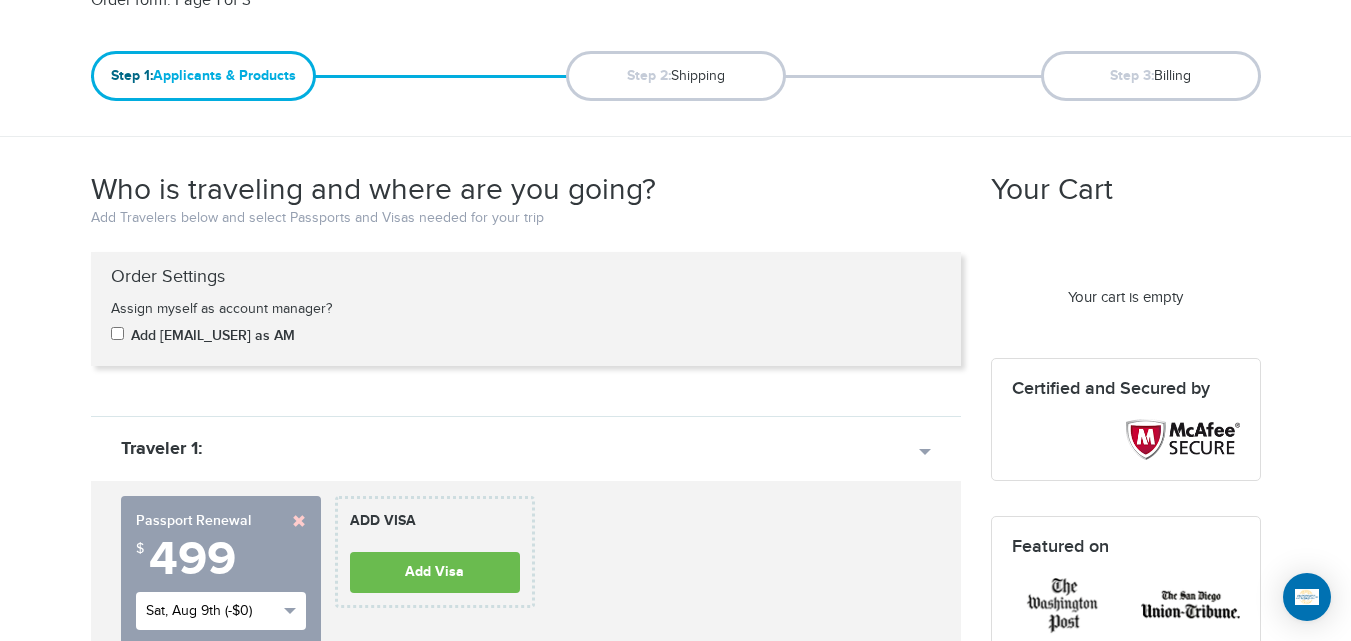 click on "Sat, Aug 9th (-$0)" at bounding box center (212, 611) 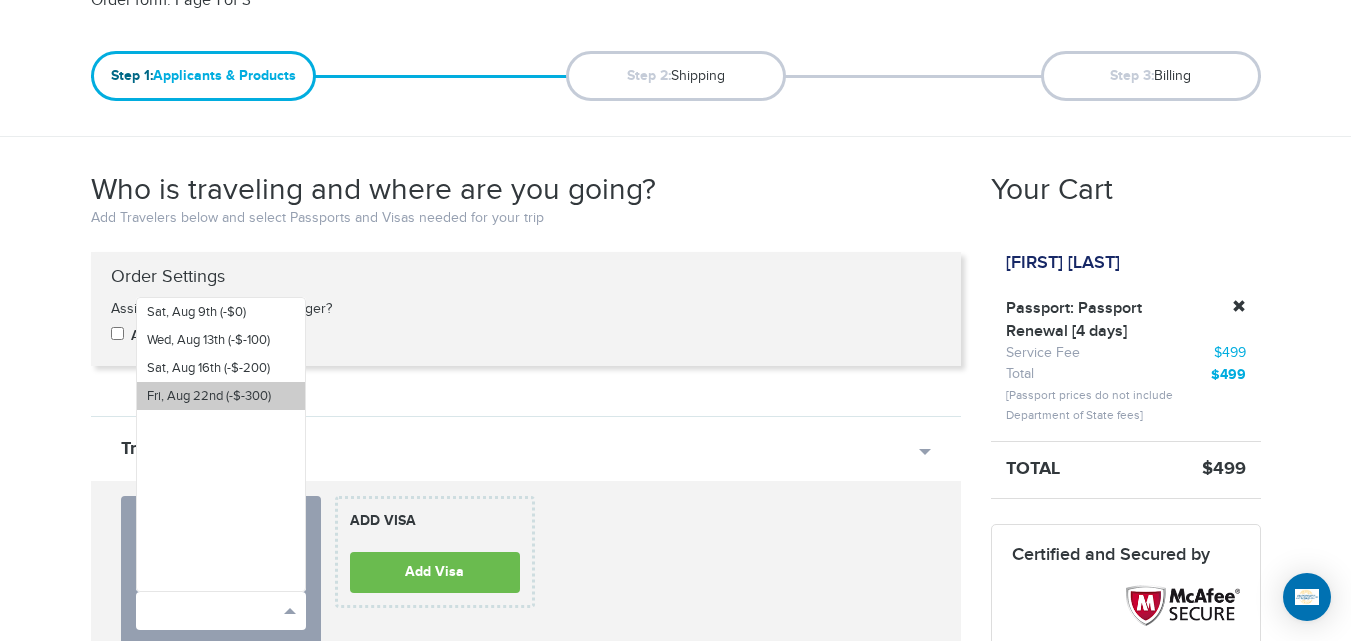 click on "Fri, Aug 22nd (-$-300)" at bounding box center [221, 396] 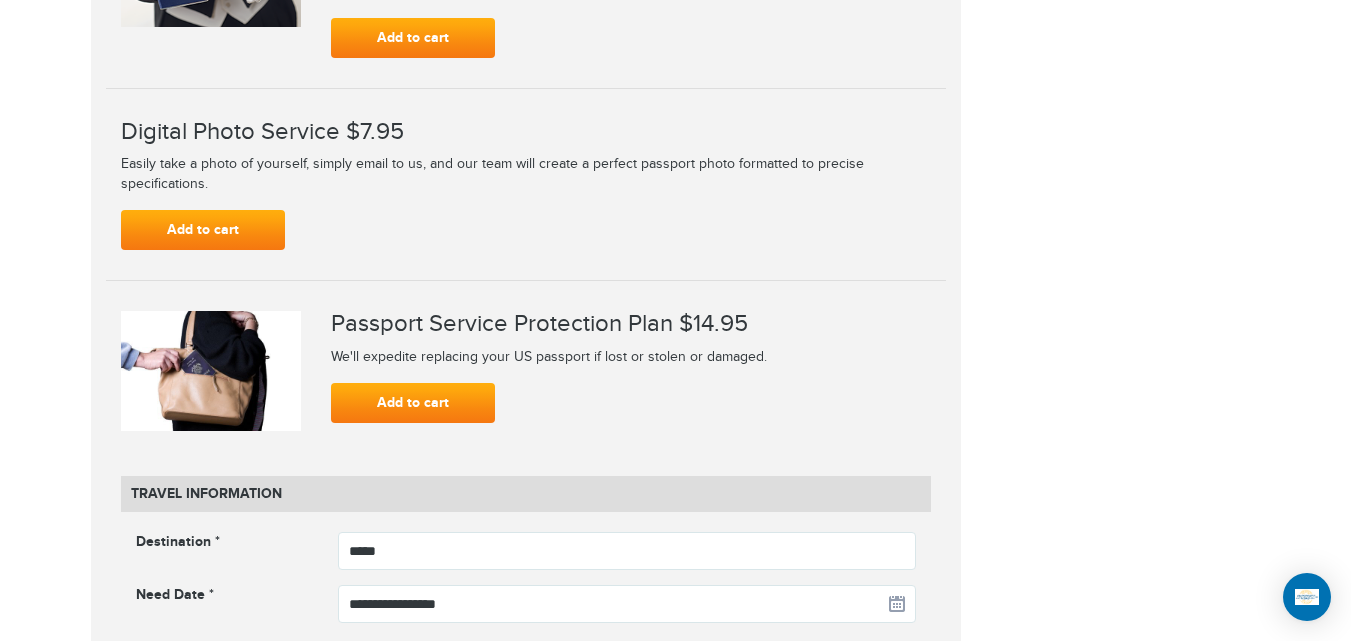 scroll, scrollTop: 2366, scrollLeft: 0, axis: vertical 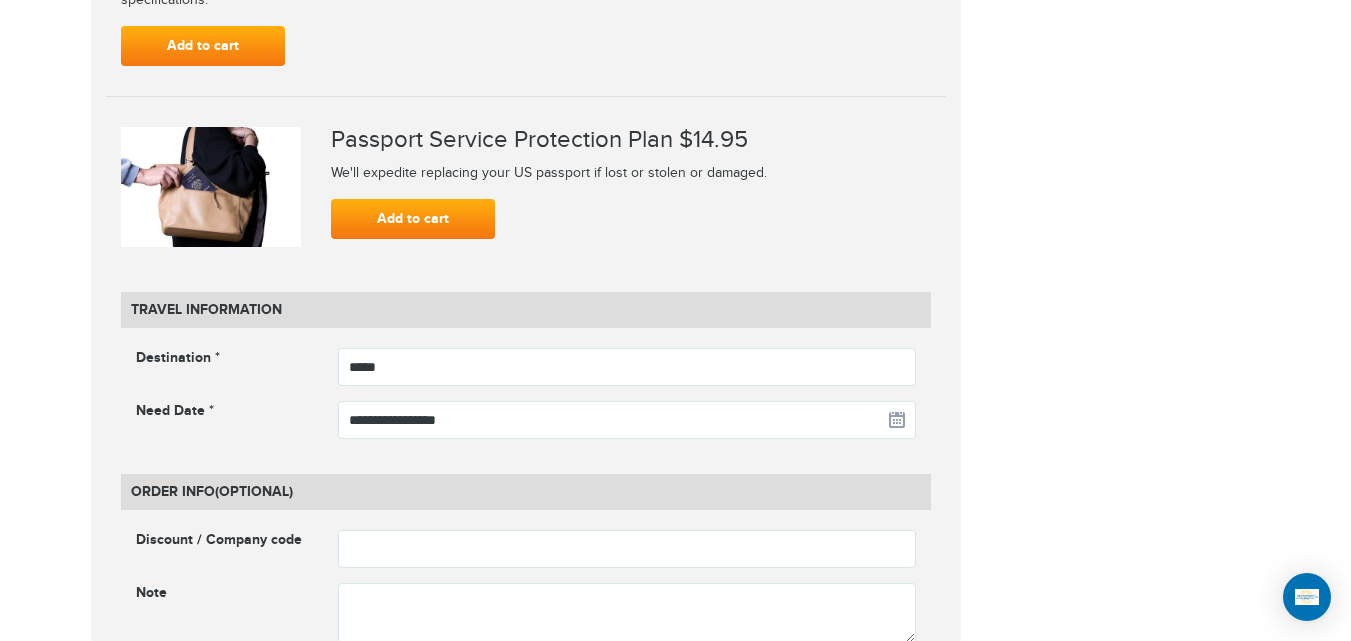 drag, startPoint x: 1339, startPoint y: 429, endPoint x: 1351, endPoint y: 429, distance: 12 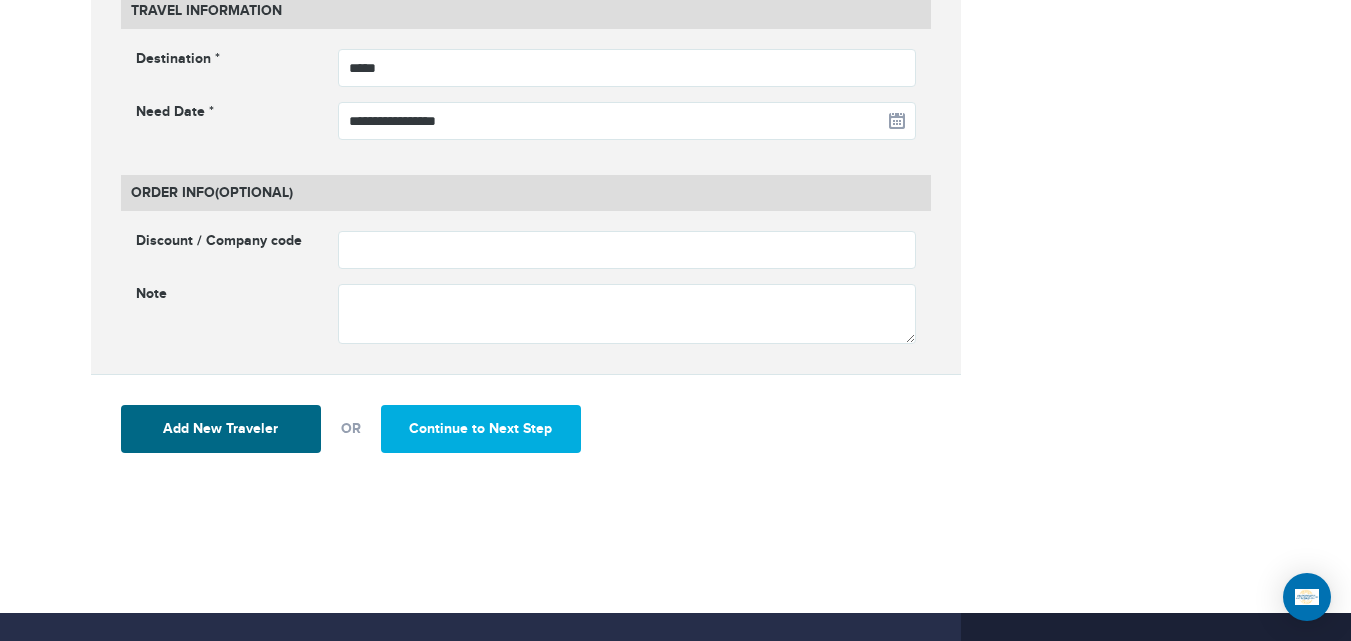 scroll, scrollTop: 2697, scrollLeft: 0, axis: vertical 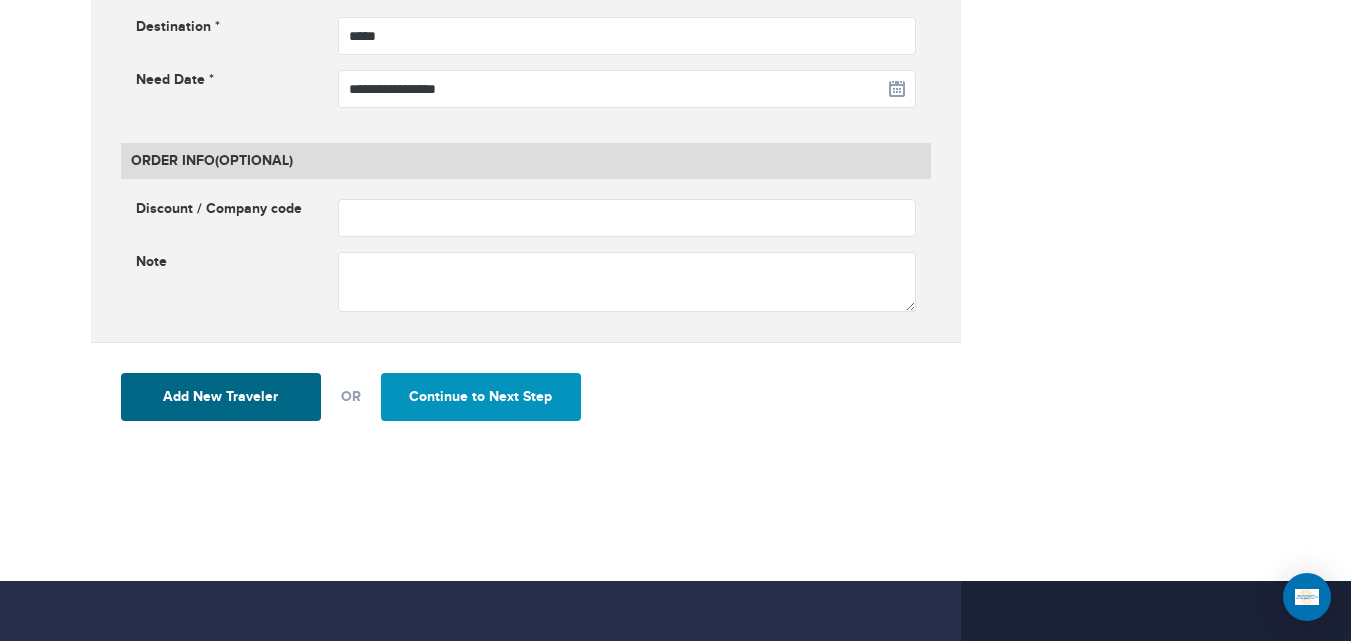 click on "Continue to Next Step" at bounding box center [481, 397] 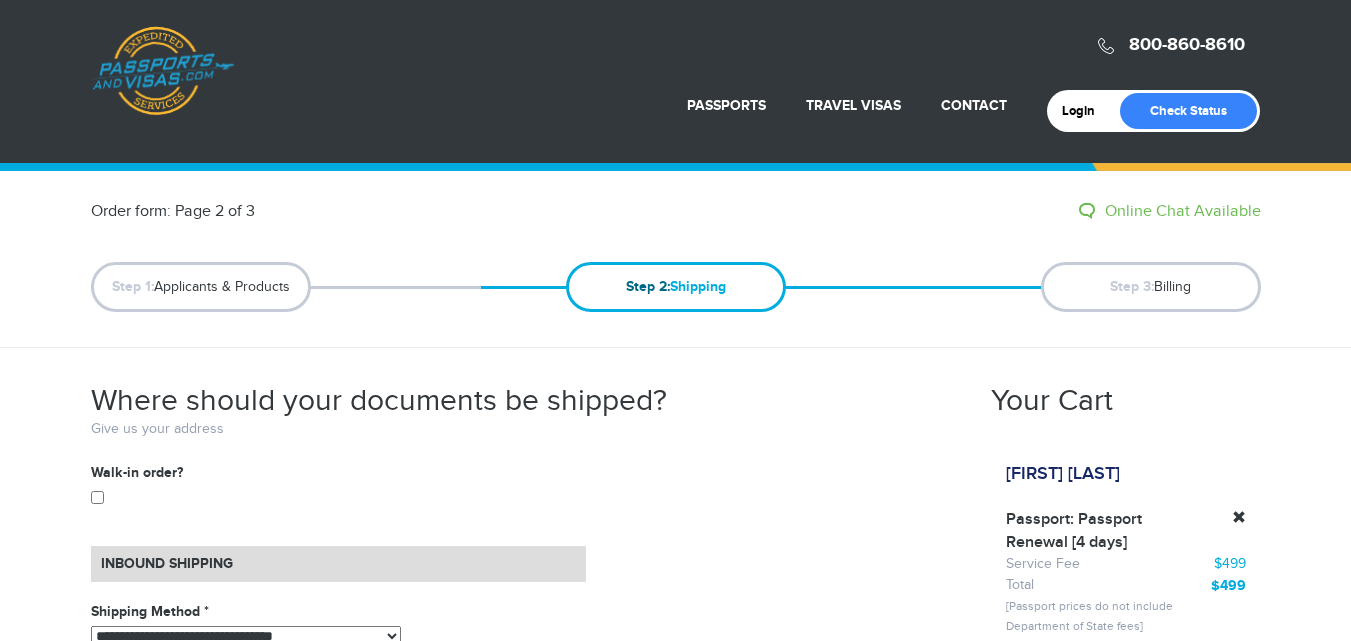scroll, scrollTop: 0, scrollLeft: 0, axis: both 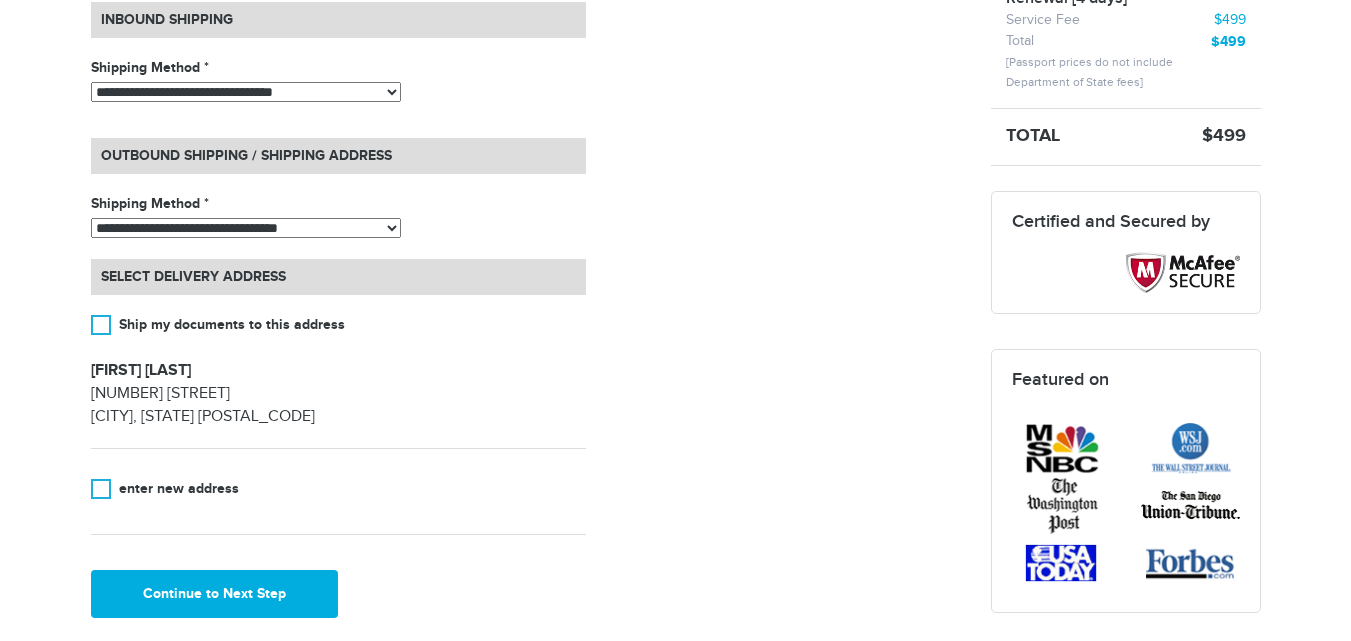 click on "[PHONE]
Passports & Visas.com
Login
Check Status
Passports
Passport Renewal
New Passport
Second Passport
Passport Name Change
Lost Passport" at bounding box center (675, 402) 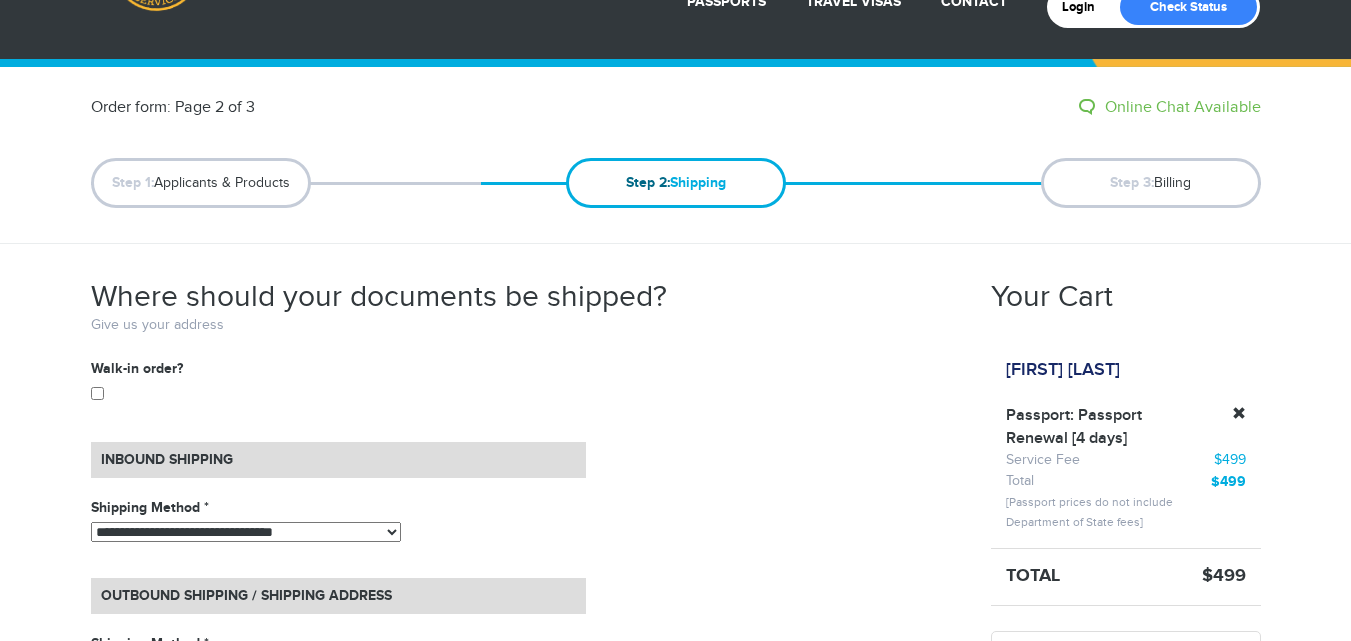scroll, scrollTop: 95, scrollLeft: 0, axis: vertical 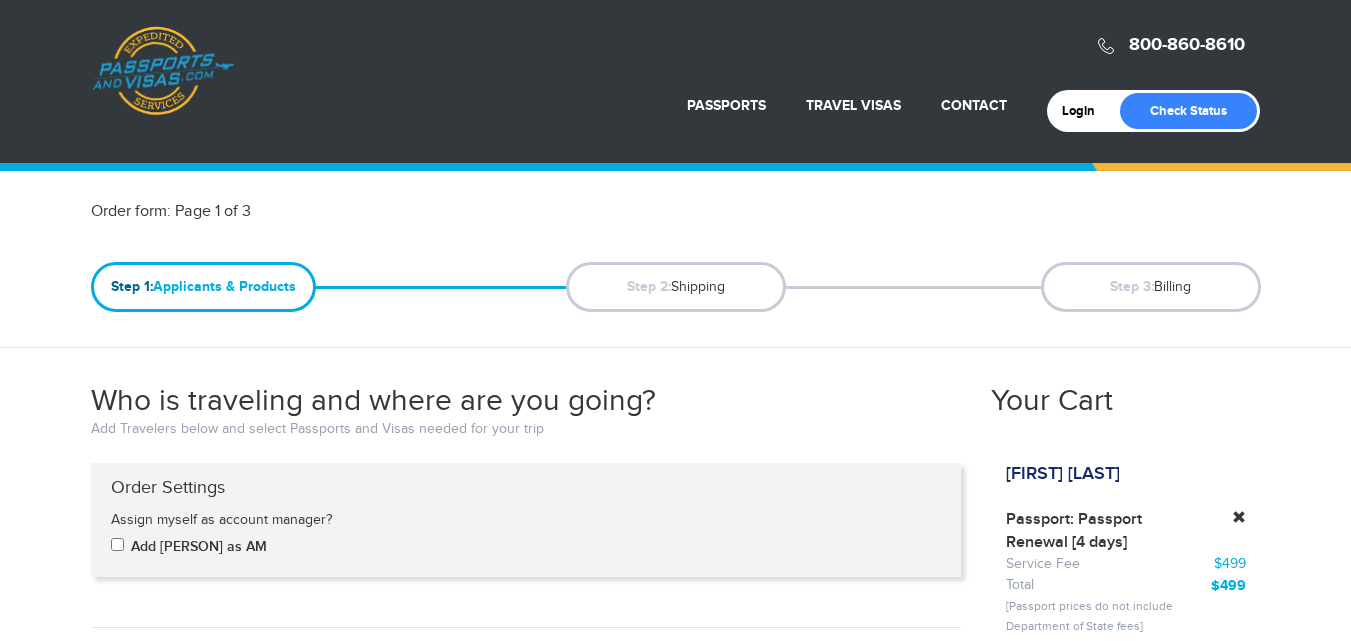 select on "****" 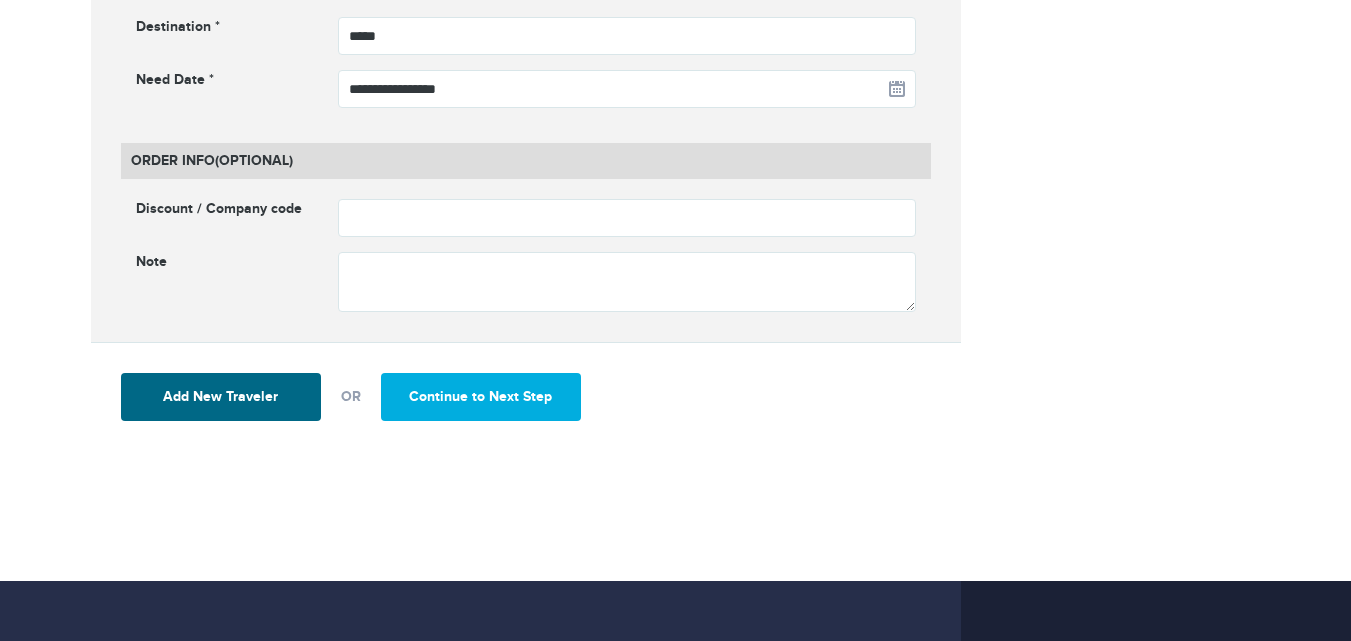 scroll, scrollTop: 0, scrollLeft: 0, axis: both 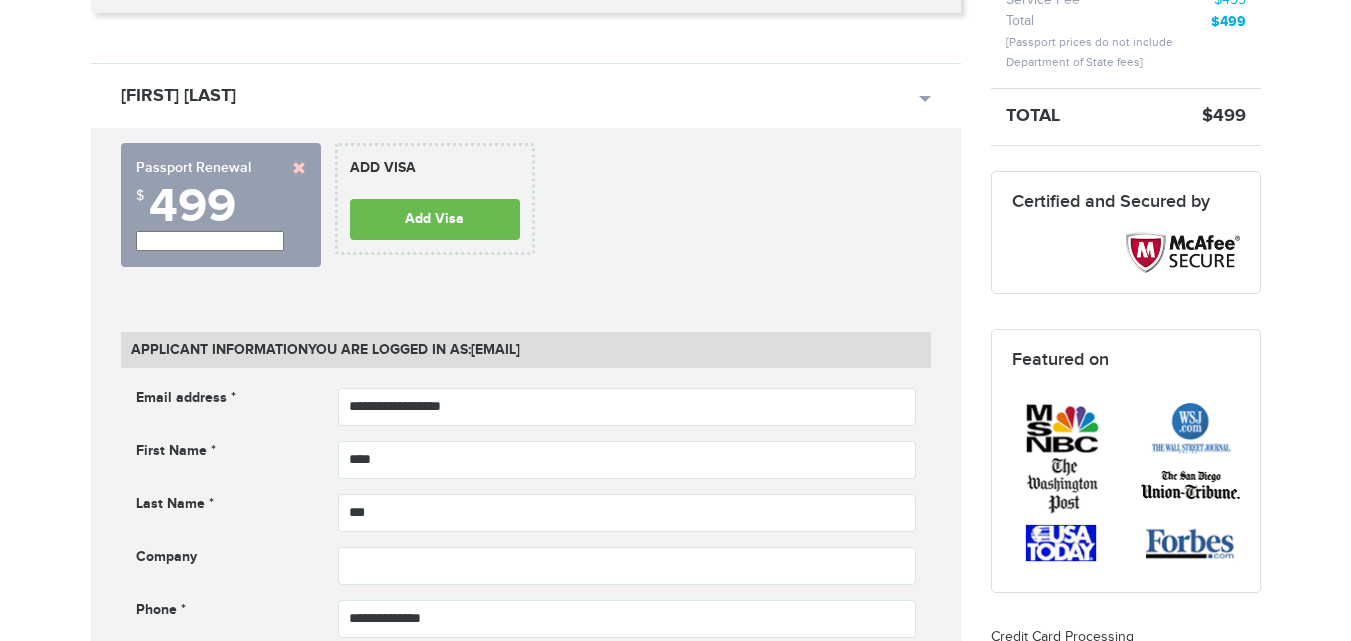 click on "**********" at bounding box center (210, 241) 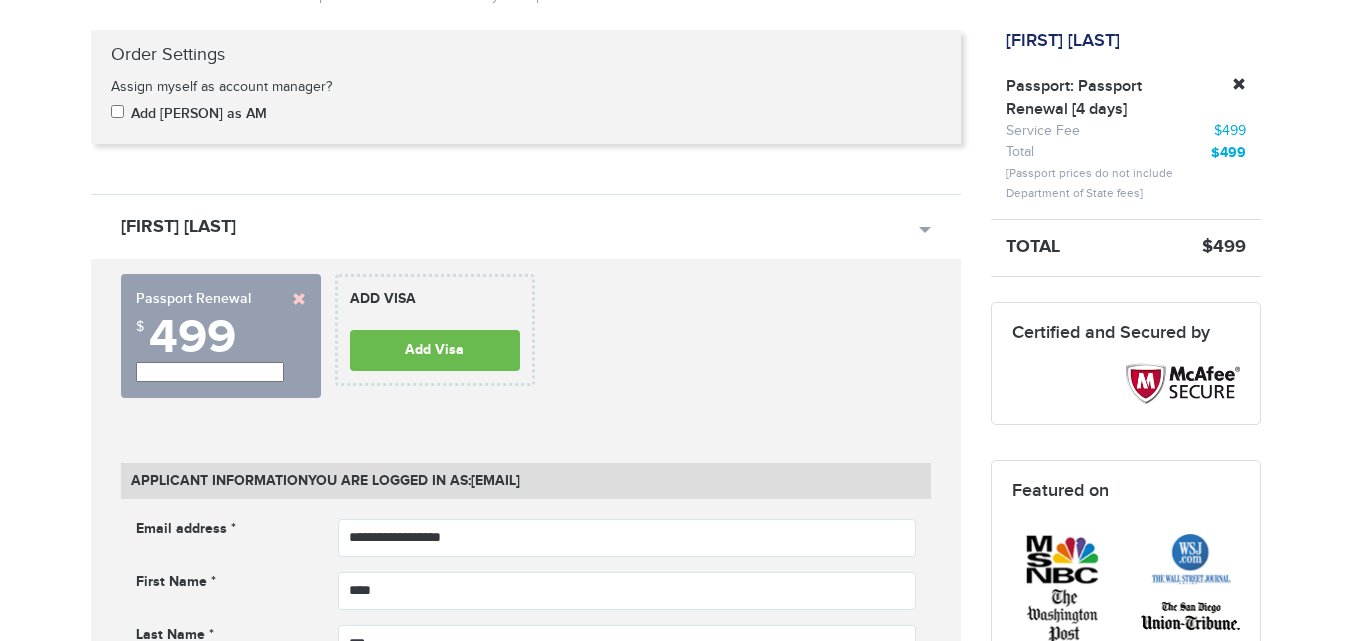 click on "**********" at bounding box center [210, 372] 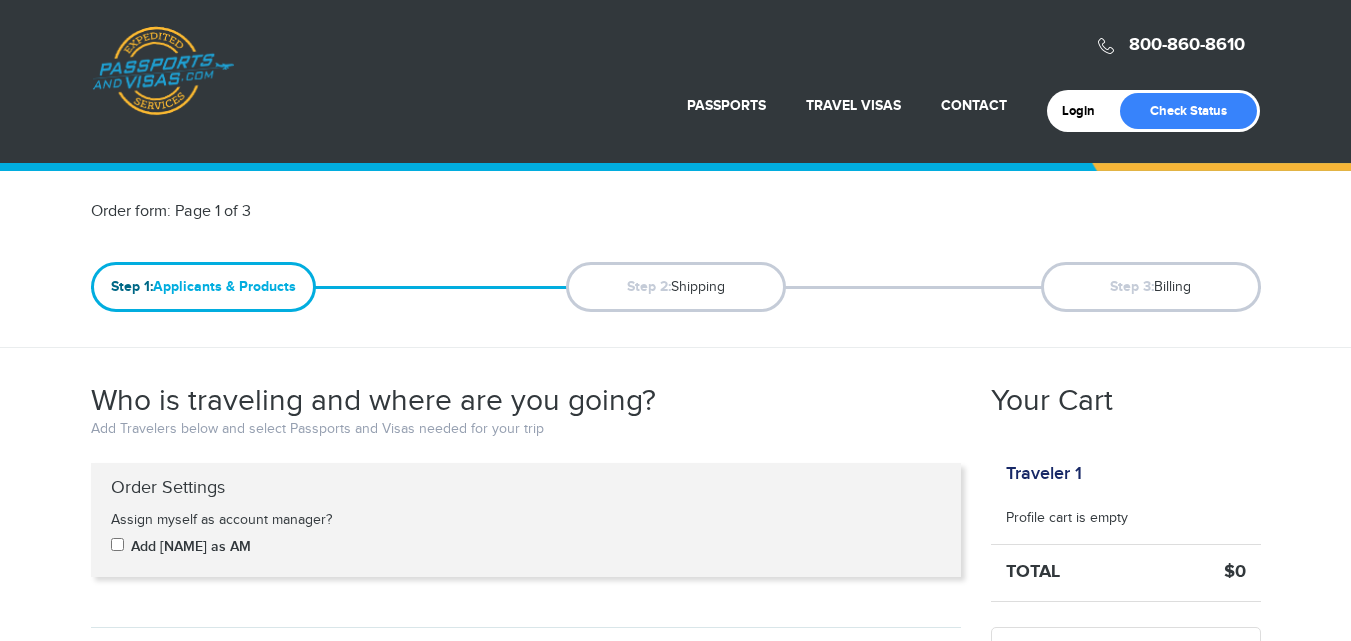 select on "**" 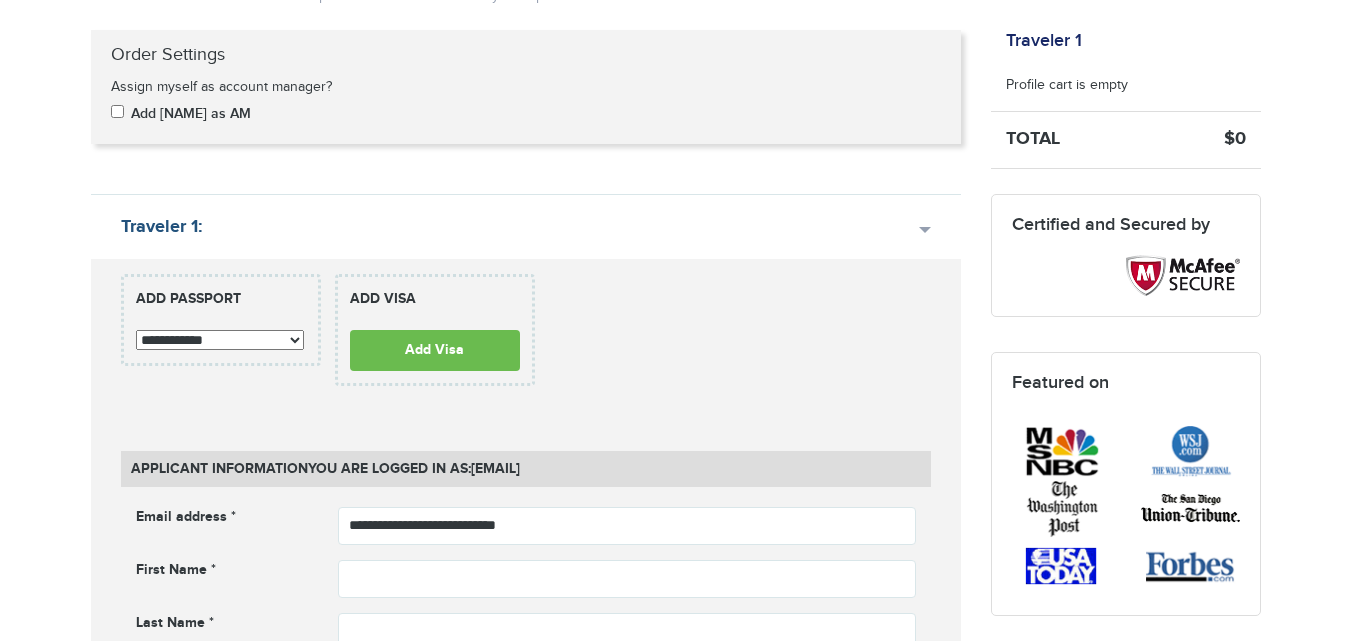 scroll, scrollTop: 433, scrollLeft: 0, axis: vertical 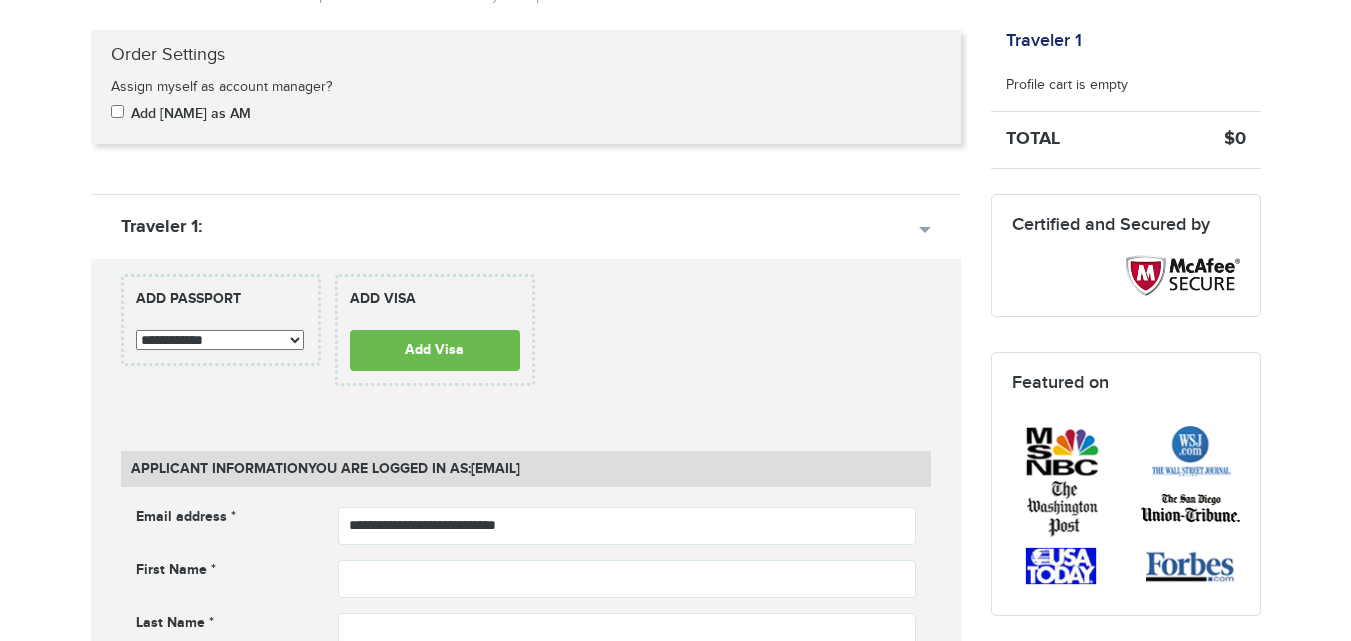 click on "**********" at bounding box center [220, 340] 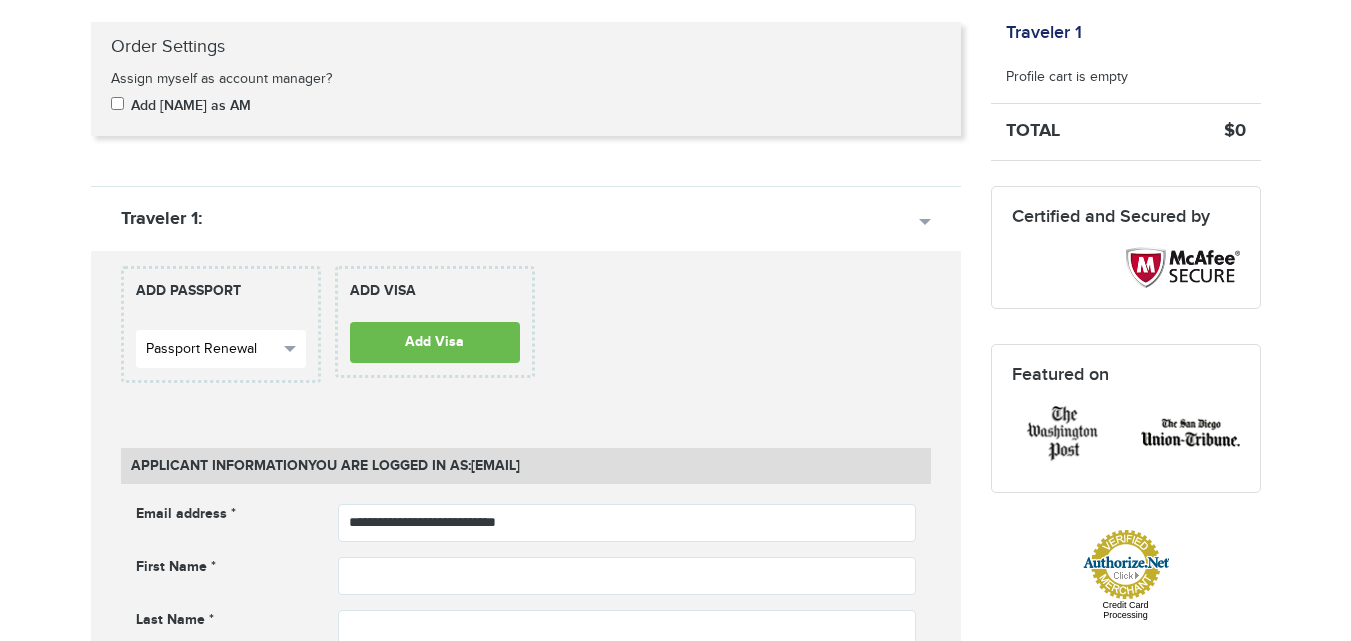 scroll, scrollTop: 0, scrollLeft: 0, axis: both 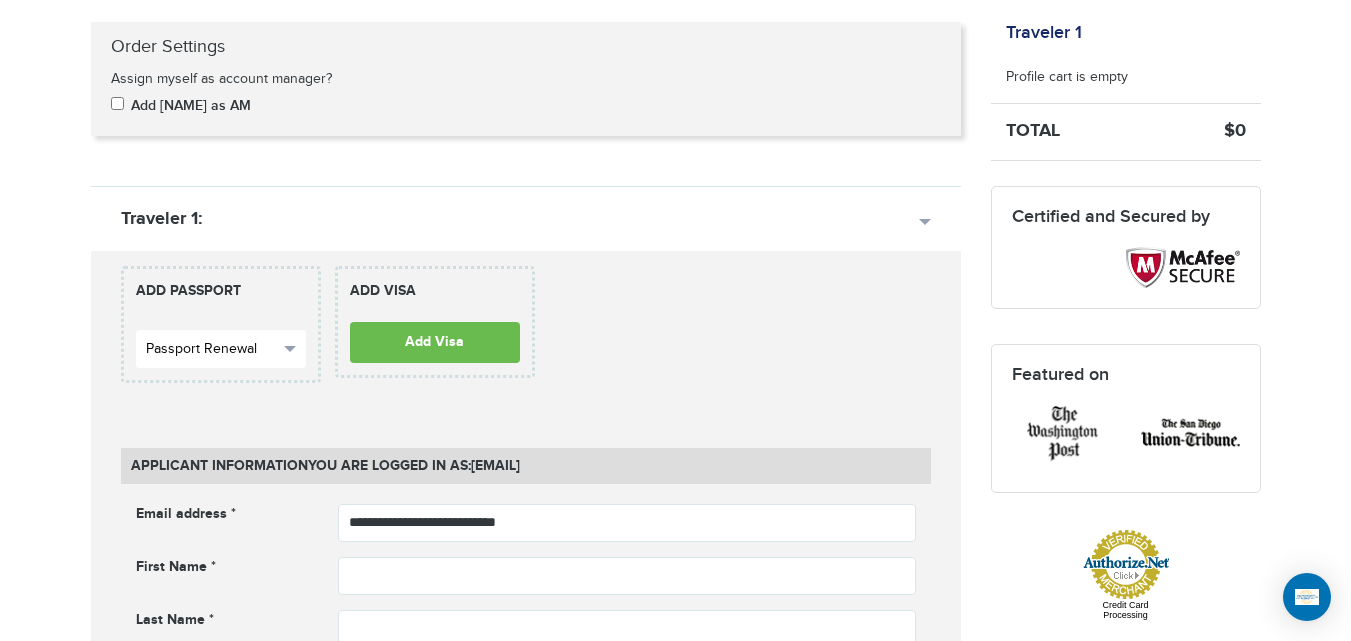 click on "Passport Renewal" at bounding box center (212, 349) 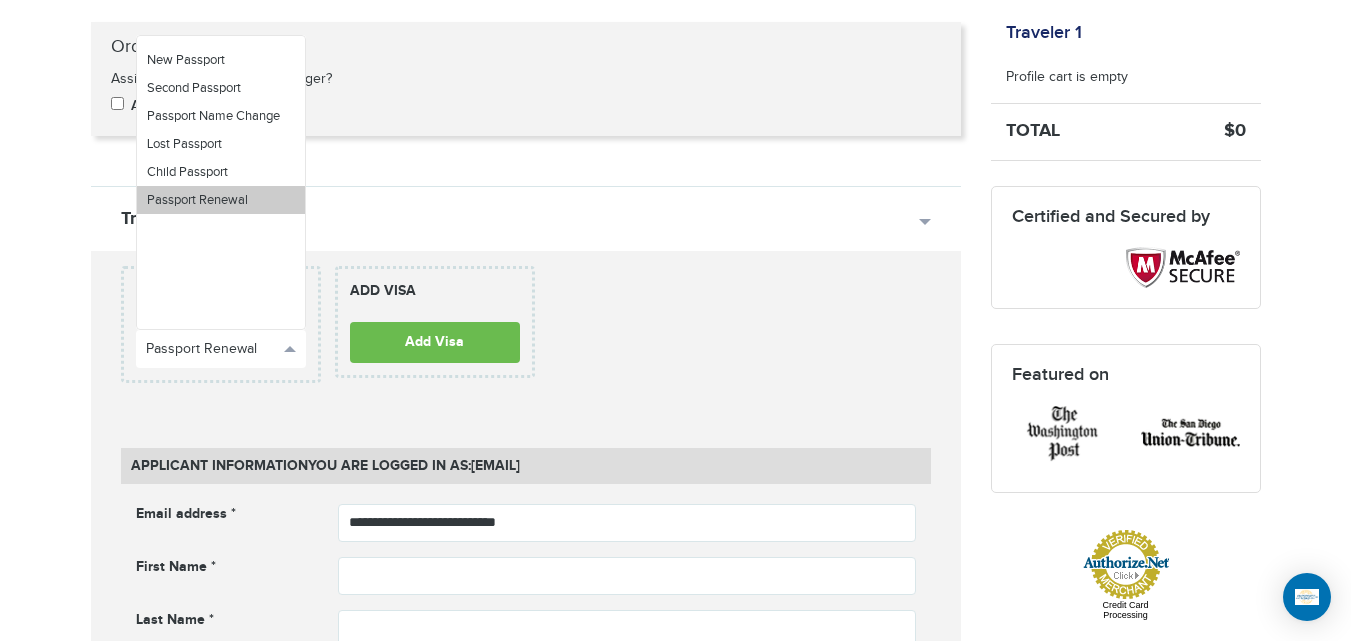 click on "Passport Renewal" at bounding box center [221, 200] 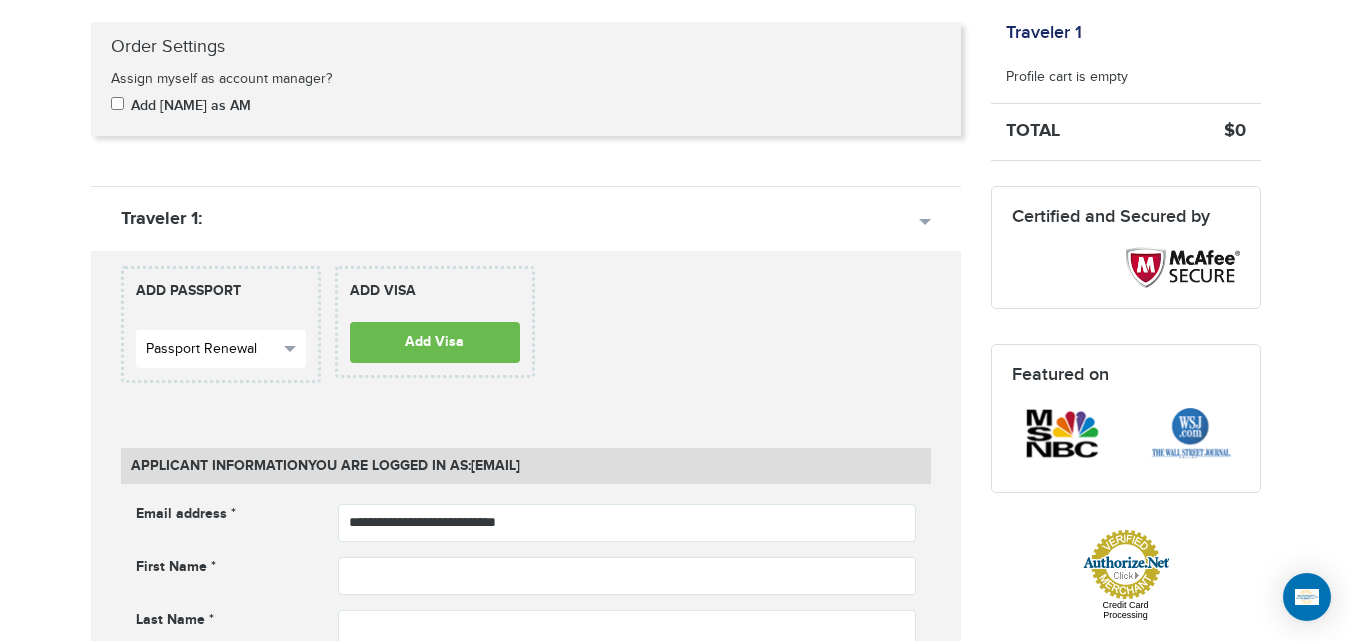 click on "Passport Renewal" at bounding box center [212, 349] 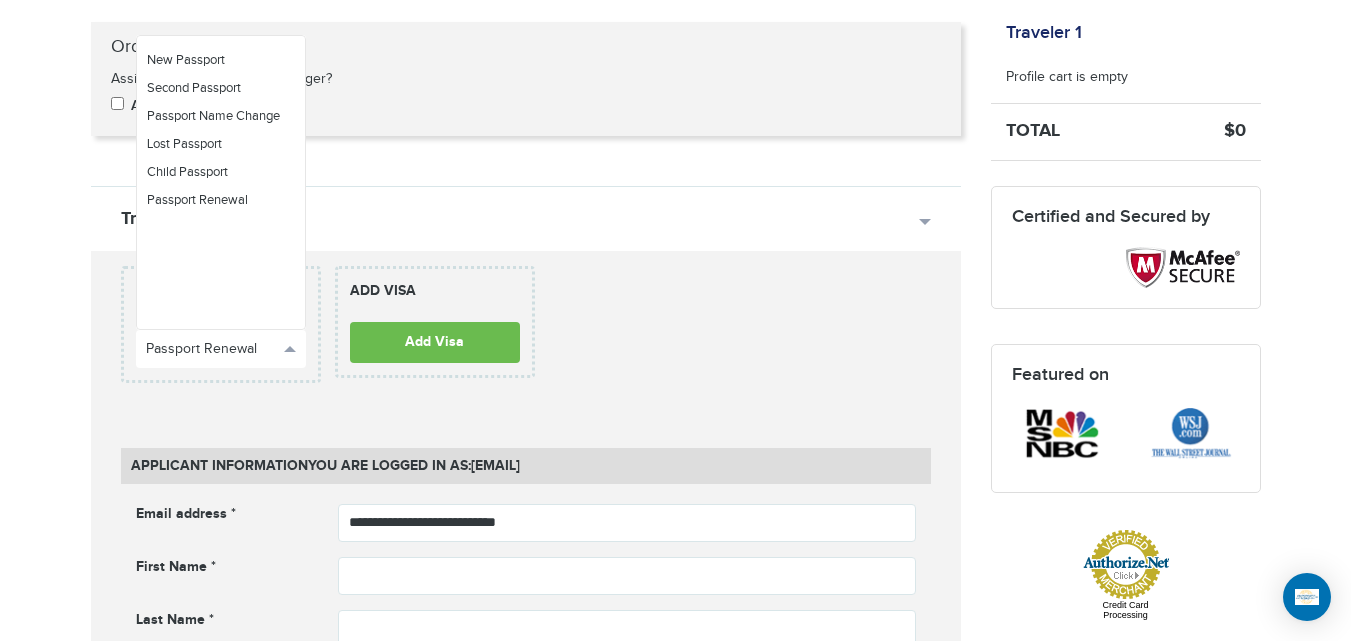 click on "[PHONE]
Passports & Visas.com
Hello, [NAME]
Passports
Passport Renewal
New Passport
Second Passport
Passport Name Change
Lost Passport
Child Passport
Travel Visas" at bounding box center (675, 985) 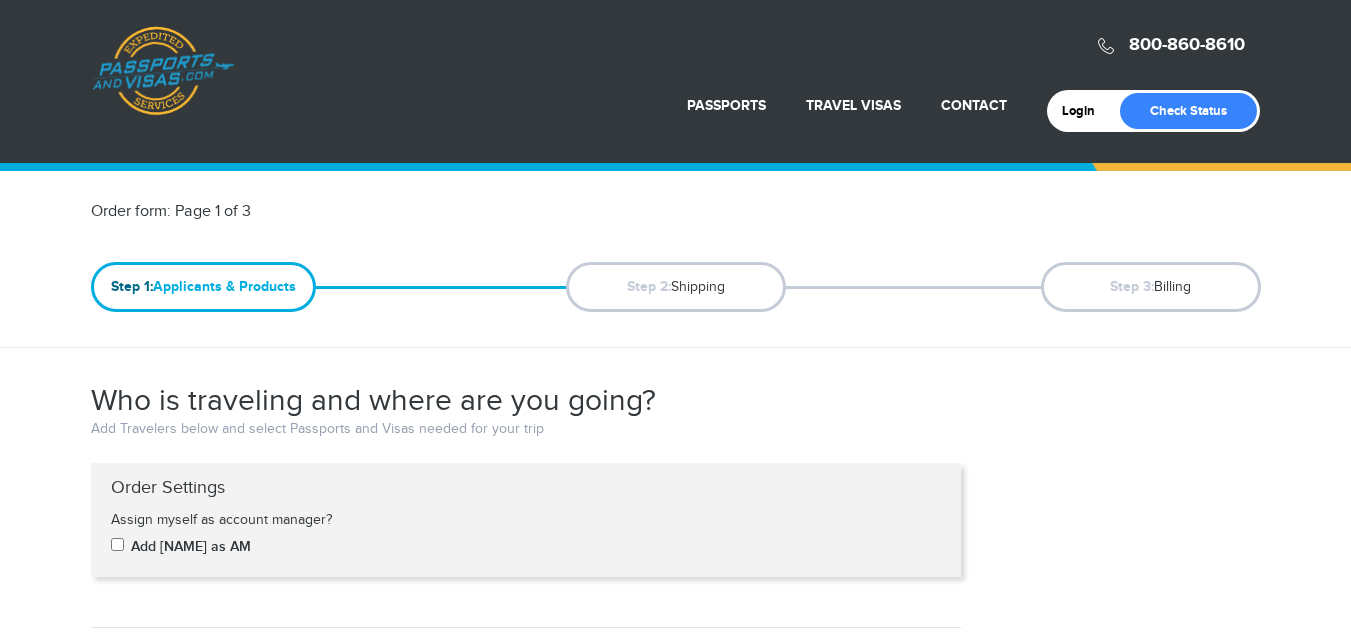 scroll, scrollTop: 433, scrollLeft: 0, axis: vertical 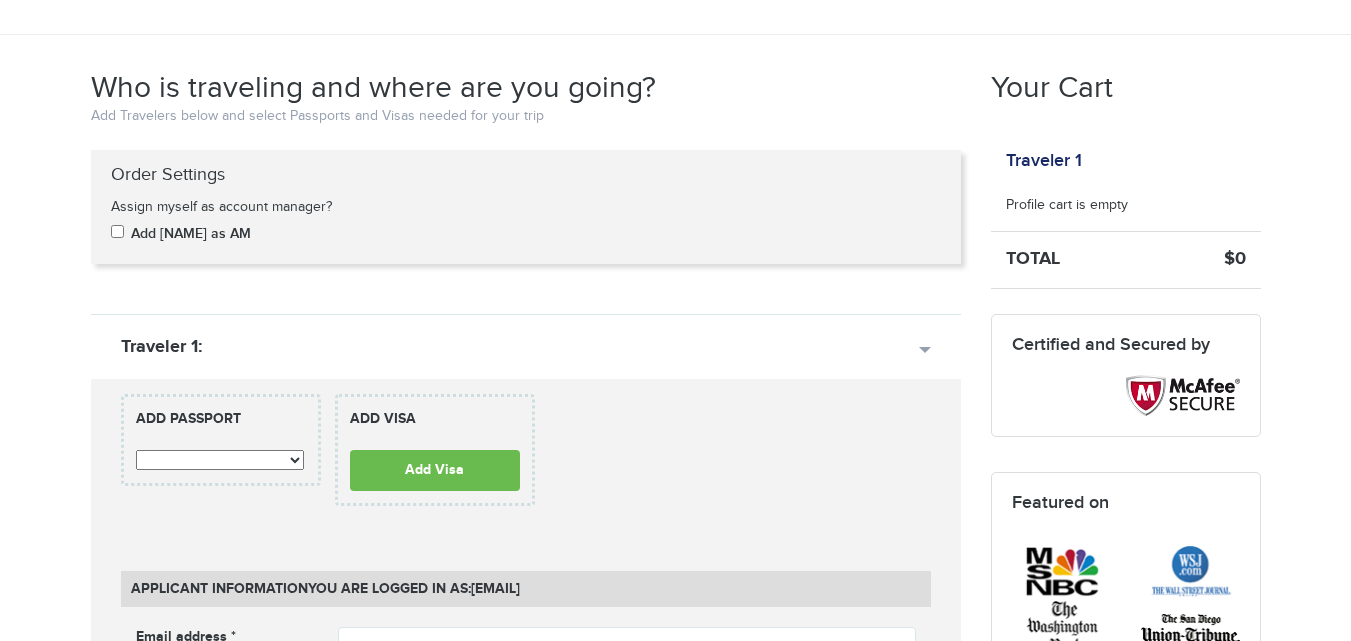click on "**********" at bounding box center (220, 460) 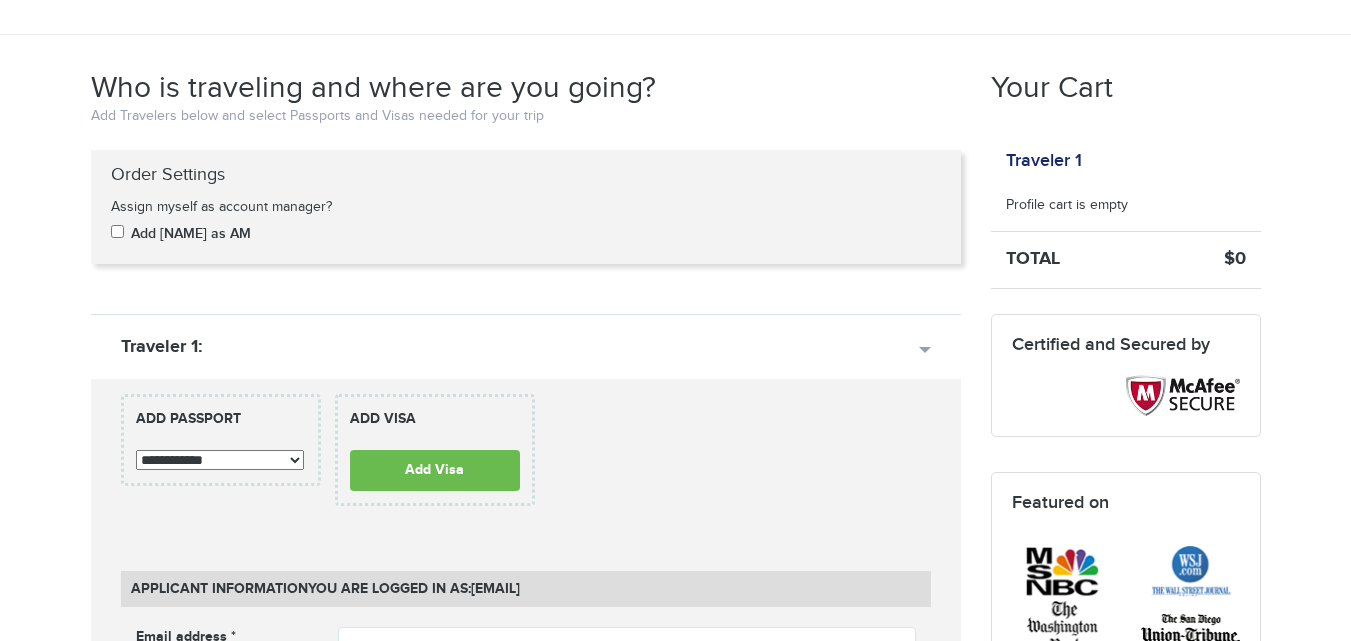 click on "**********" at bounding box center (220, 460) 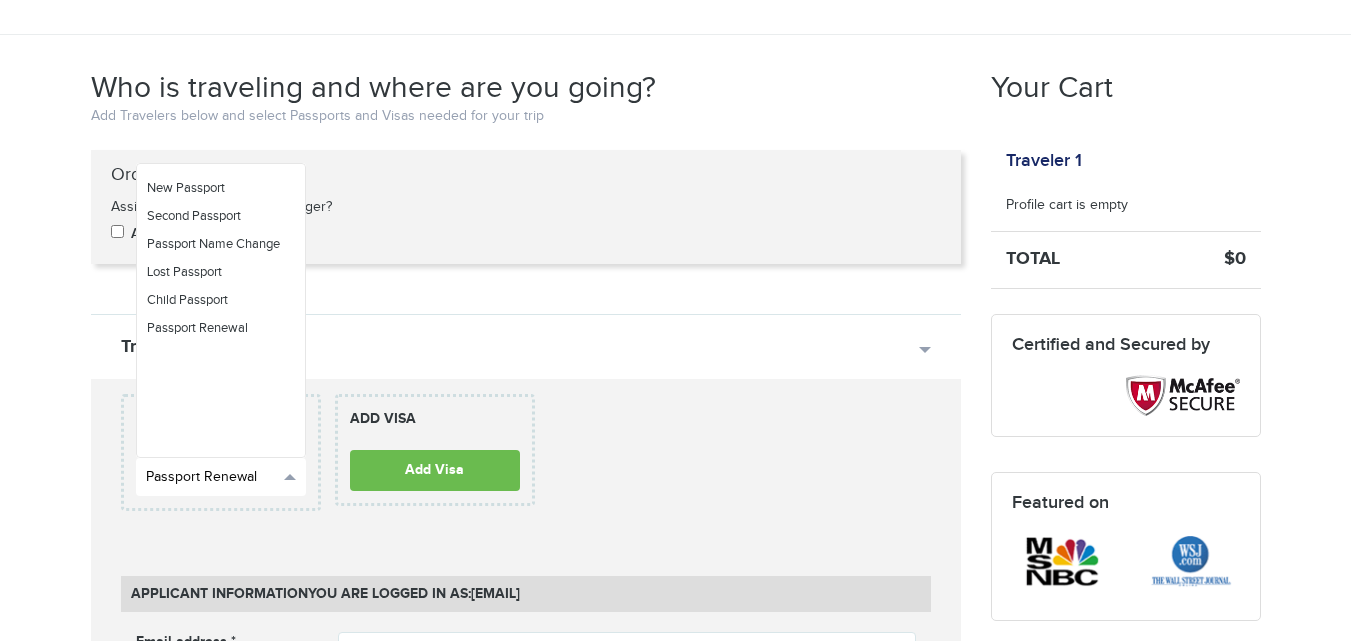 click on "Passport Renewal" at bounding box center (212, 477) 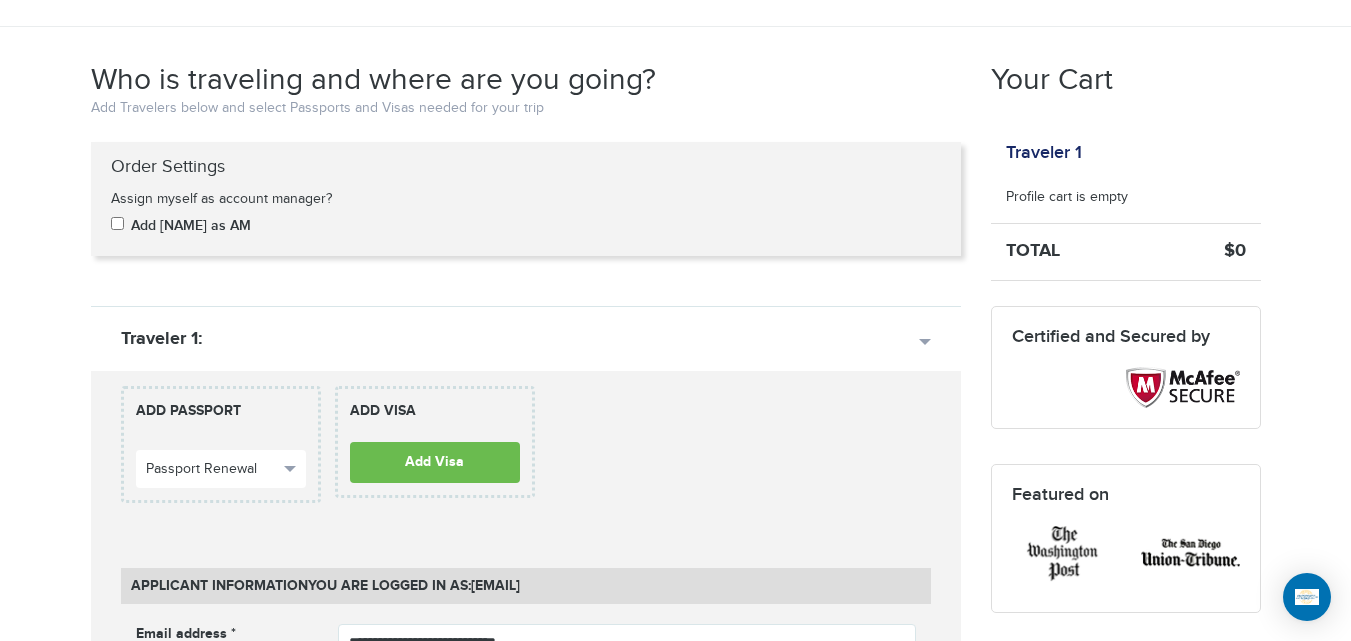 scroll, scrollTop: 0, scrollLeft: 0, axis: both 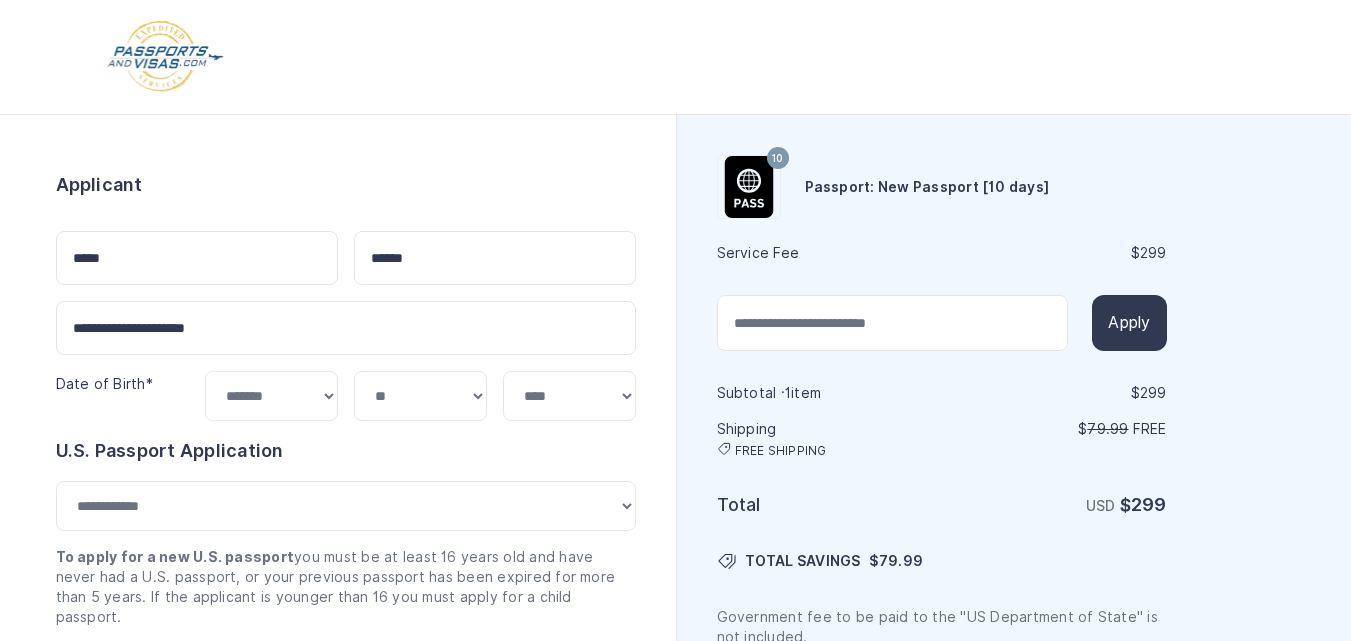 select on "*" 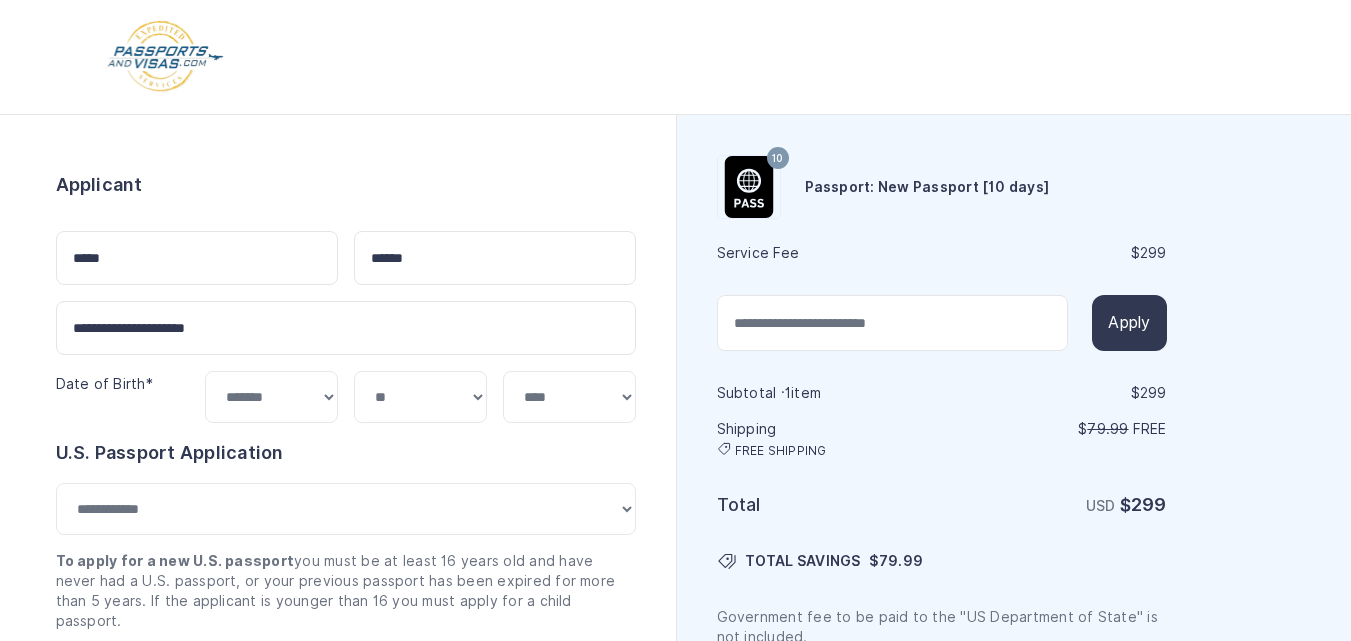 scroll, scrollTop: 0, scrollLeft: 0, axis: both 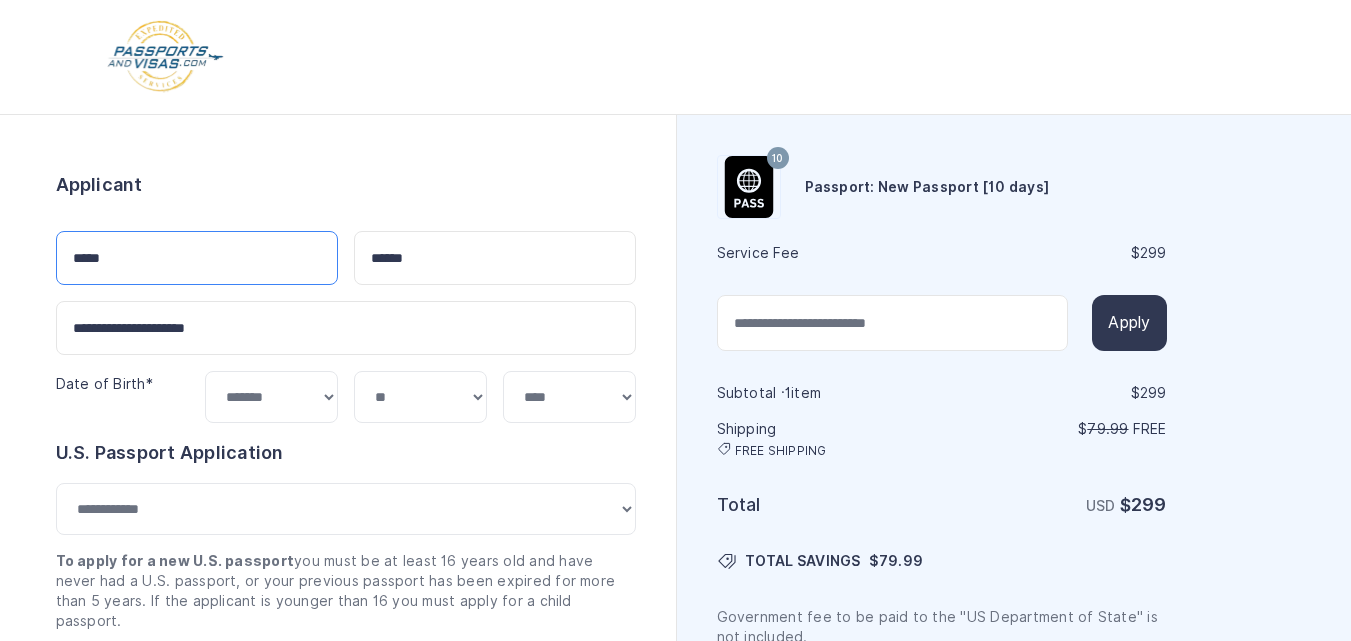 click on "*****" at bounding box center (197, 258) 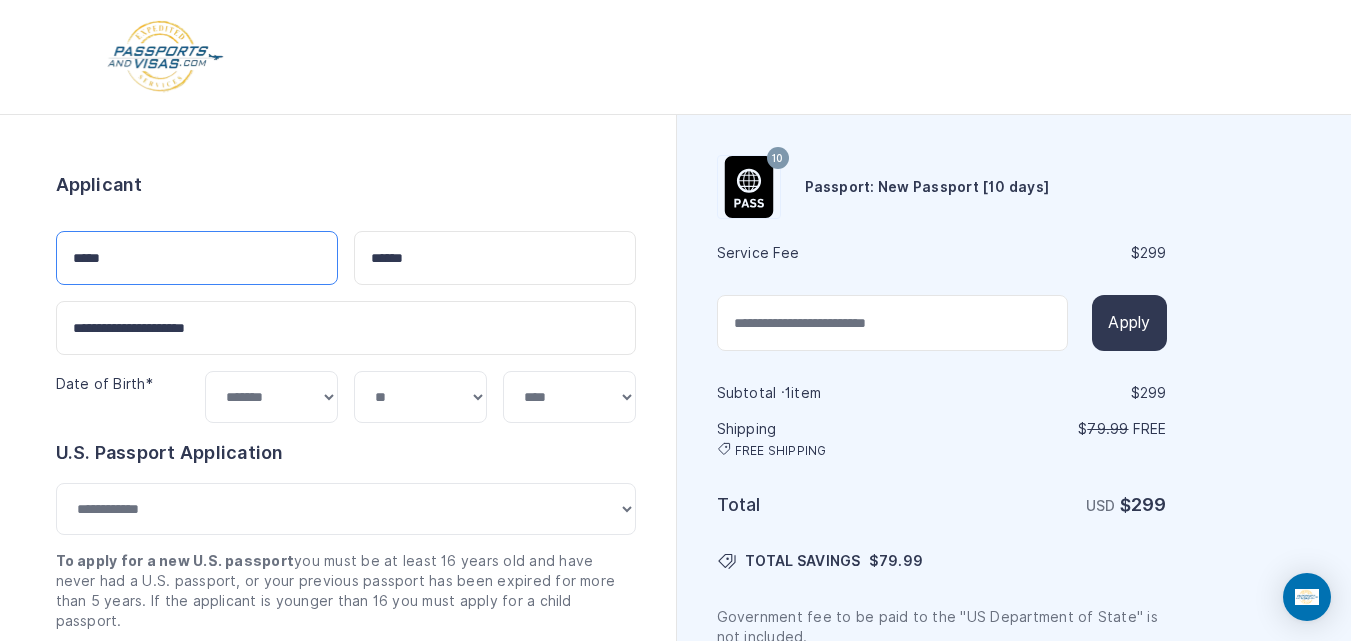 click on "*****" at bounding box center [197, 258] 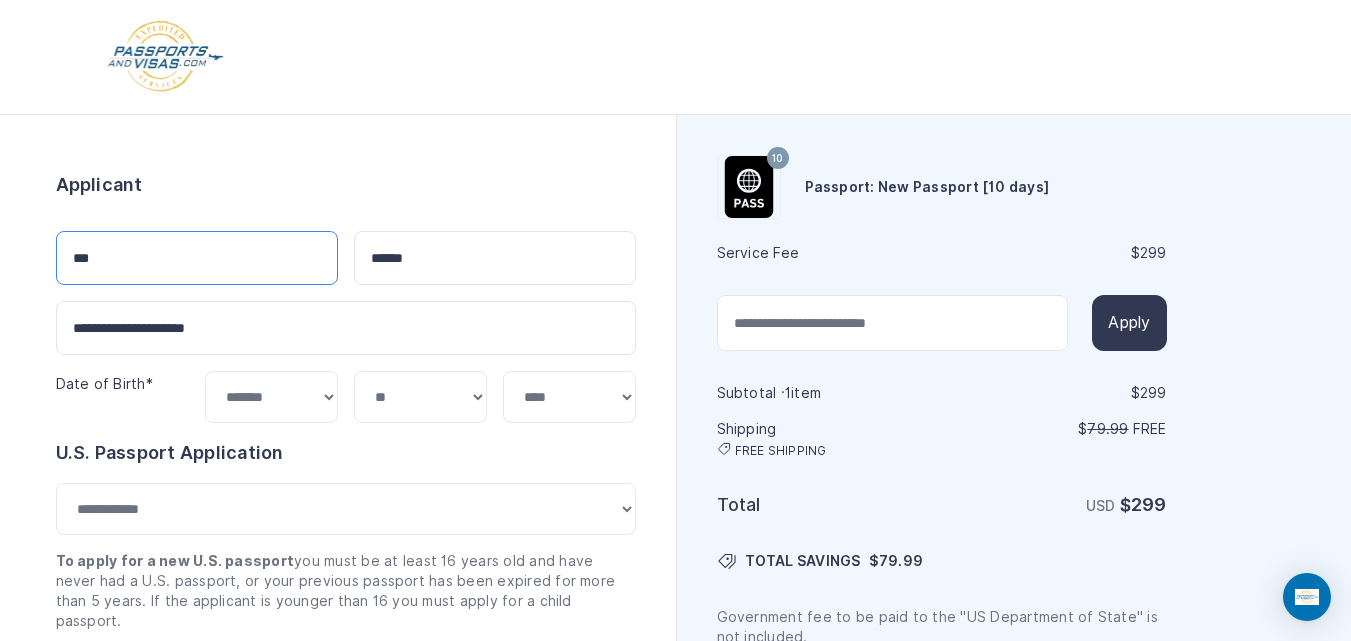type on "****" 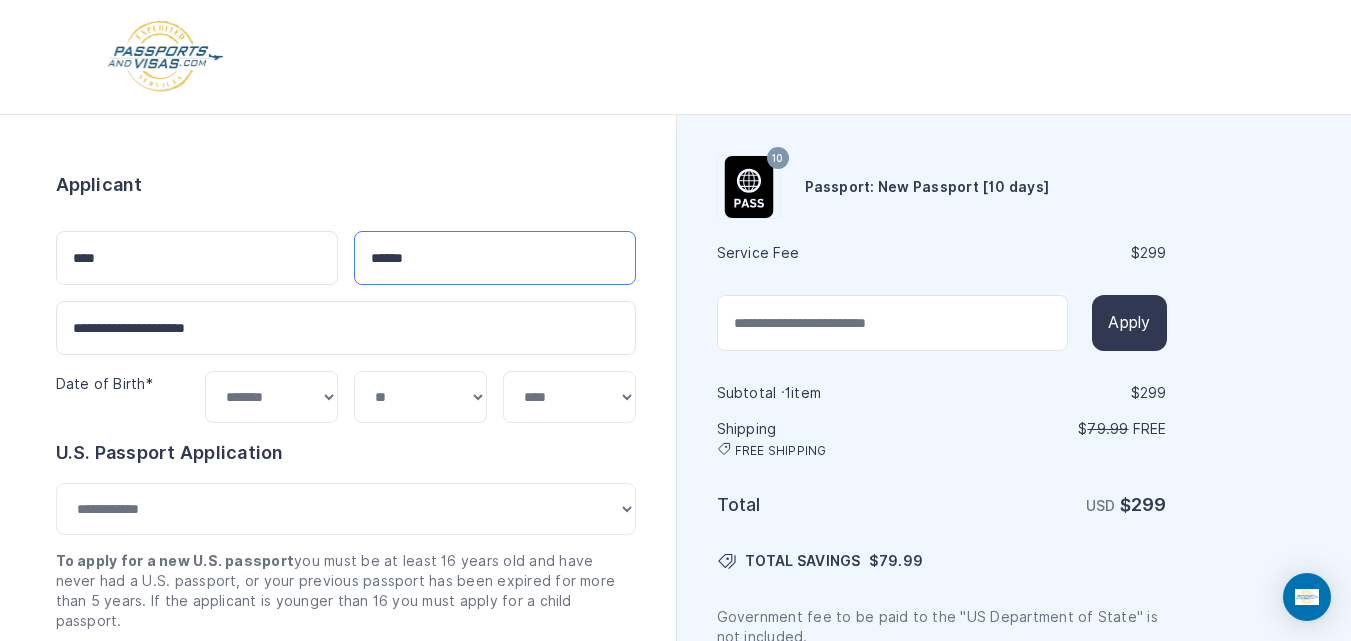 click on "******" at bounding box center [495, 258] 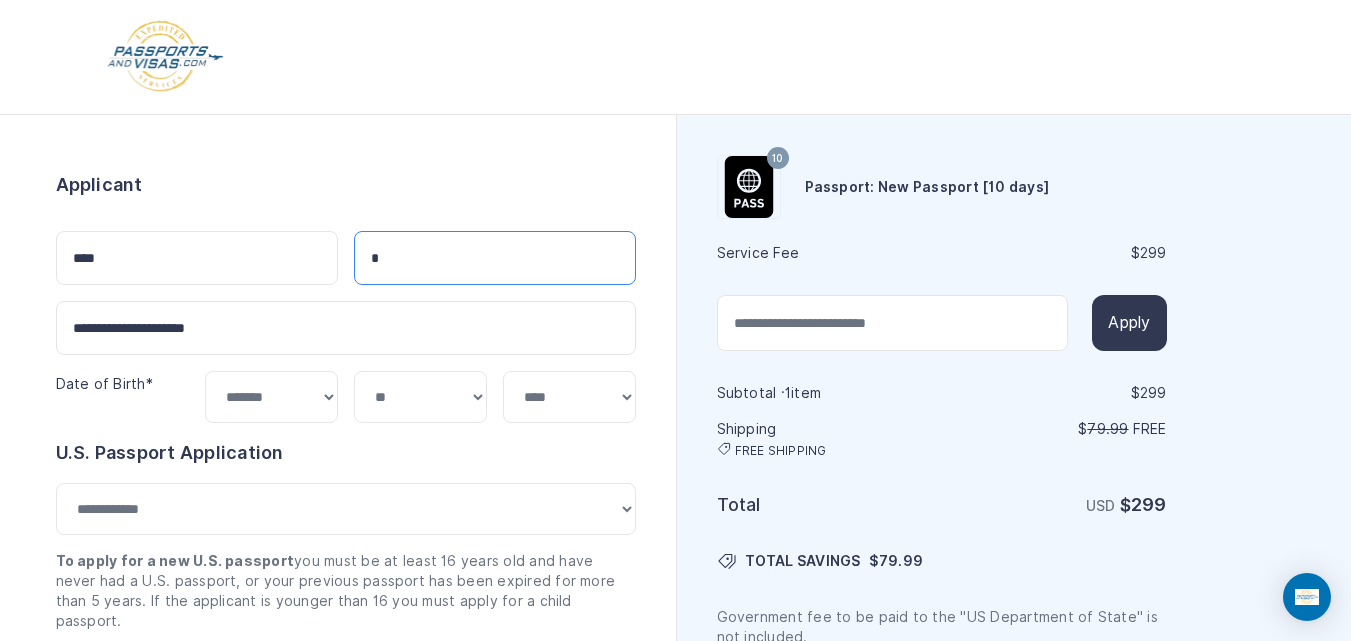 type on "***" 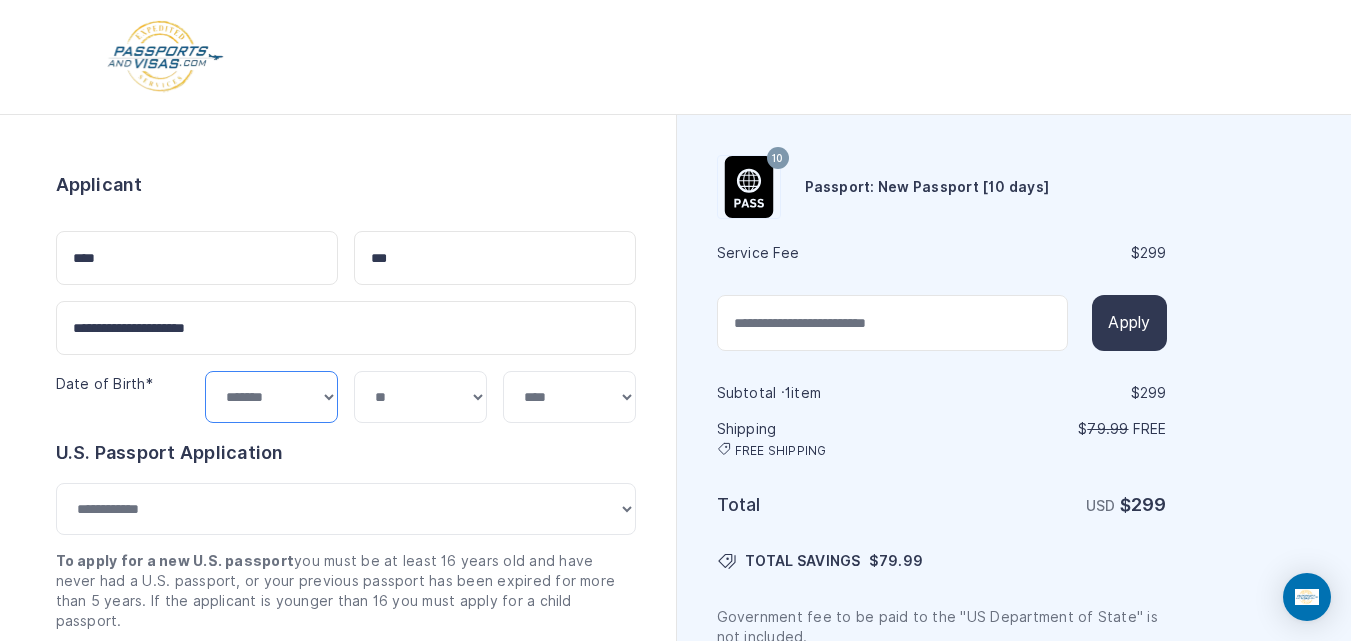 click on "*****
*******
********
*****
*****
***
****
****
******
*********
*******
********
********" at bounding box center (271, 397) 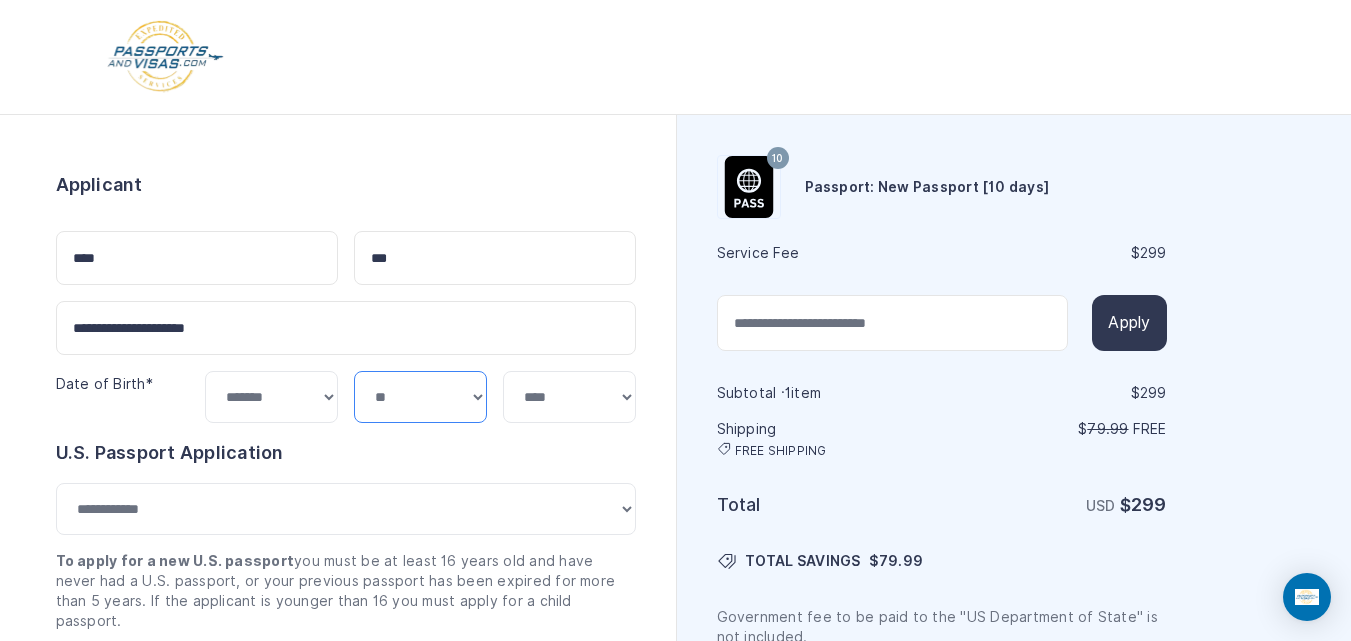 click on "***
*
*
*
*
*
*
*
*
*
**
**
**
**
** ** ** ** ** **" at bounding box center [420, 397] 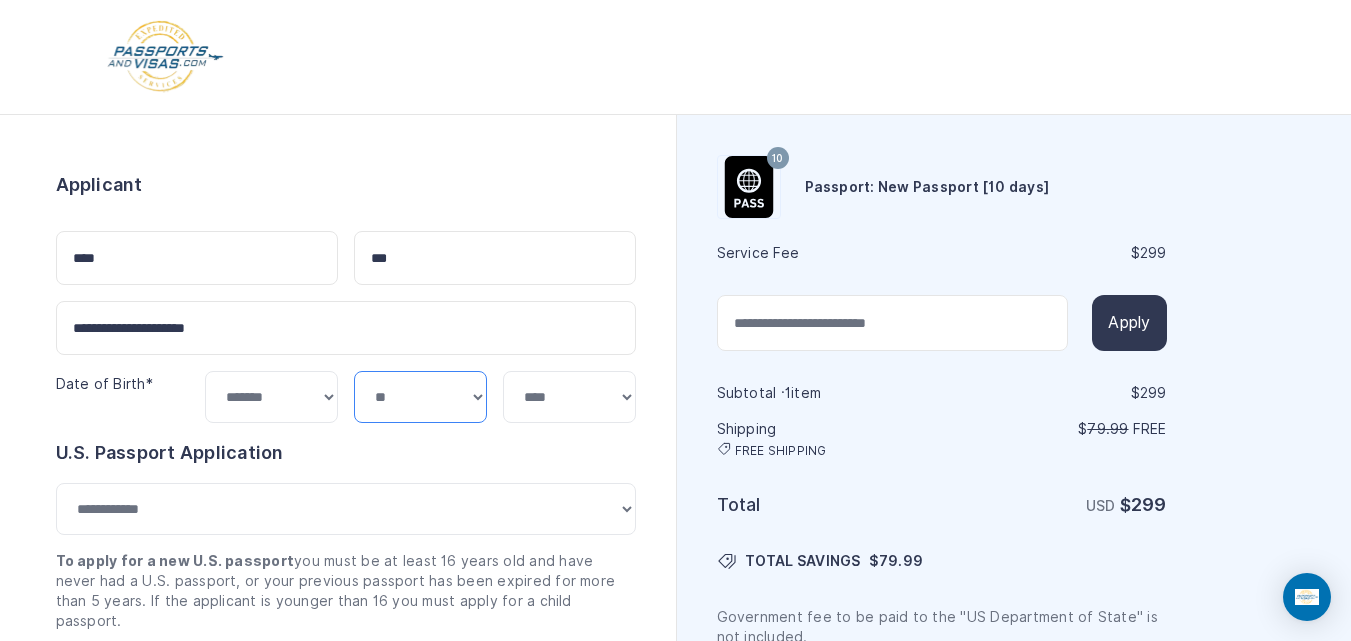 select on "**" 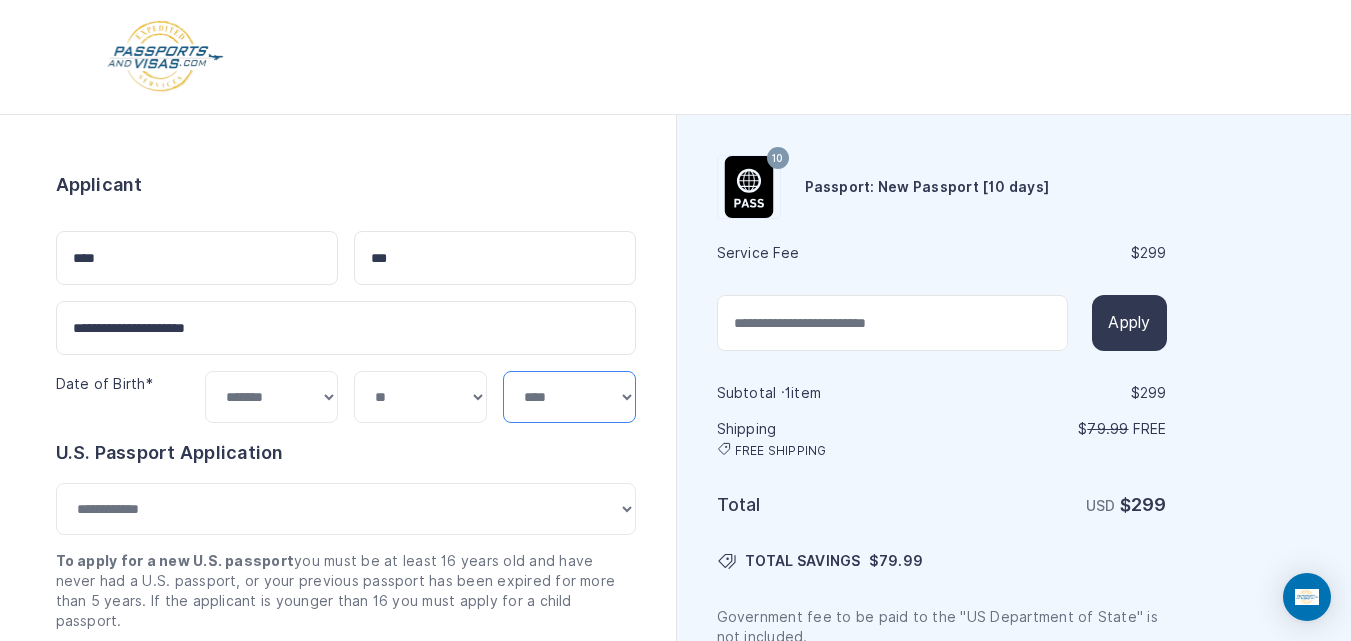 click on "****
****
****
****
****
****
****
****
****
****
****
****
****
**** **** **** **** **** **** **** **** **** **** ****" at bounding box center [569, 397] 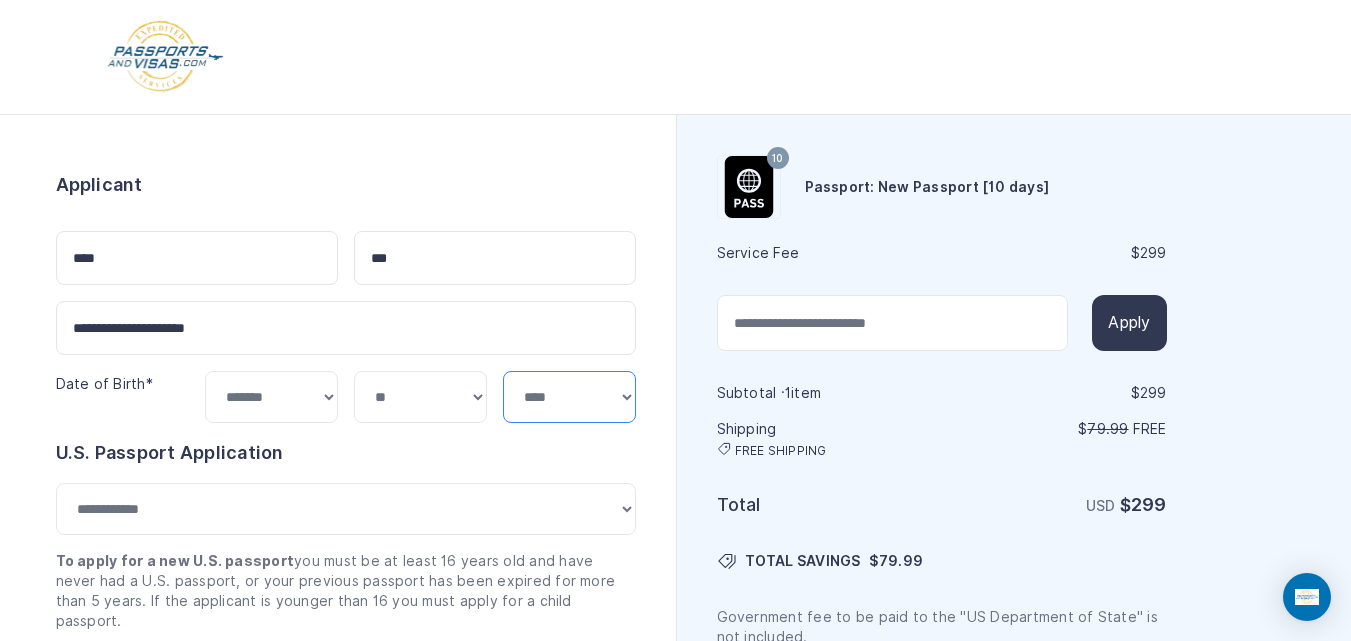 select on "****" 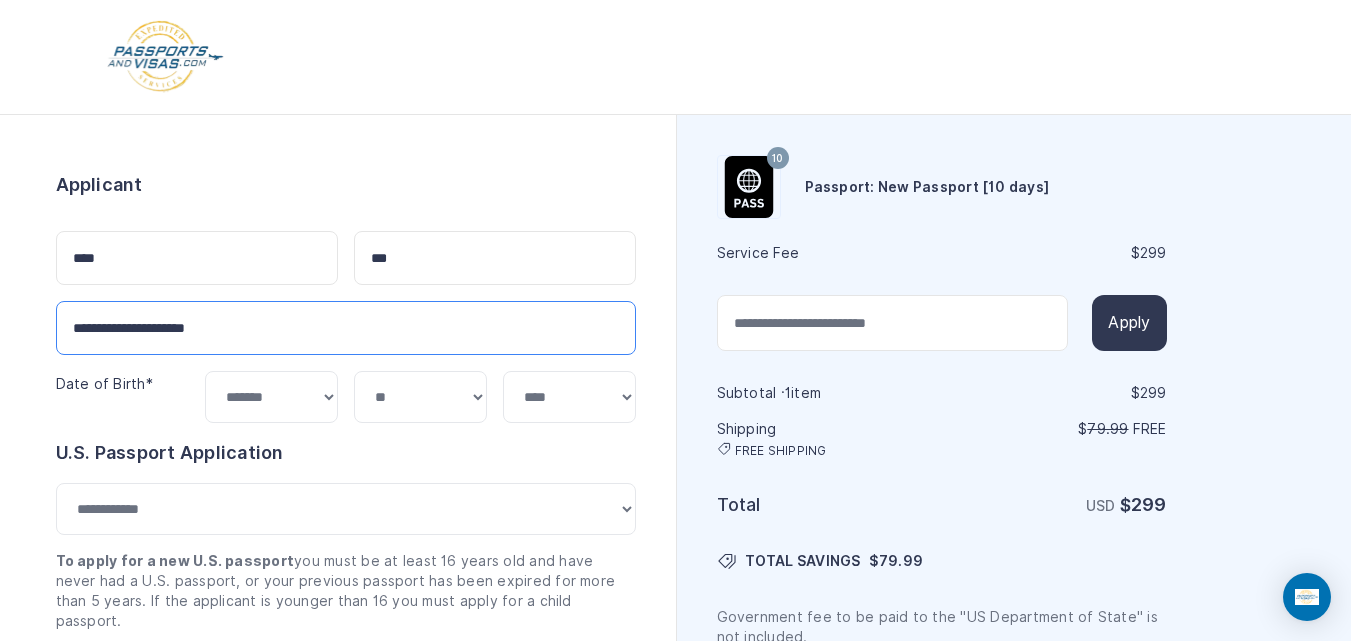 click on "**********" at bounding box center [346, 328] 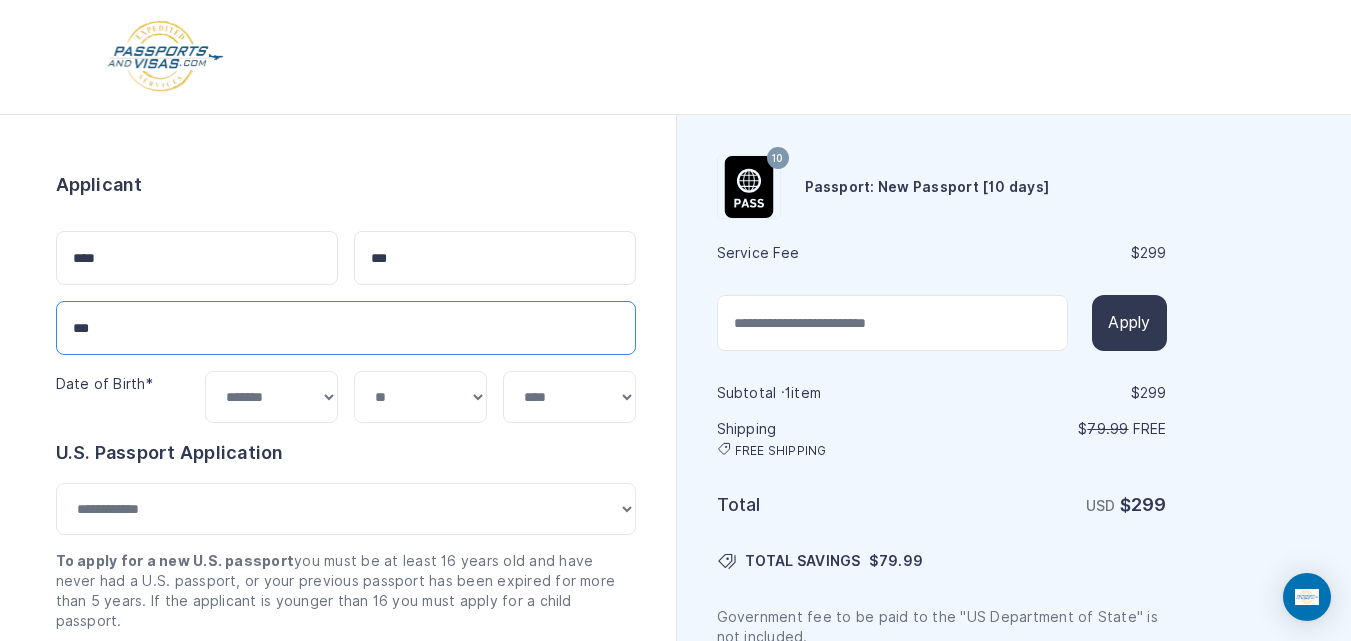 type on "**********" 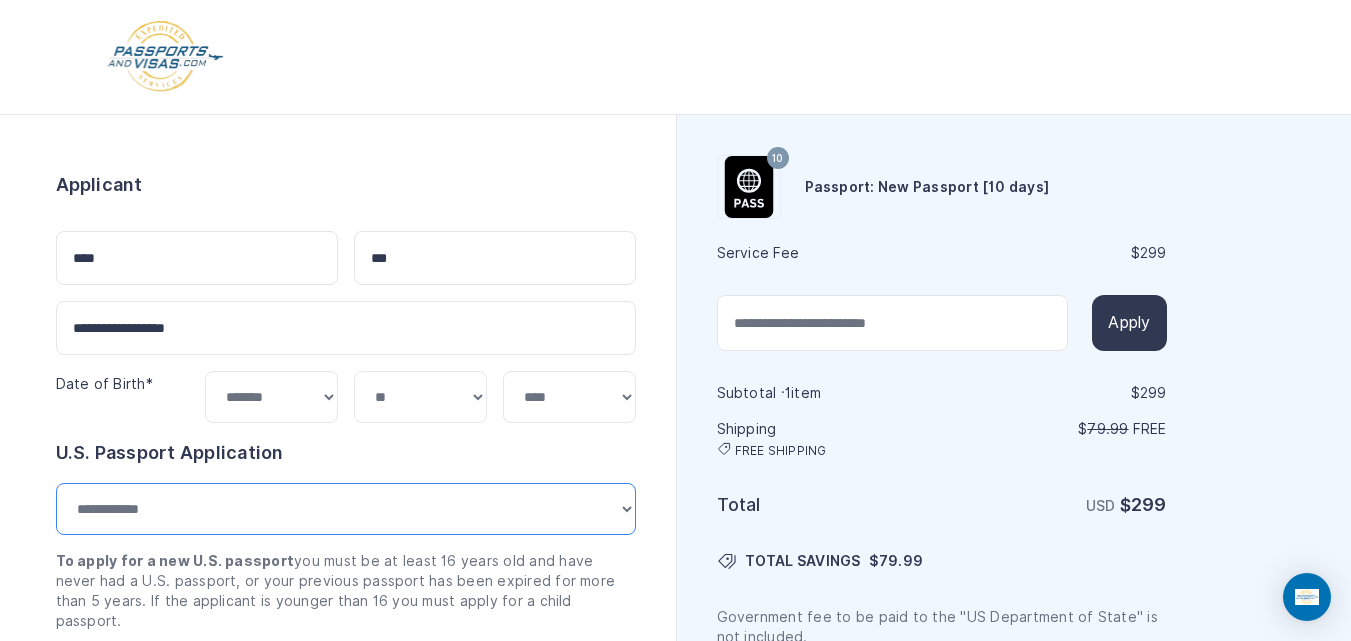 click on "**********" at bounding box center (346, 509) 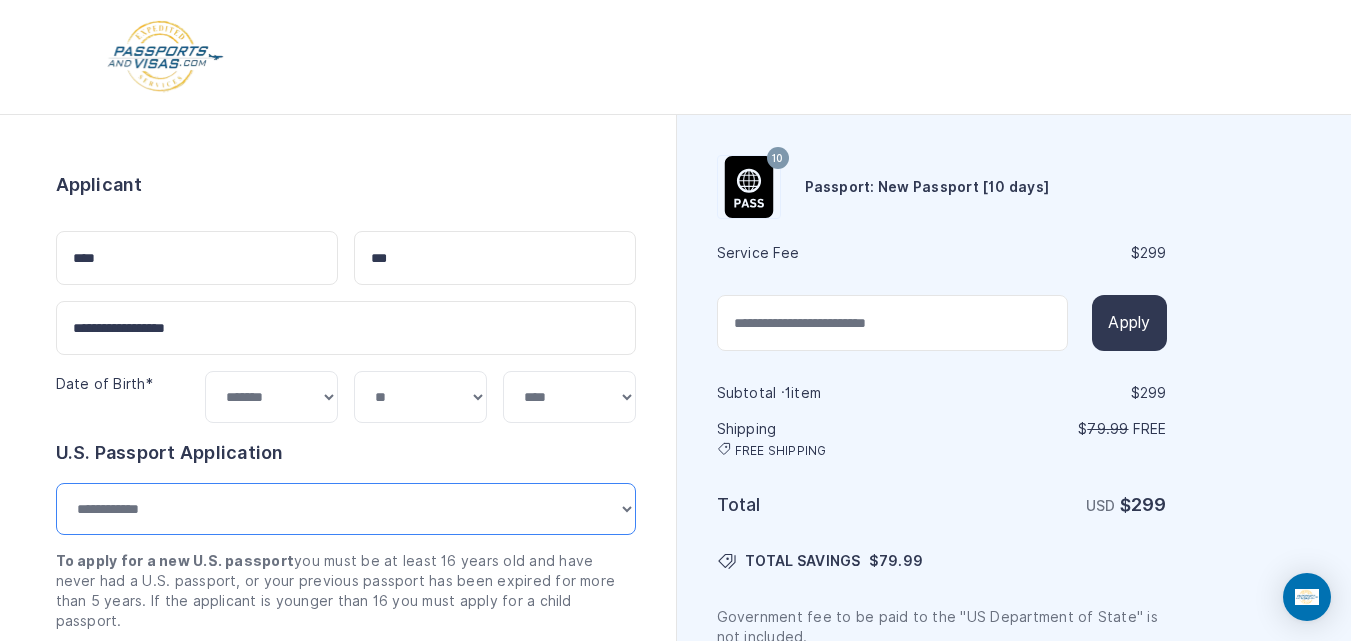 select on "*******" 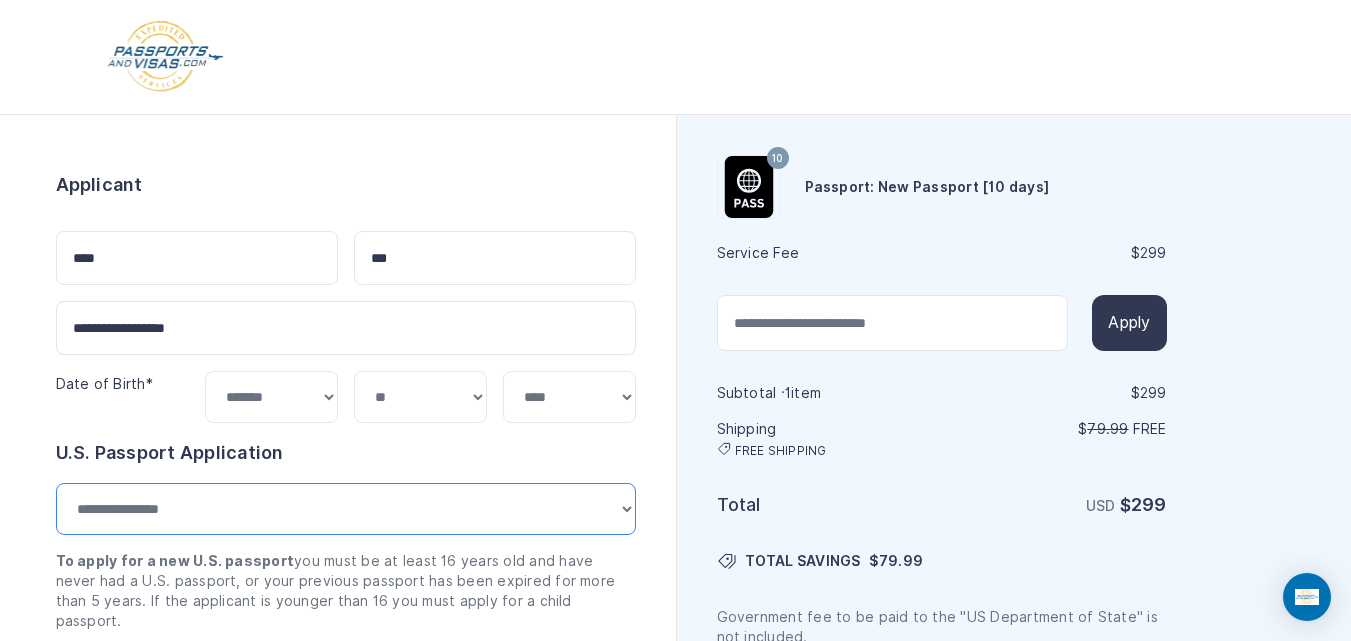 click on "**********" at bounding box center [346, 509] 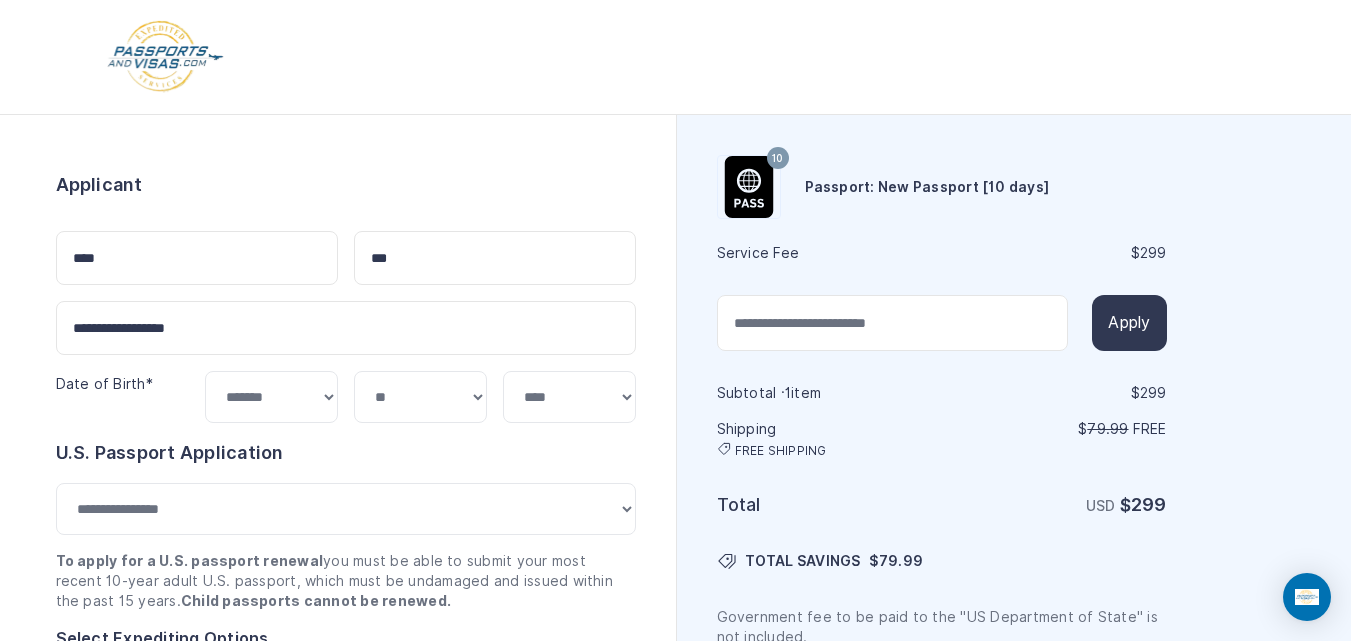 click on "Order summary
$ 299
10
299 1 $" at bounding box center [338, 1012] 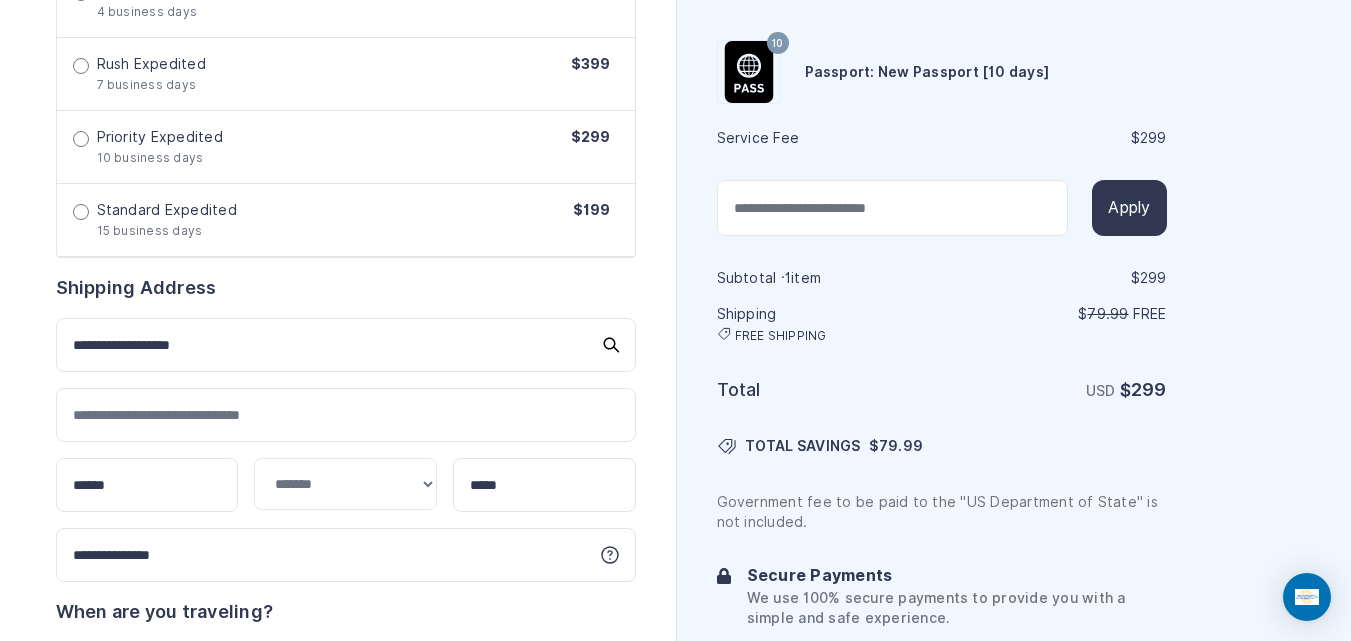 scroll, scrollTop: 640, scrollLeft: 0, axis: vertical 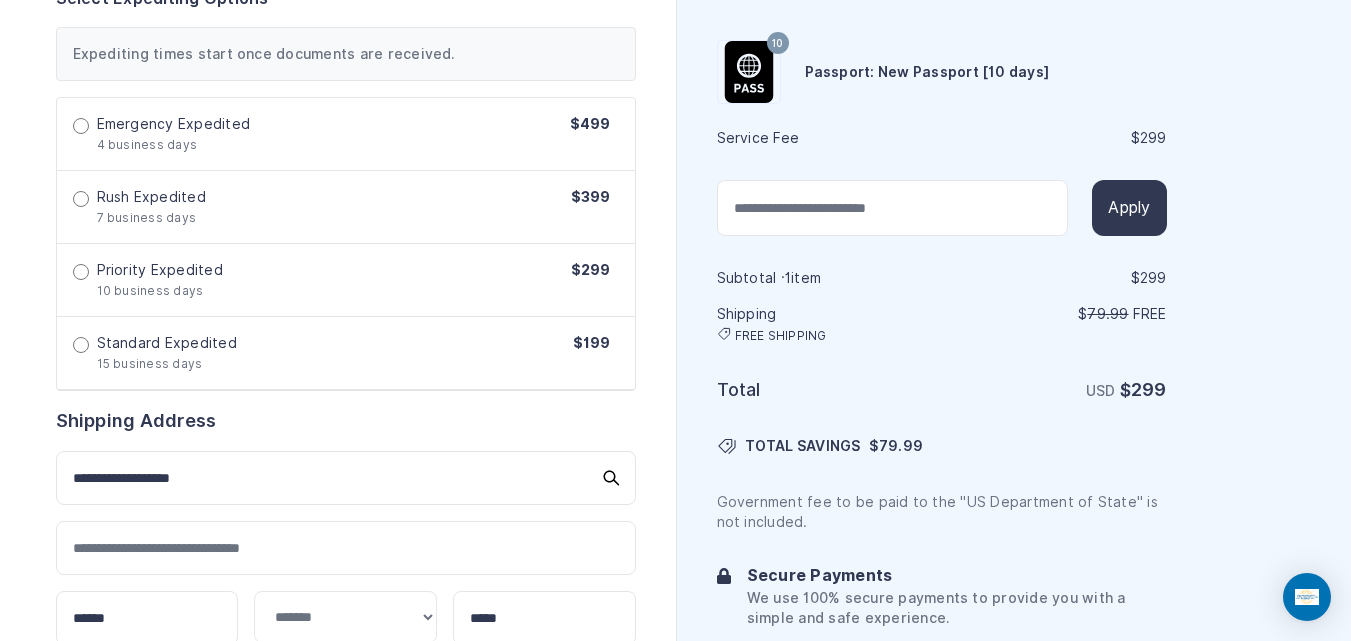 click on "Standard Expedited
15 business days" at bounding box center [167, 353] 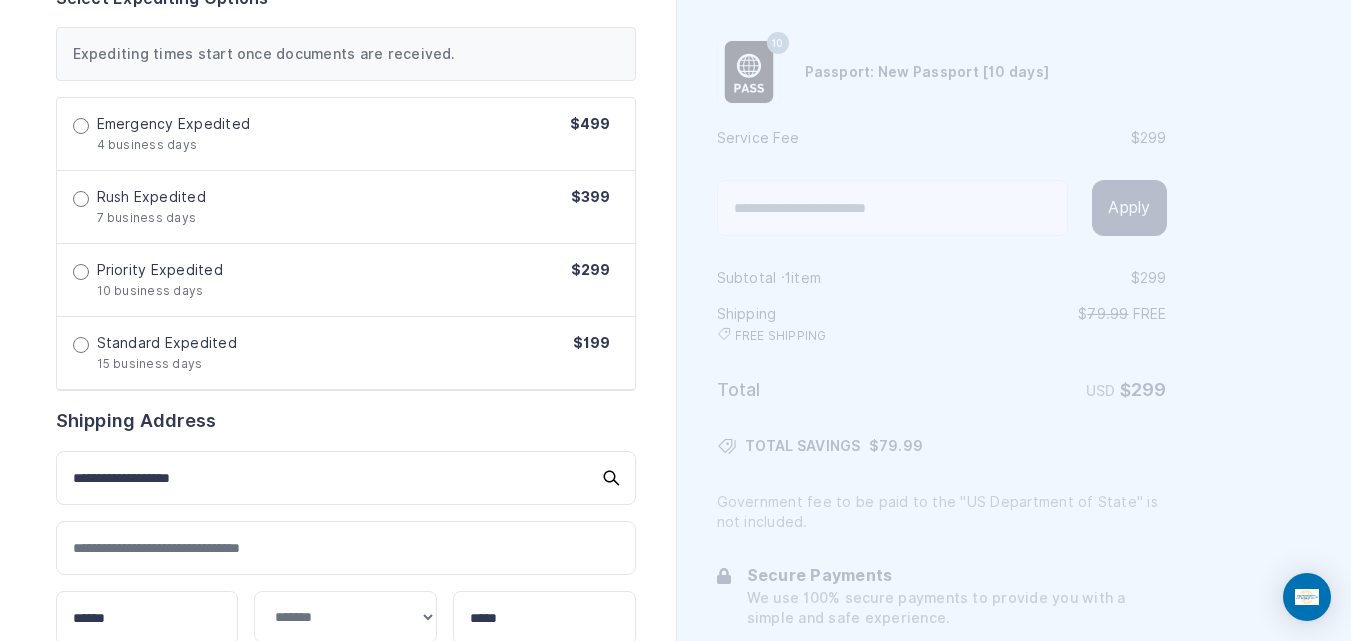 drag, startPoint x: 1338, startPoint y: 310, endPoint x: 1341, endPoint y: 357, distance: 47.095646 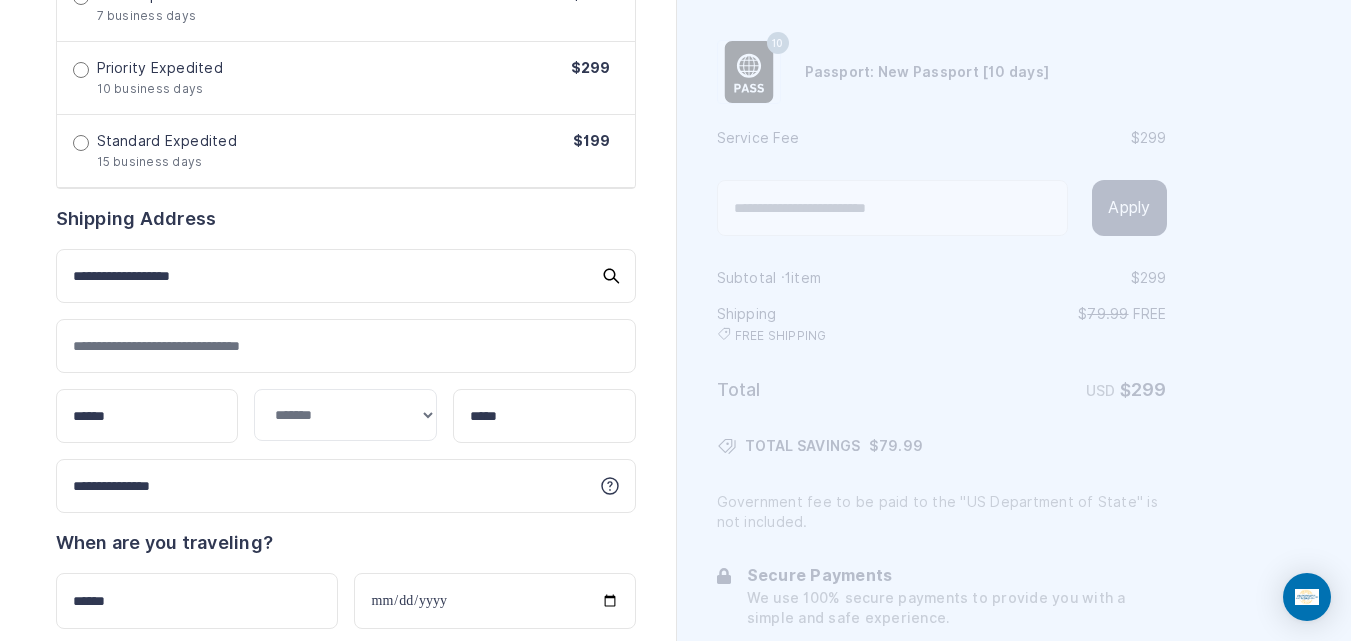 scroll, scrollTop: 846, scrollLeft: 0, axis: vertical 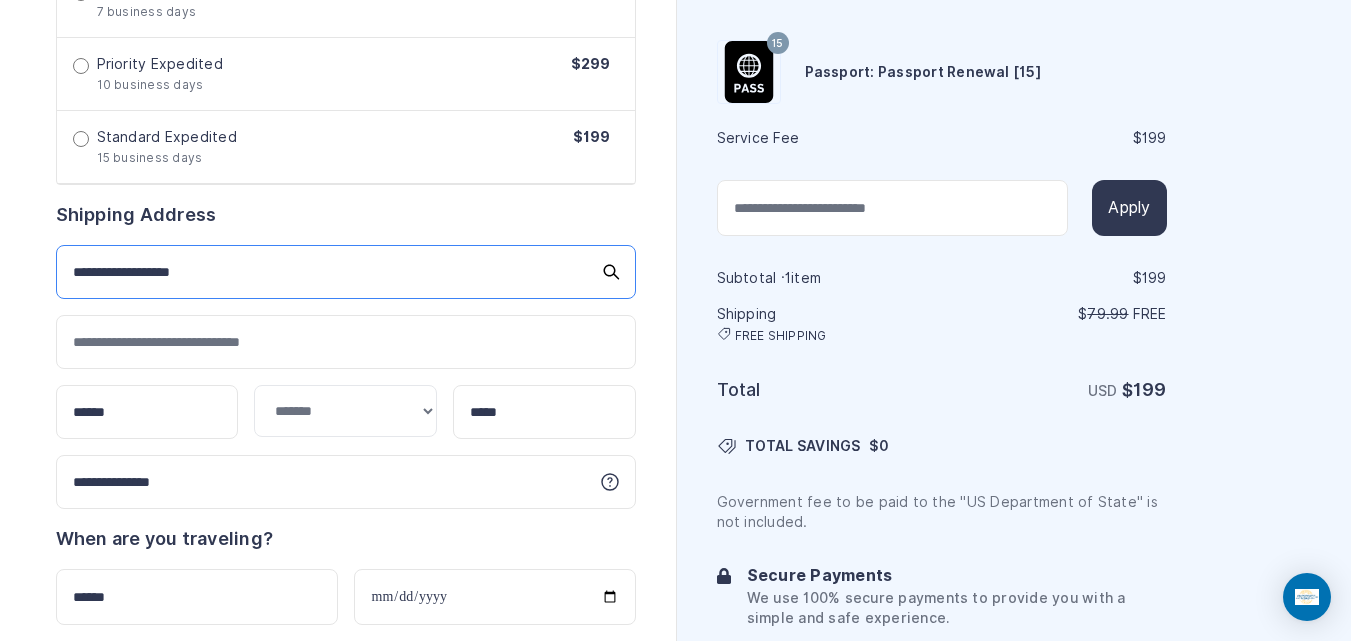 click on "**********" at bounding box center [346, 272] 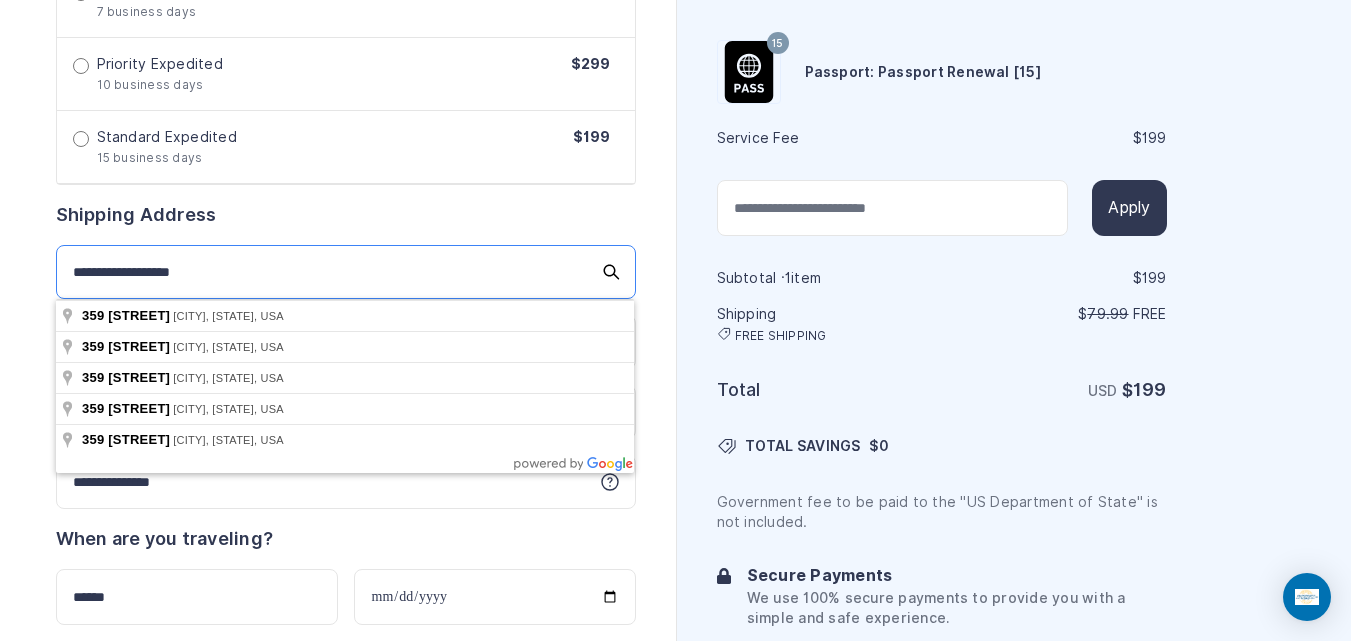 click on "**********" at bounding box center [346, 272] 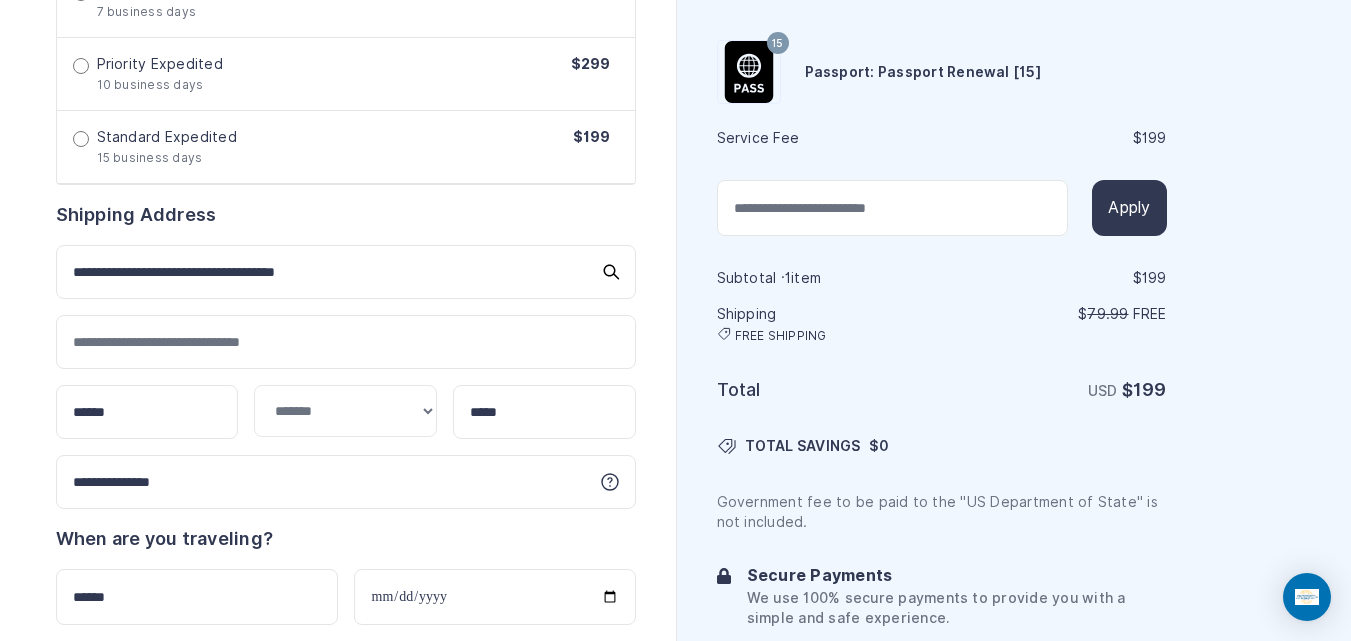type on "**********" 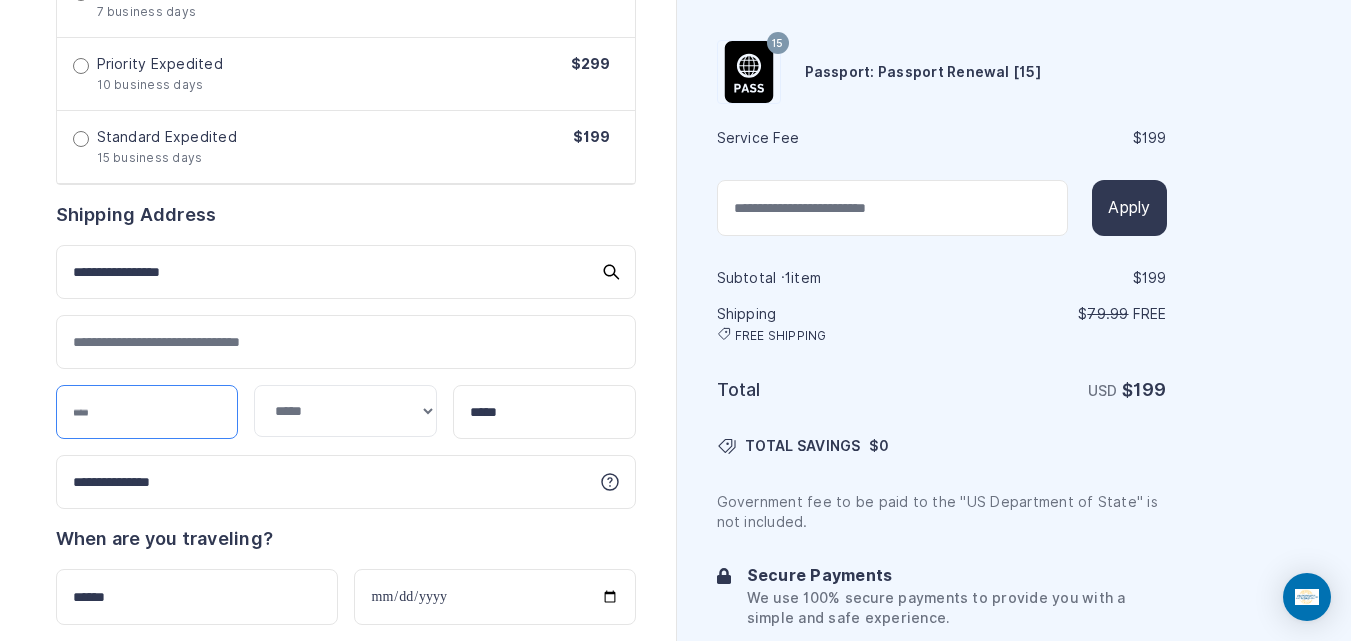 click at bounding box center (147, 412) 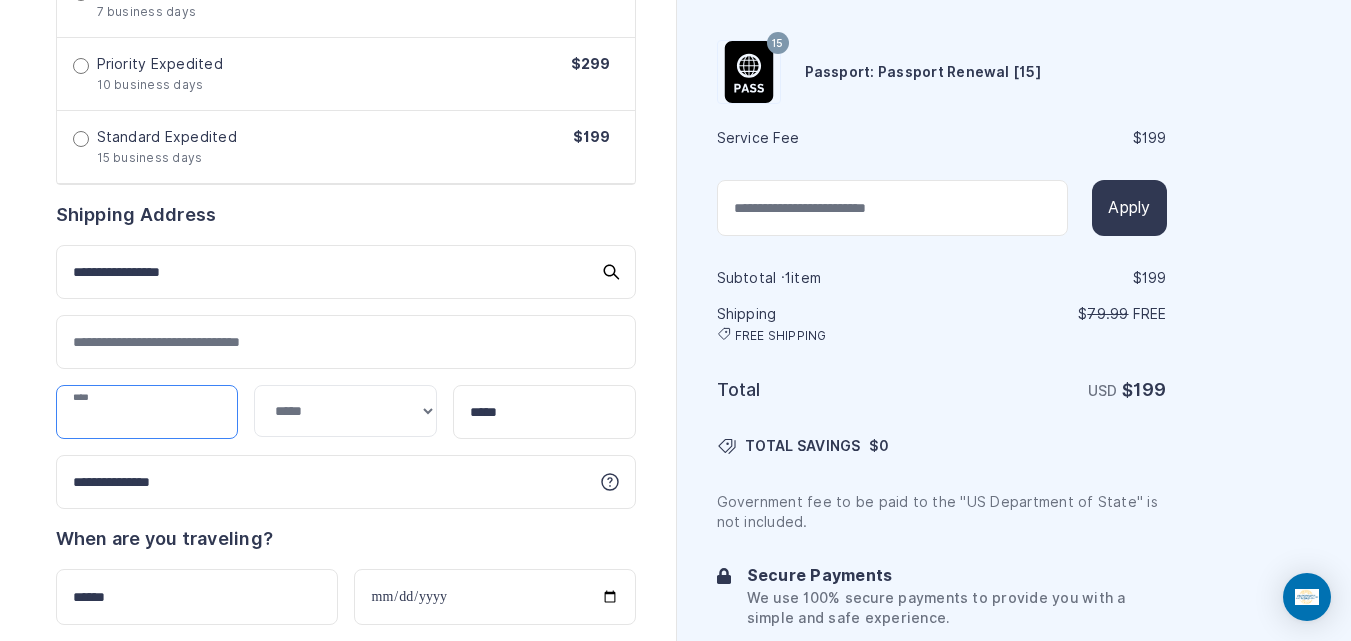click at bounding box center (147, 412) 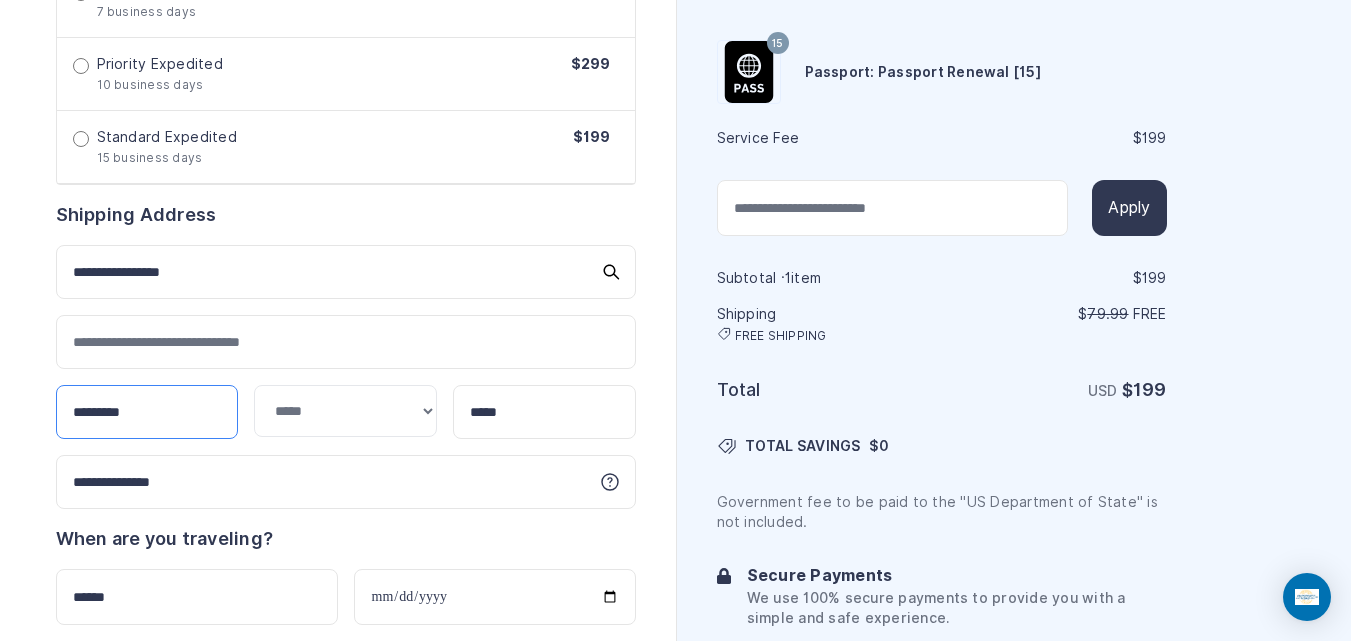 type on "*********" 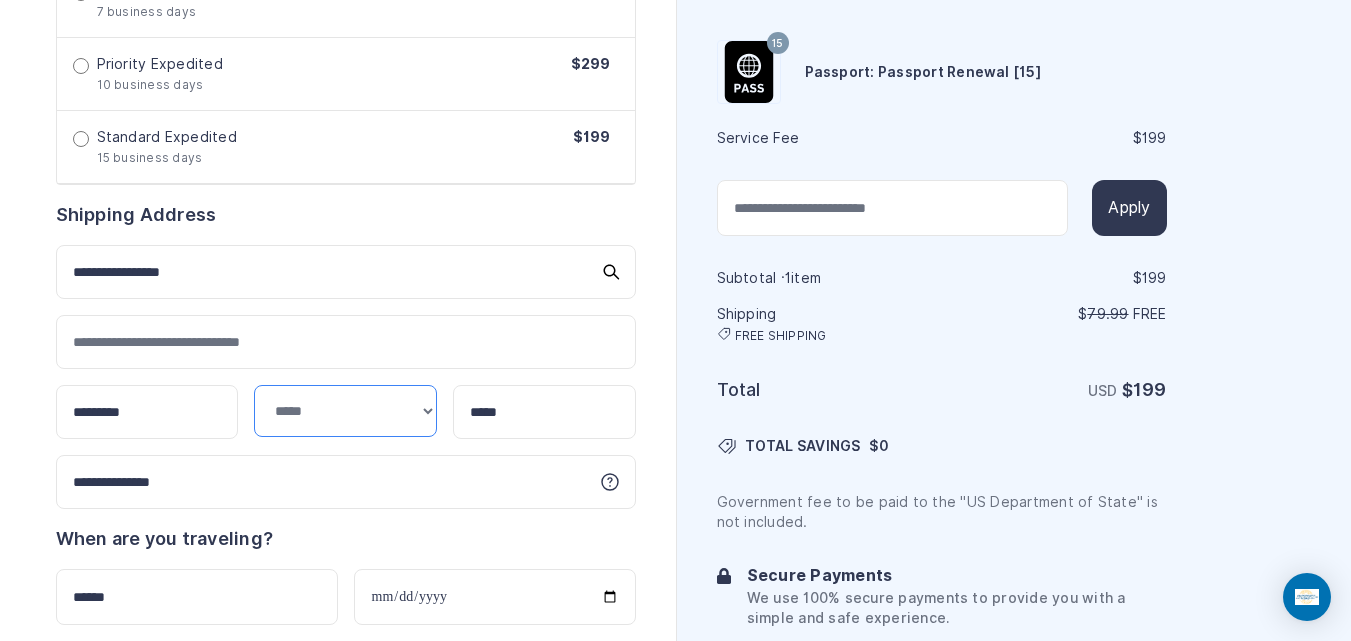 click on "**********" at bounding box center [345, 411] 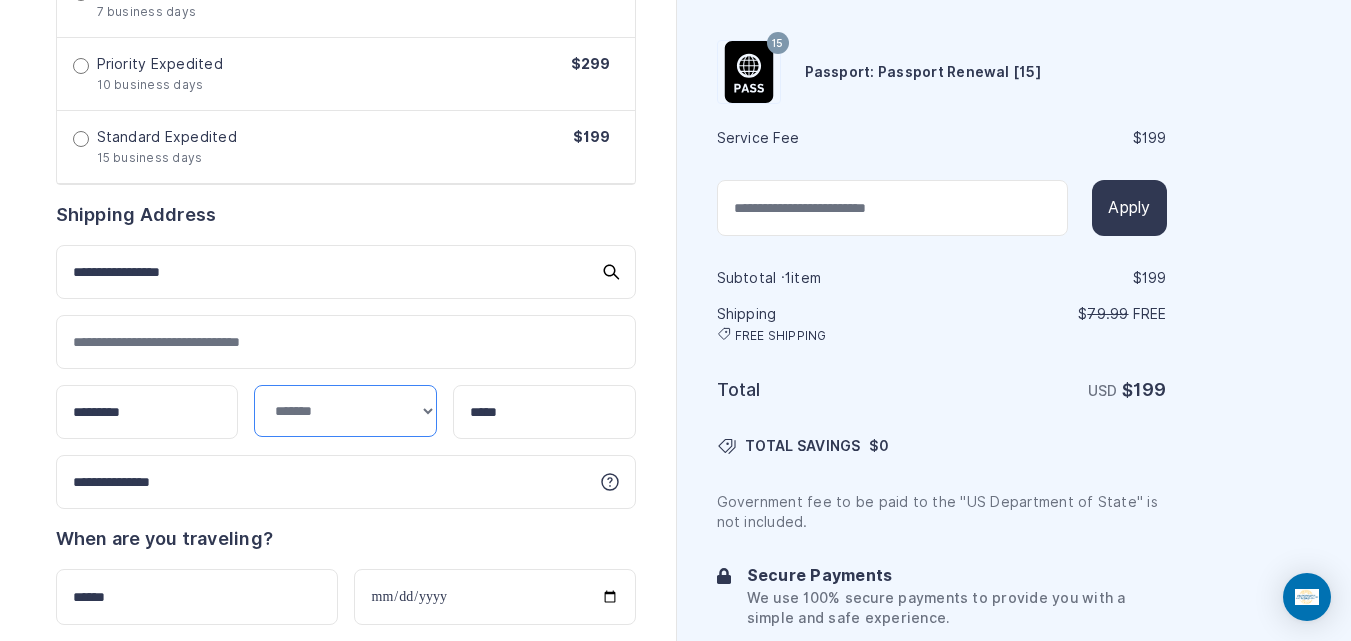 click on "**********" at bounding box center [345, 411] 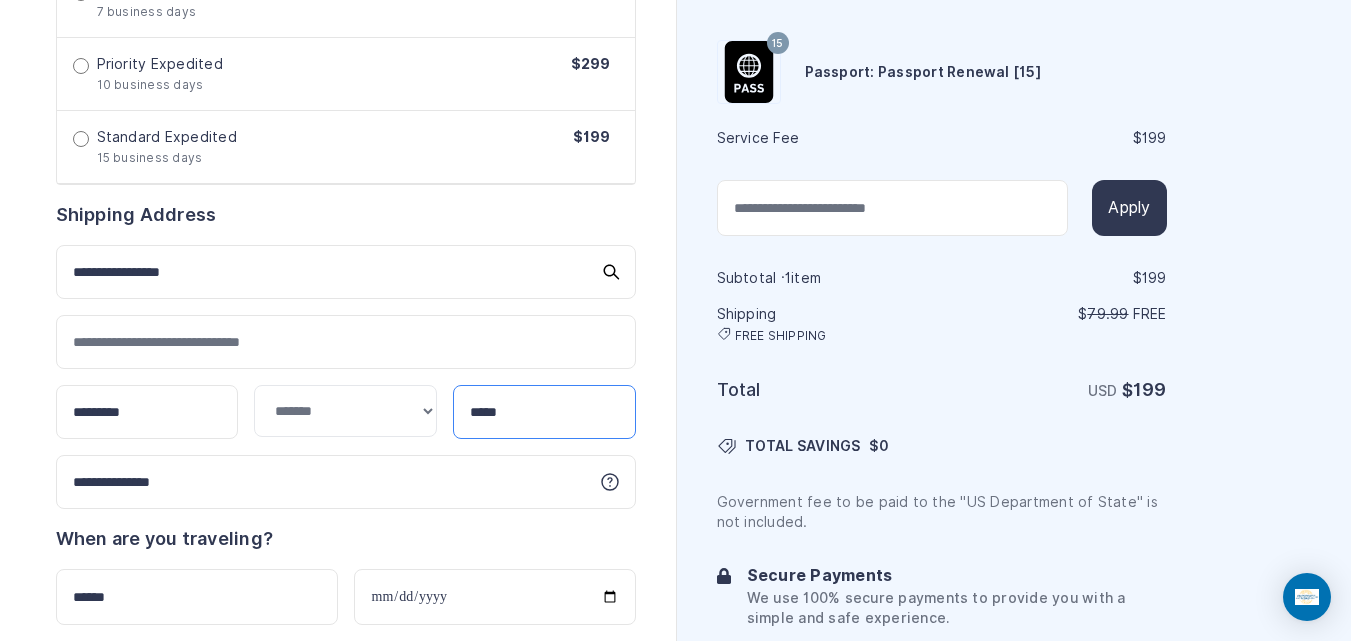 click on "*****" at bounding box center [544, 412] 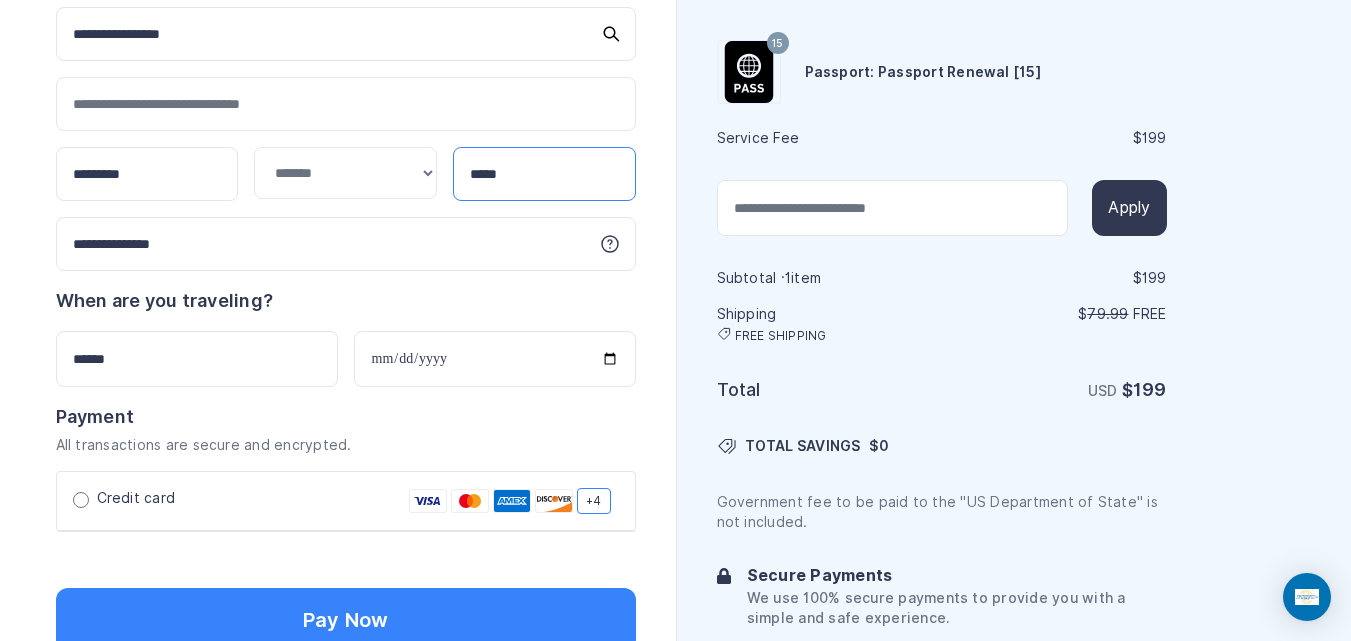scroll, scrollTop: 1214, scrollLeft: 0, axis: vertical 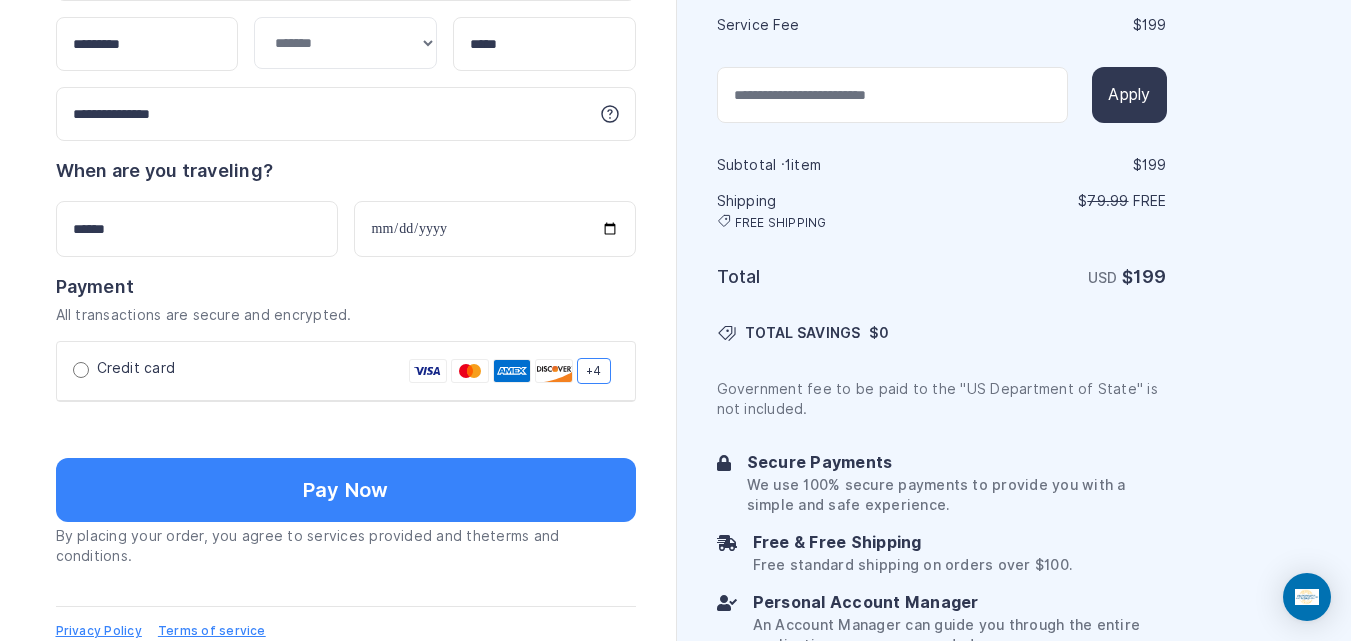 click on "**********" at bounding box center (346, 207) 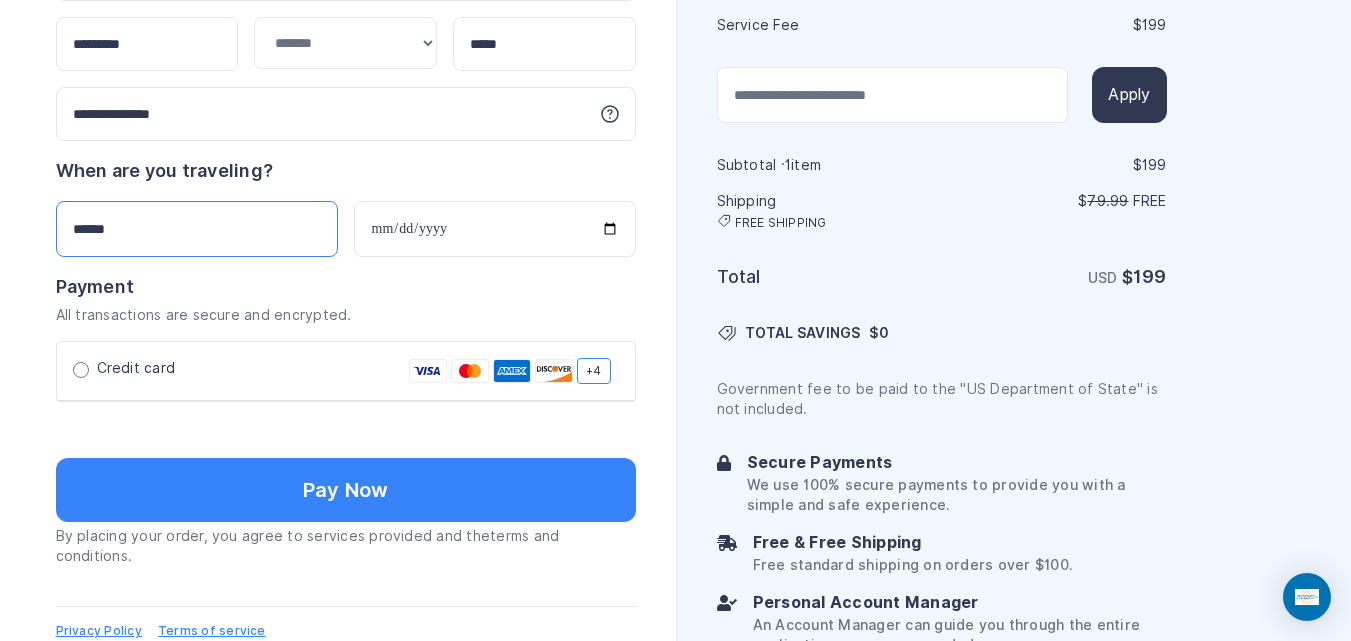 click on "******" at bounding box center (197, 229) 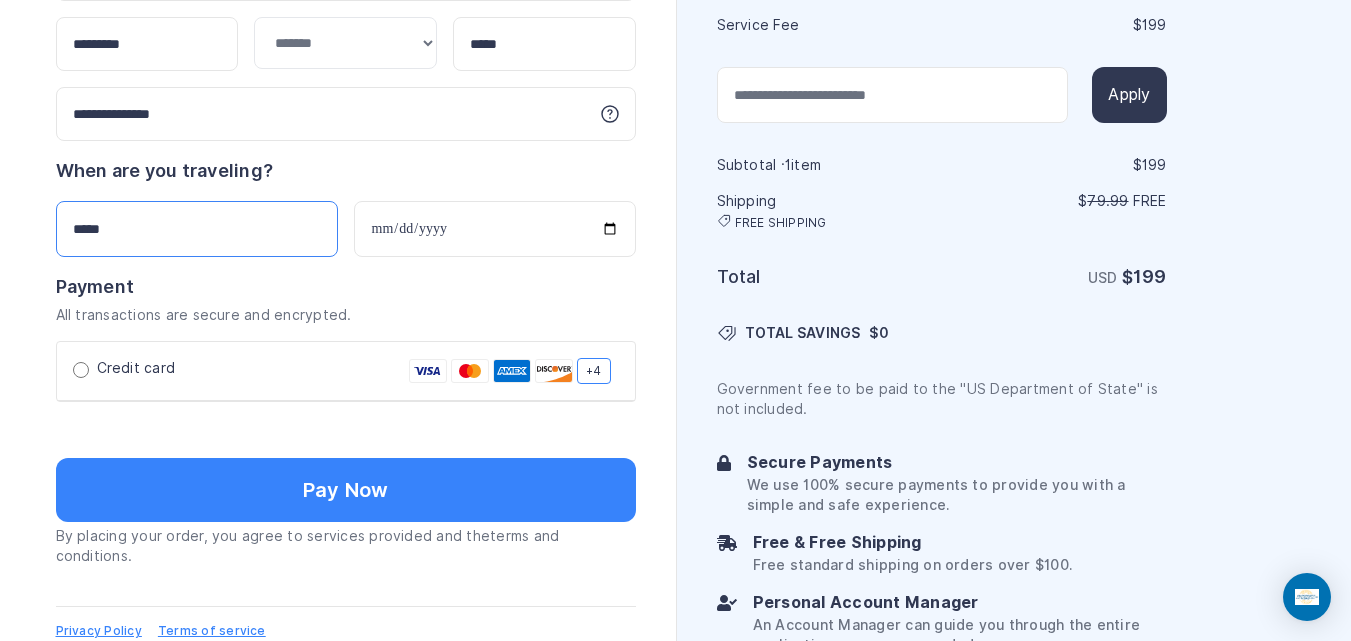 type on "*****" 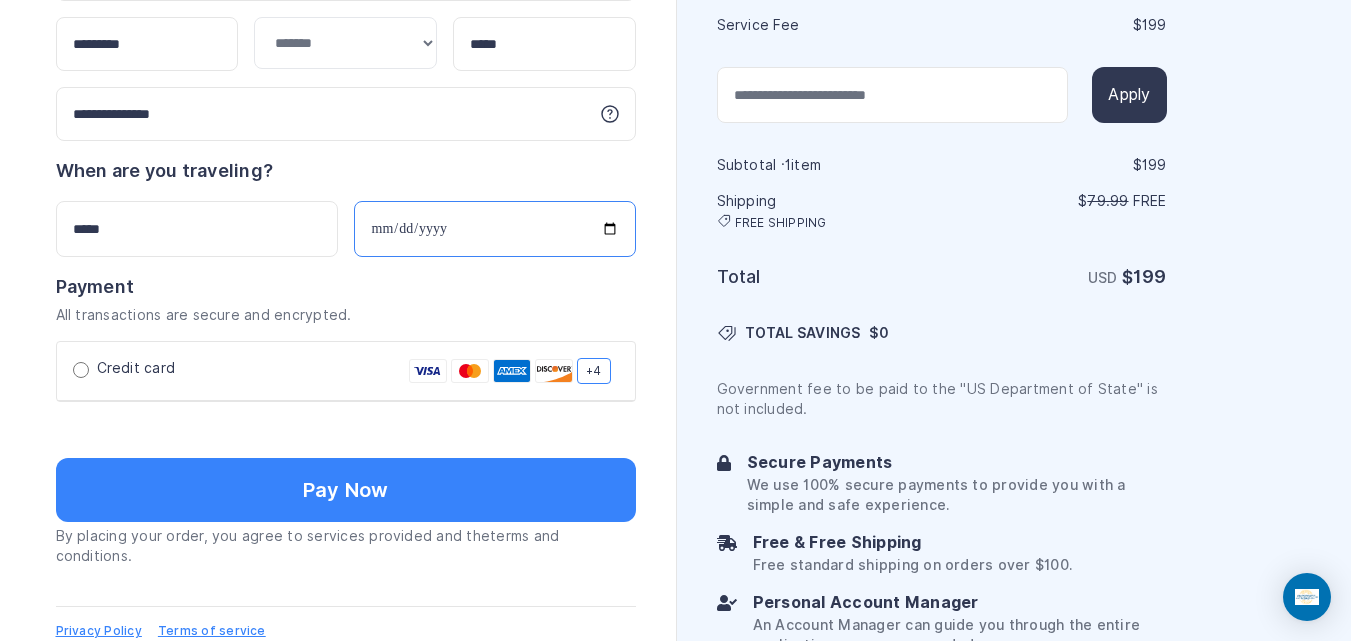 click on "**********" at bounding box center [495, 229] 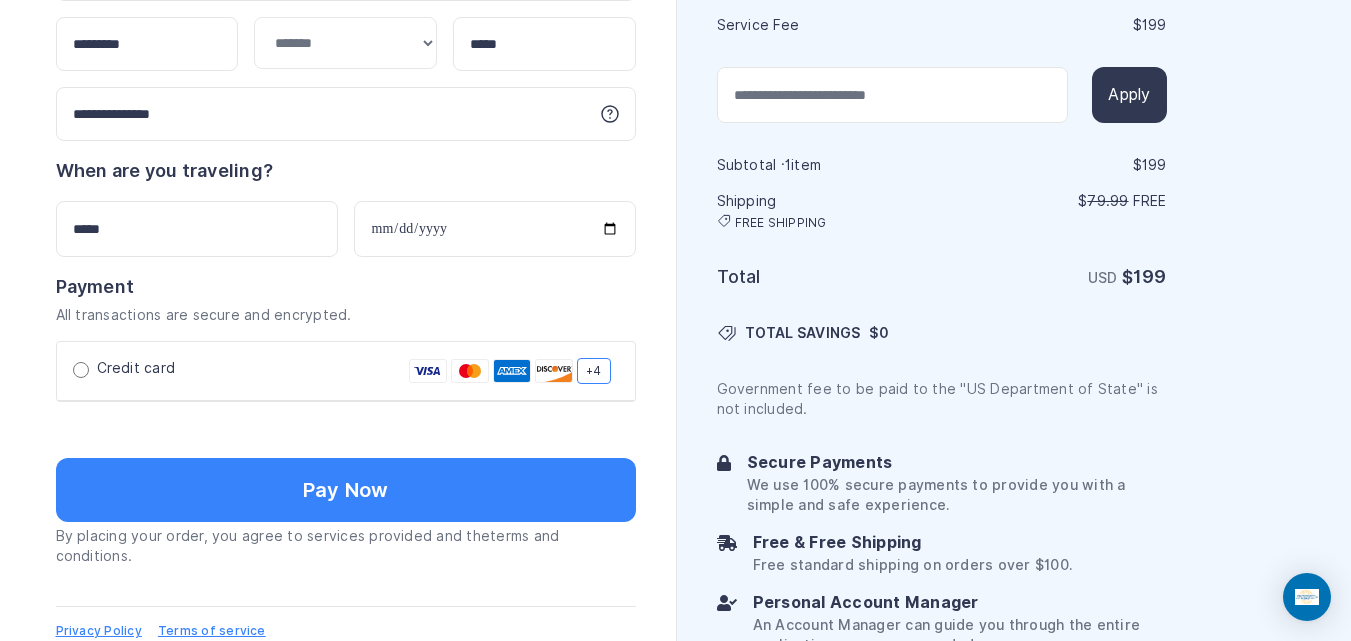 click on "Order summary
$ 199
15
199 1 $" at bounding box center [338, -202] 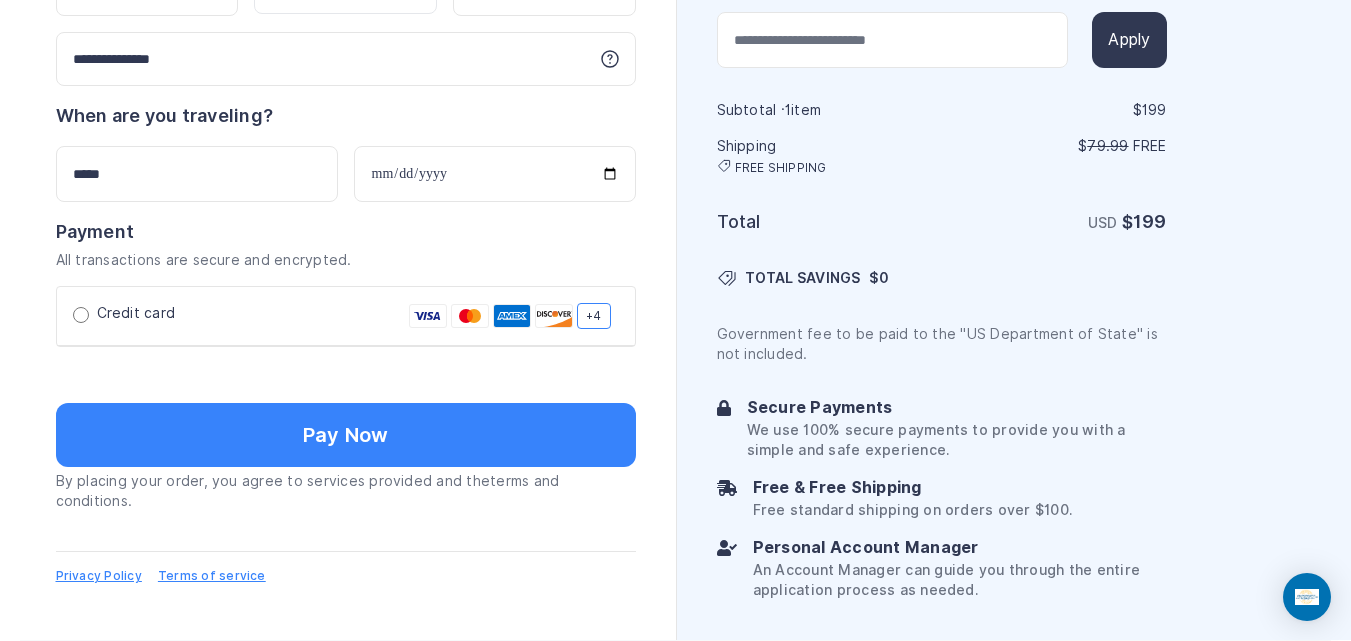 scroll, scrollTop: 1442, scrollLeft: 0, axis: vertical 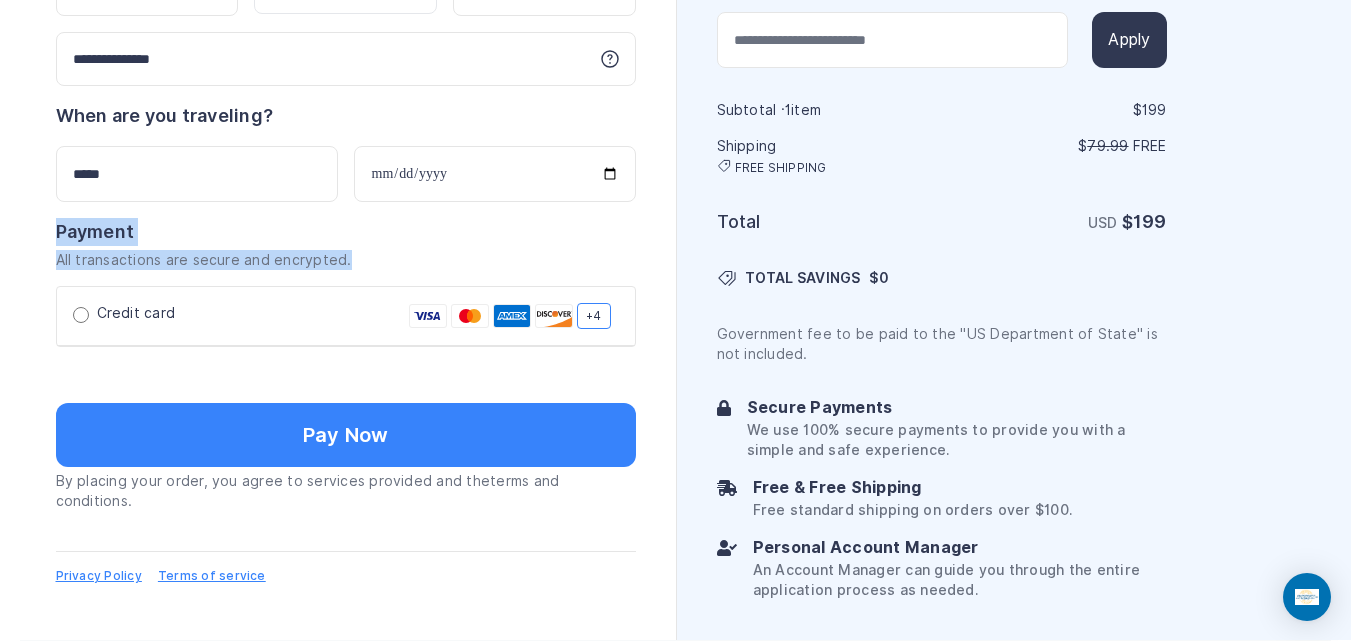 drag, startPoint x: 364, startPoint y: 168, endPoint x: 40, endPoint y: 123, distance: 327.11008 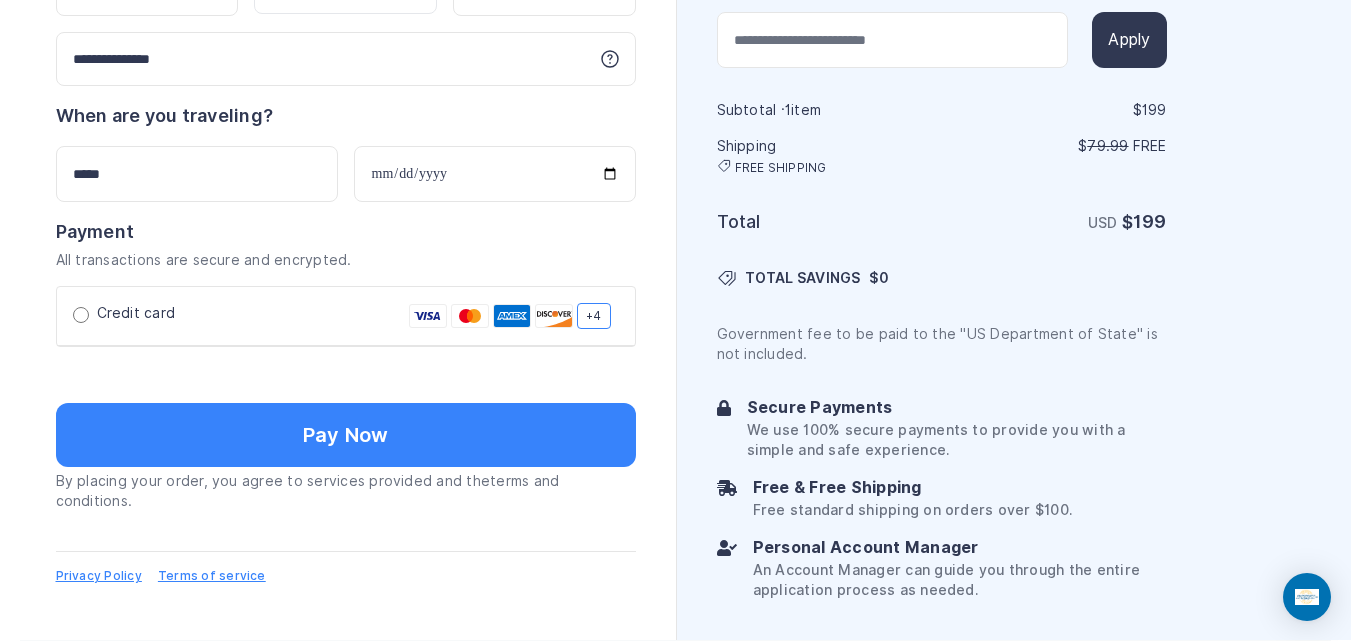 drag, startPoint x: 112, startPoint y: 273, endPoint x: 136, endPoint y: 297, distance: 33.941124 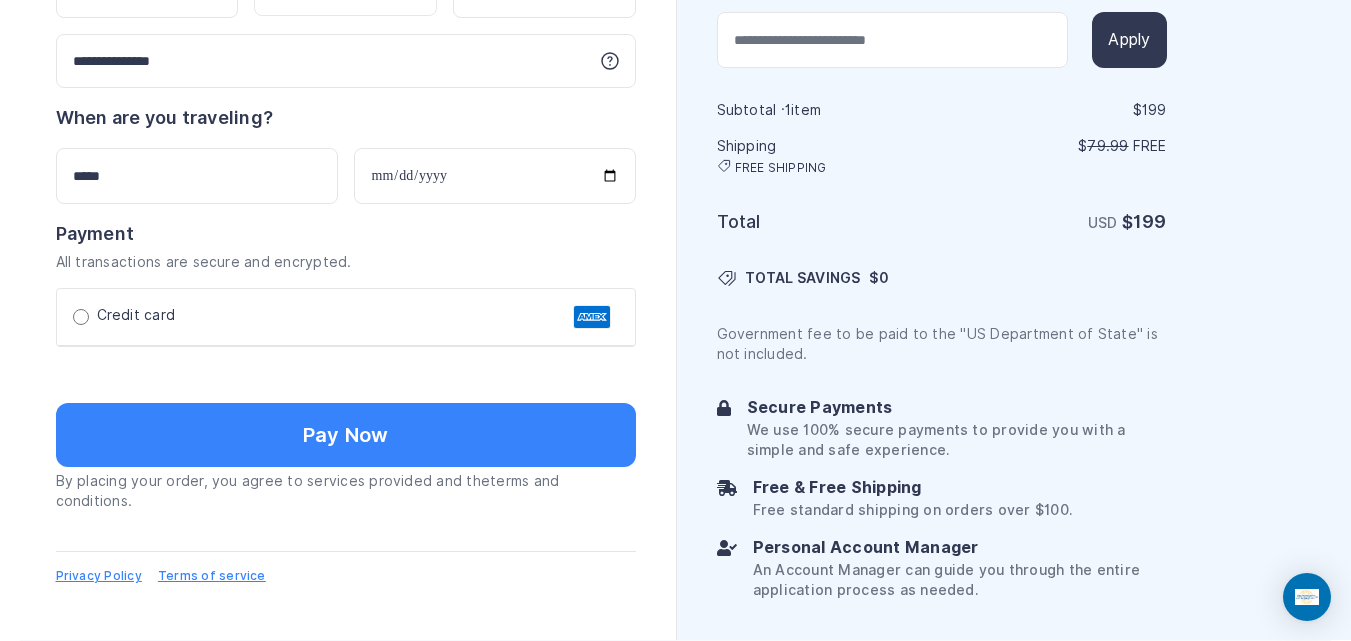 type on "**********" 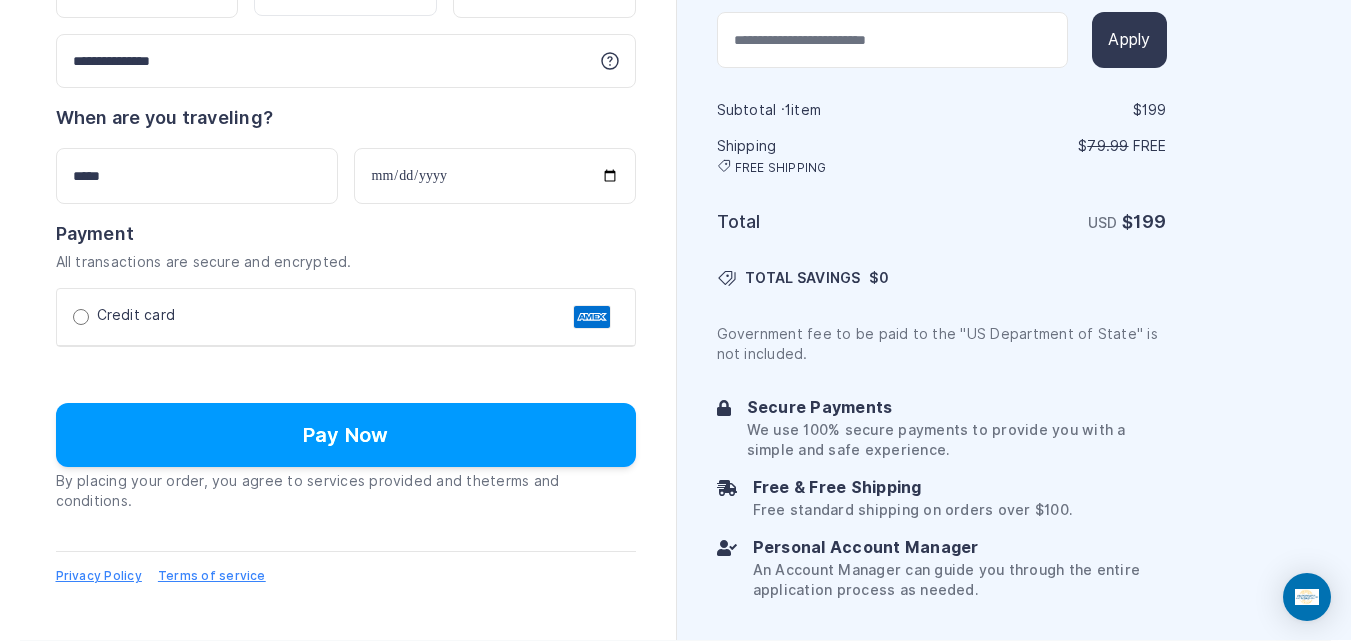 type on "********" 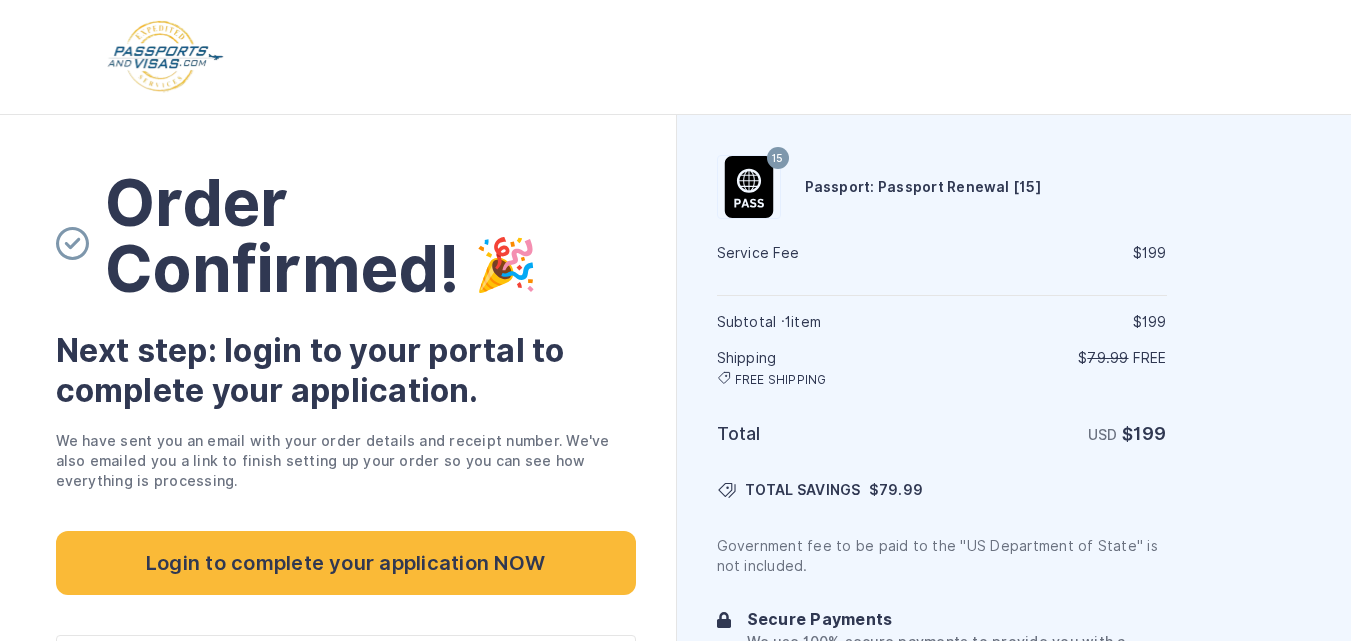 scroll, scrollTop: 0, scrollLeft: 0, axis: both 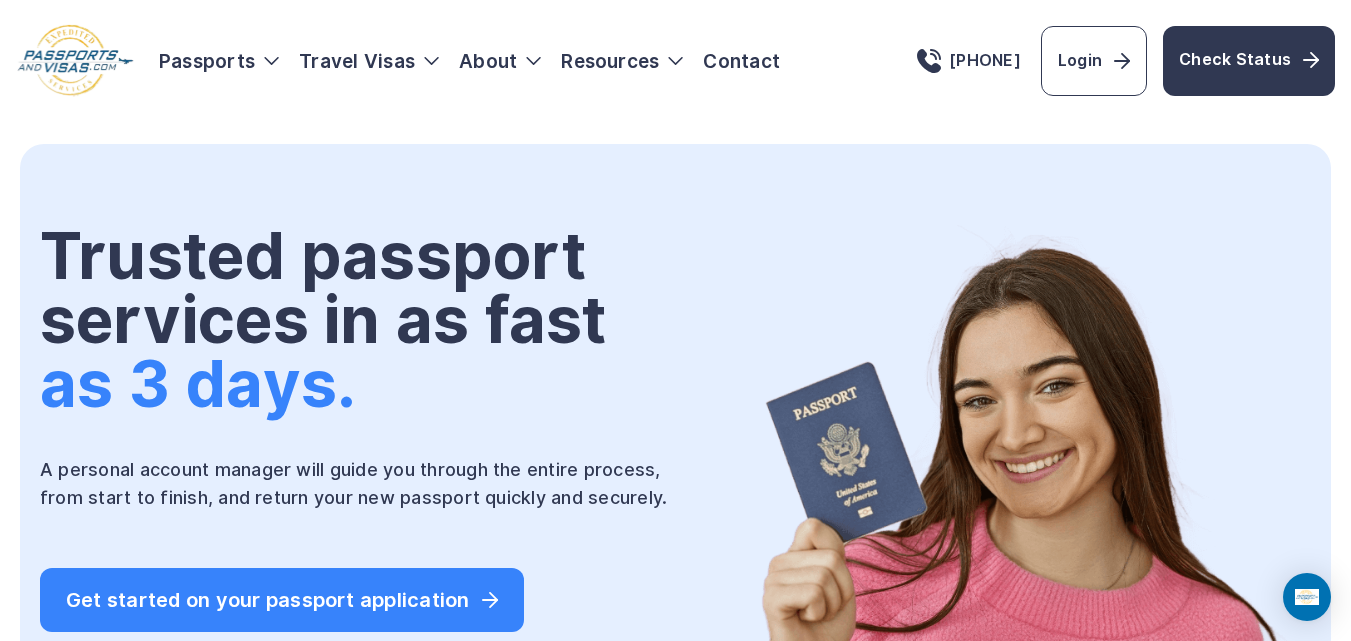click on "Login" at bounding box center (1094, 61) 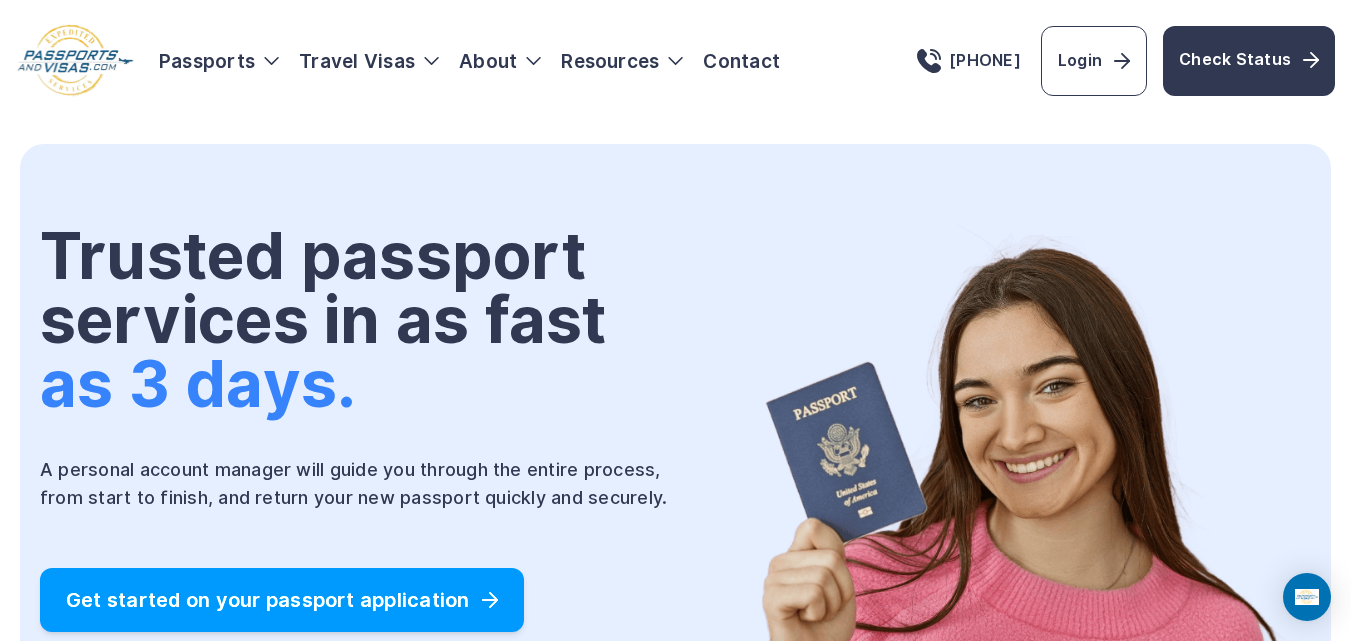 click on "Get started on your passport application" at bounding box center (282, 600) 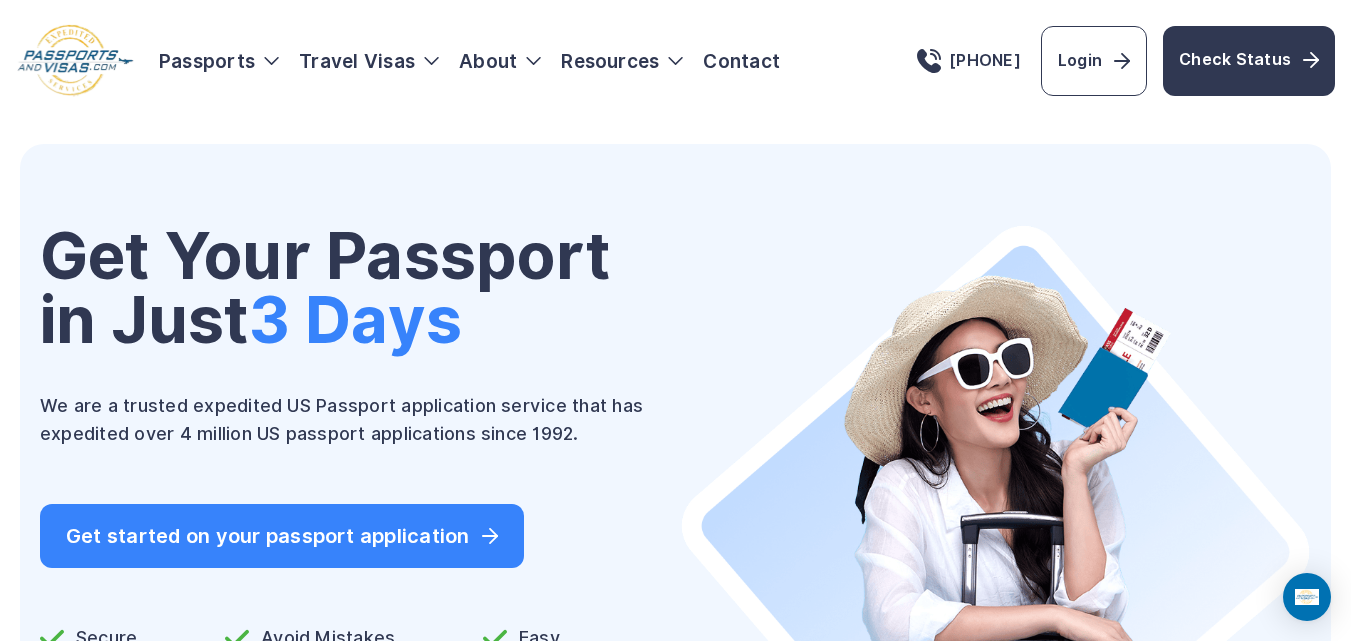 scroll, scrollTop: 0, scrollLeft: 0, axis: both 